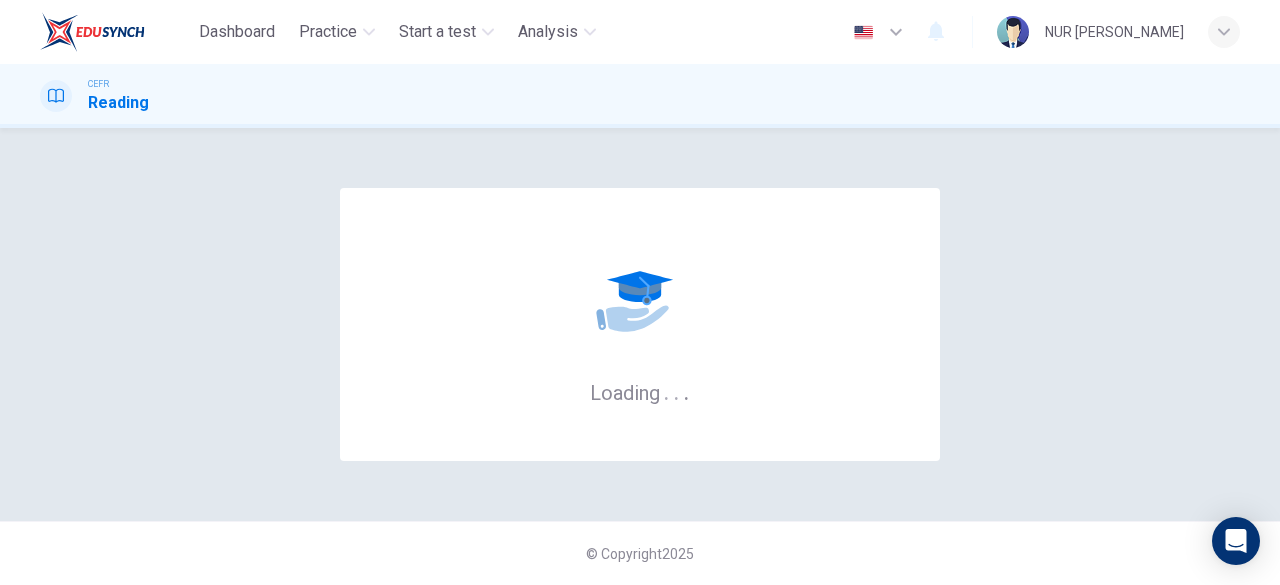 scroll, scrollTop: 0, scrollLeft: 0, axis: both 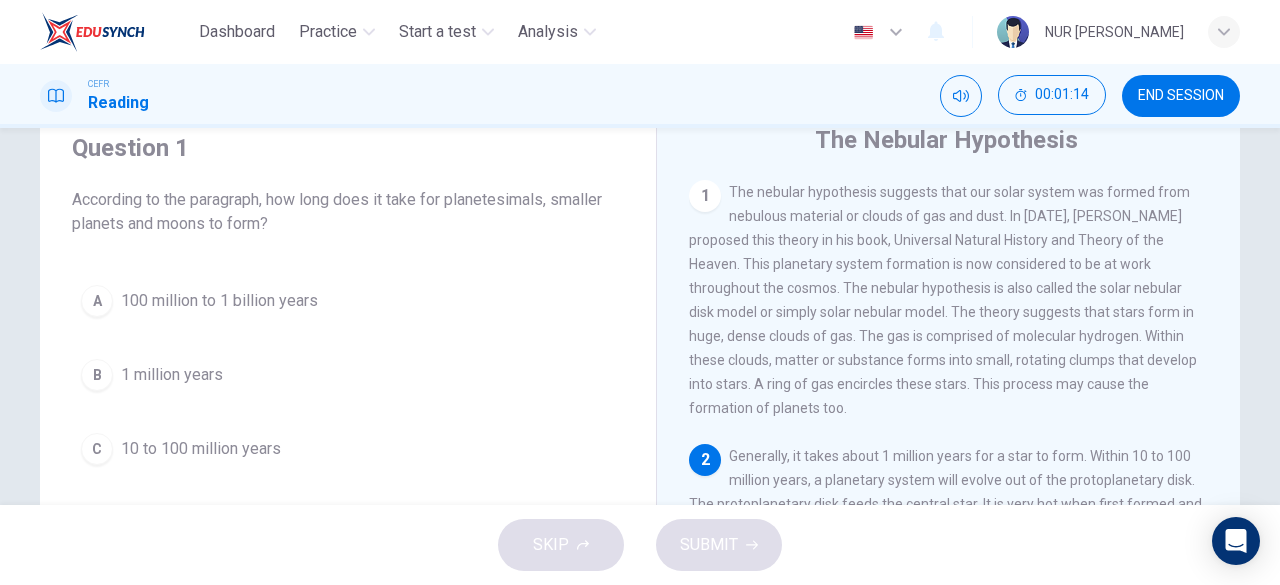 click on "1" at bounding box center [705, 196] 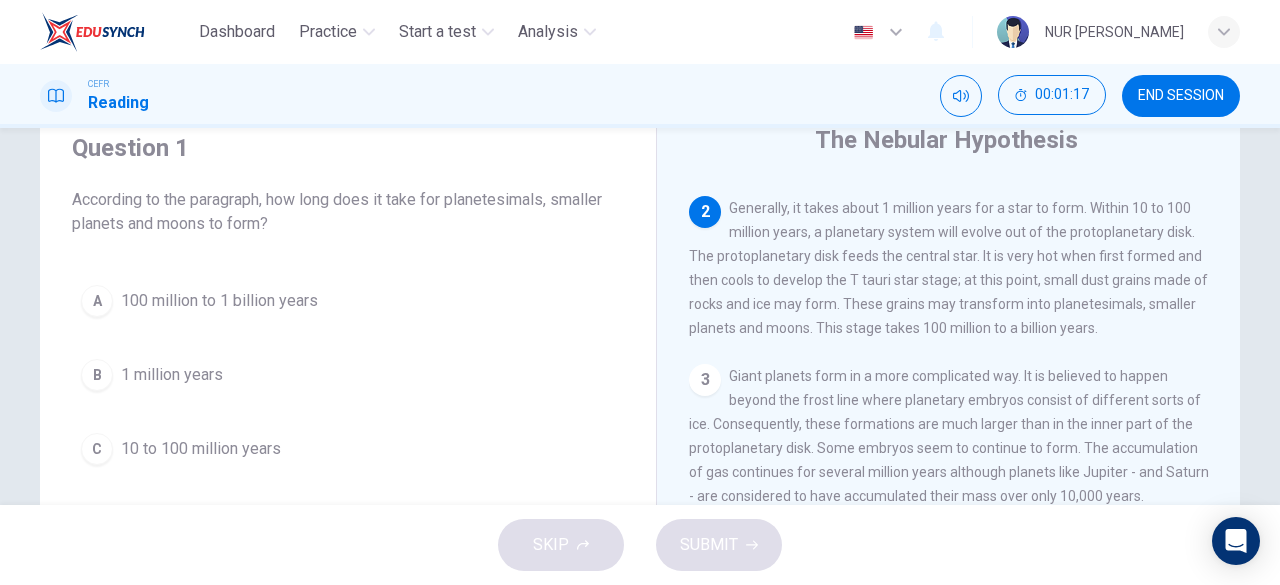 scroll, scrollTop: 247, scrollLeft: 0, axis: vertical 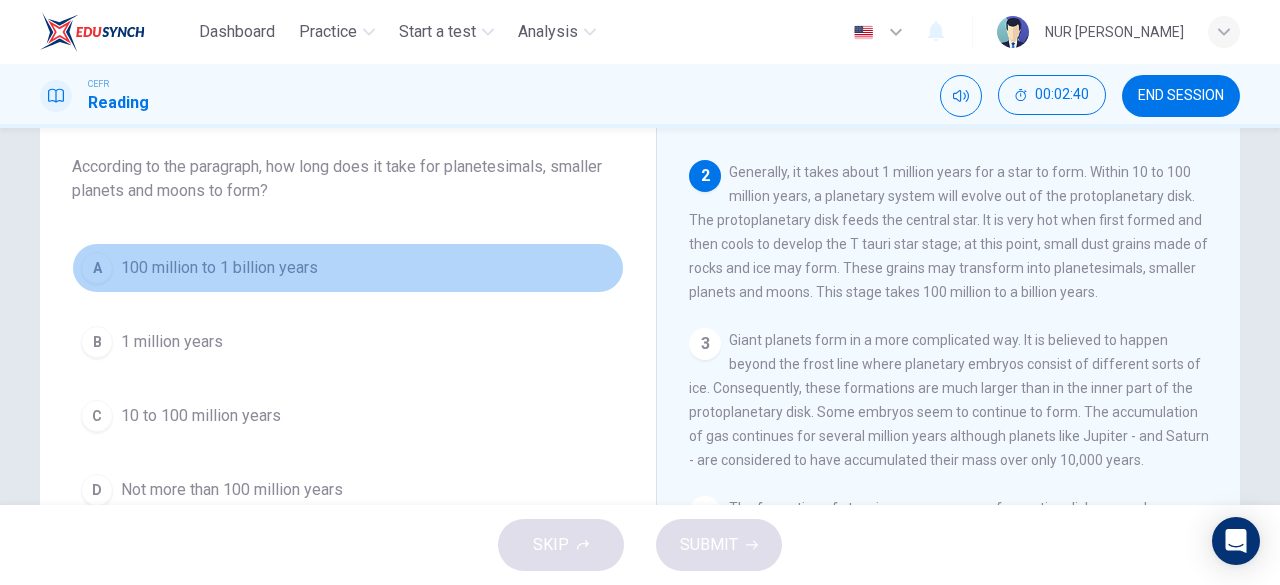 click on "100 million to 1 billion years" at bounding box center (219, 268) 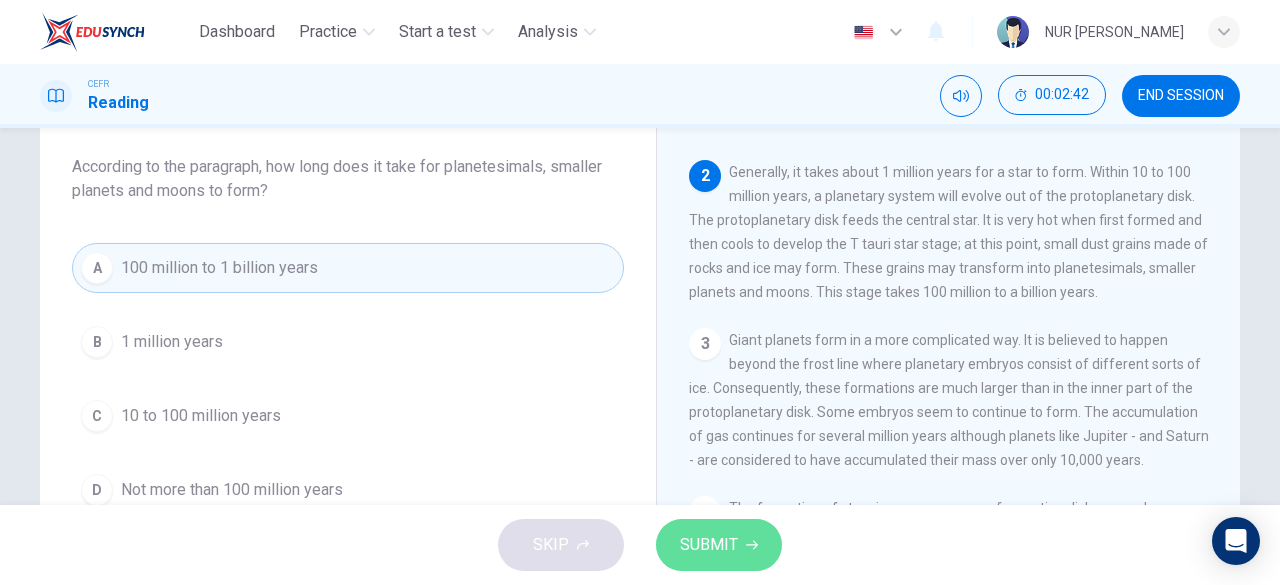 click on "SUBMIT" at bounding box center [719, 545] 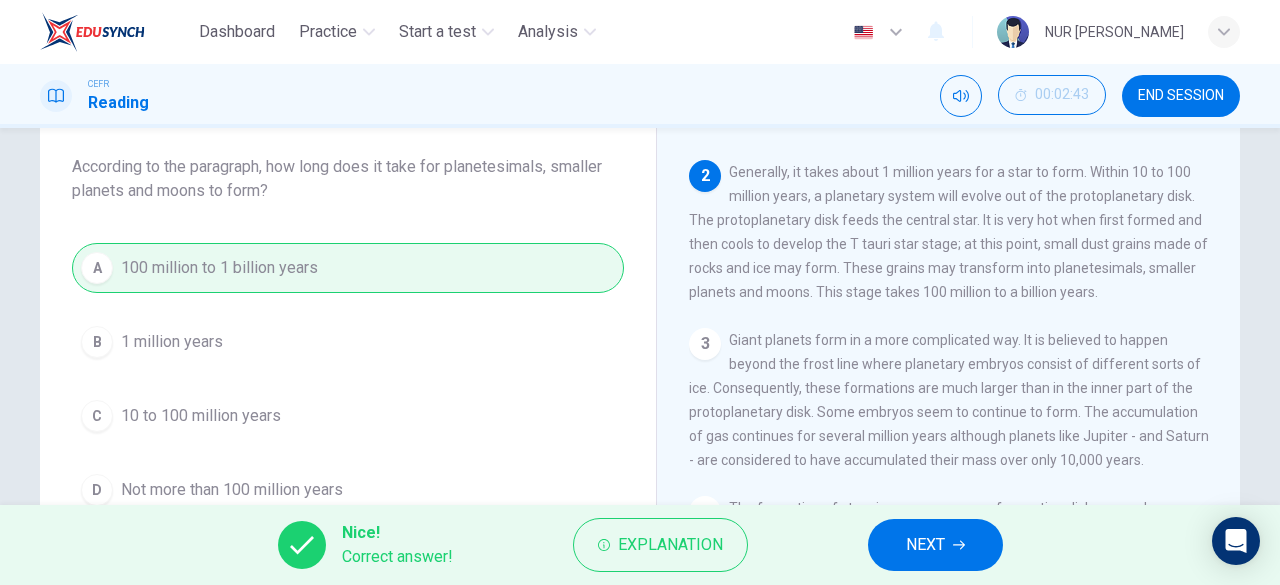 scroll, scrollTop: 156, scrollLeft: 0, axis: vertical 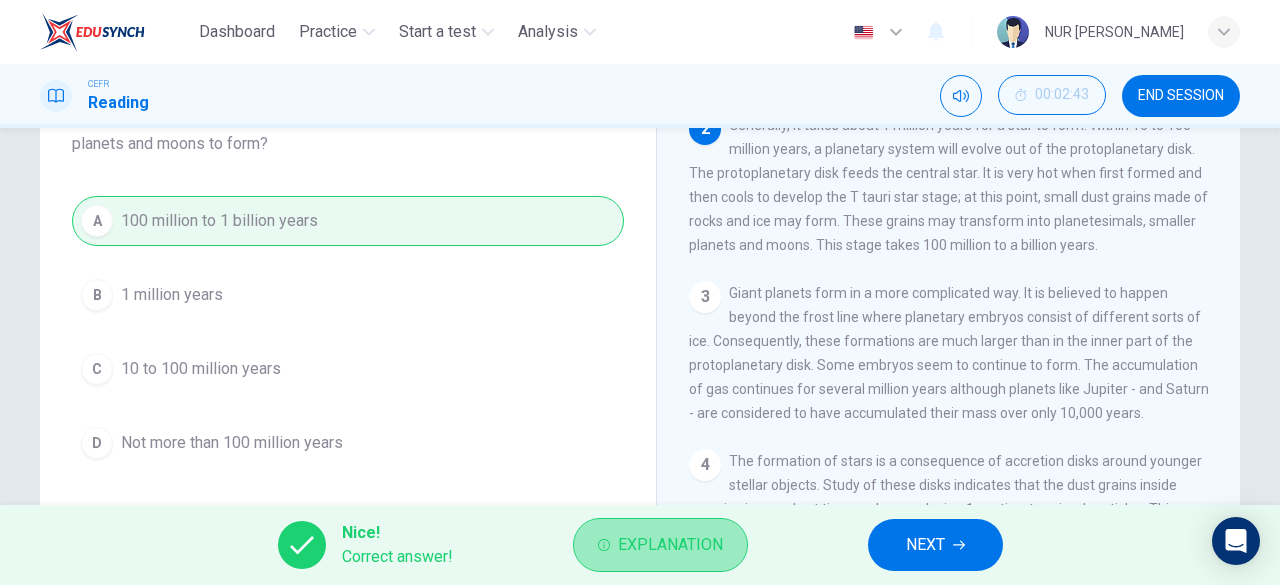 click on "Explanation" at bounding box center [670, 545] 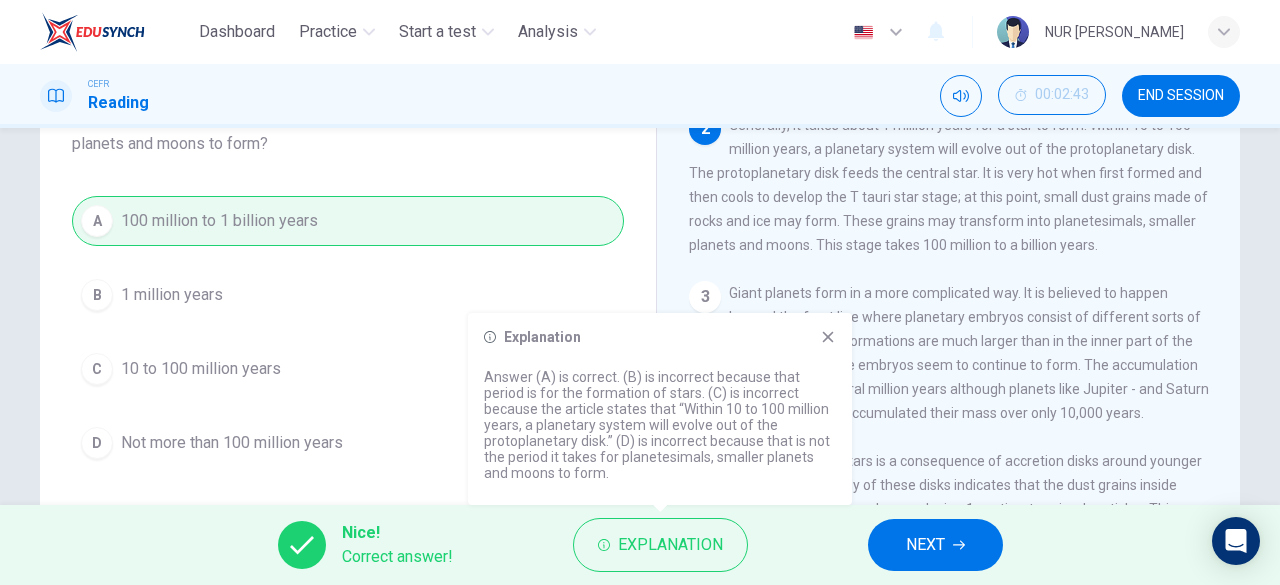 click 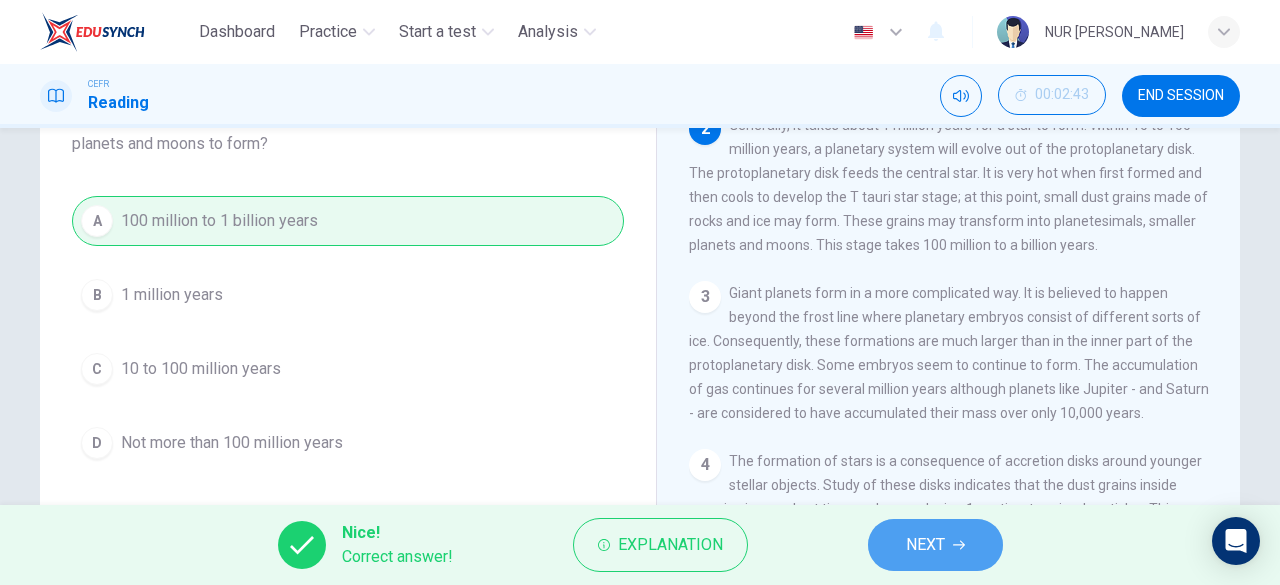 click on "NEXT" at bounding box center (925, 545) 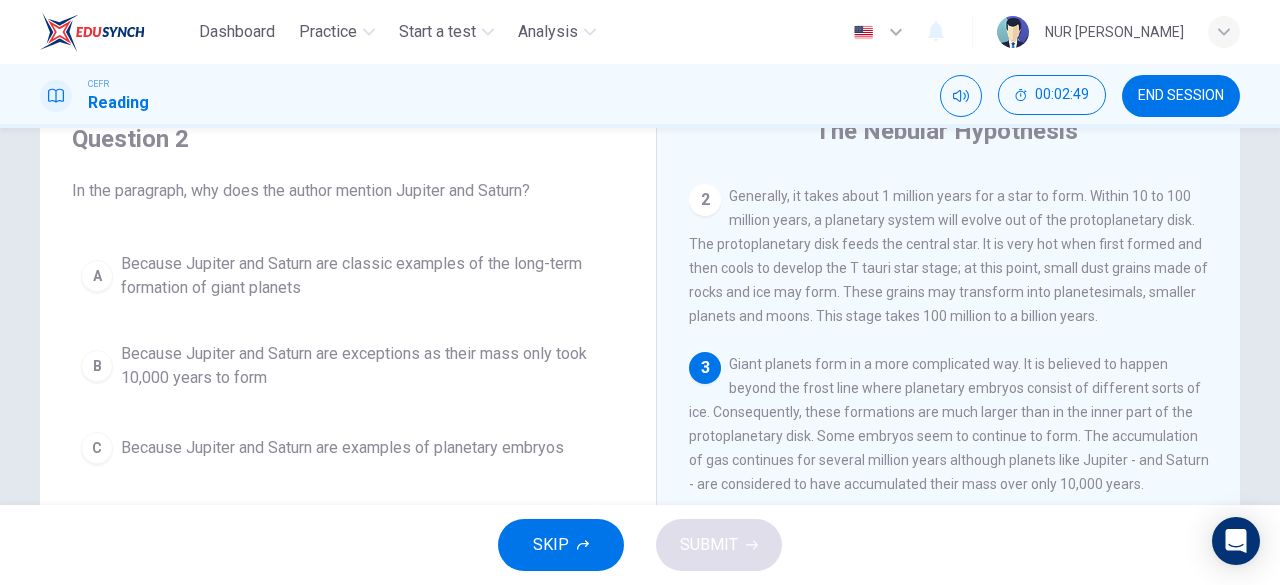 scroll, scrollTop: 122, scrollLeft: 0, axis: vertical 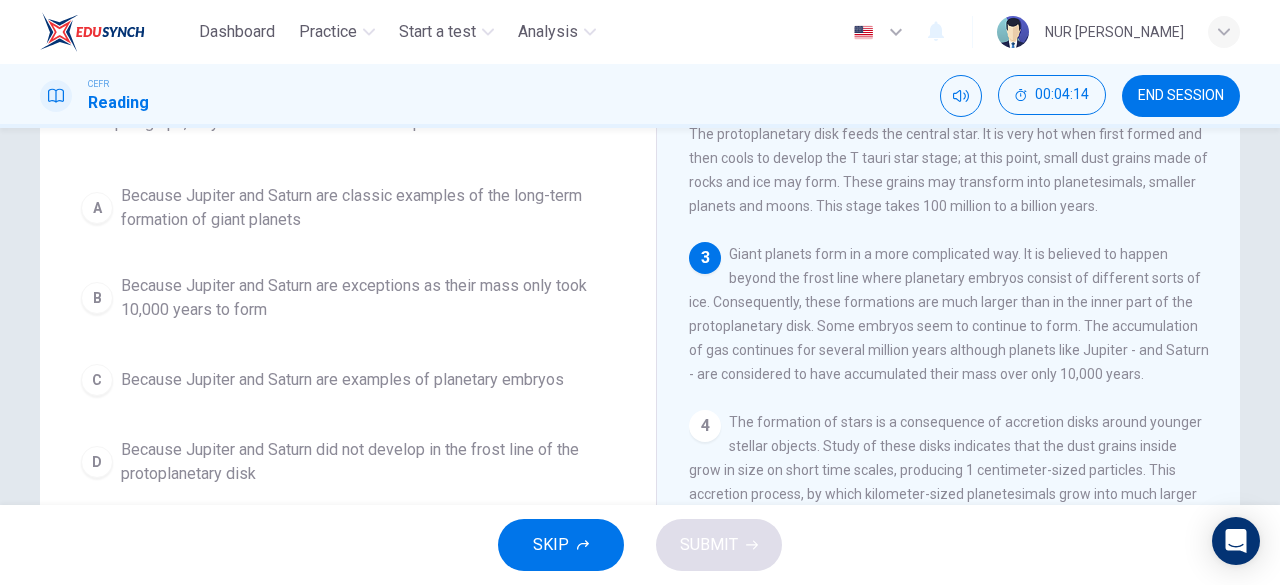 click on "Because Jupiter and Saturn are exceptions as their mass only took 10,000 years to form" at bounding box center [368, 298] 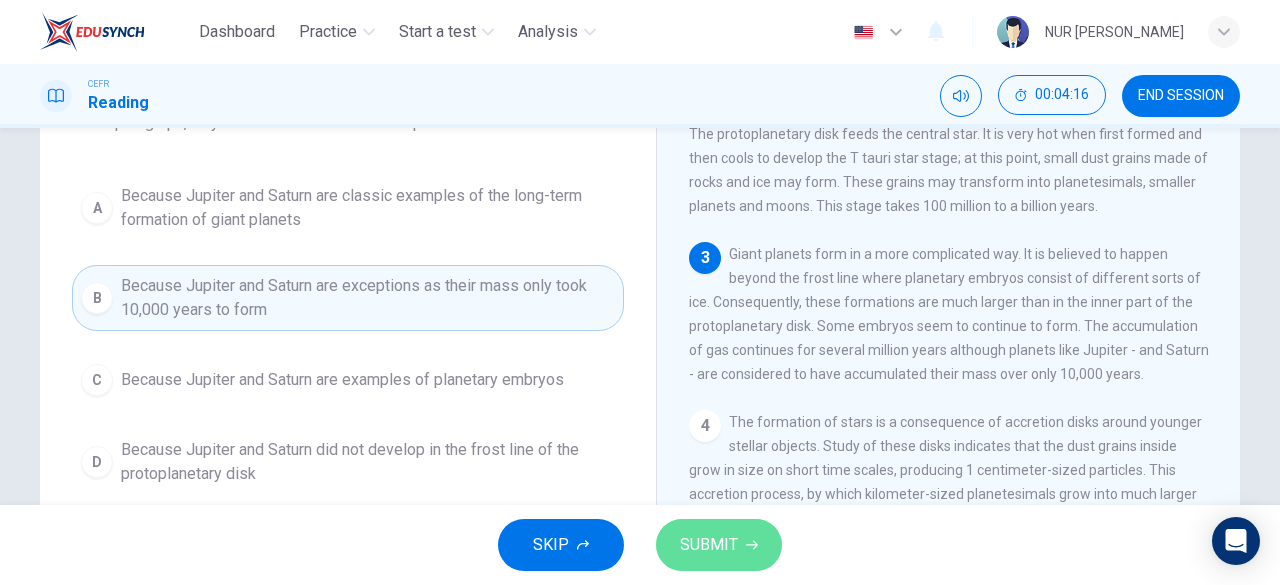 click on "SUBMIT" at bounding box center [709, 545] 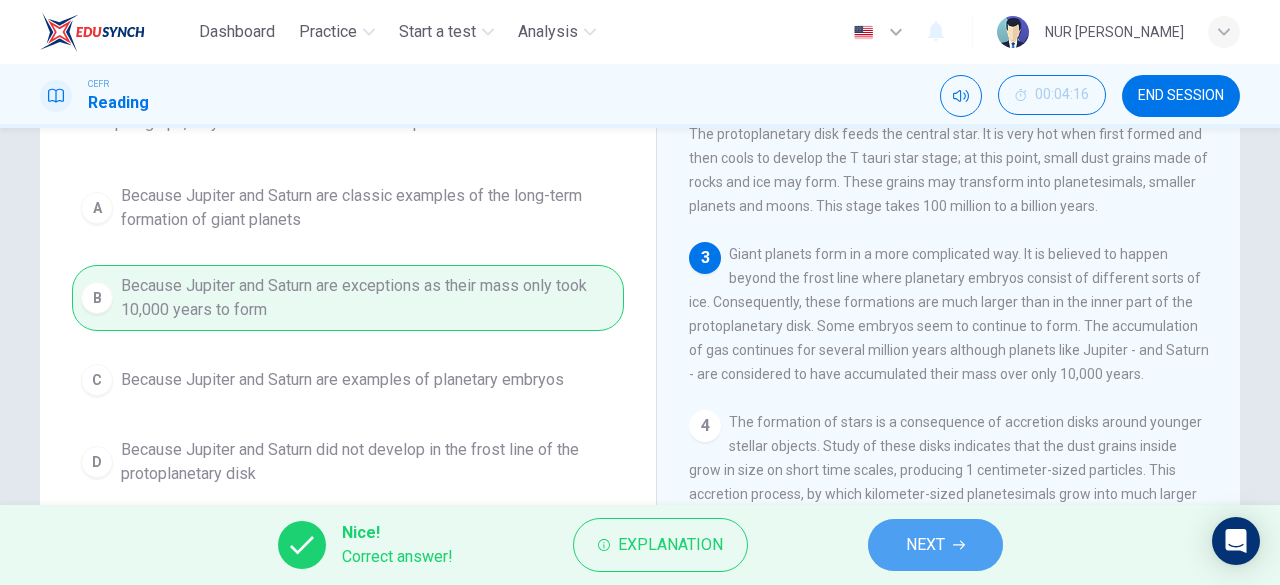 click on "NEXT" at bounding box center [925, 545] 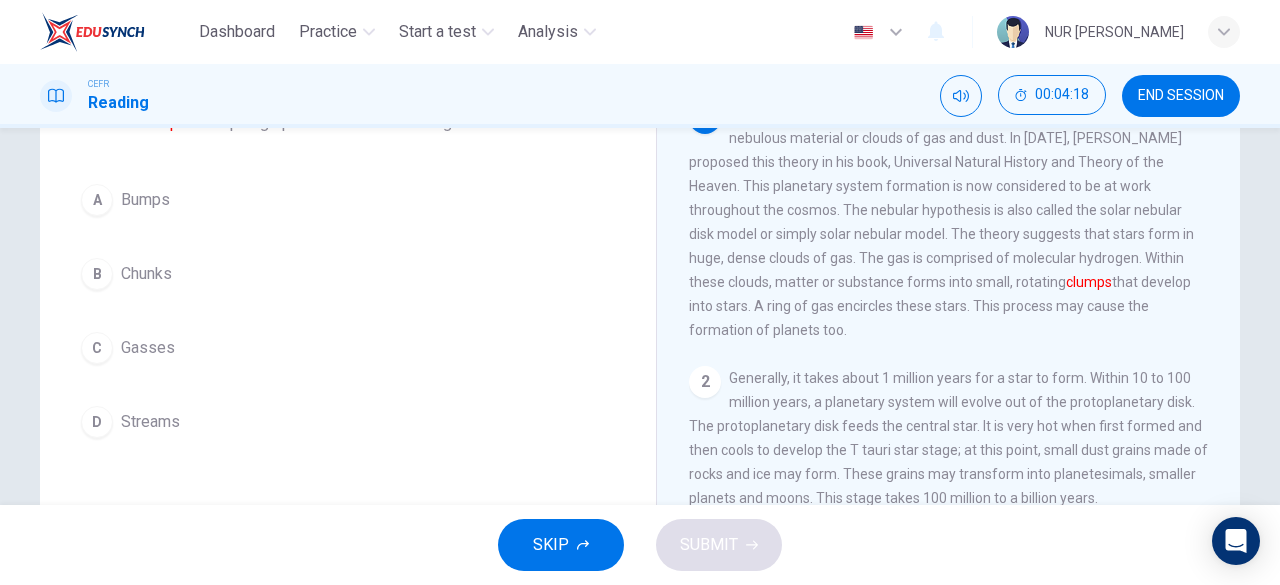 scroll, scrollTop: 0, scrollLeft: 0, axis: both 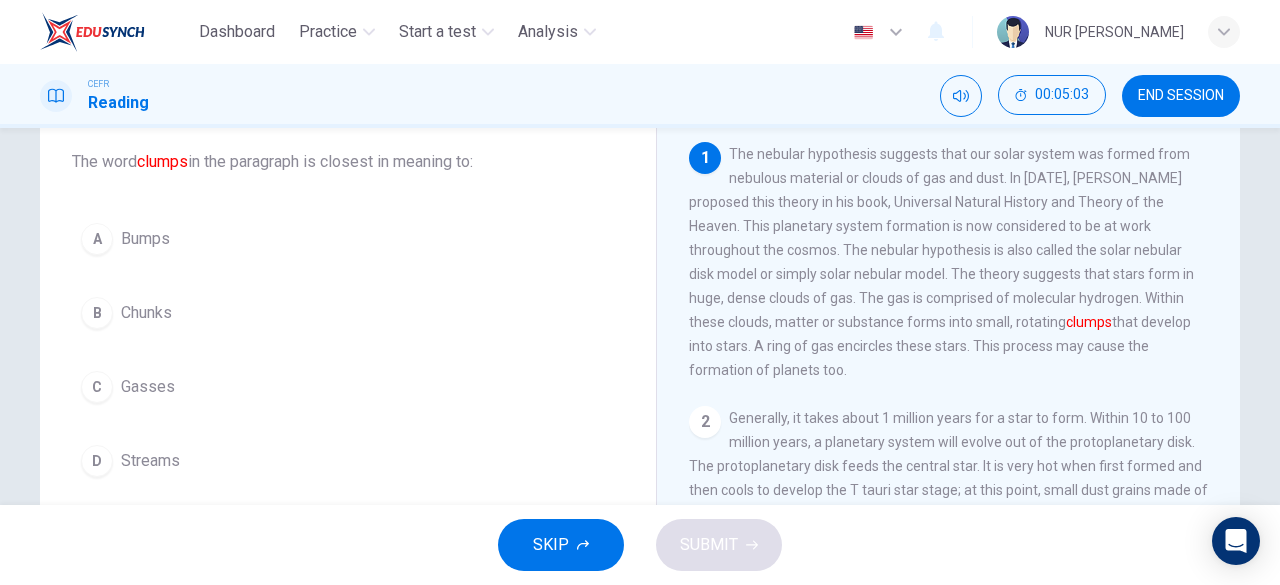click on "Chunks" at bounding box center (146, 313) 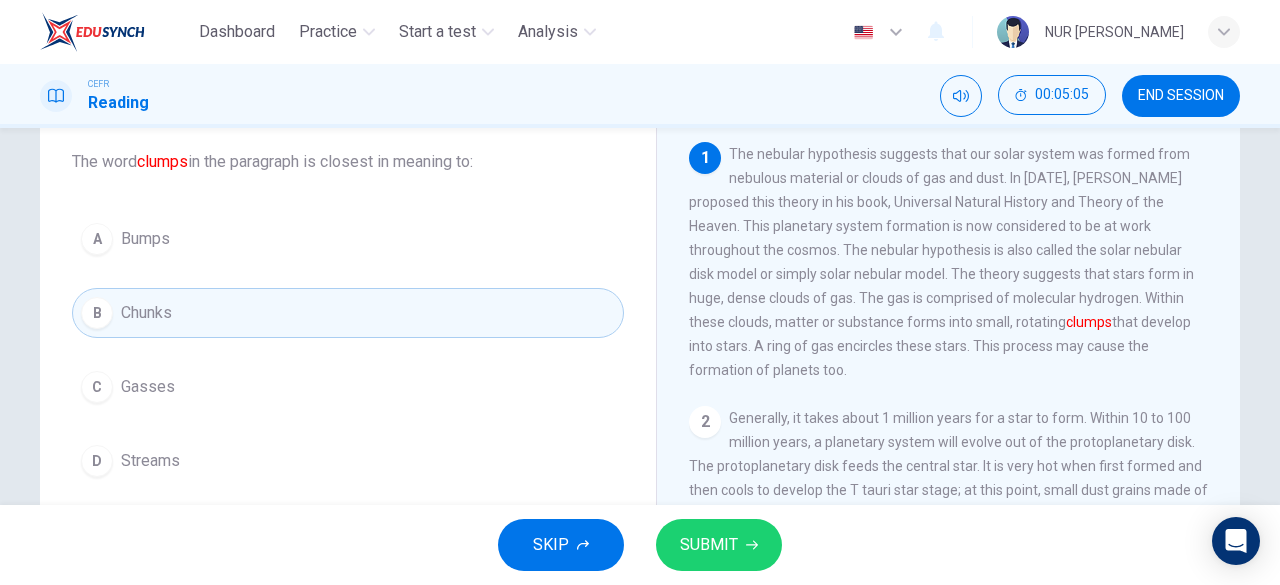click on "SUBMIT" at bounding box center (709, 545) 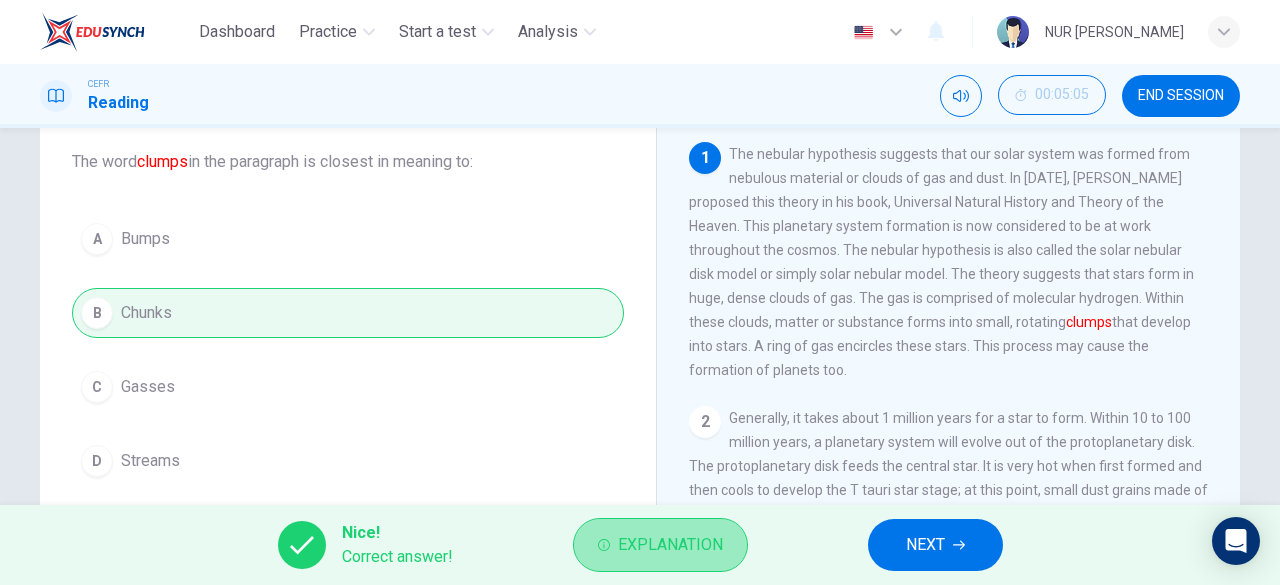 click on "Explanation" at bounding box center [660, 545] 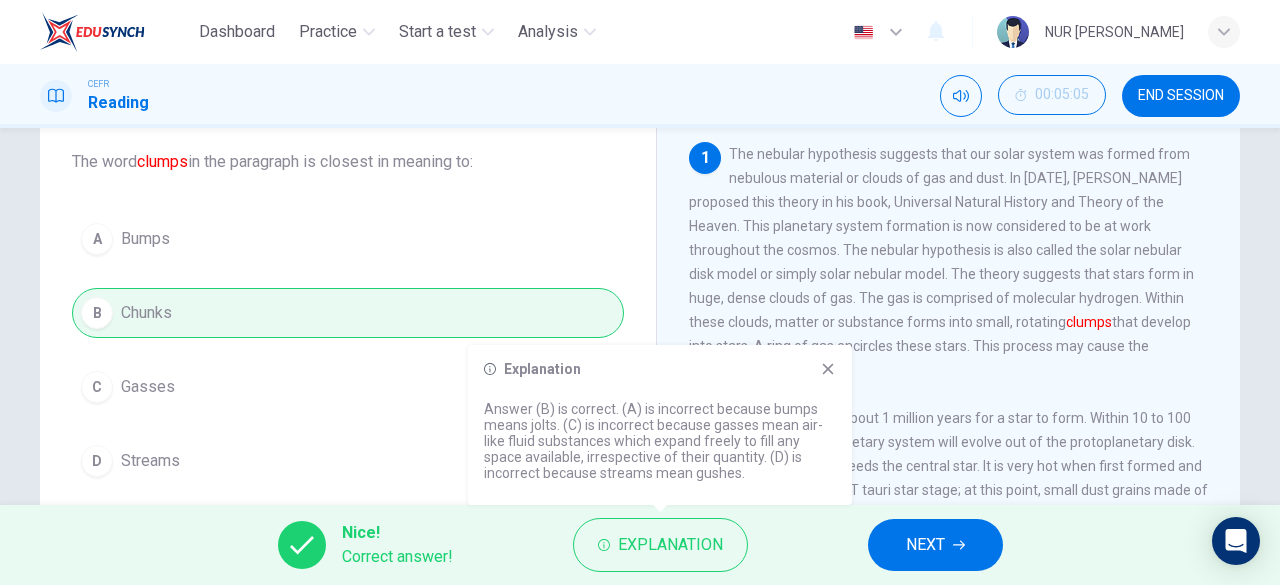 click 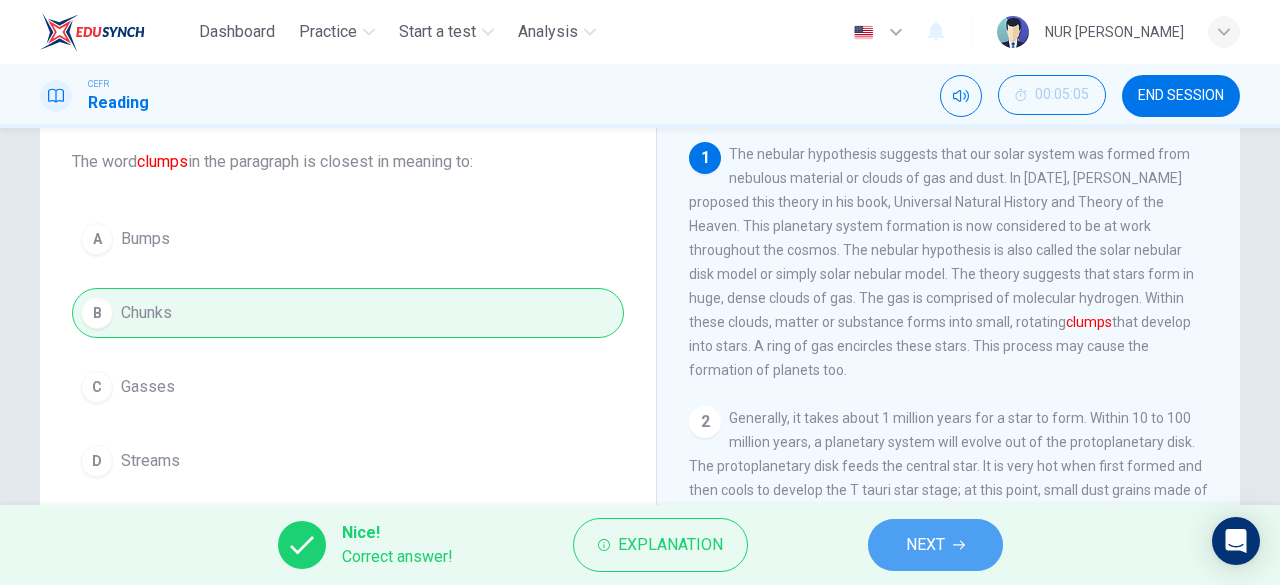 click on "NEXT" at bounding box center (935, 545) 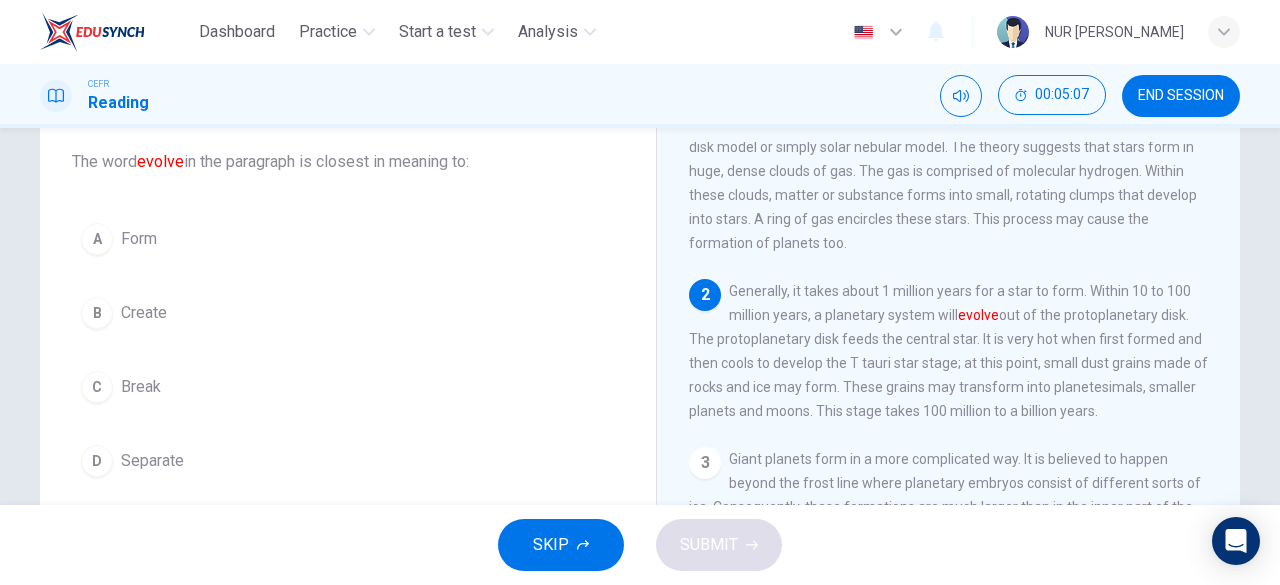 scroll, scrollTop: 128, scrollLeft: 0, axis: vertical 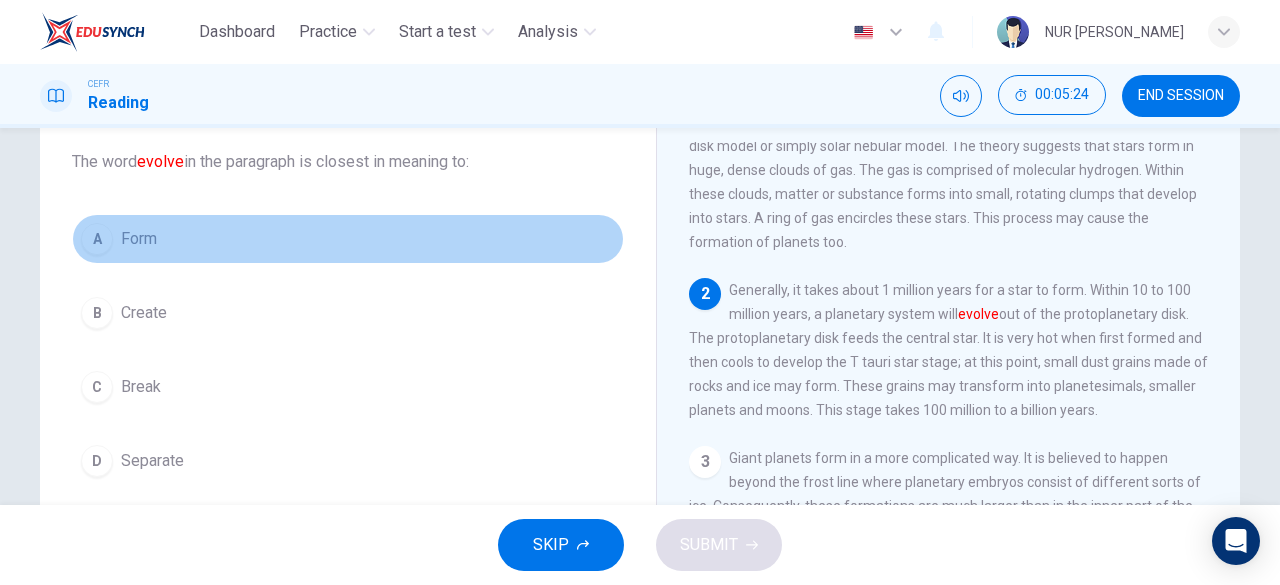 click on "A Form" at bounding box center [348, 239] 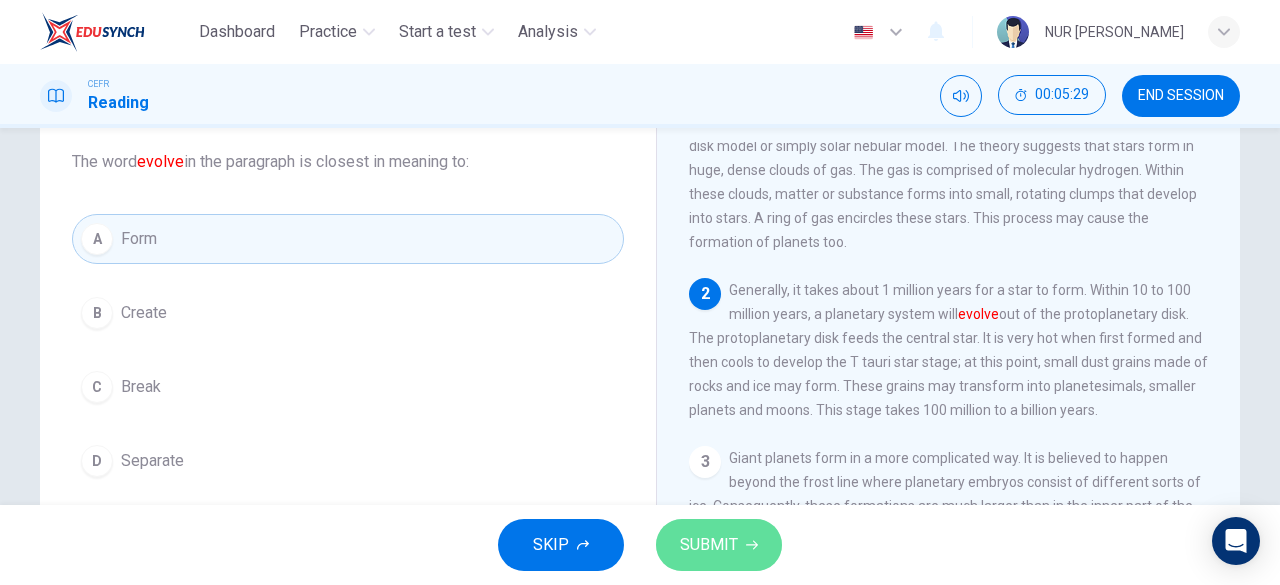 click on "SUBMIT" at bounding box center [709, 545] 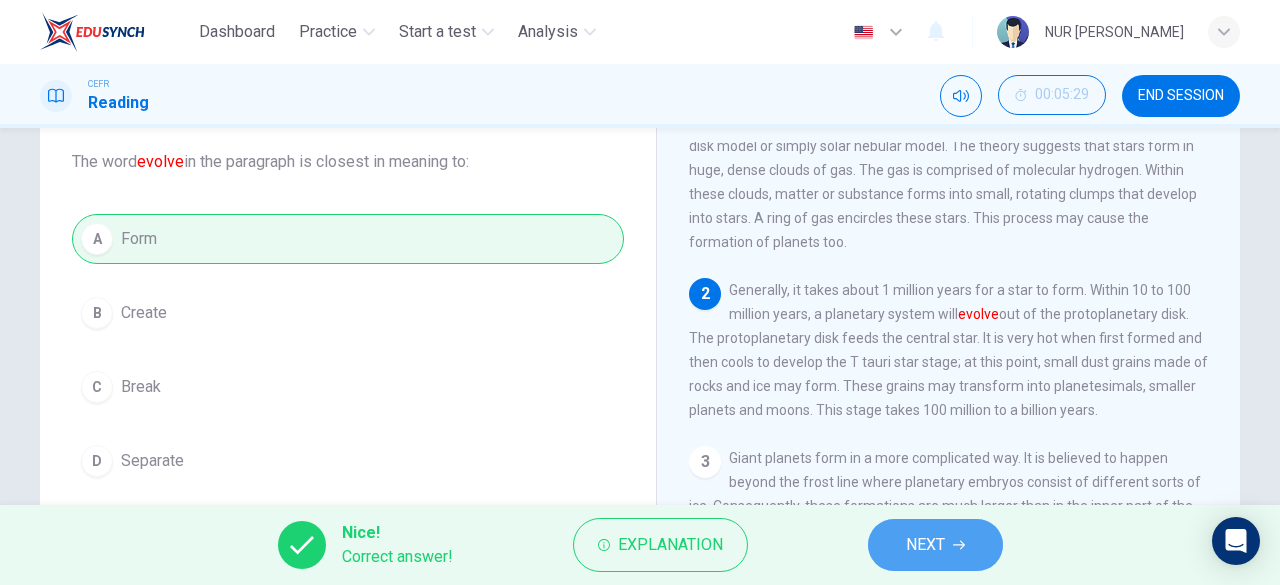click on "NEXT" at bounding box center (935, 545) 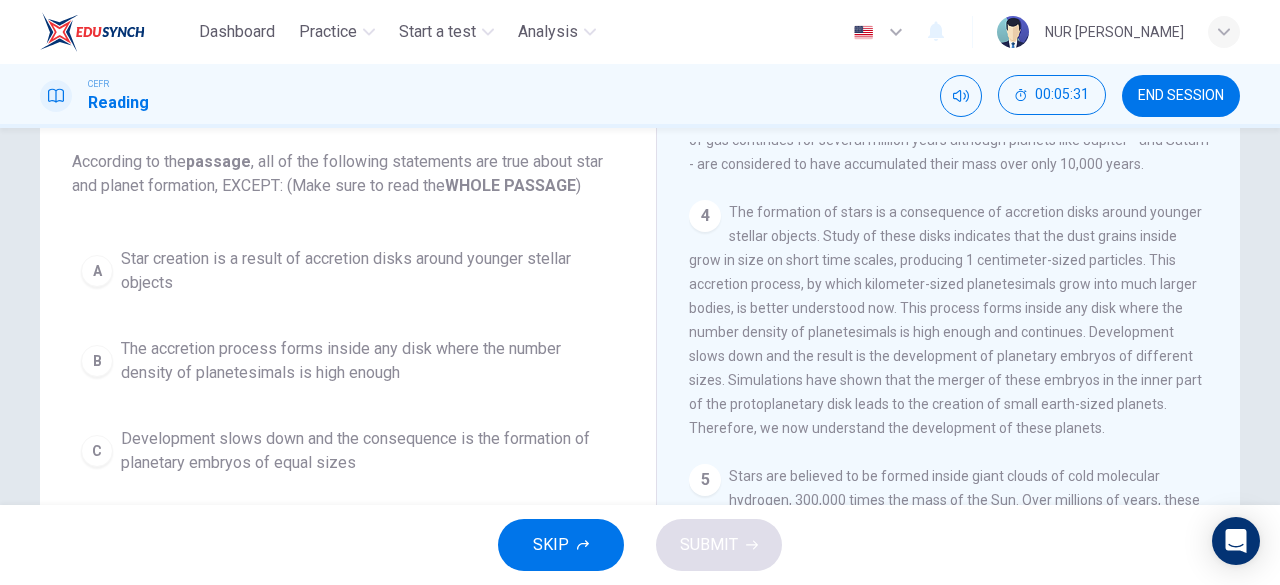 scroll, scrollTop: 572, scrollLeft: 0, axis: vertical 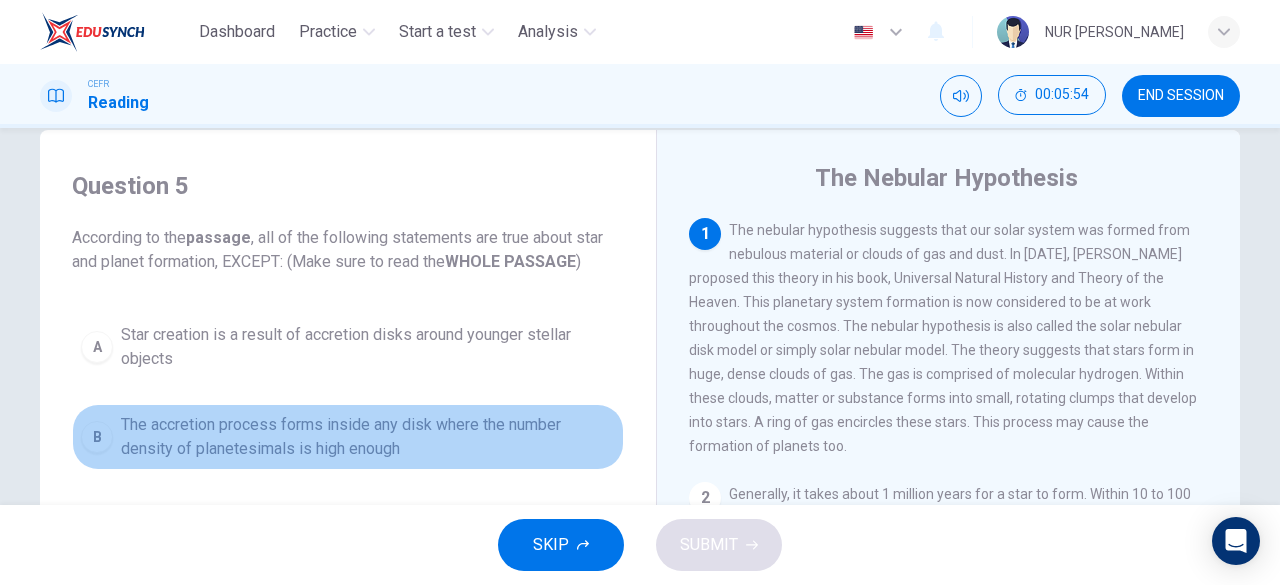 click on "The accretion process forms inside any disk where the number density of planetesimals is high enough" at bounding box center [368, 437] 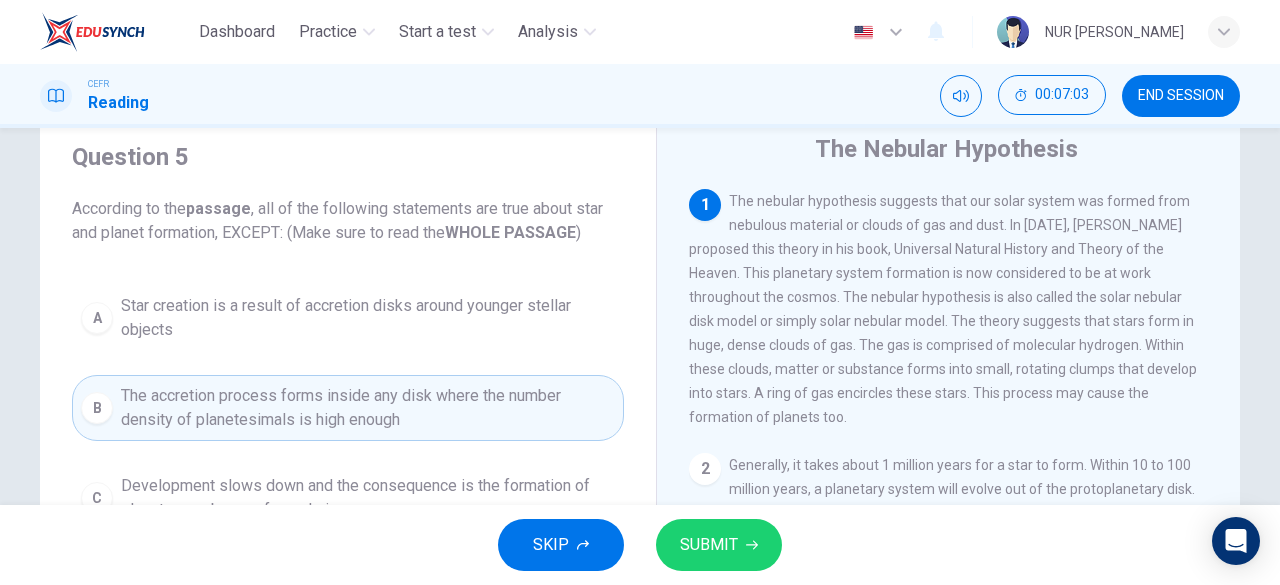 scroll, scrollTop: 67, scrollLeft: 0, axis: vertical 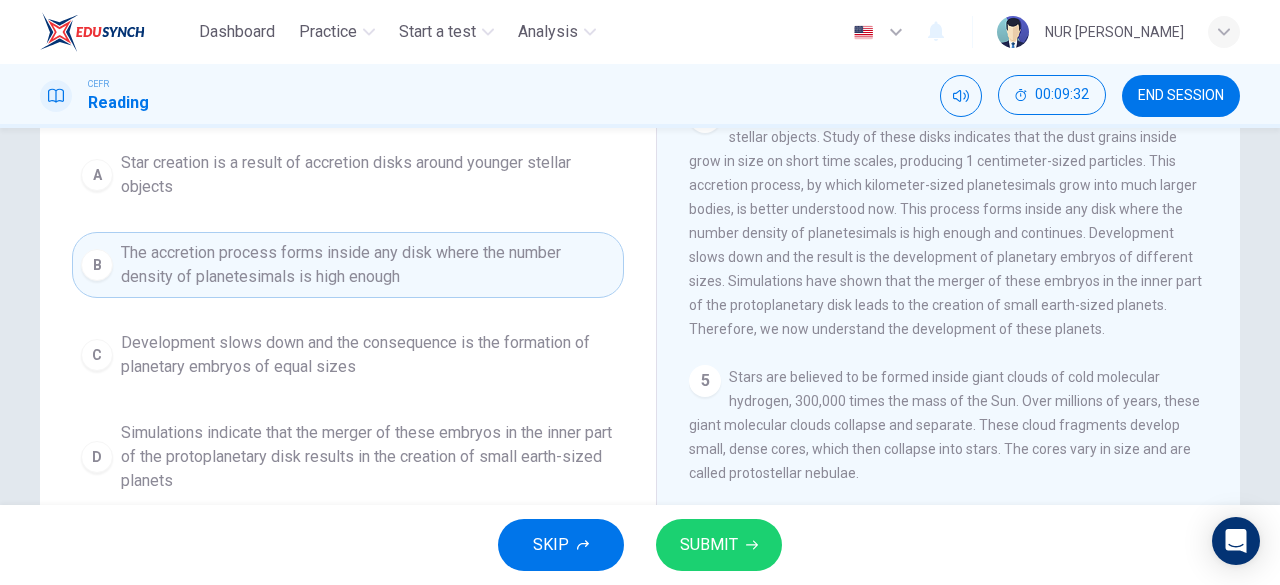 click on "Development slows down and the consequence is the formation of planetary embryos of equal sizes" at bounding box center (368, 355) 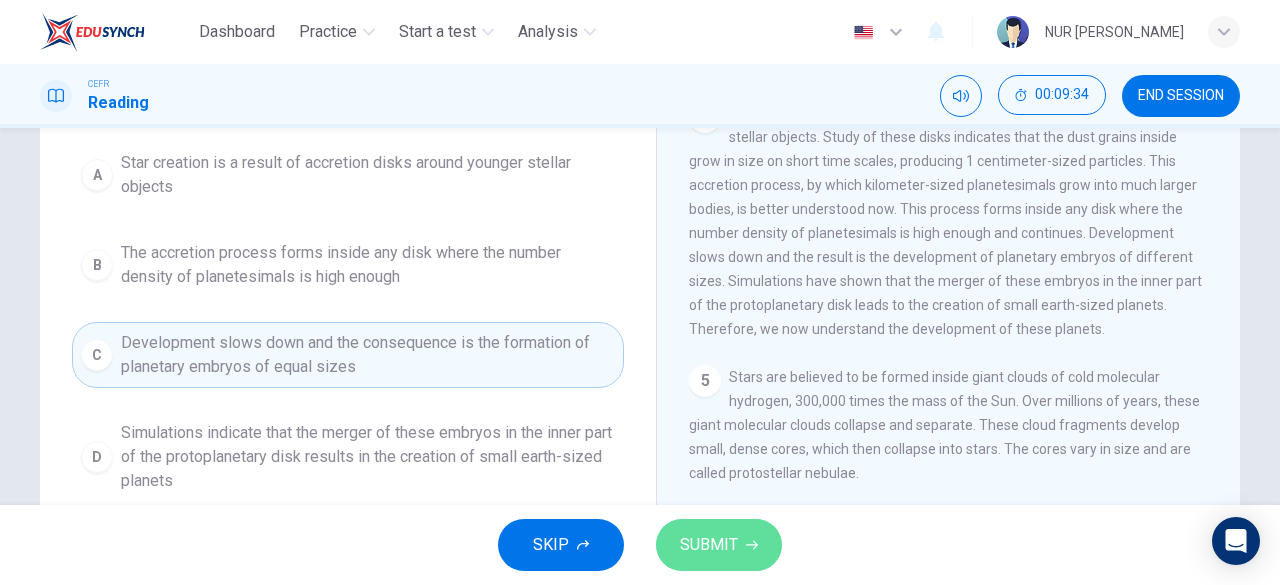 click on "SUBMIT" at bounding box center [709, 545] 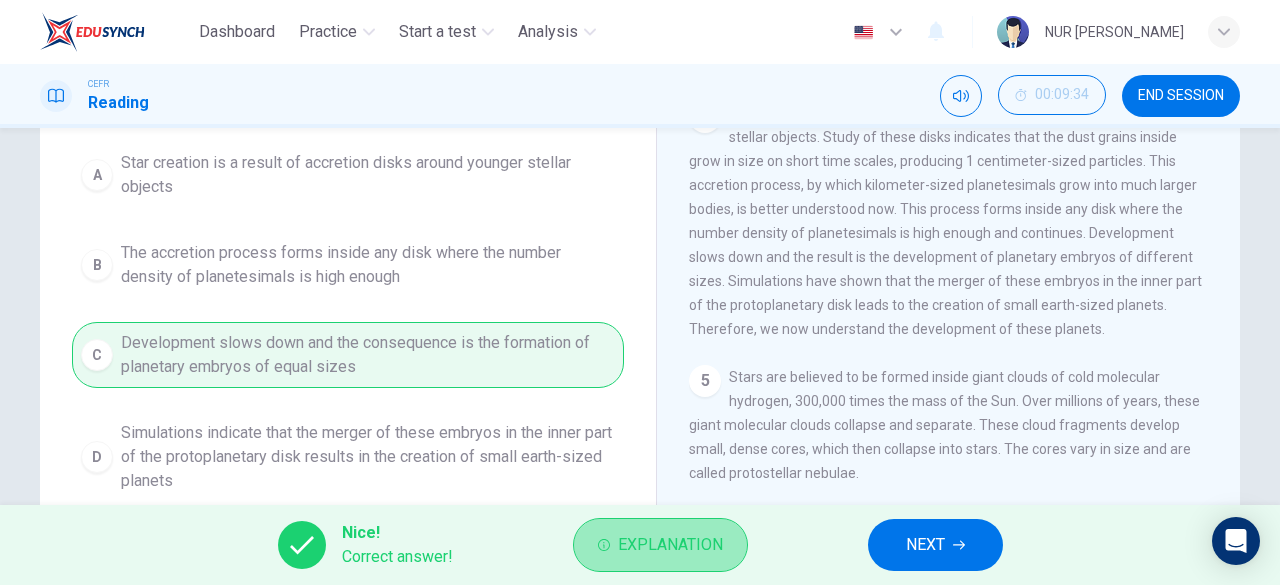 click on "Explanation" at bounding box center [670, 545] 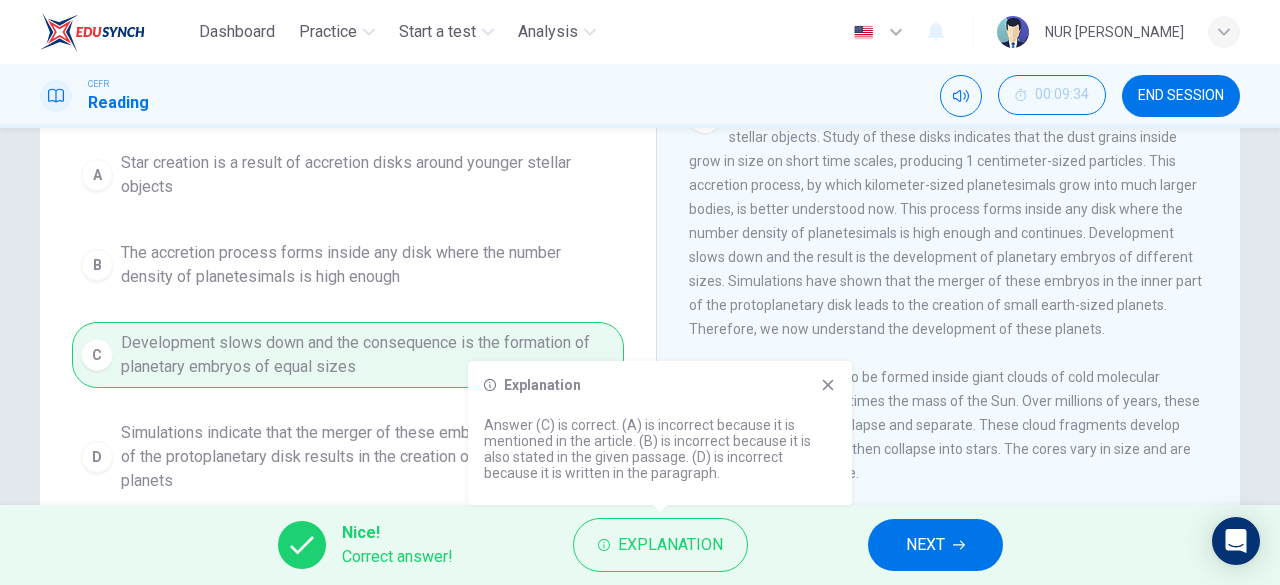 click on "Explanation Answer (C) is correct. (A) is incorrect because it is mentioned in the article. (B) is incorrect because it is also stated in the given passage. (D) is incorrect because it is written in the paragraph." at bounding box center [660, 433] 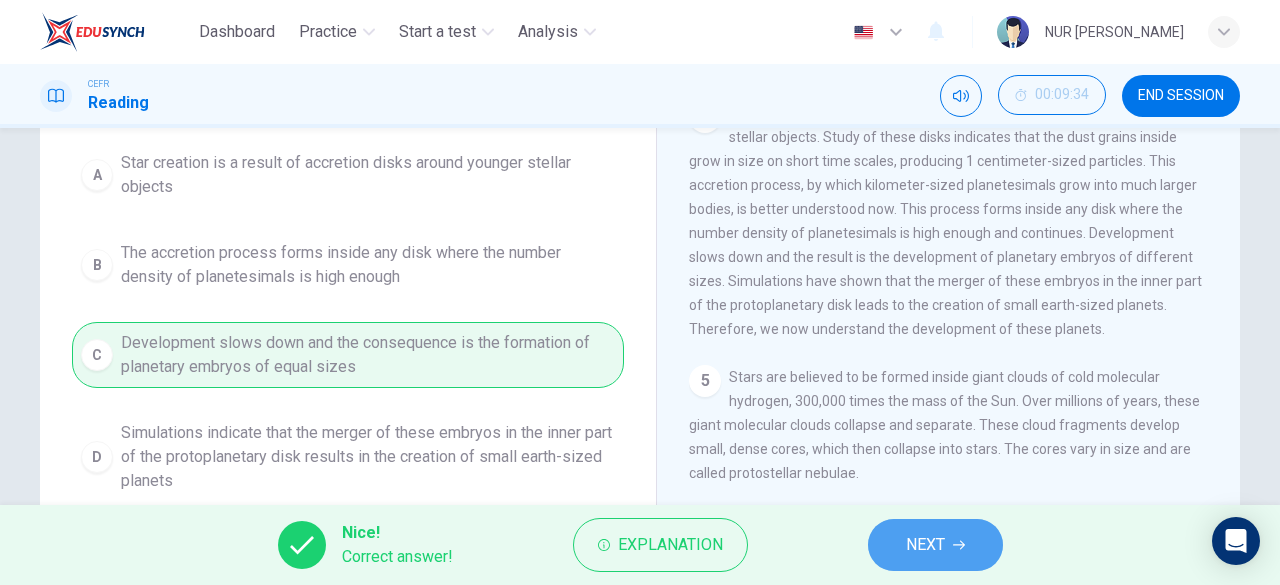 click on "NEXT" at bounding box center (925, 545) 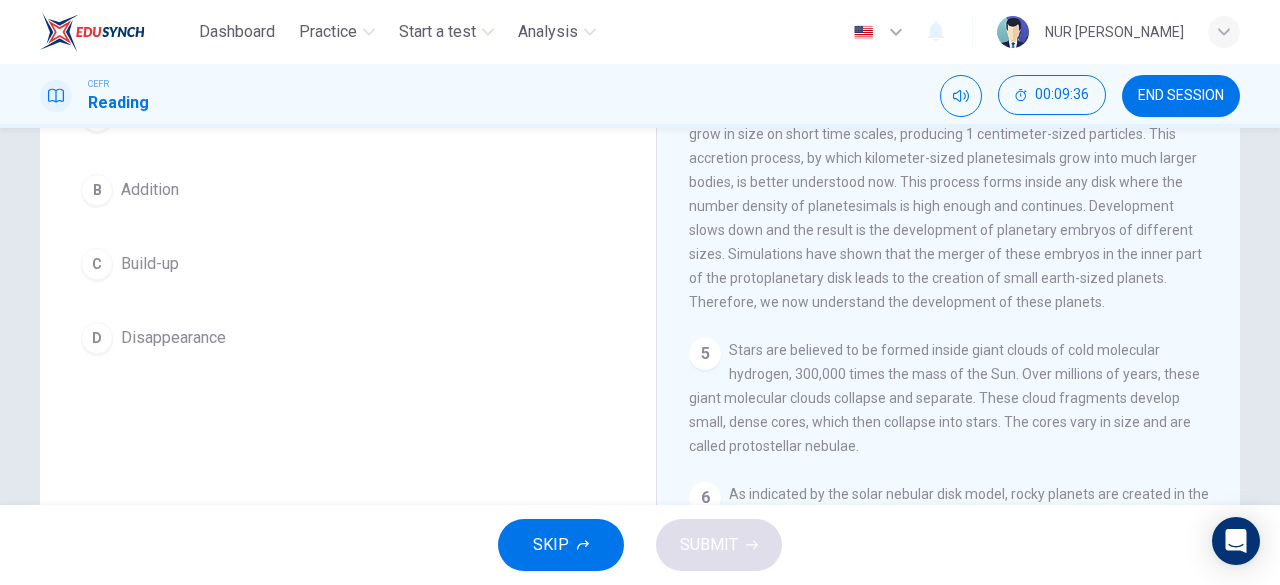 scroll, scrollTop: 398, scrollLeft: 0, axis: vertical 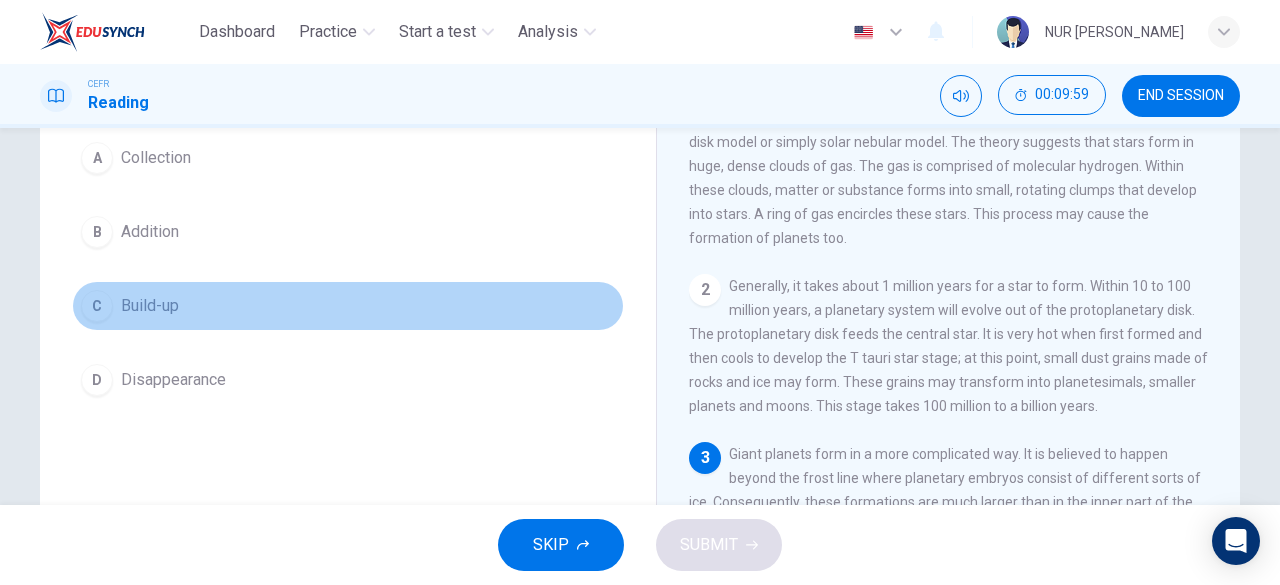 click on "Build-up" at bounding box center (150, 306) 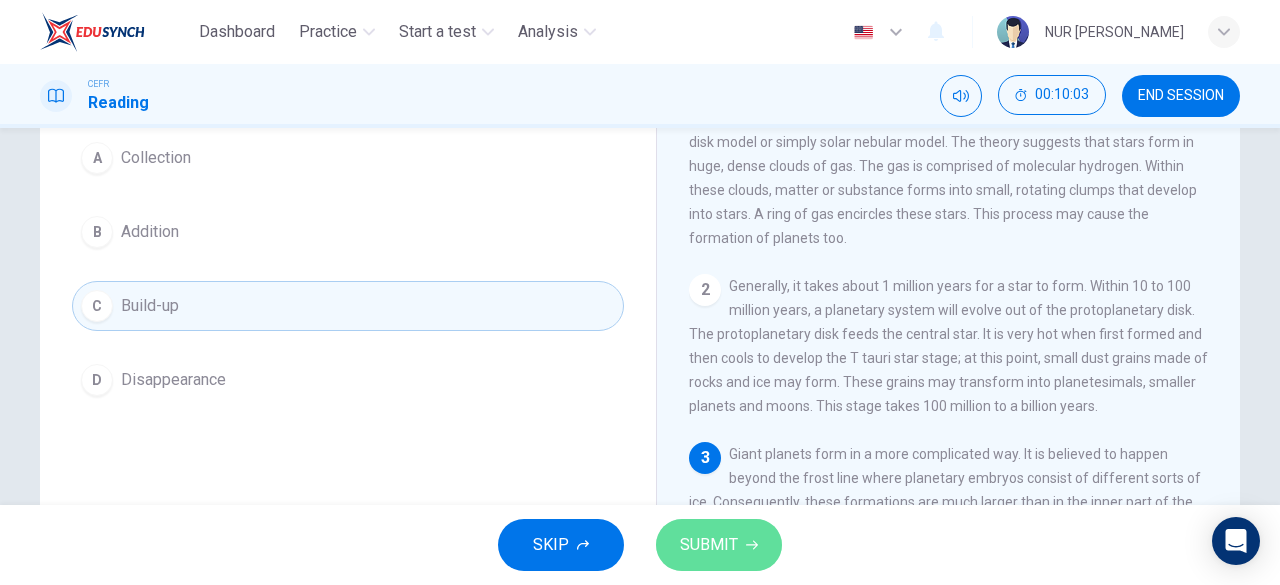 click on "SUBMIT" at bounding box center [709, 545] 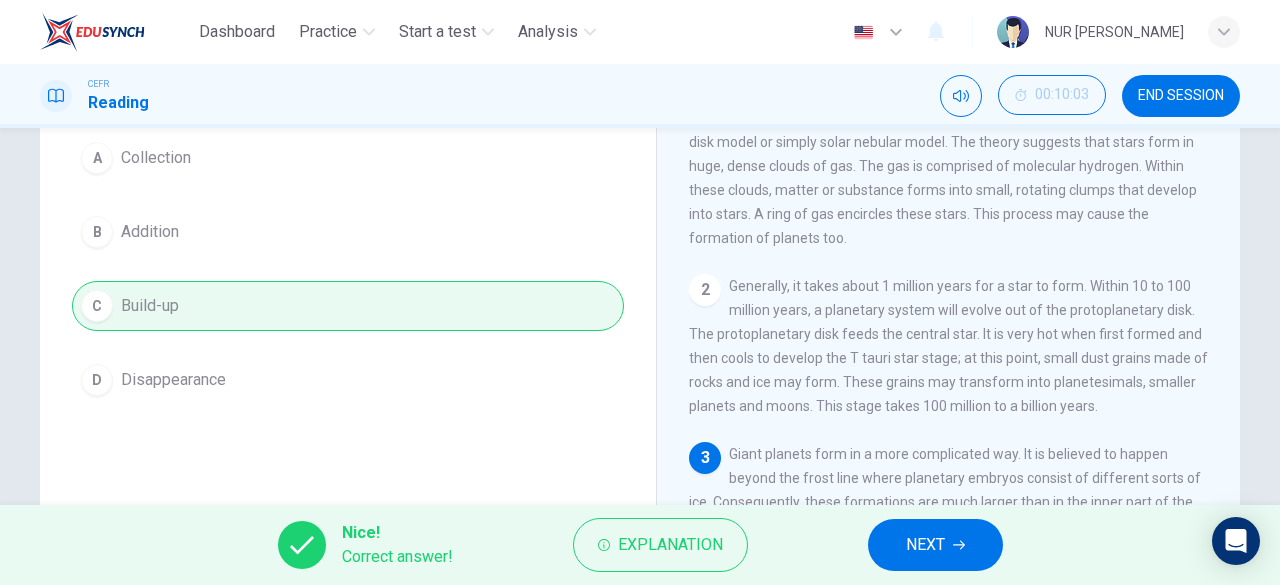 click on "NEXT" at bounding box center (925, 545) 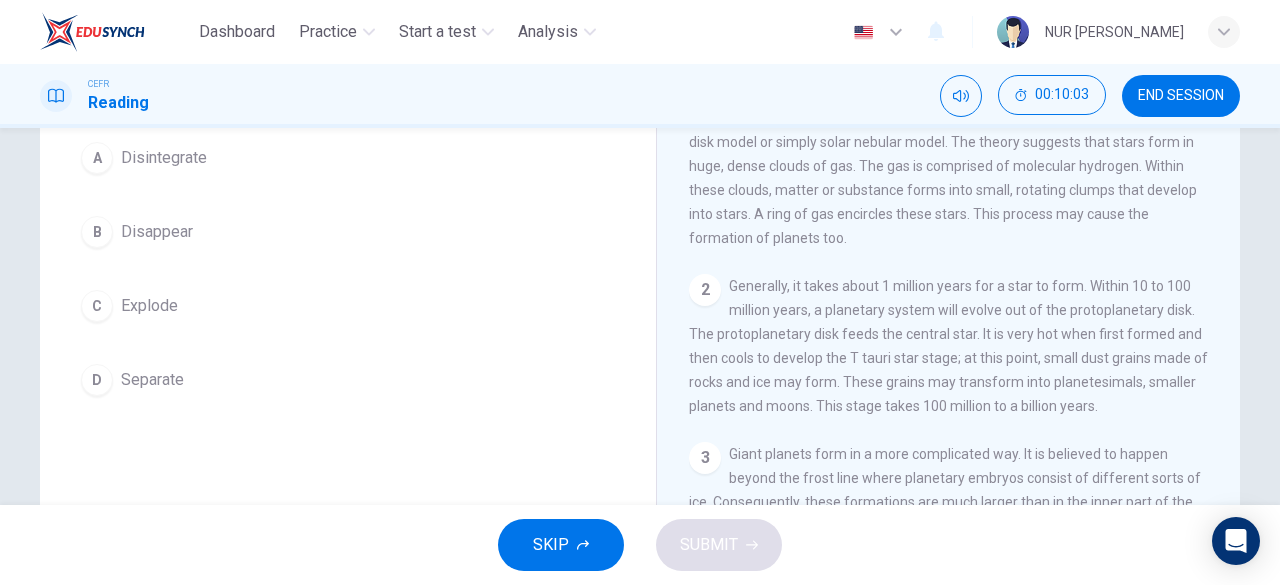 scroll, scrollTop: 0, scrollLeft: 0, axis: both 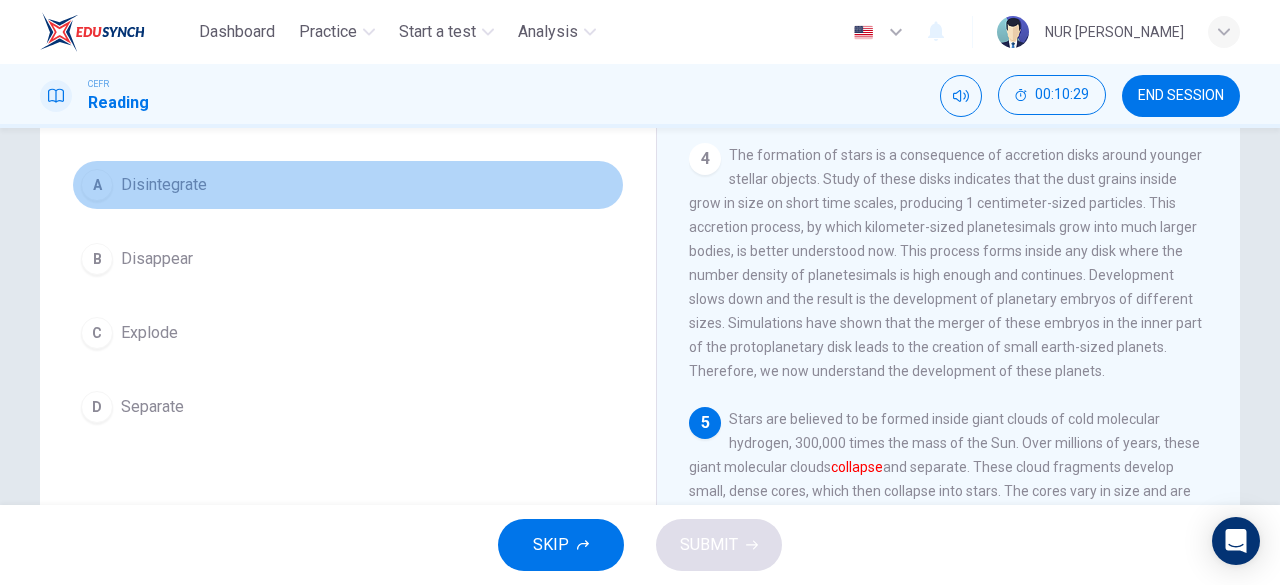 click on "A Disintegrate" at bounding box center [348, 185] 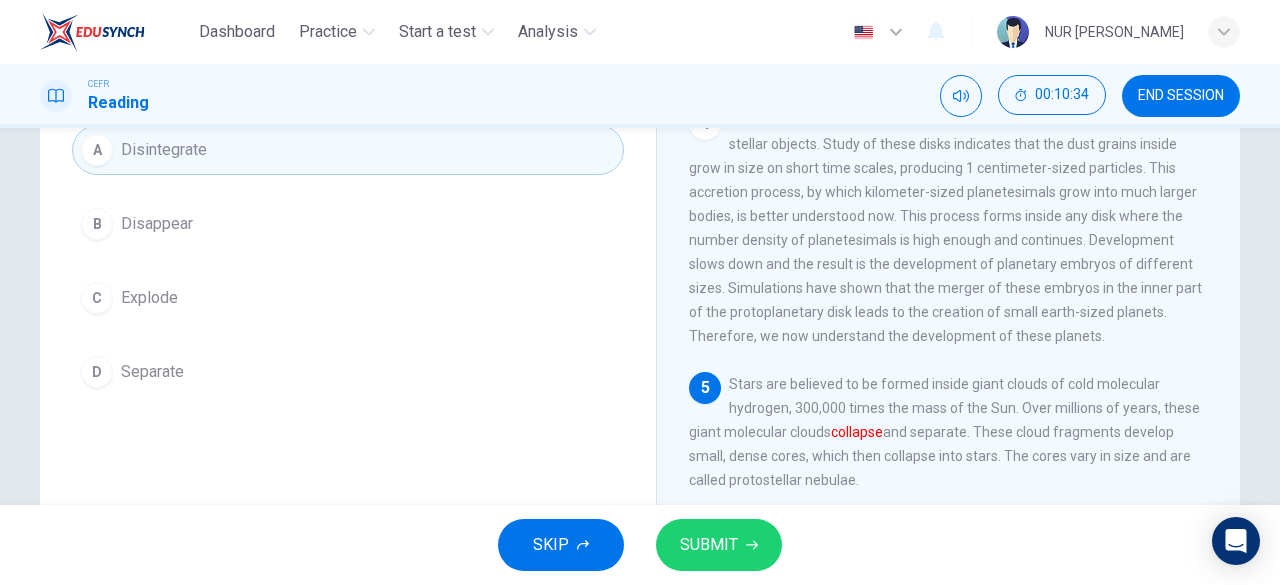 scroll, scrollTop: 204, scrollLeft: 0, axis: vertical 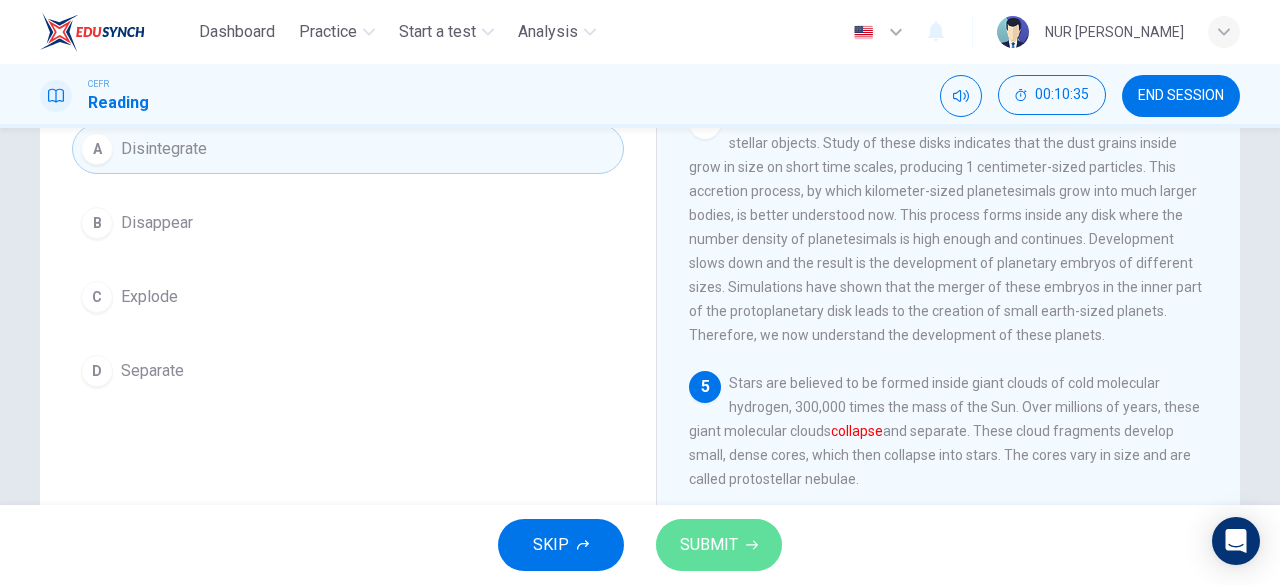 click on "SUBMIT" at bounding box center [709, 545] 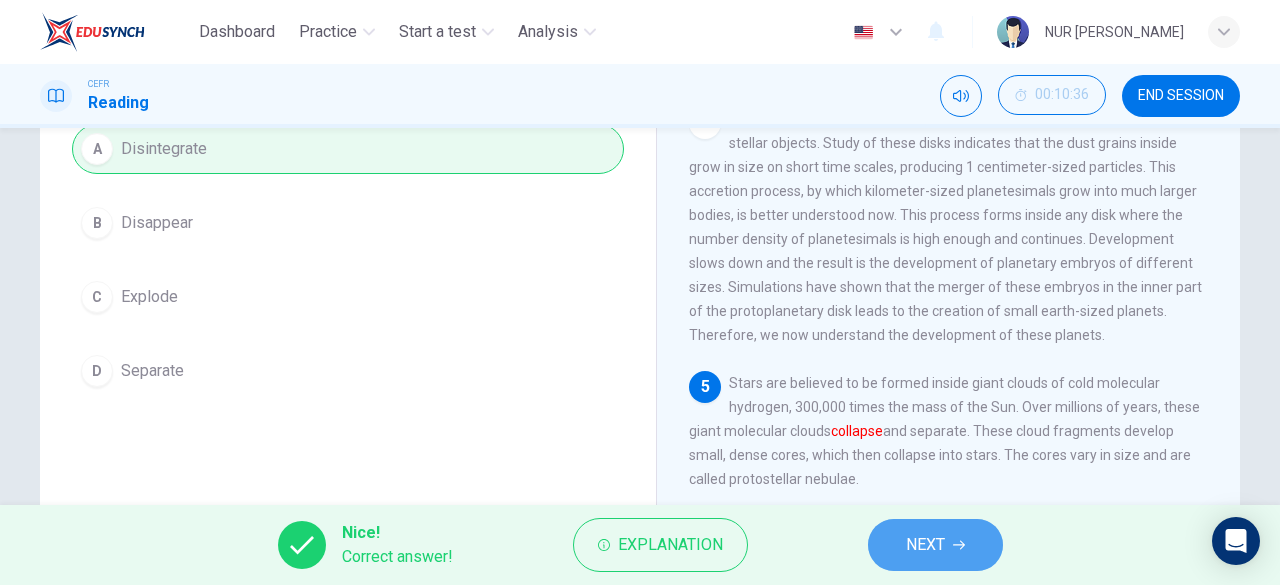 click on "NEXT" at bounding box center (935, 545) 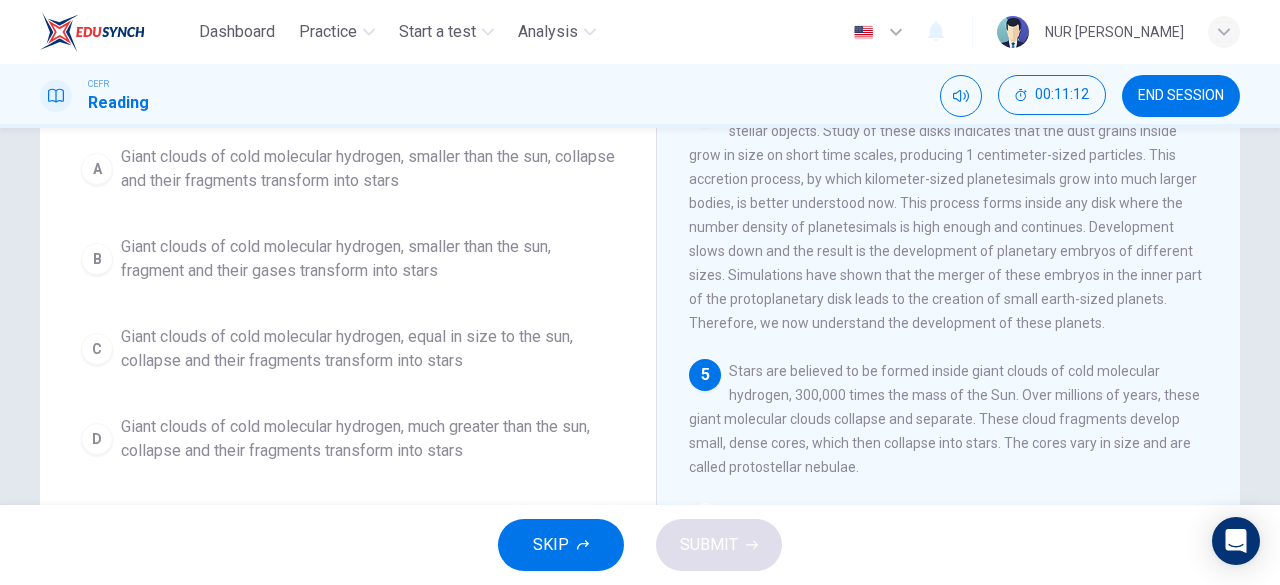 scroll, scrollTop: 214, scrollLeft: 0, axis: vertical 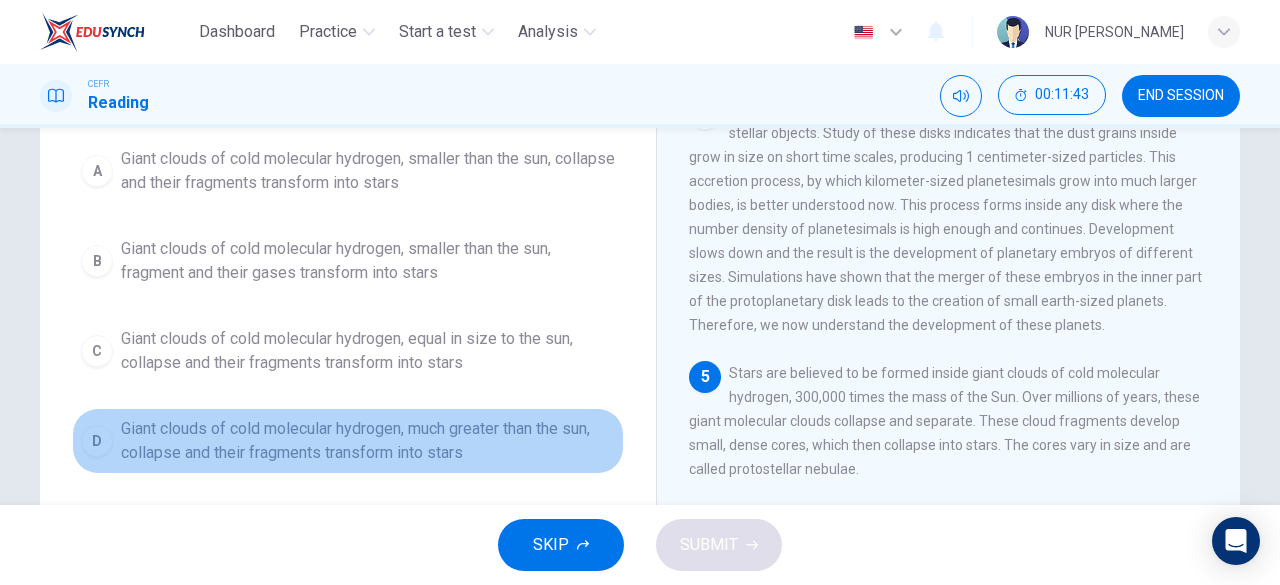 click on "Giant clouds of cold molecular hydrogen, much greater than the sun, collapse and their fragments transform into stars" at bounding box center (368, 441) 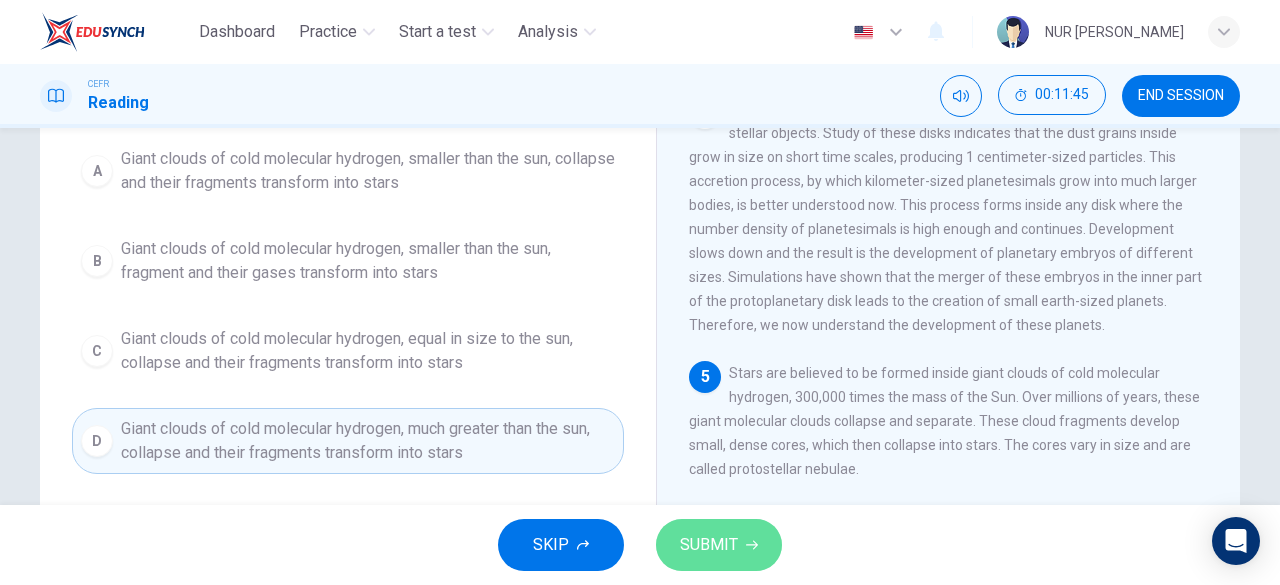click on "SUBMIT" at bounding box center [709, 545] 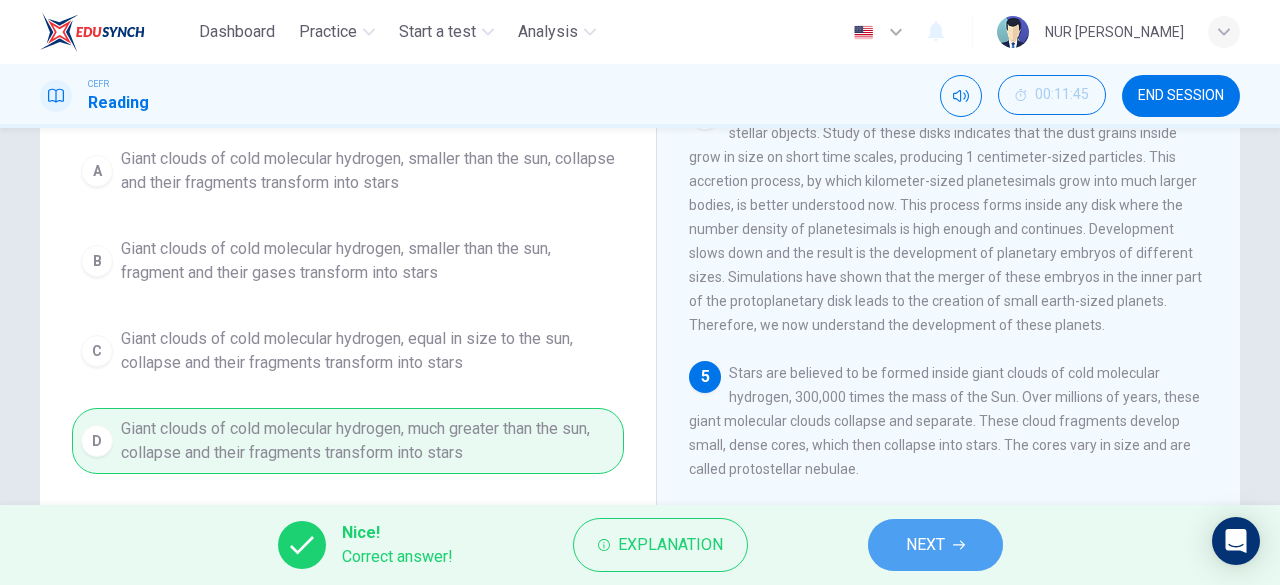 click on "NEXT" at bounding box center (935, 545) 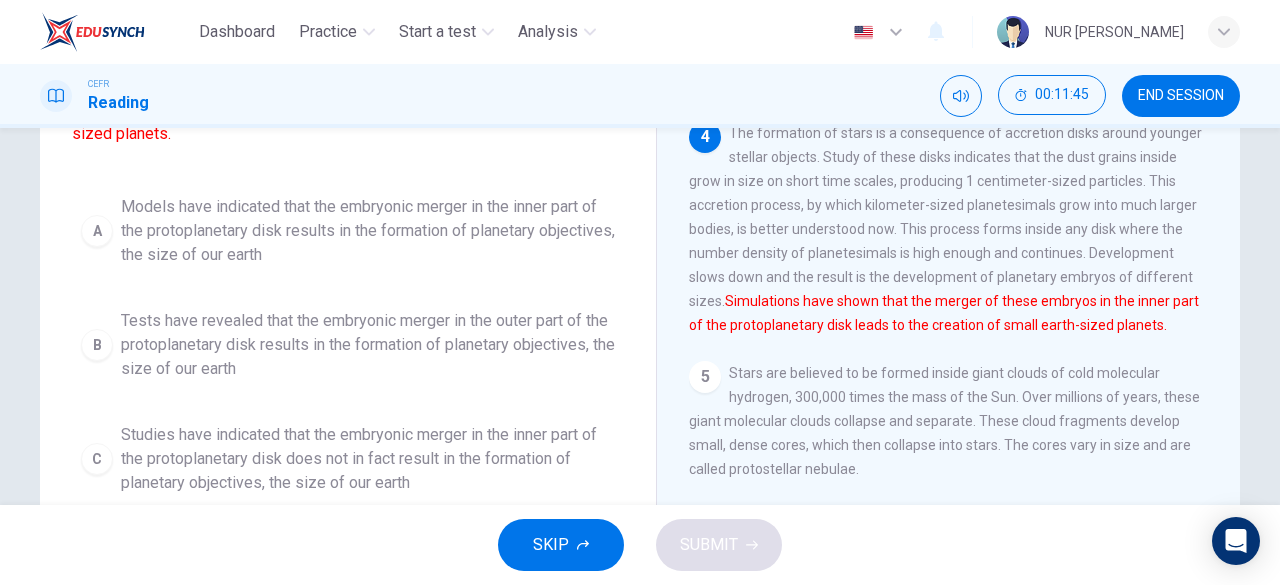 scroll, scrollTop: 548, scrollLeft: 0, axis: vertical 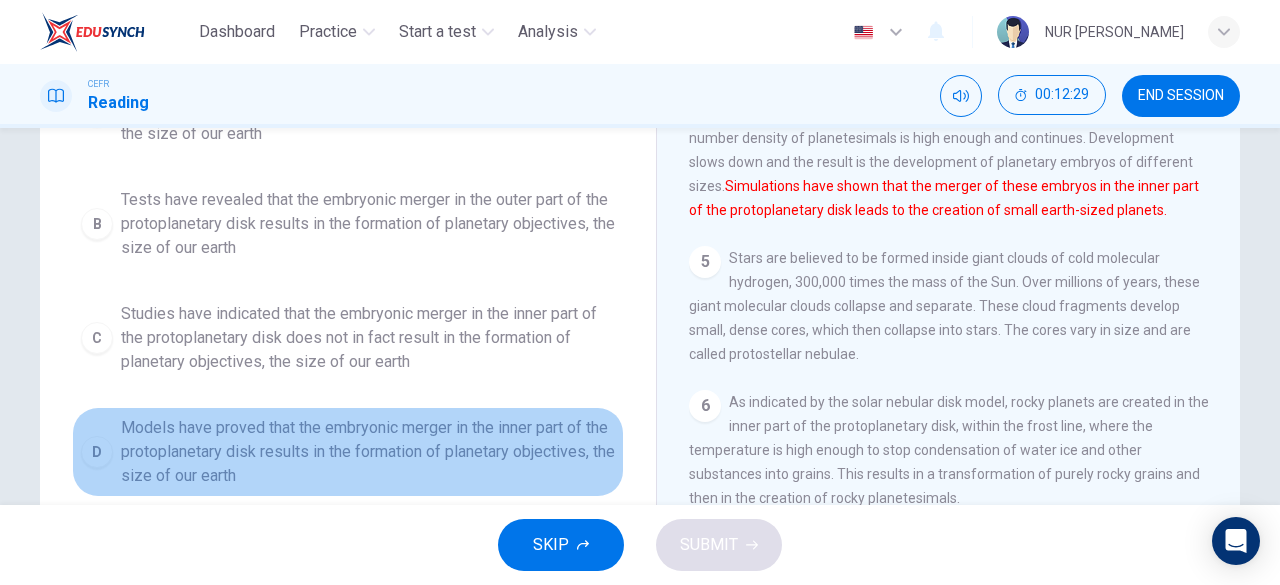 click on "Models have proved that the embryonic merger in the inner part of the protoplanetary disk results in the formation of planetary objectives, the size of our earth" at bounding box center (368, 452) 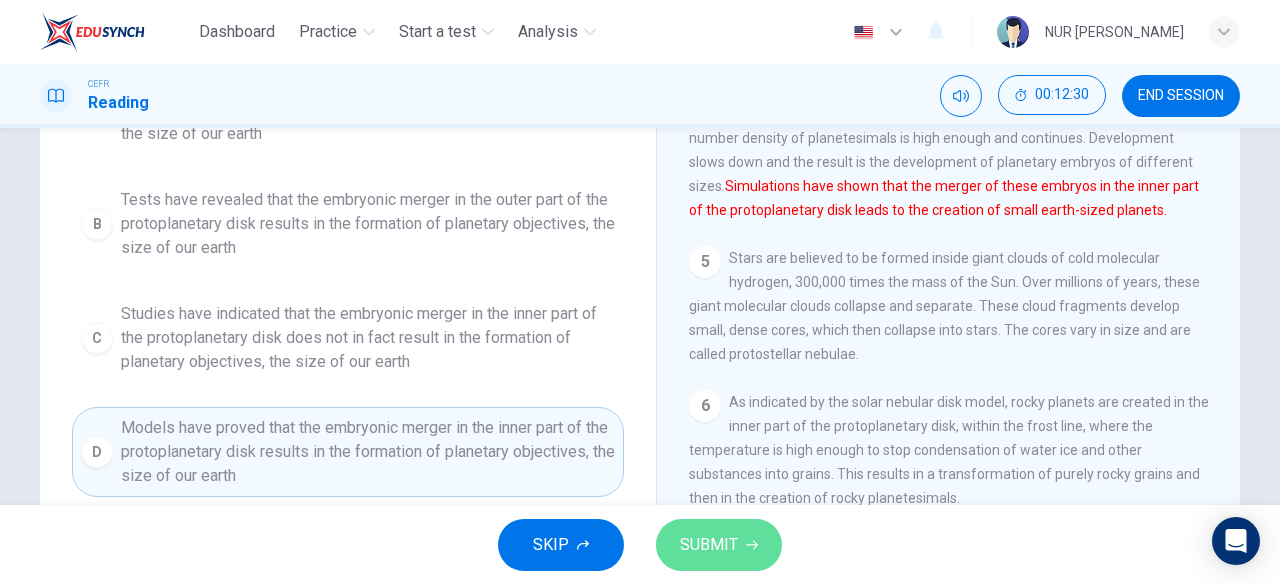 click on "SUBMIT" at bounding box center (719, 545) 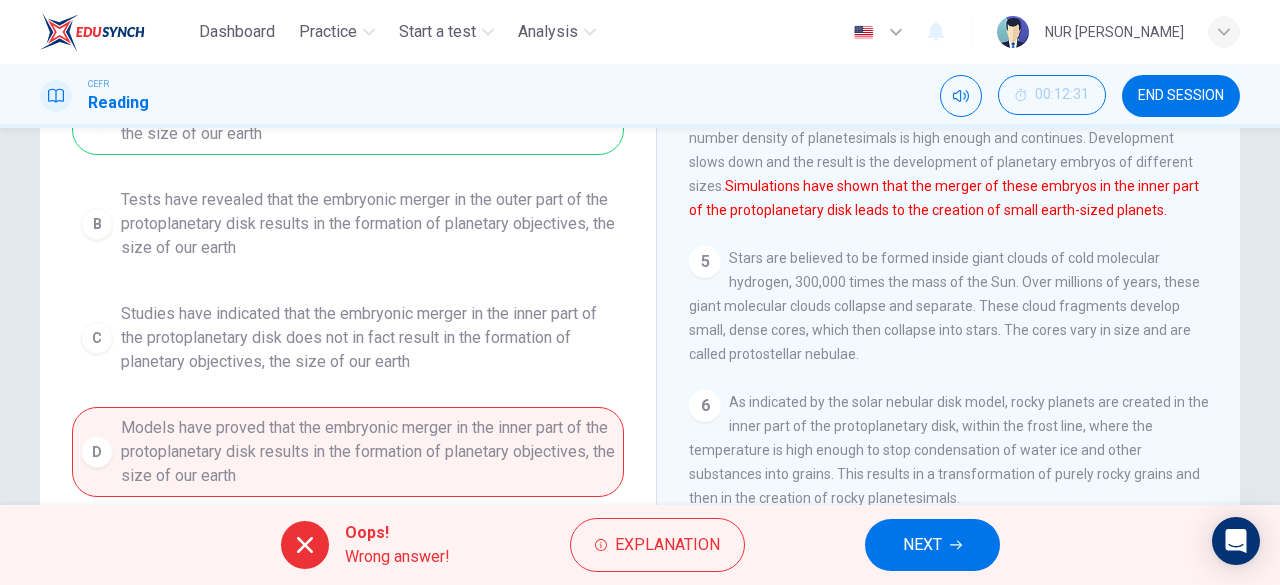 scroll, scrollTop: 0, scrollLeft: 0, axis: both 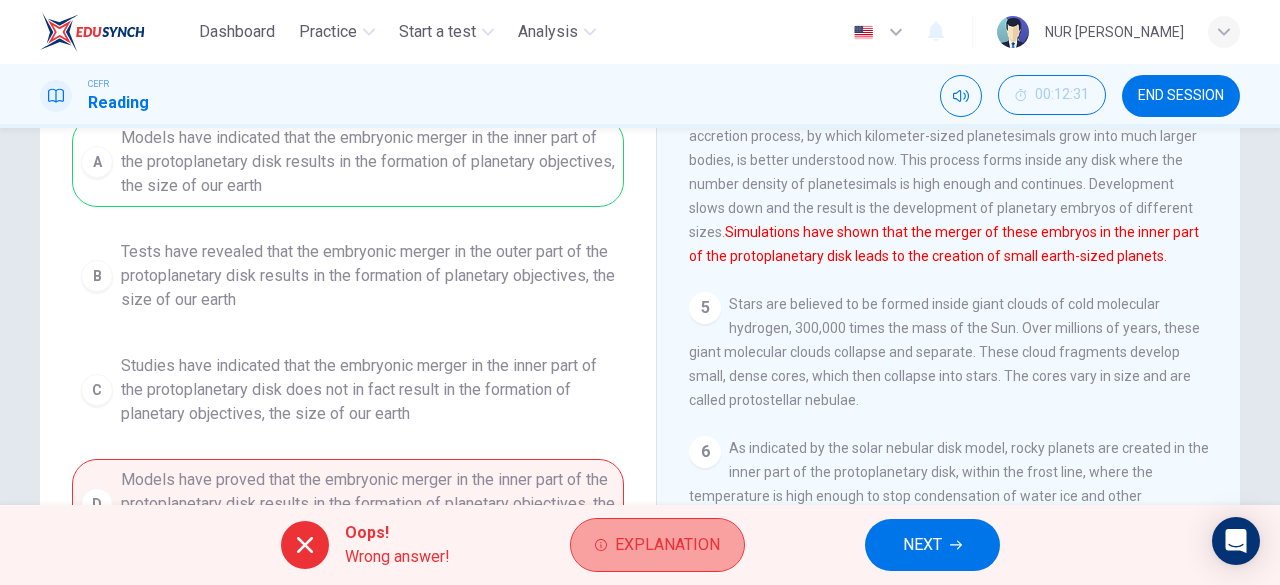 click on "Explanation" at bounding box center (667, 545) 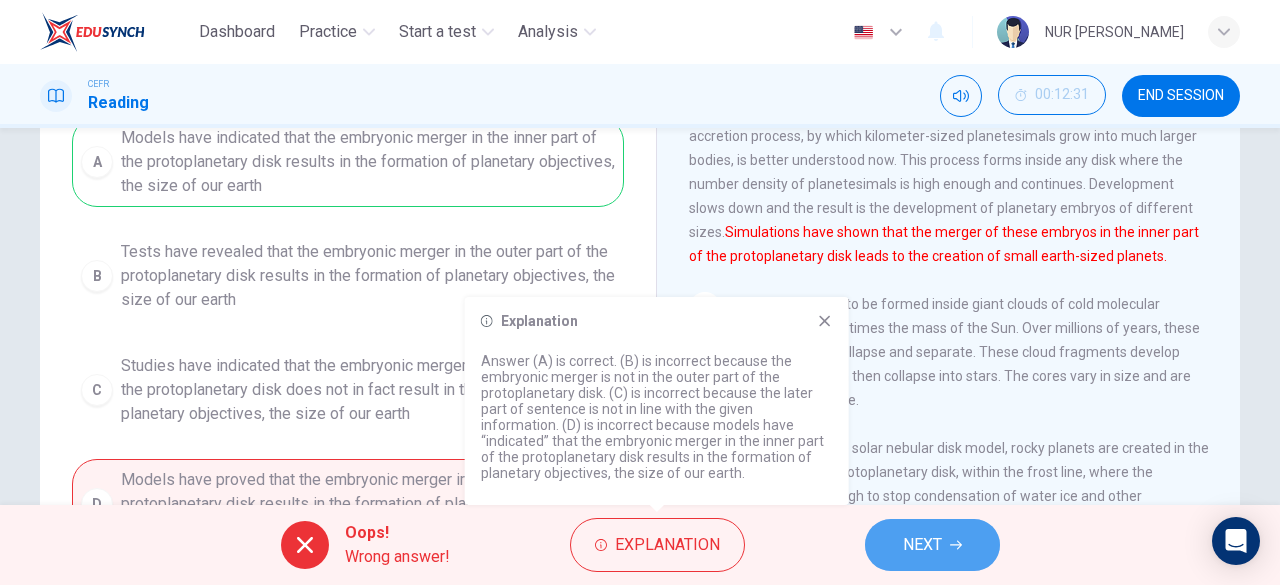 click on "NEXT" at bounding box center [922, 545] 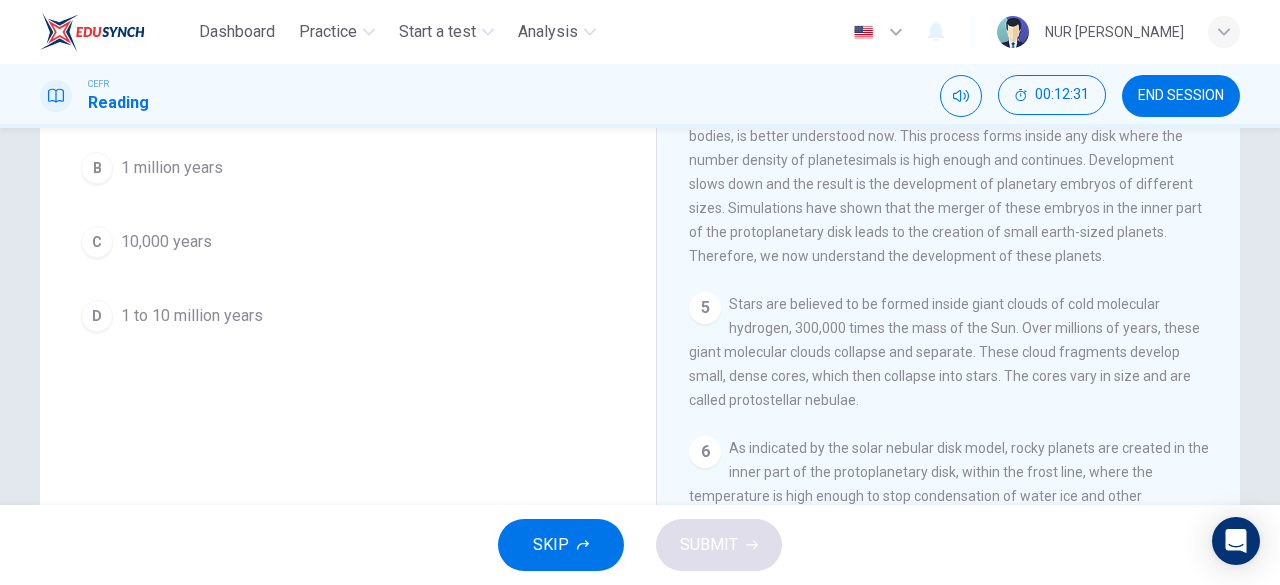 scroll, scrollTop: 235, scrollLeft: 0, axis: vertical 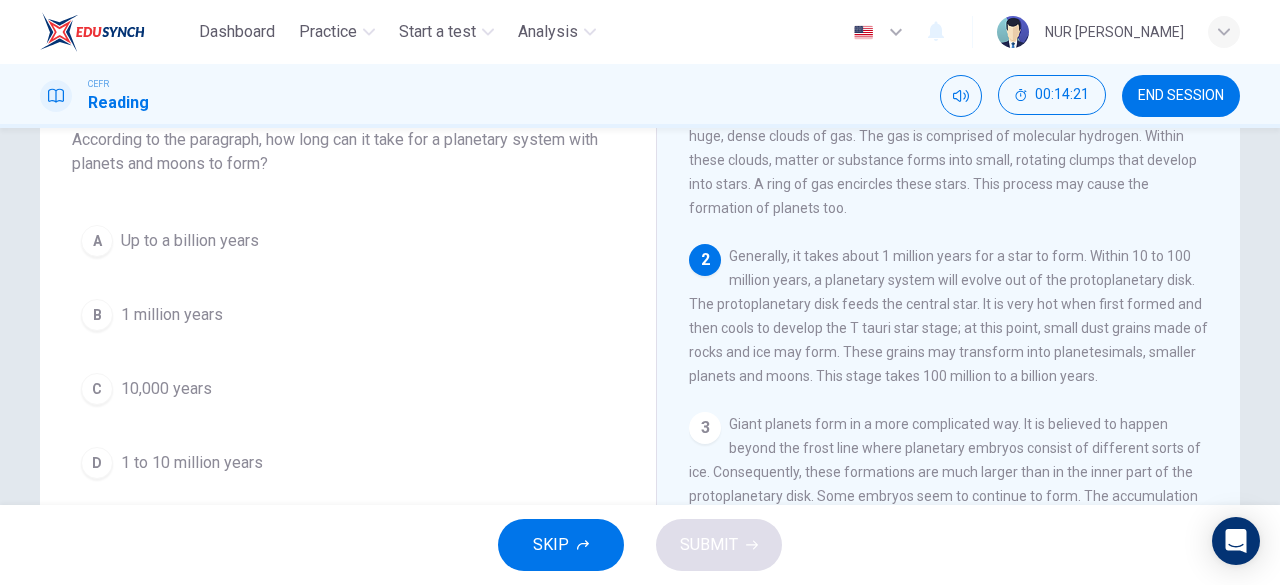 click on "Up to a billion years" at bounding box center (190, 241) 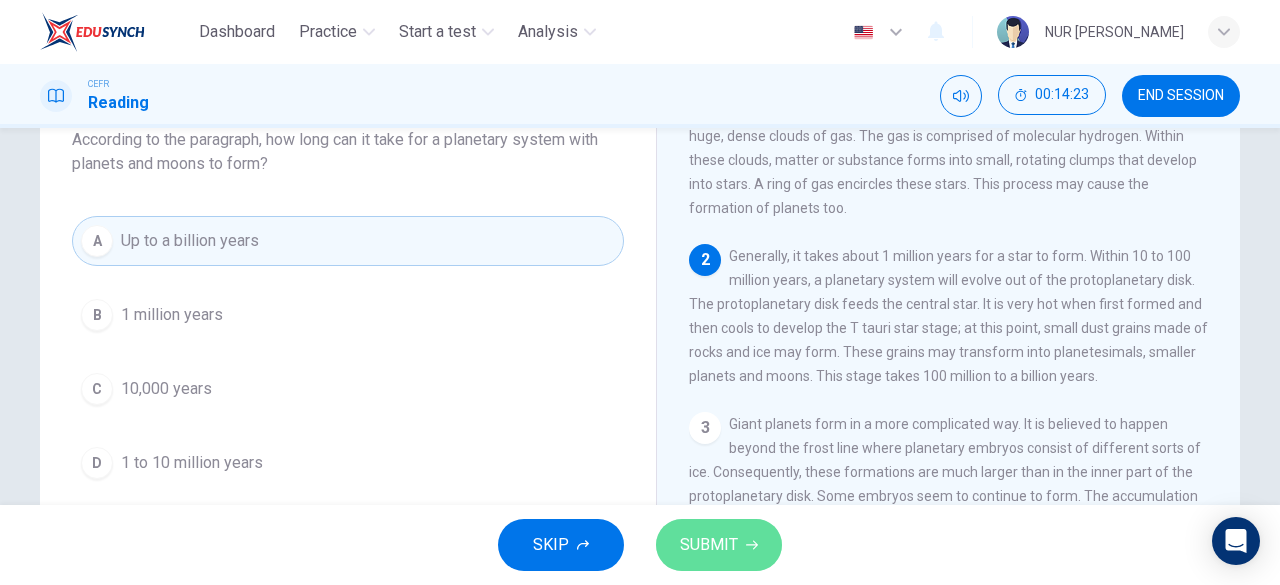 click on "SUBMIT" at bounding box center (709, 545) 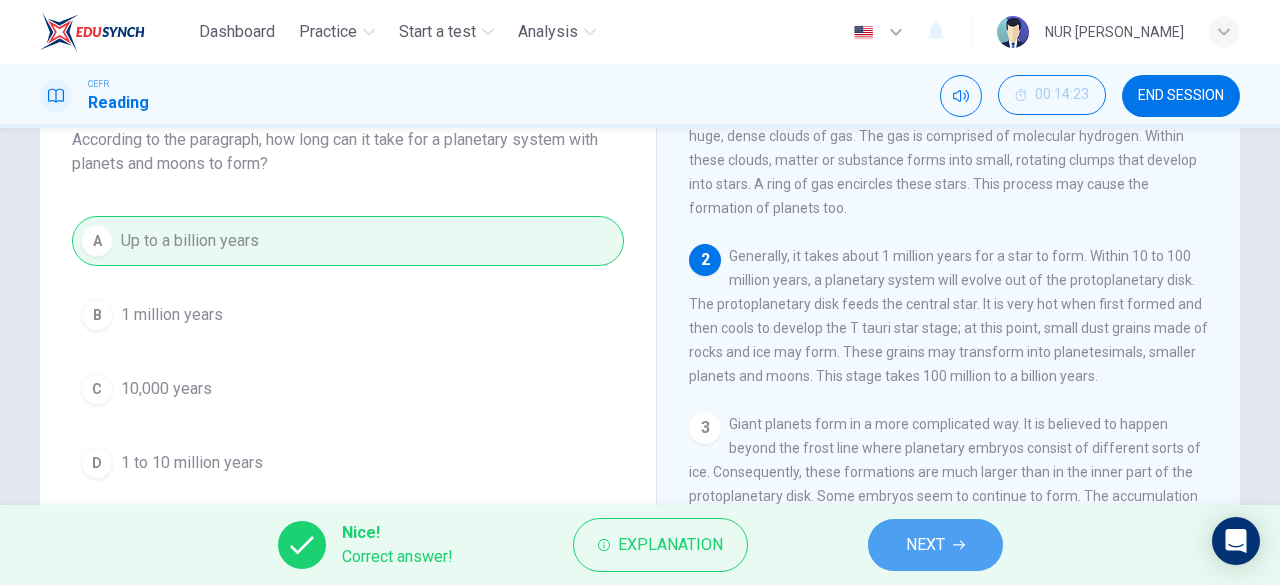 click 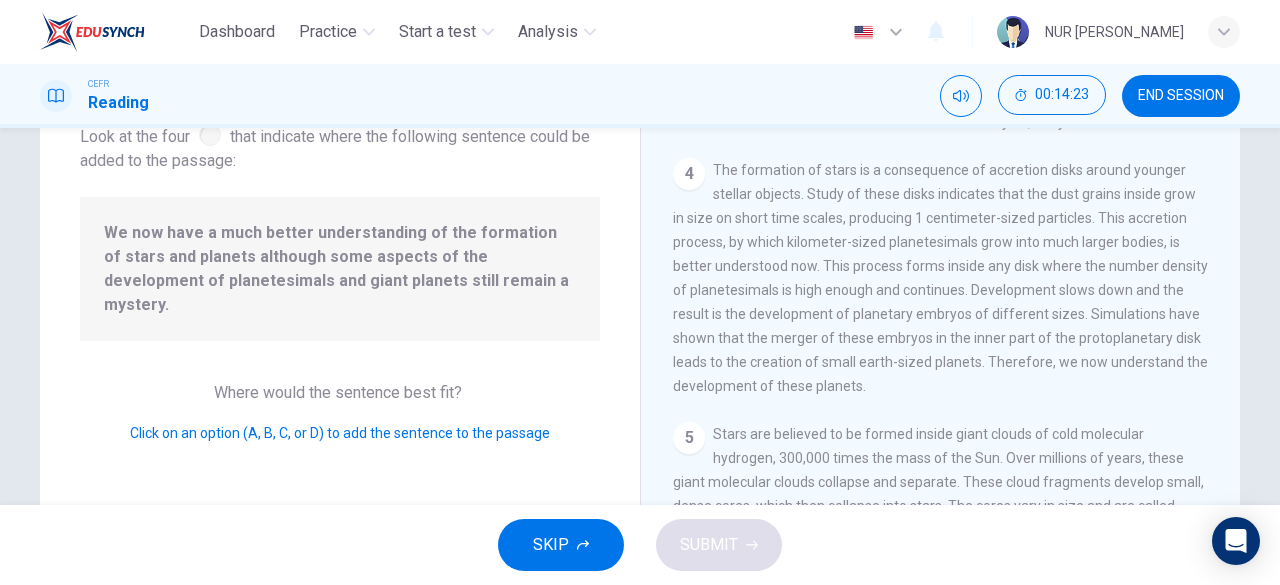 scroll, scrollTop: 608, scrollLeft: 0, axis: vertical 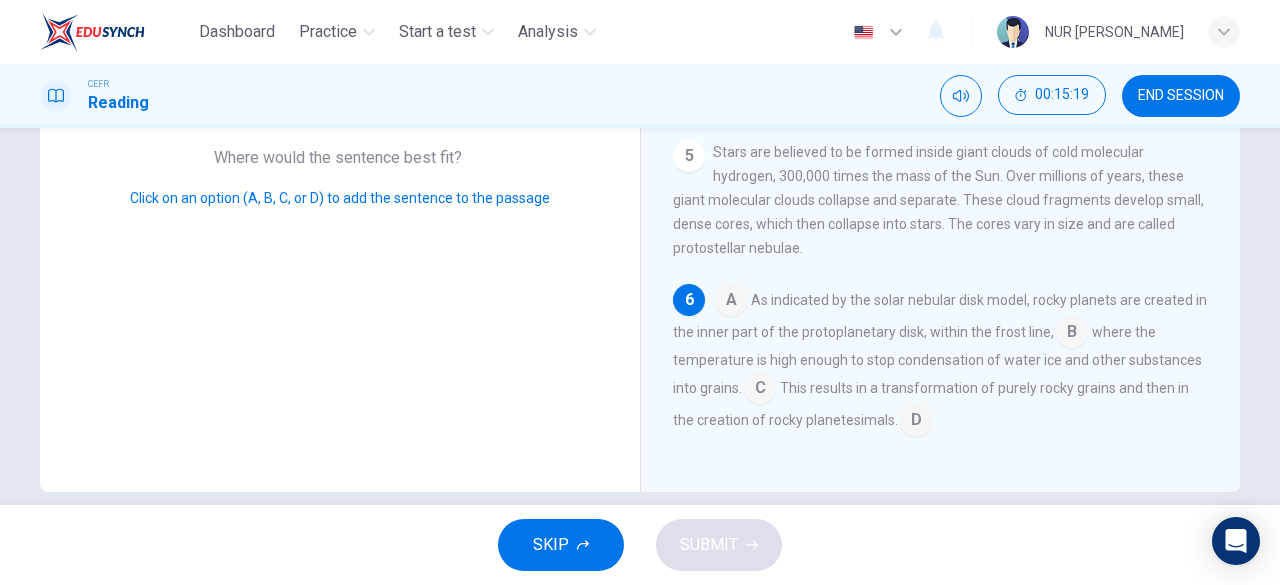 click at bounding box center (916, 422) 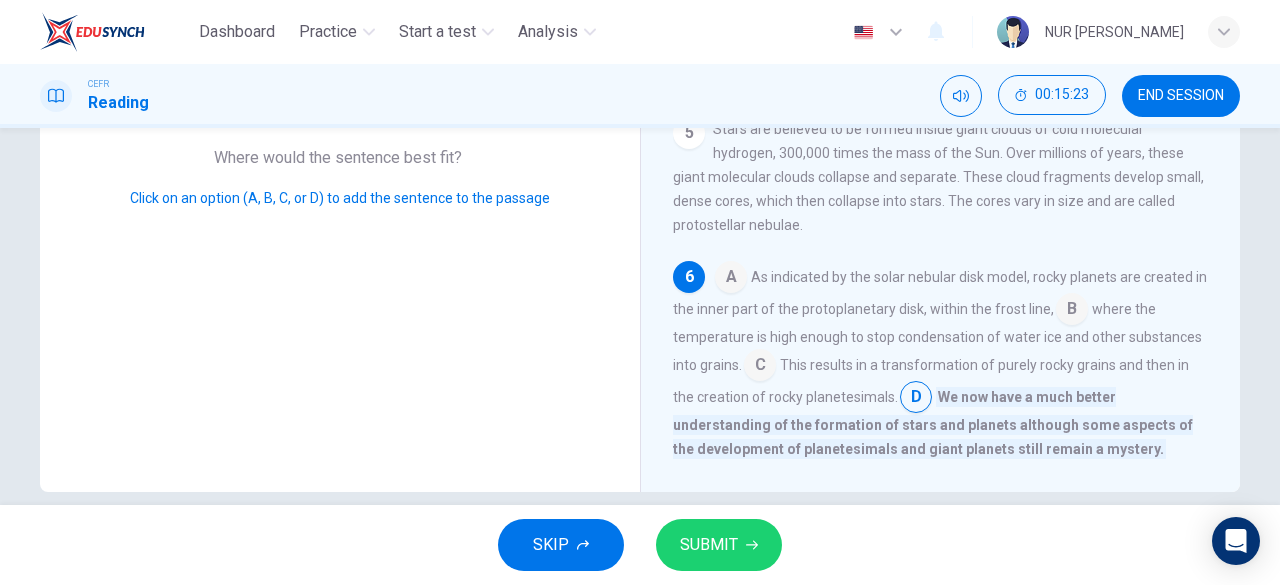 scroll, scrollTop: 656, scrollLeft: 0, axis: vertical 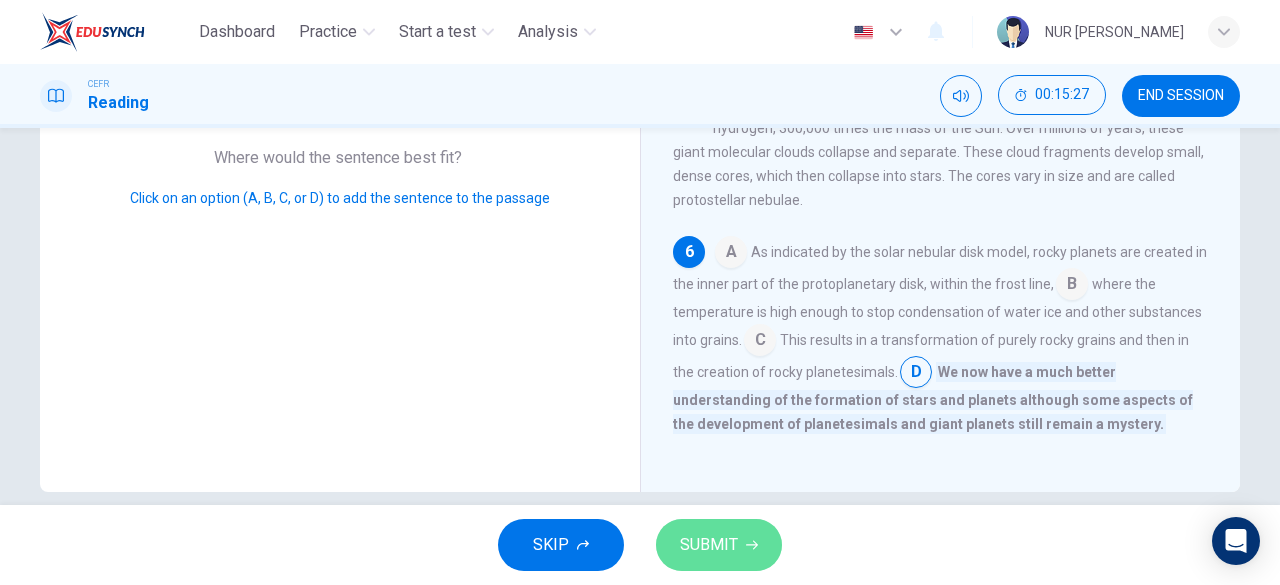 click on "SUBMIT" at bounding box center [709, 545] 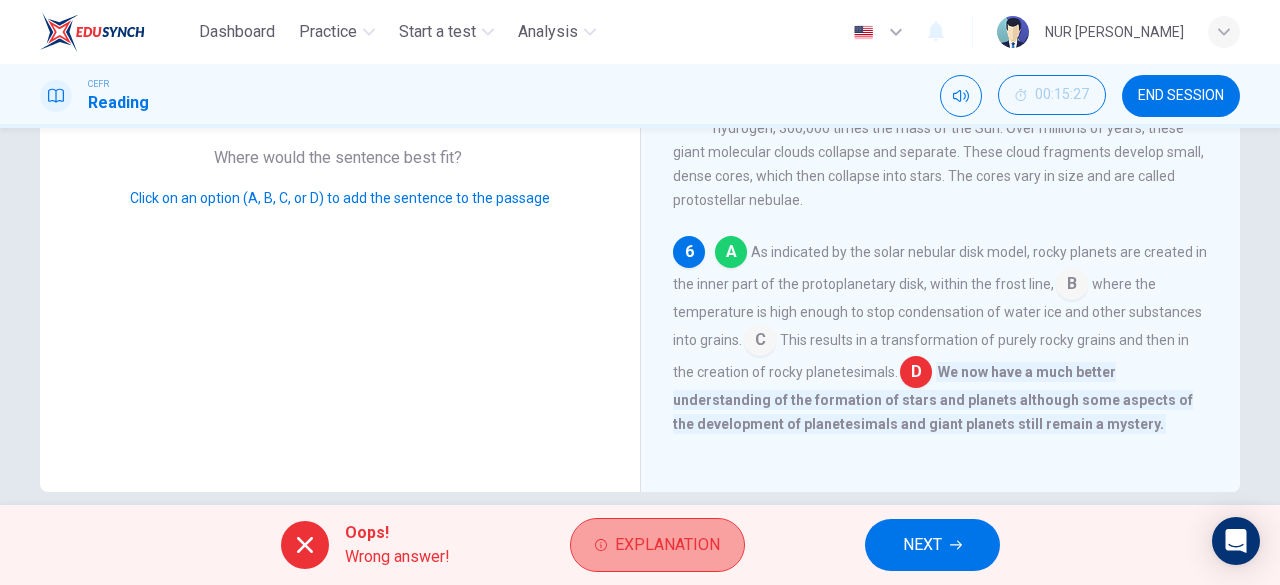 click on "Explanation" at bounding box center [657, 545] 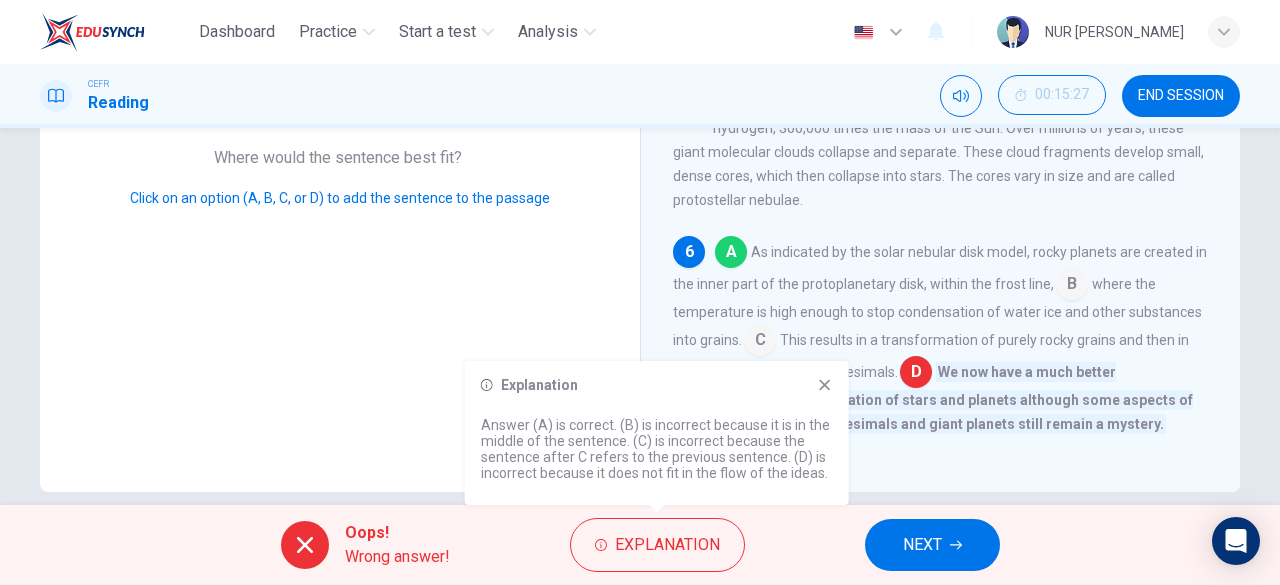 click 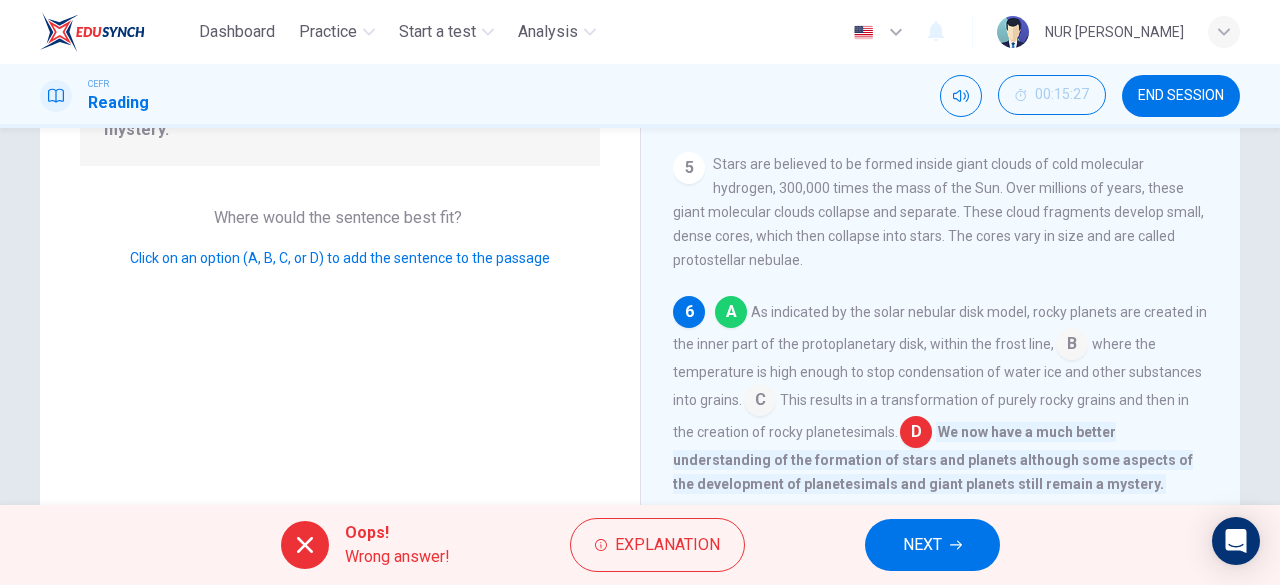 scroll, scrollTop: 312, scrollLeft: 0, axis: vertical 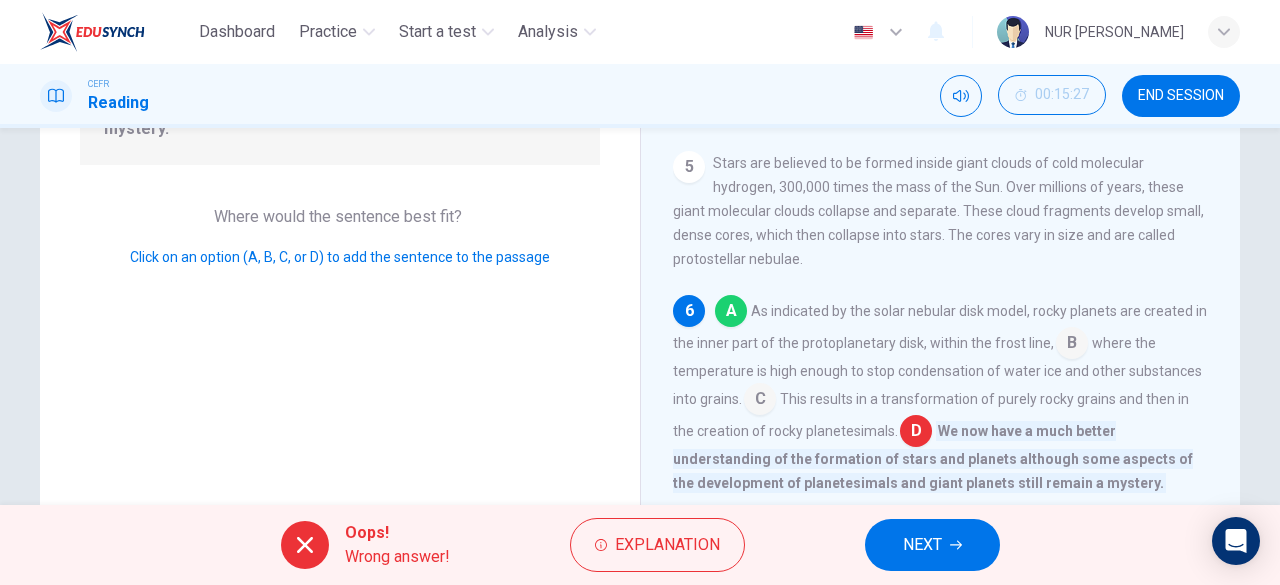 click at bounding box center [731, 313] 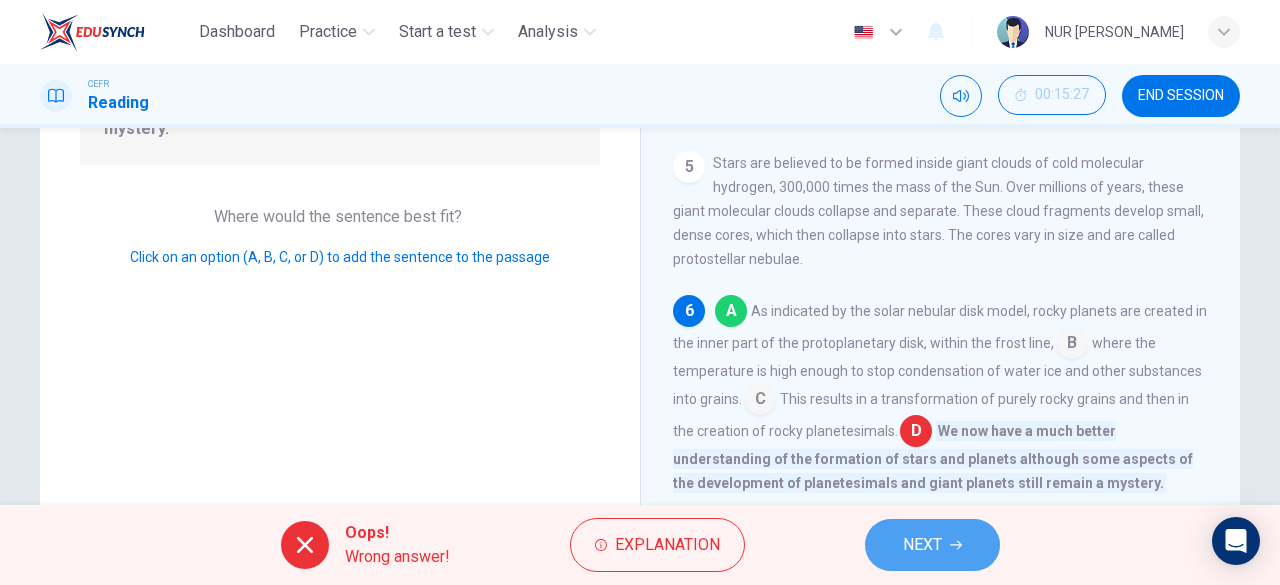 click on "NEXT" at bounding box center [922, 545] 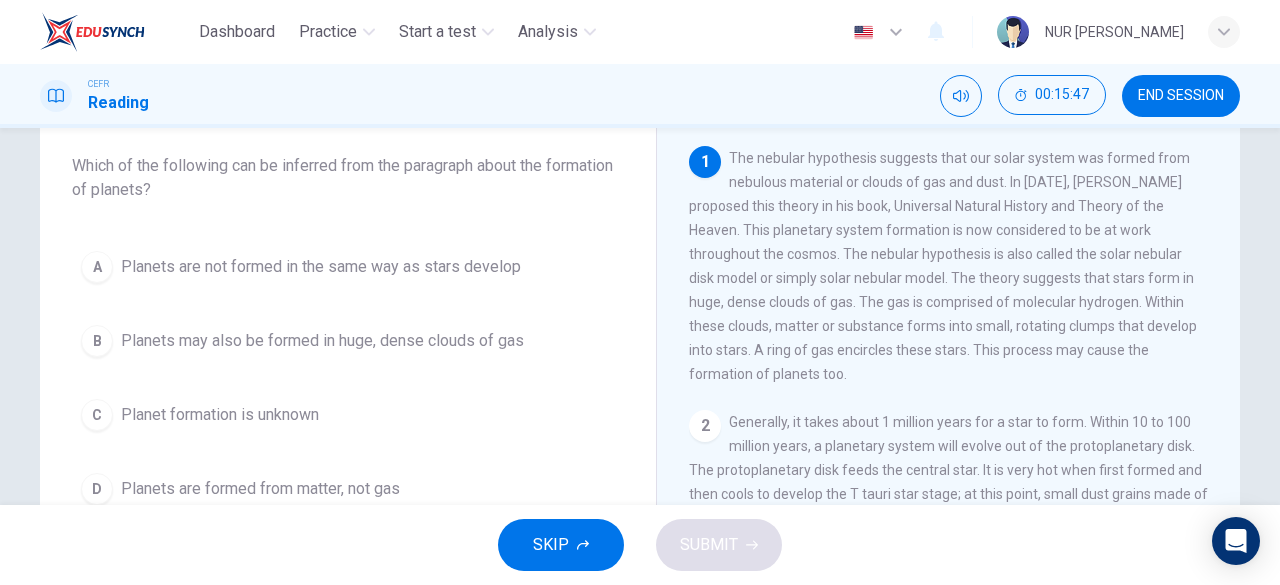 scroll, scrollTop: 109, scrollLeft: 0, axis: vertical 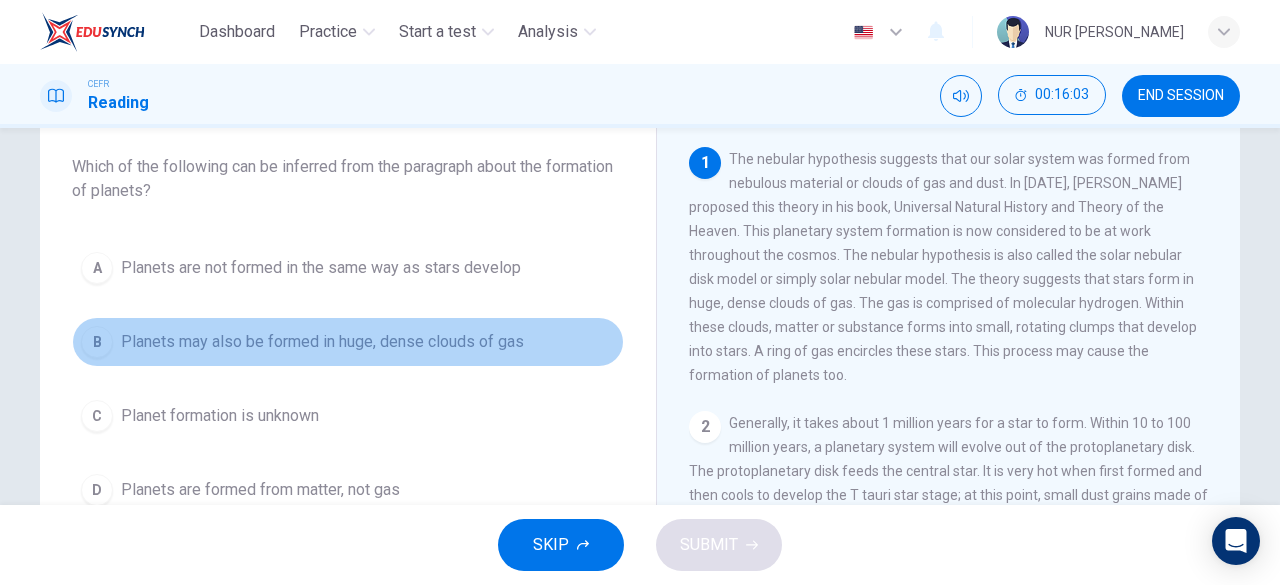 click on "Planets may also be formed in huge, dense clouds of gas" at bounding box center [322, 342] 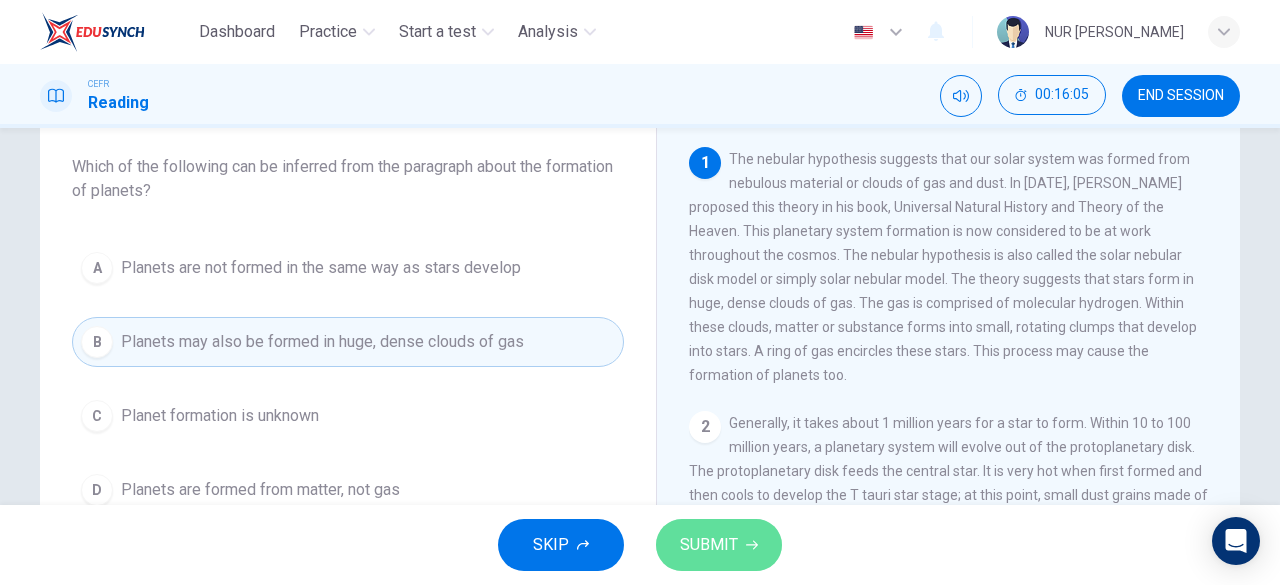 click on "SUBMIT" at bounding box center [709, 545] 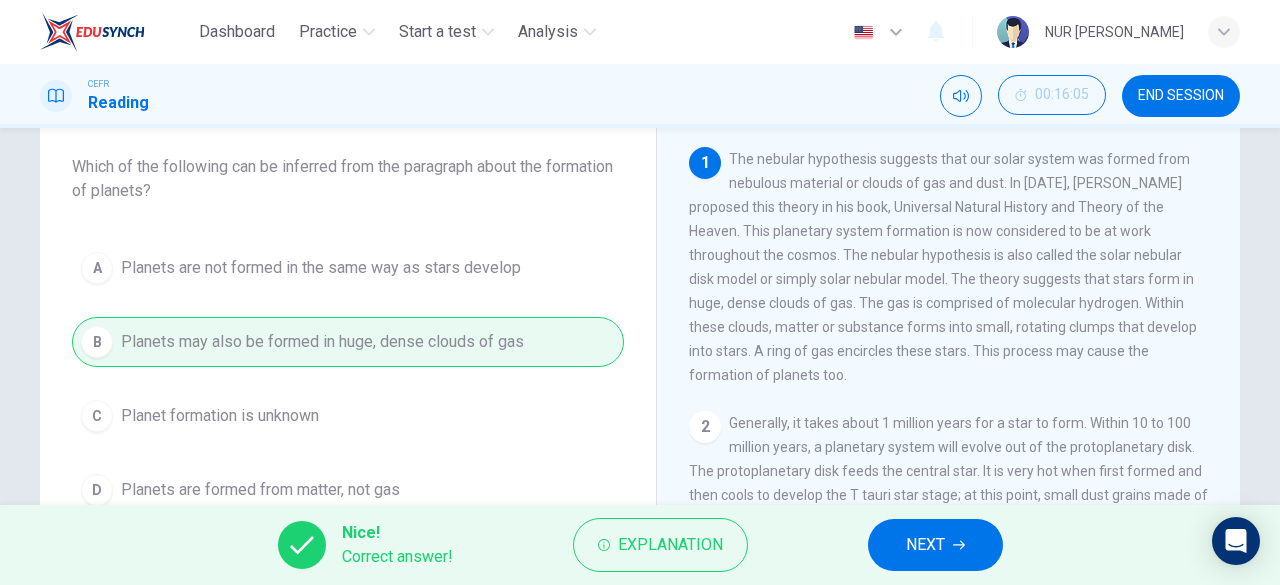 click on "NEXT" at bounding box center [935, 545] 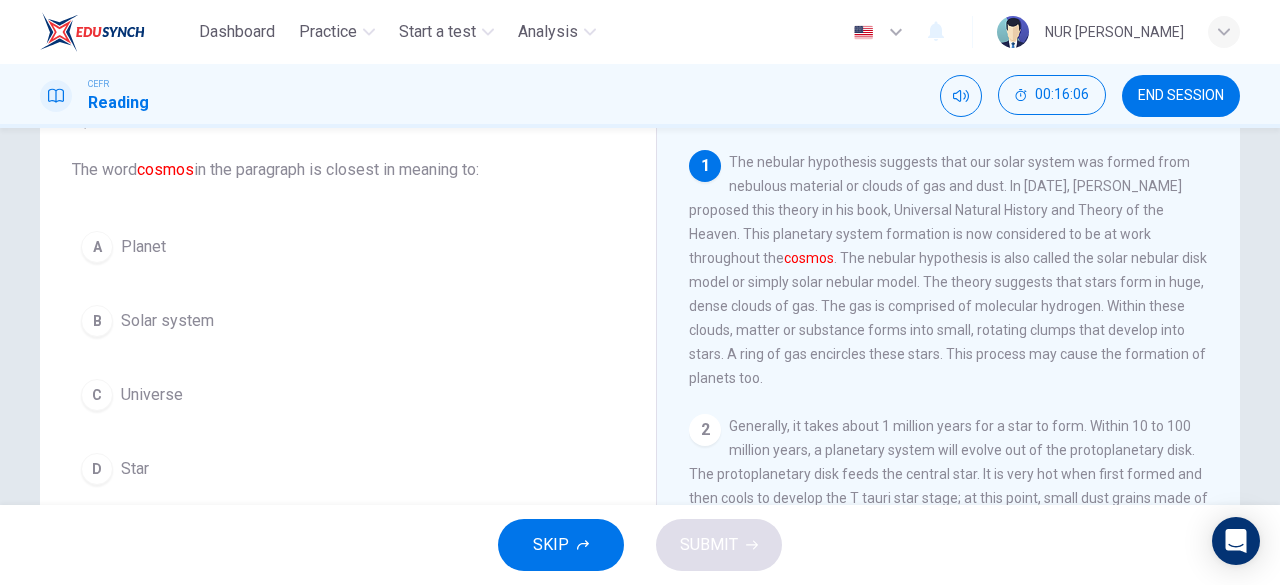 scroll, scrollTop: 107, scrollLeft: 0, axis: vertical 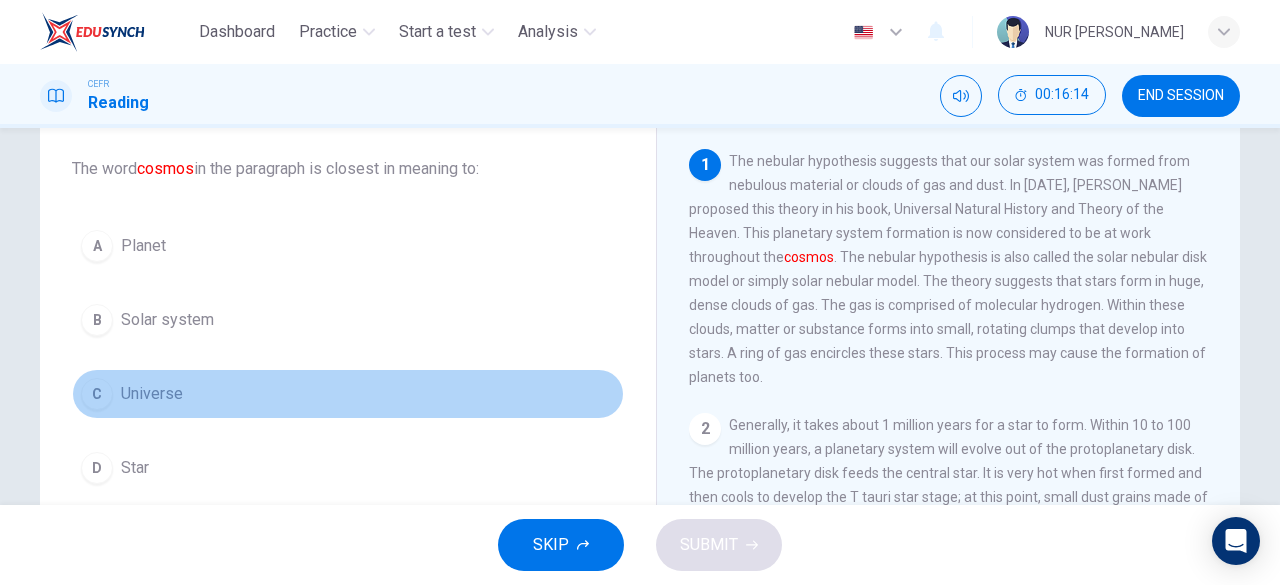 click on "Universe" at bounding box center (152, 394) 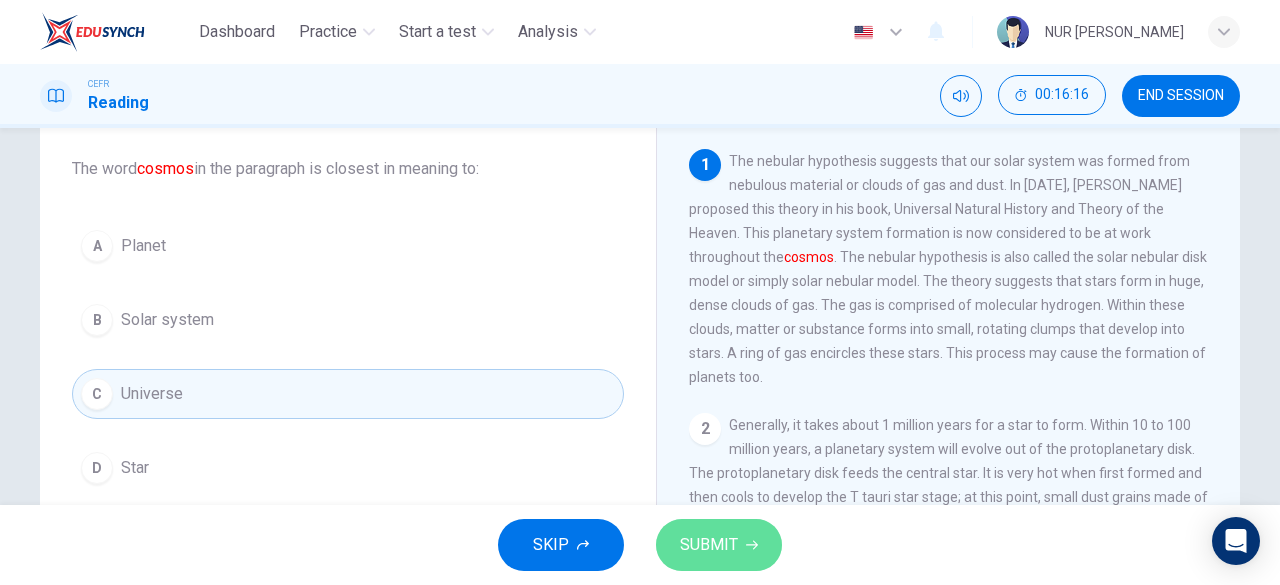 click on "SUBMIT" at bounding box center (719, 545) 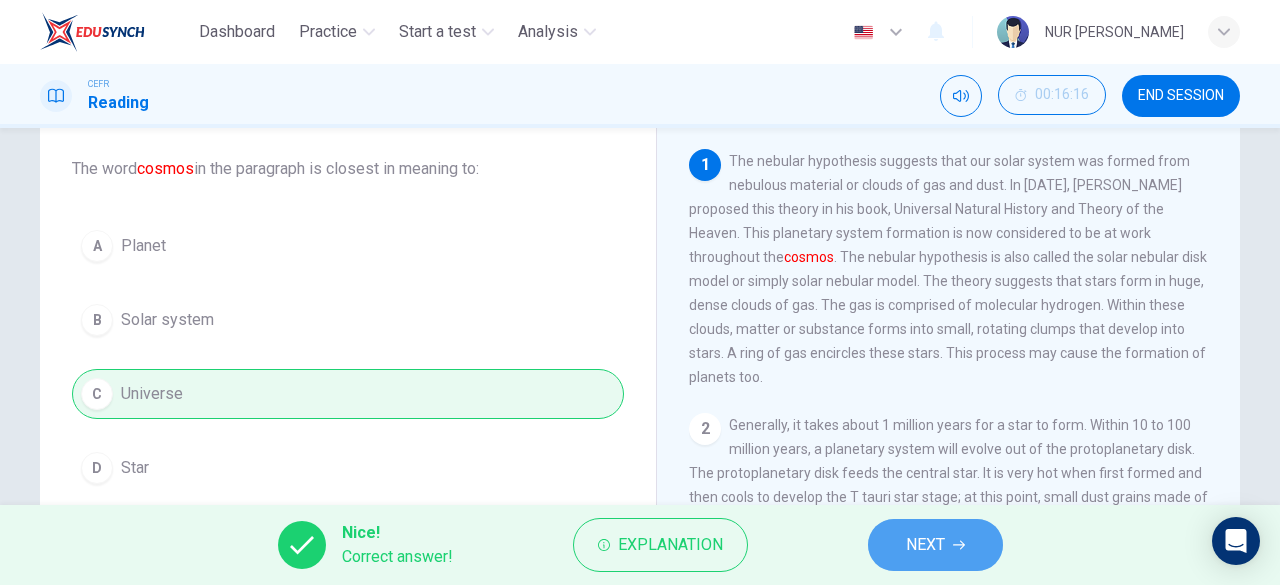 click on "NEXT" at bounding box center [925, 545] 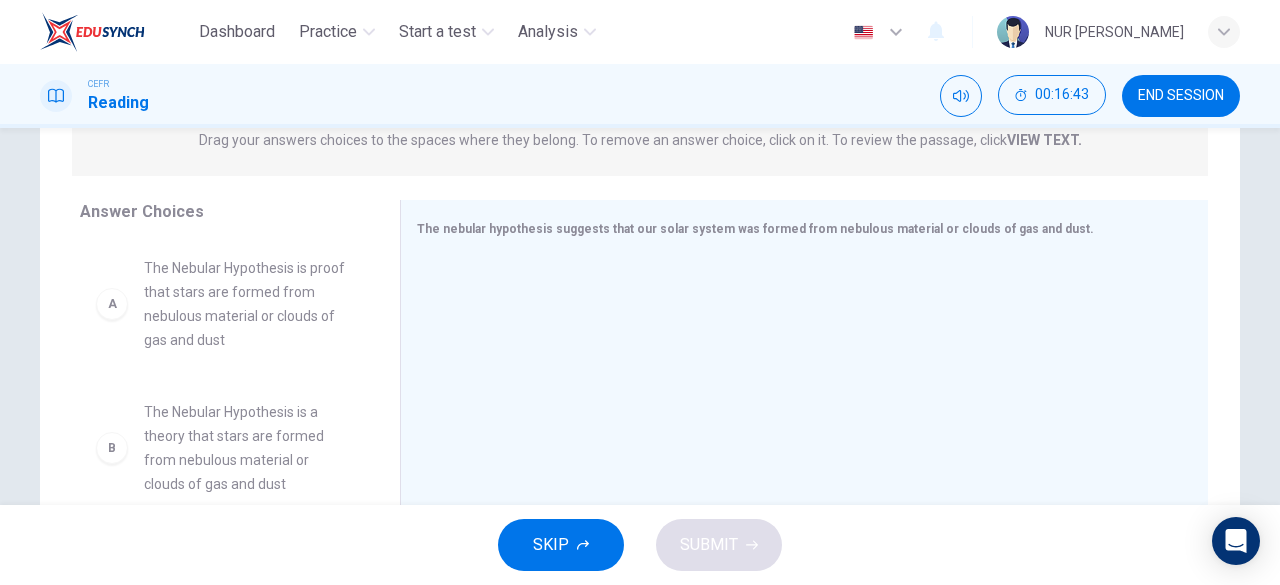 scroll, scrollTop: 274, scrollLeft: 0, axis: vertical 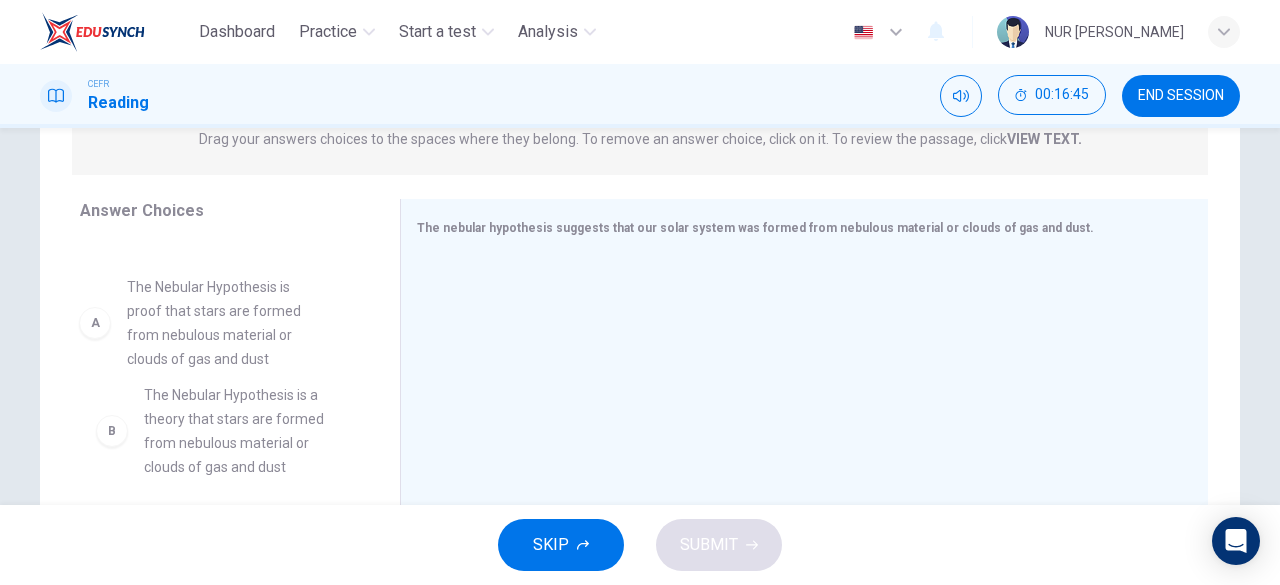 drag, startPoint x: 243, startPoint y: 287, endPoint x: 219, endPoint y: 304, distance: 29.410883 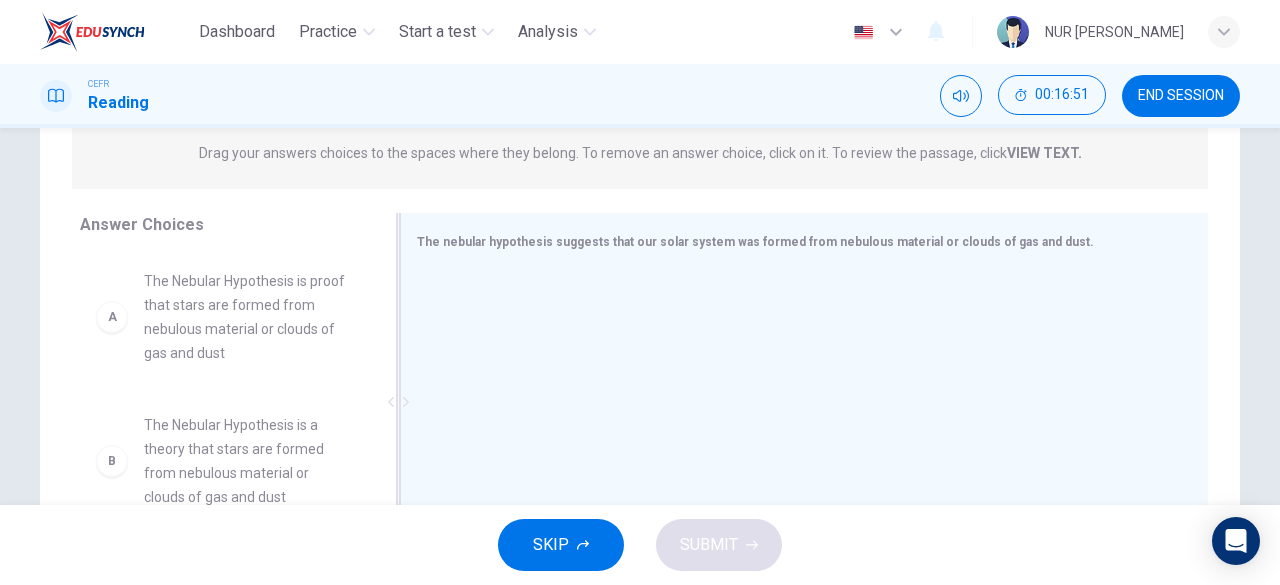 scroll, scrollTop: 261, scrollLeft: 0, axis: vertical 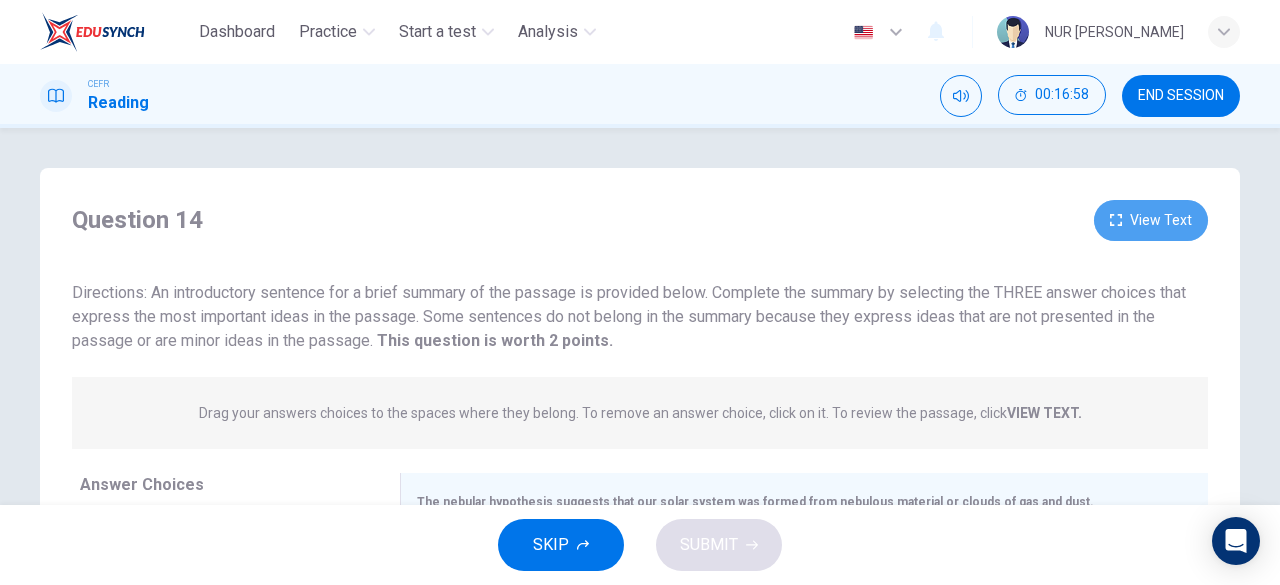 click on "View Text" at bounding box center (1151, 220) 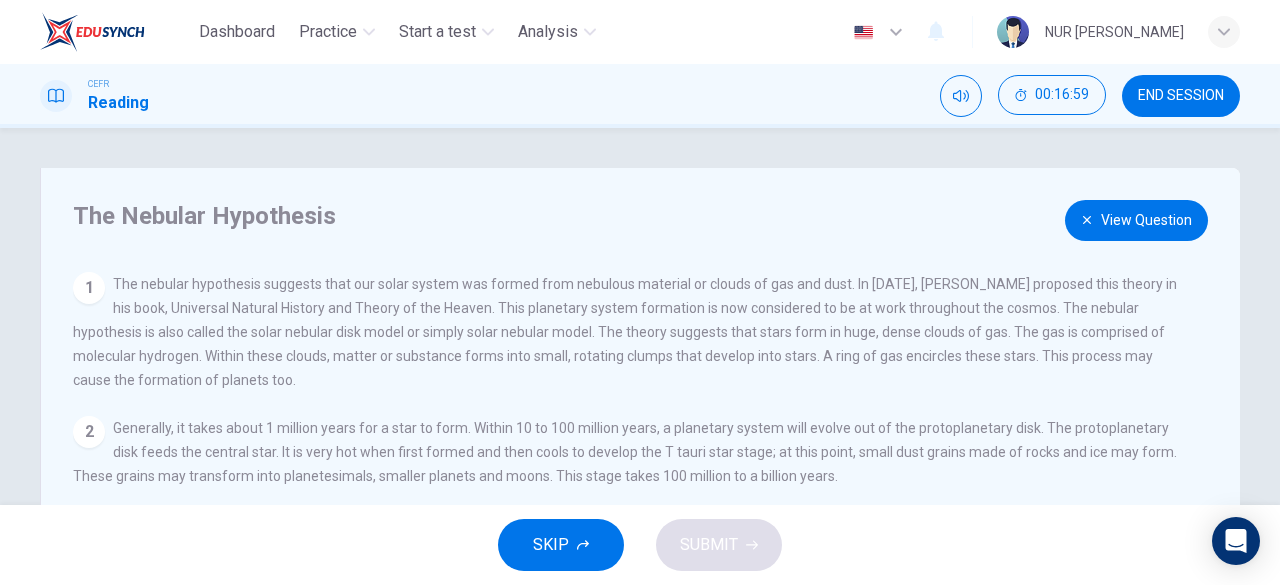 scroll, scrollTop: 62, scrollLeft: 0, axis: vertical 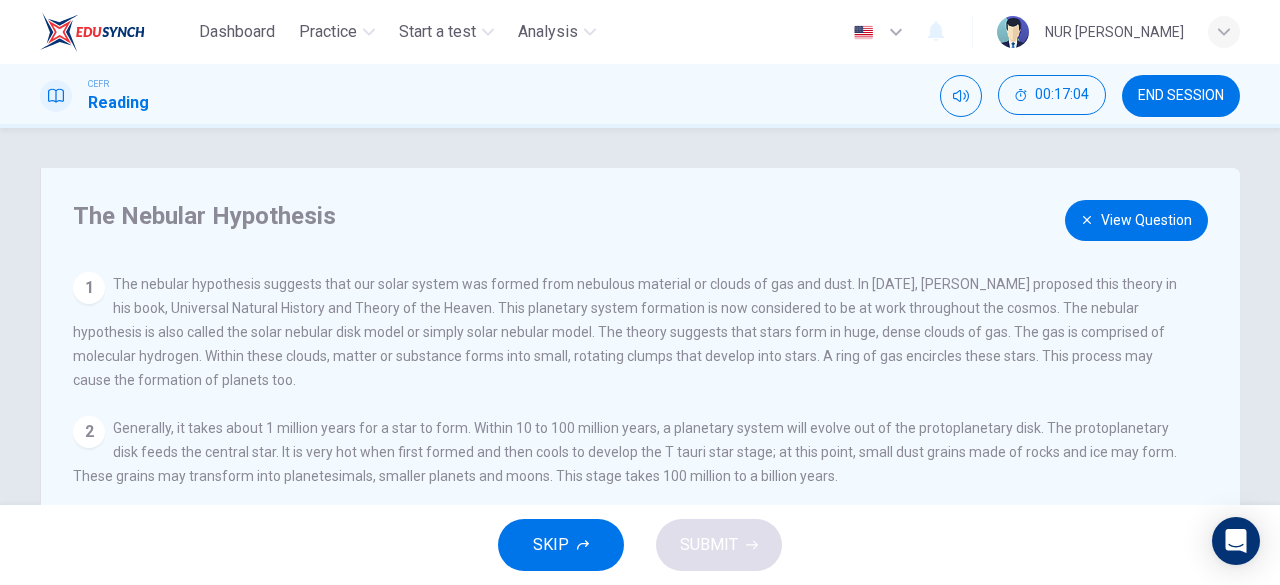 click on "View Question" at bounding box center [1136, 220] 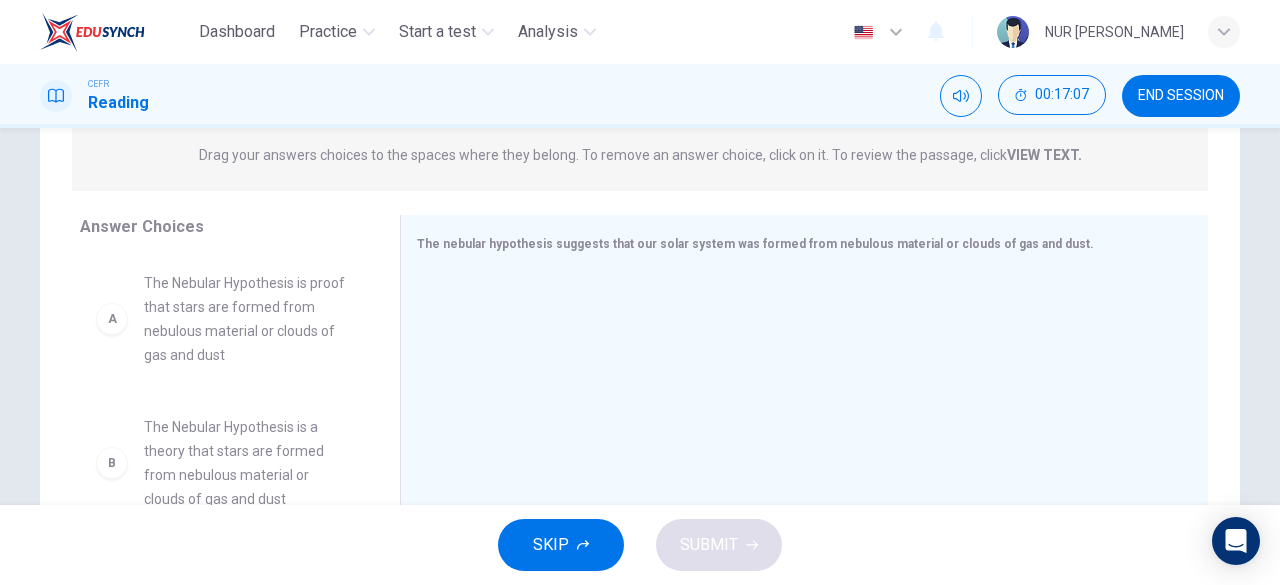 scroll, scrollTop: 259, scrollLeft: 0, axis: vertical 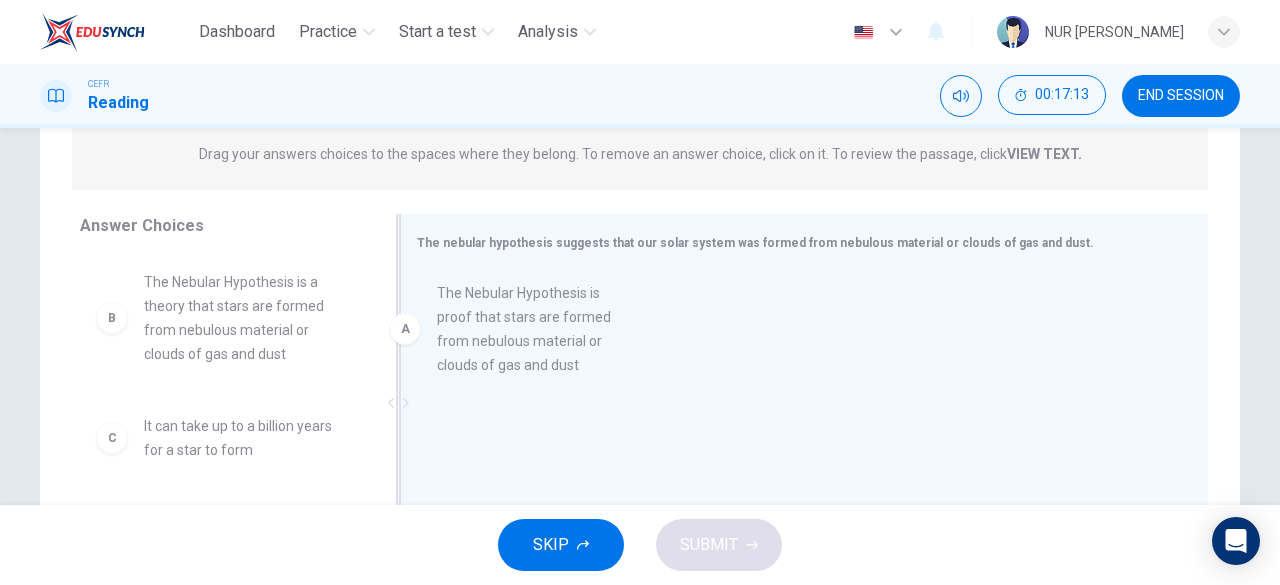 drag, startPoint x: 243, startPoint y: 321, endPoint x: 560, endPoint y: 331, distance: 317.15768 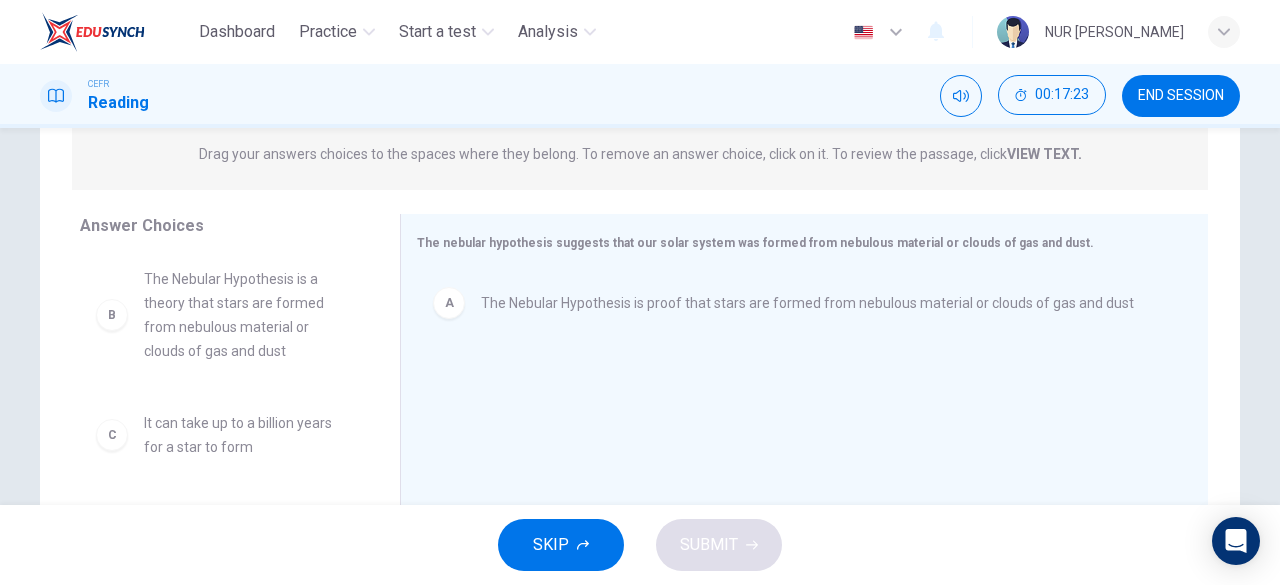 scroll, scrollTop: 1, scrollLeft: 0, axis: vertical 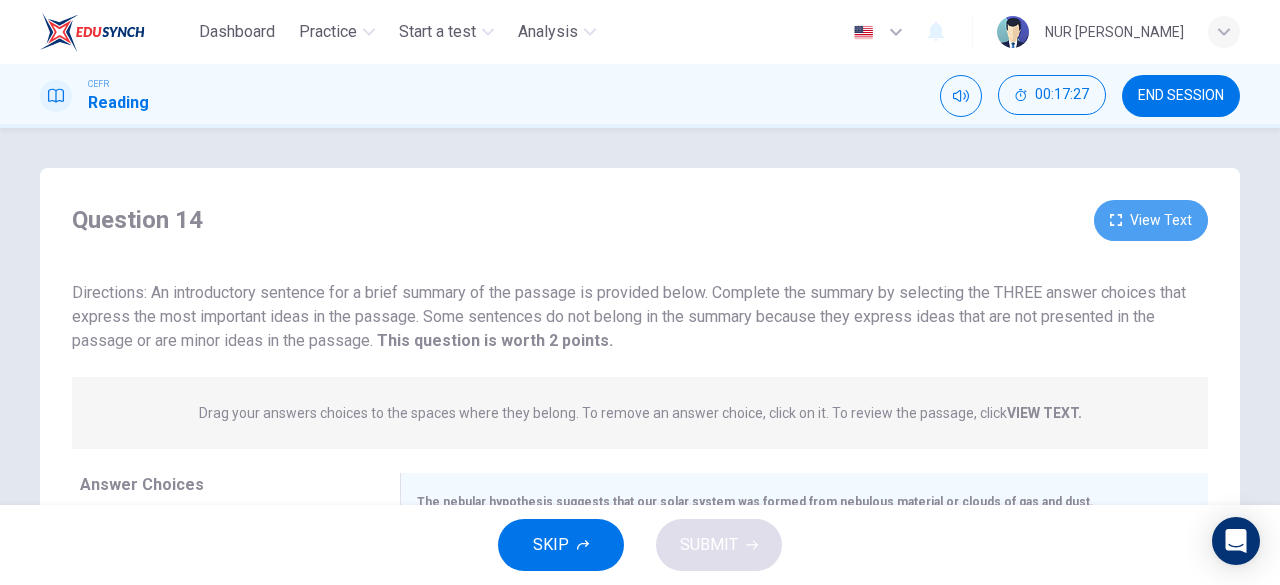 click on "View Text" at bounding box center (1151, 220) 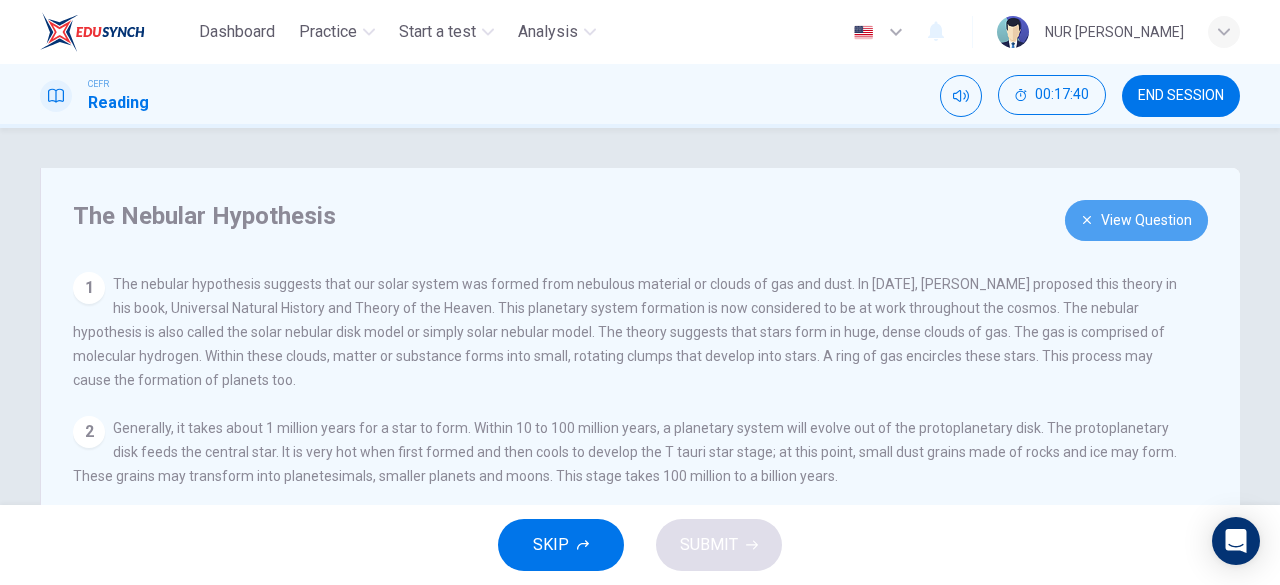 click on "View Question" at bounding box center (1136, 220) 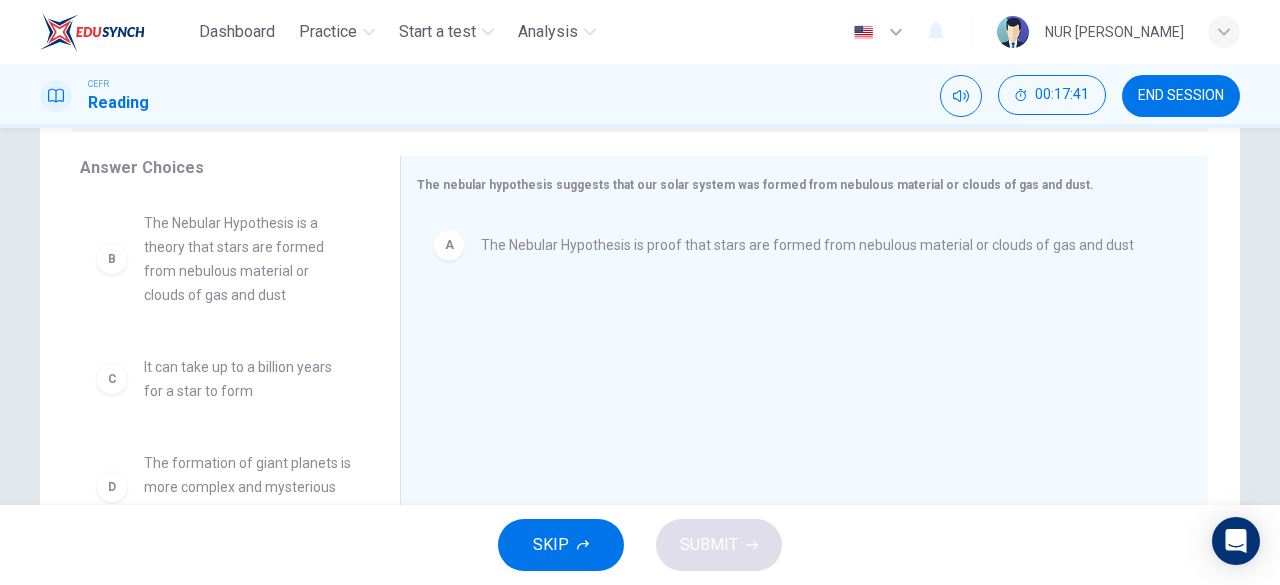 scroll, scrollTop: 398, scrollLeft: 0, axis: vertical 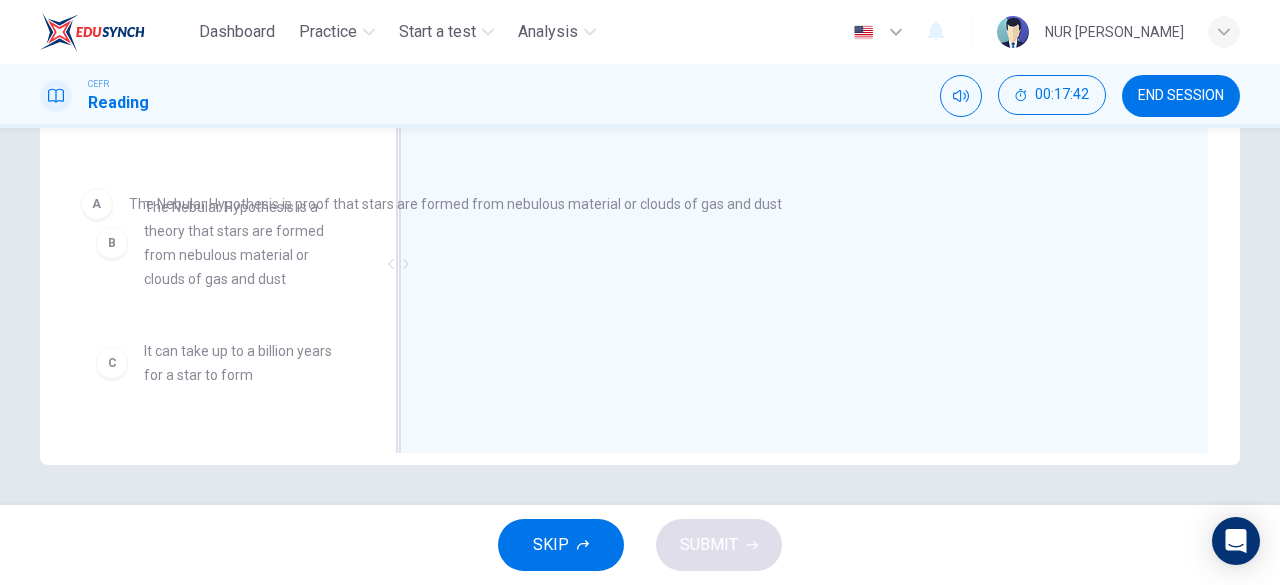 drag, startPoint x: 558, startPoint y: 167, endPoint x: 200, endPoint y: 209, distance: 360.45526 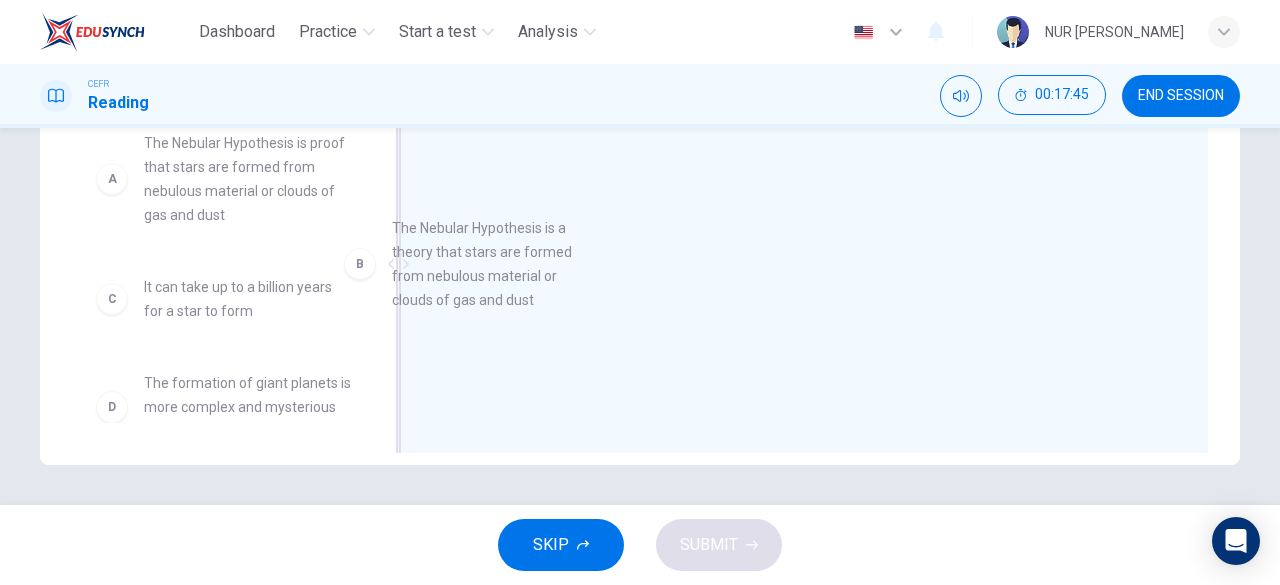 drag, startPoint x: 226, startPoint y: 300, endPoint x: 608, endPoint y: 221, distance: 390.0833 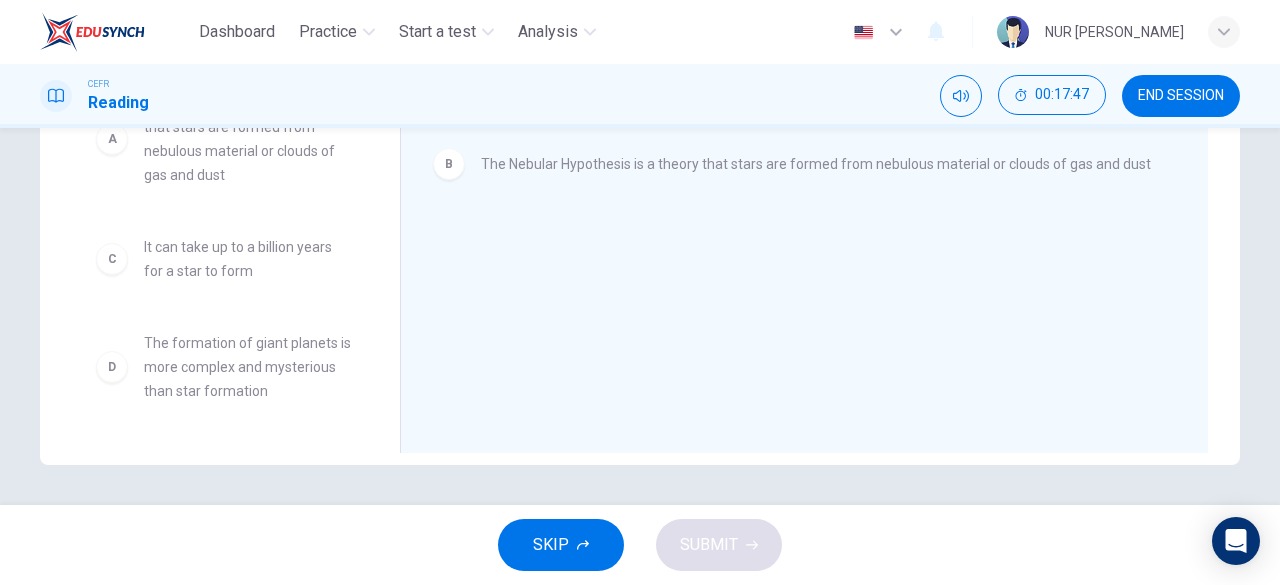 scroll, scrollTop: 41, scrollLeft: 0, axis: vertical 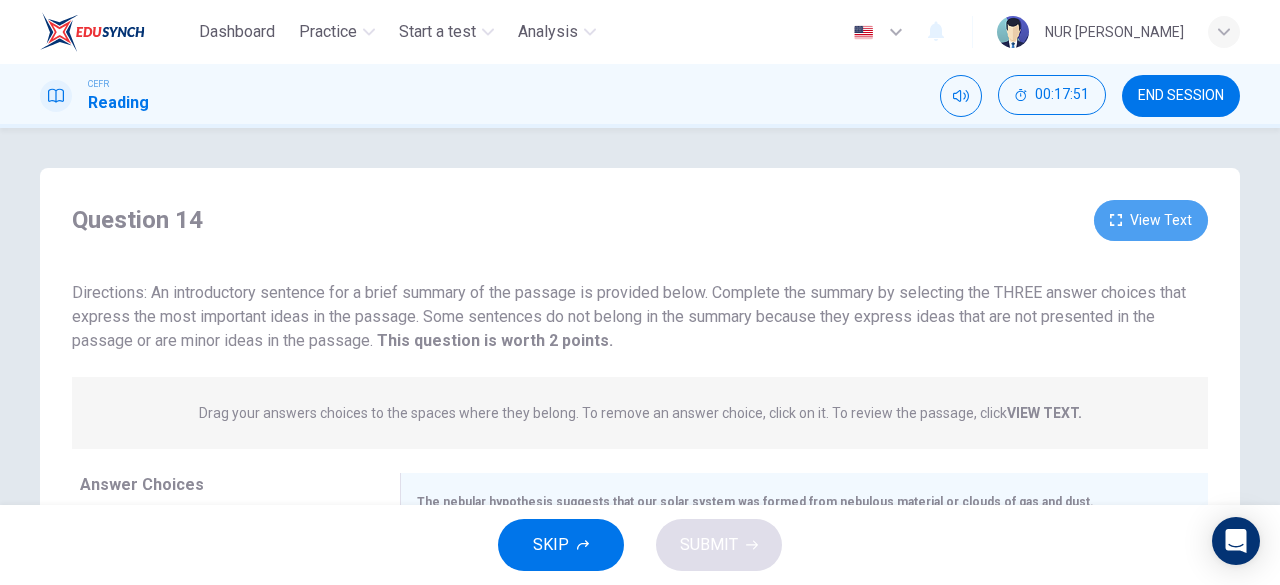 click 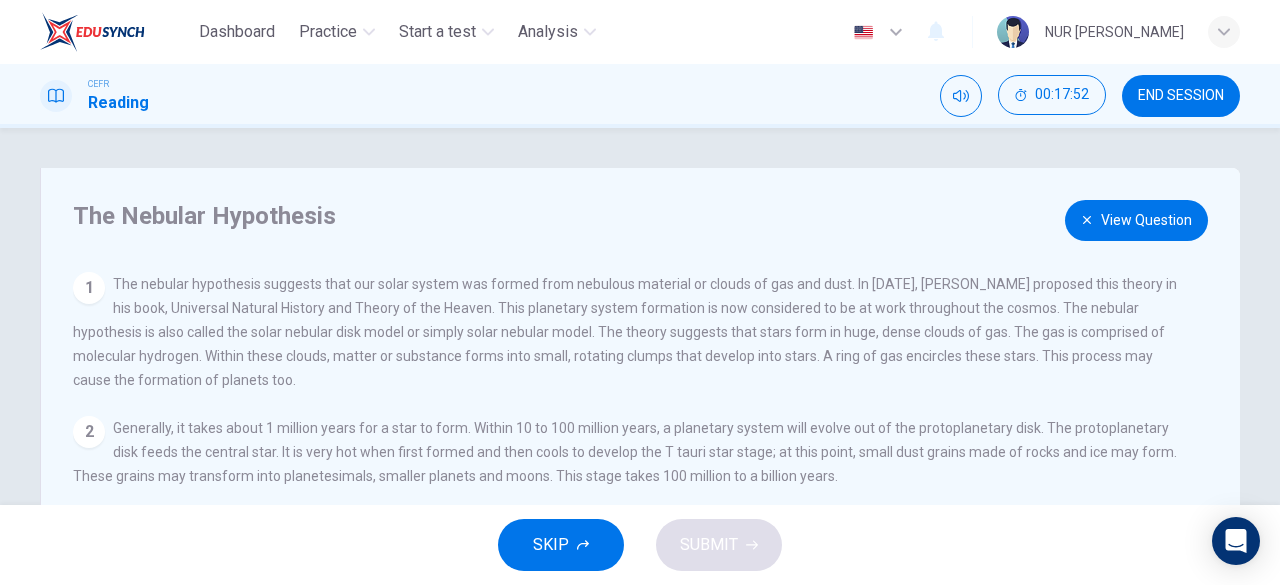 scroll, scrollTop: 62, scrollLeft: 0, axis: vertical 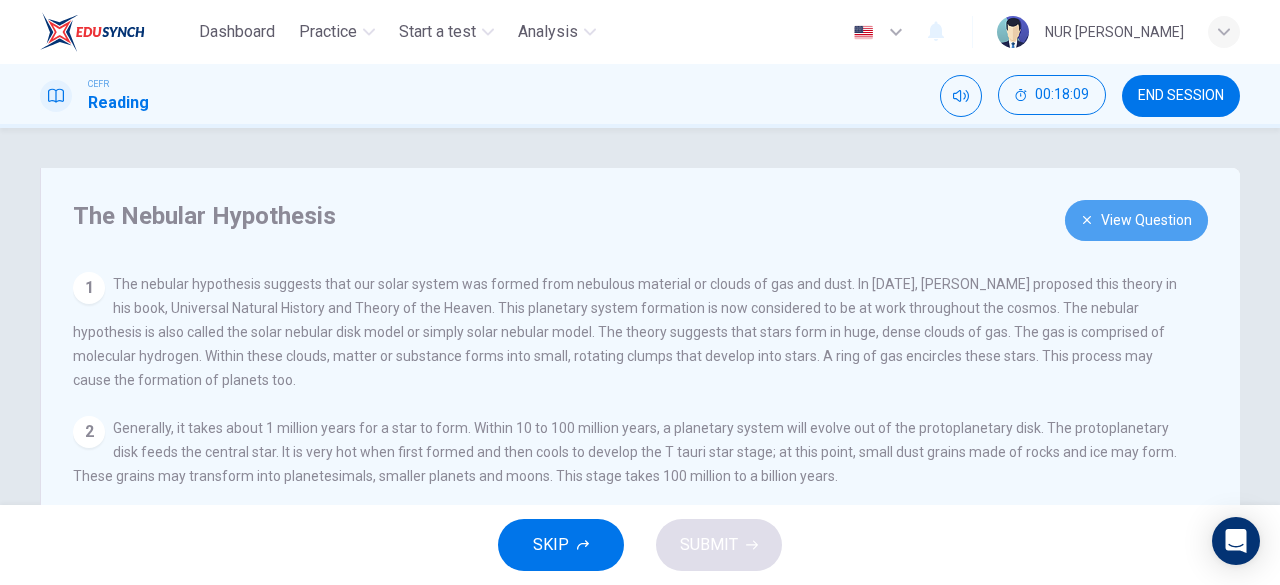 click on "View Question" at bounding box center [1136, 220] 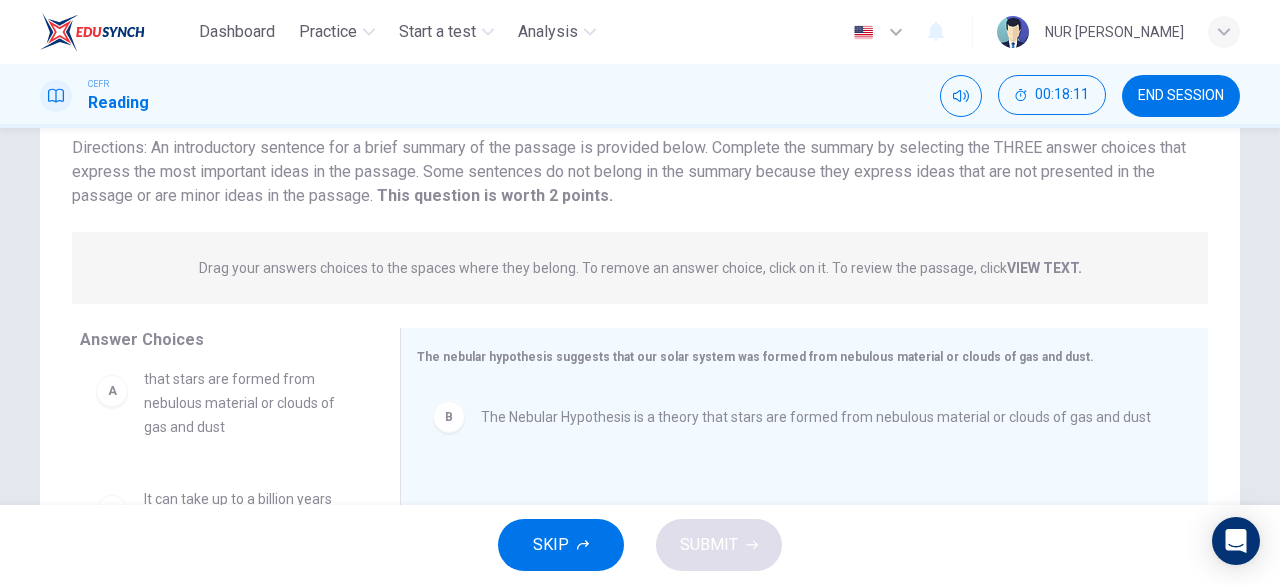 scroll, scrollTop: 150, scrollLeft: 0, axis: vertical 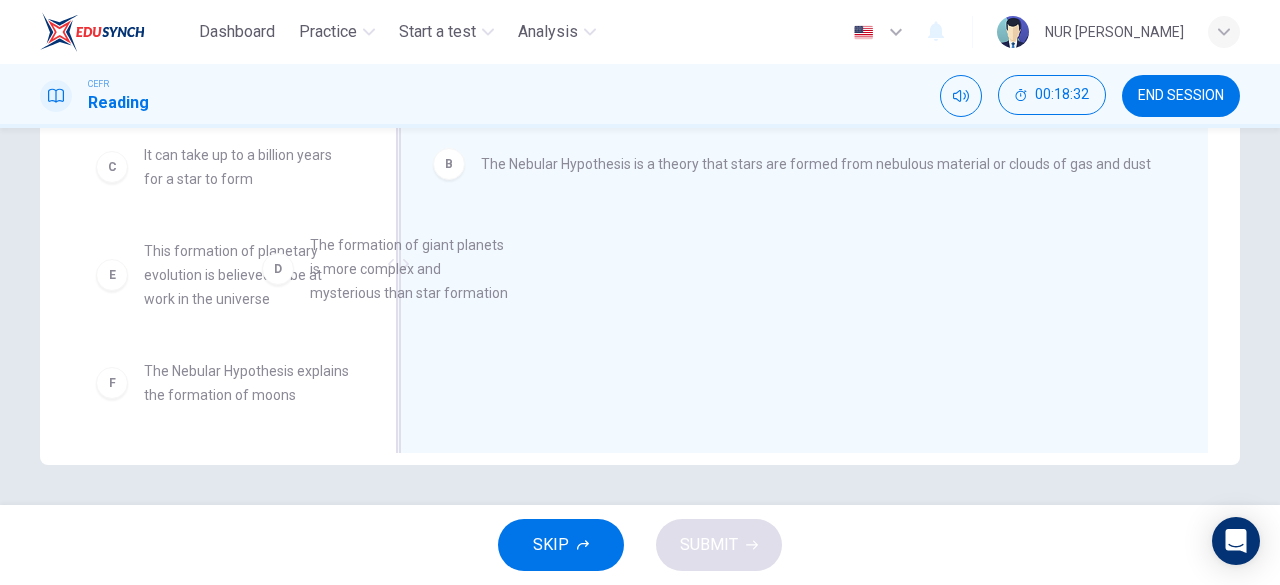 drag, startPoint x: 260, startPoint y: 311, endPoint x: 557, endPoint y: 305, distance: 297.0606 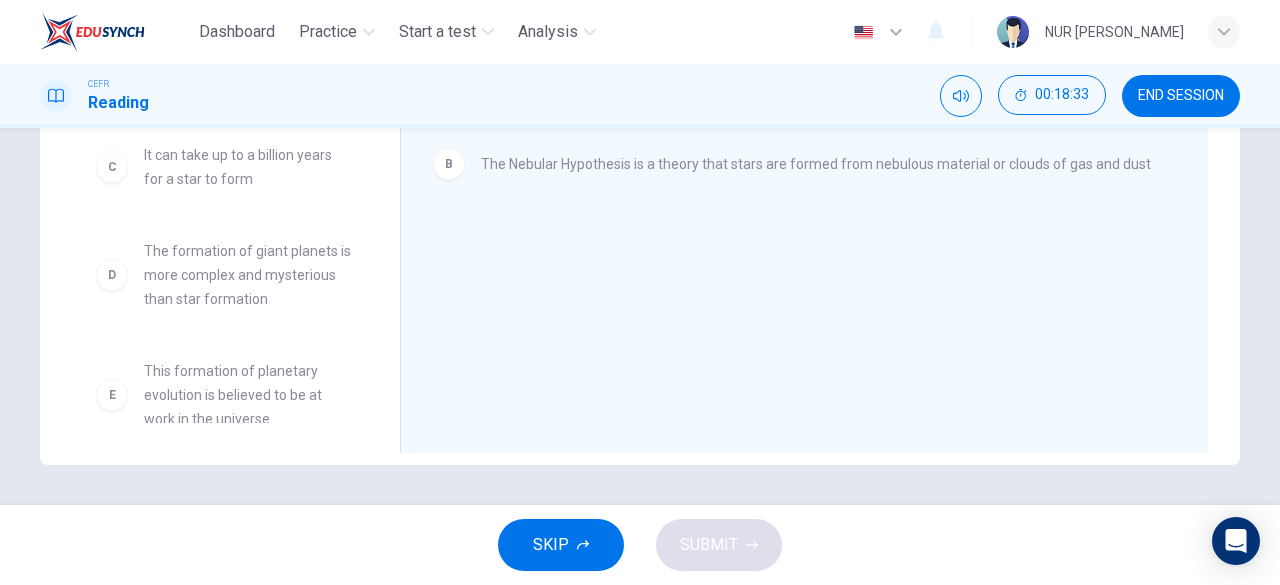 click on "The formation of giant planets is more complex and mysterious than star formation" at bounding box center (248, 275) 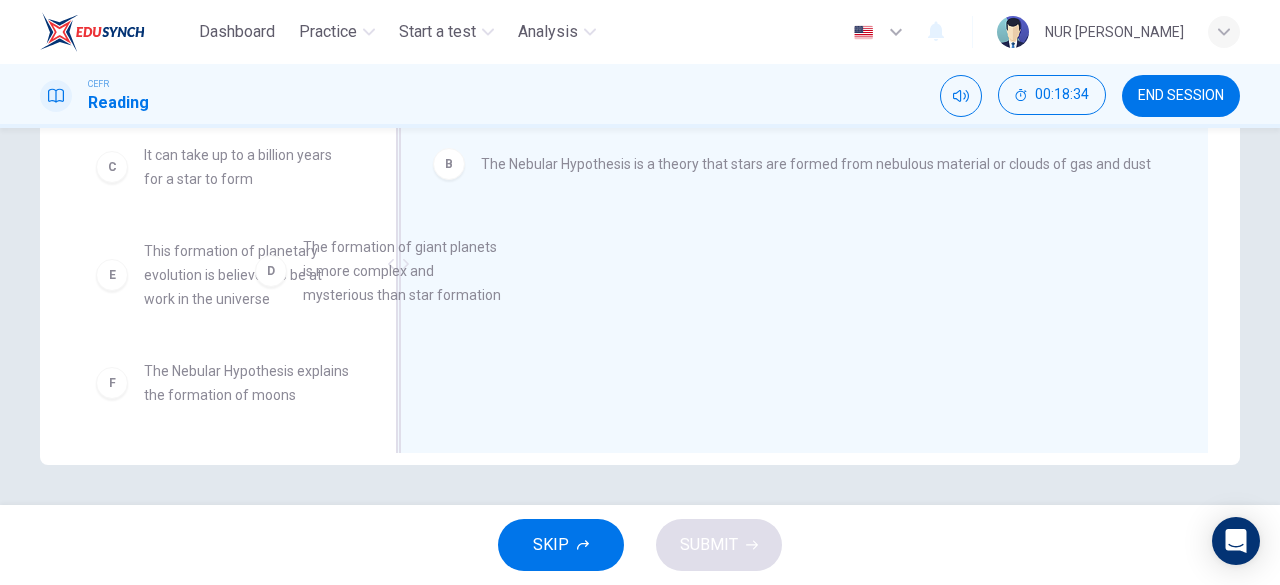 drag, startPoint x: 250, startPoint y: 280, endPoint x: 539, endPoint y: 276, distance: 289.02768 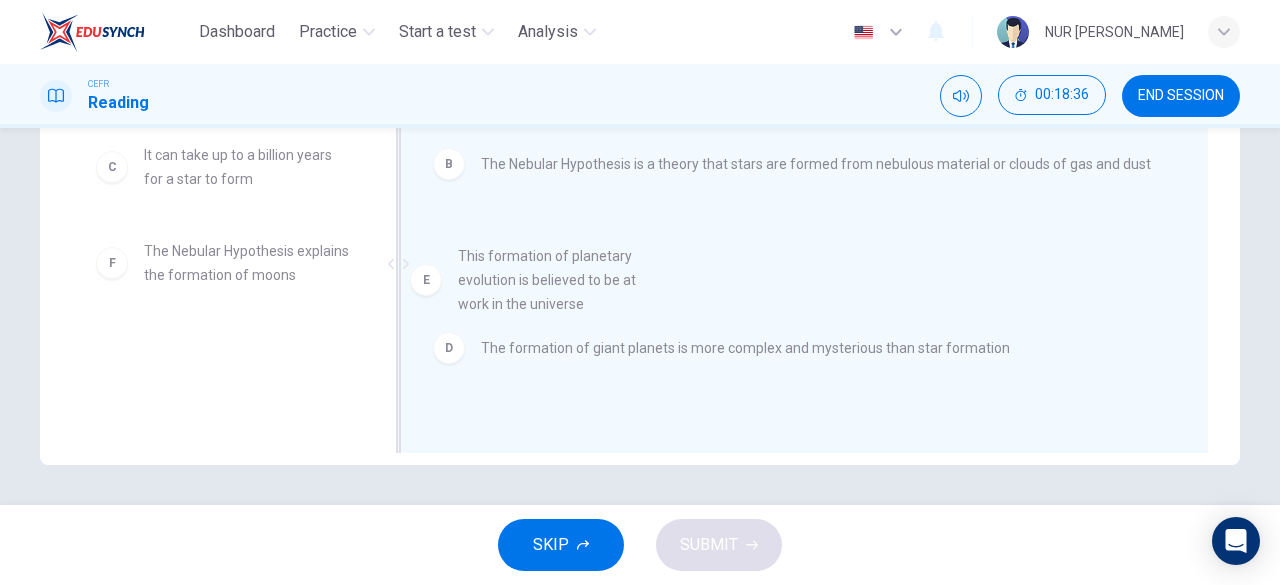drag, startPoint x: 263, startPoint y: 270, endPoint x: 608, endPoint y: 271, distance: 345.00143 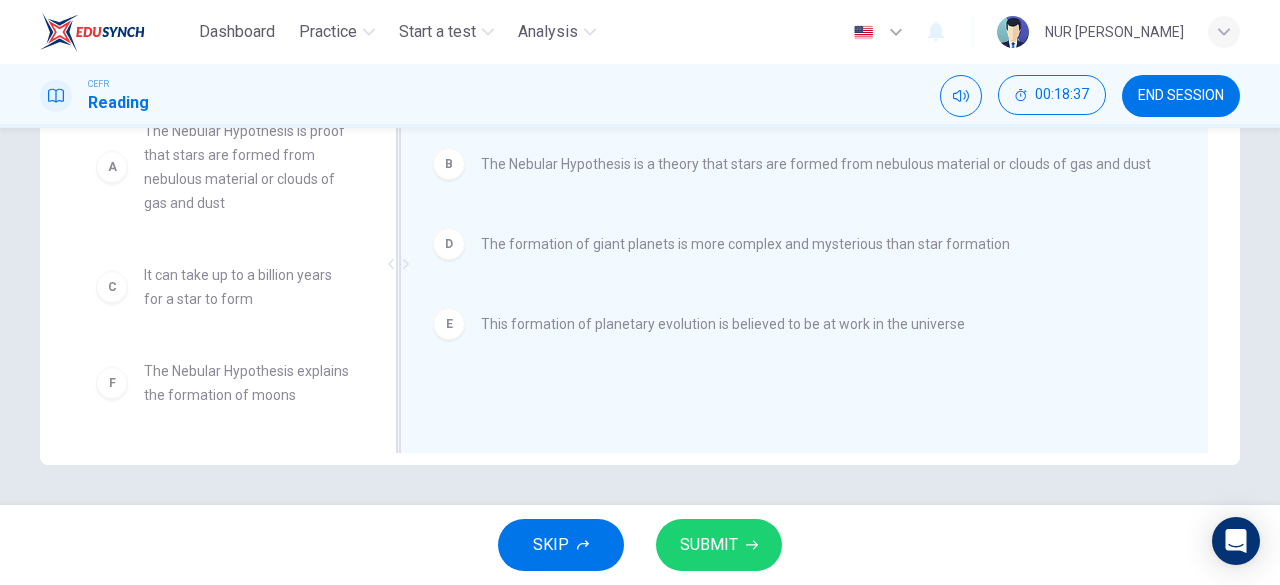scroll, scrollTop: 36, scrollLeft: 0, axis: vertical 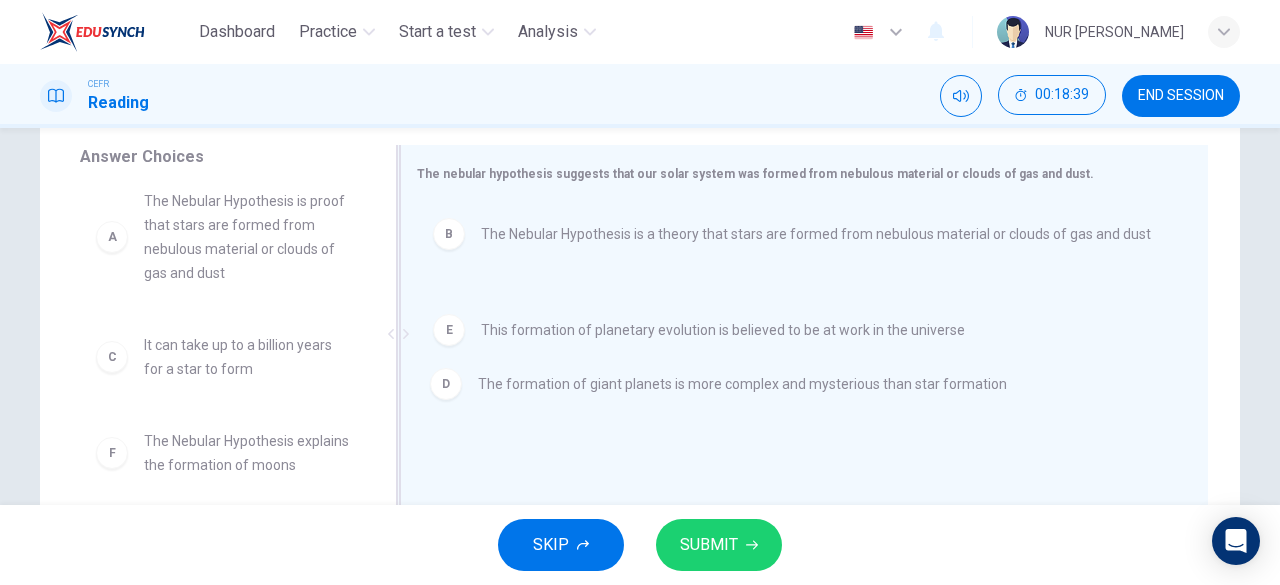 drag, startPoint x: 668, startPoint y: 332, endPoint x: 670, endPoint y: 415, distance: 83.02409 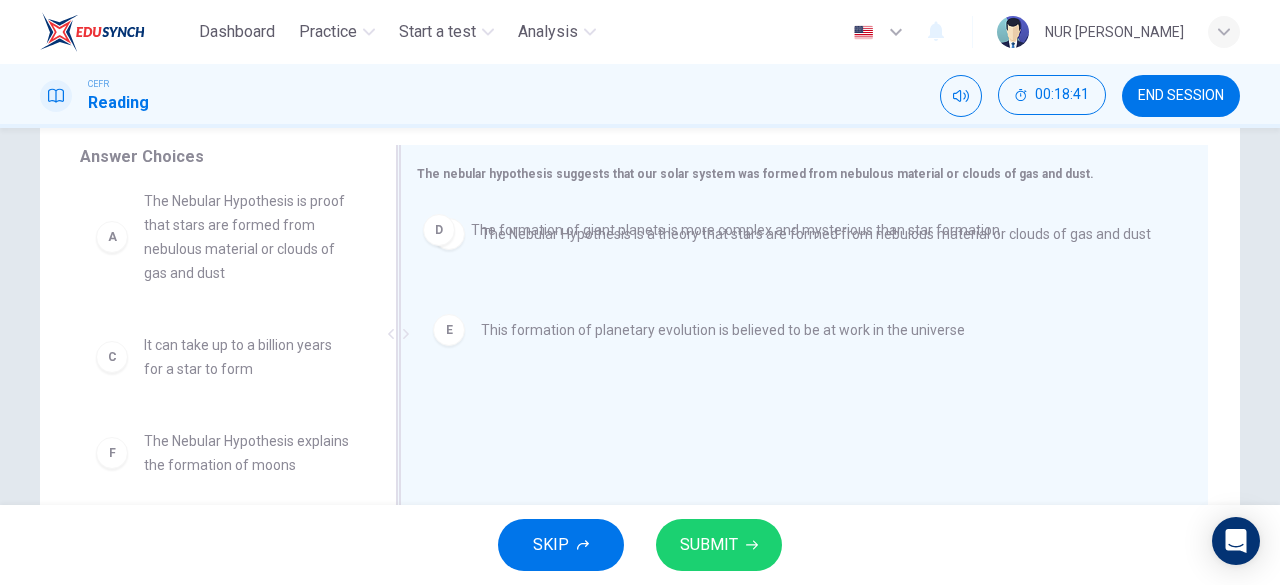drag, startPoint x: 630, startPoint y: 334, endPoint x: 624, endPoint y: 241, distance: 93.193344 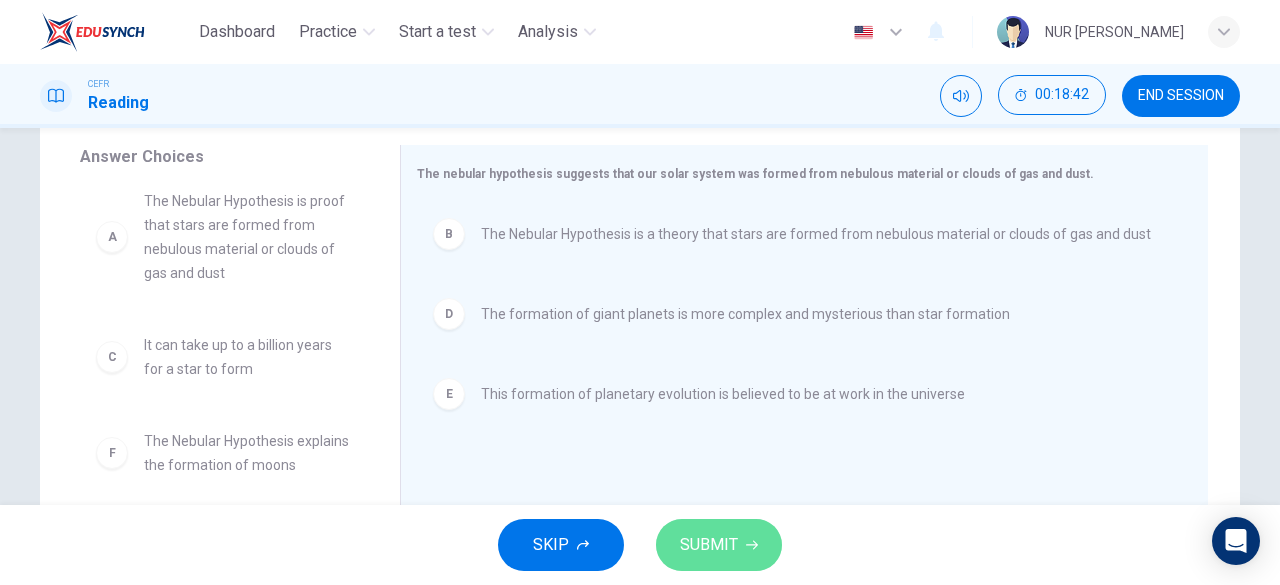 click on "SUBMIT" at bounding box center (719, 545) 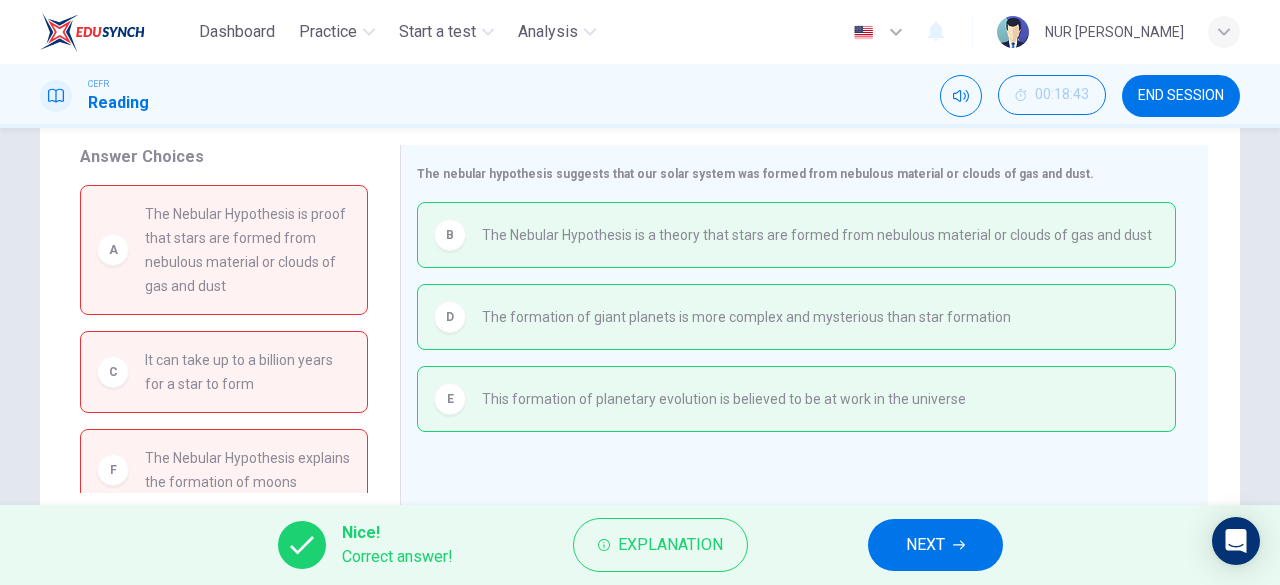 scroll, scrollTop: 40, scrollLeft: 0, axis: vertical 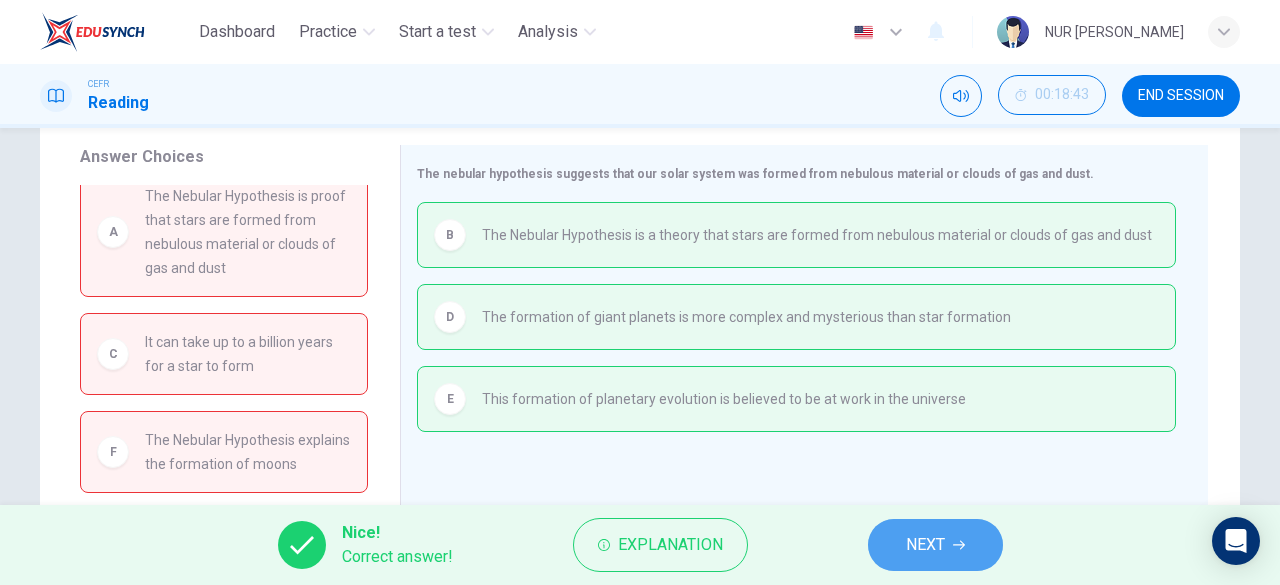 click on "NEXT" at bounding box center (925, 545) 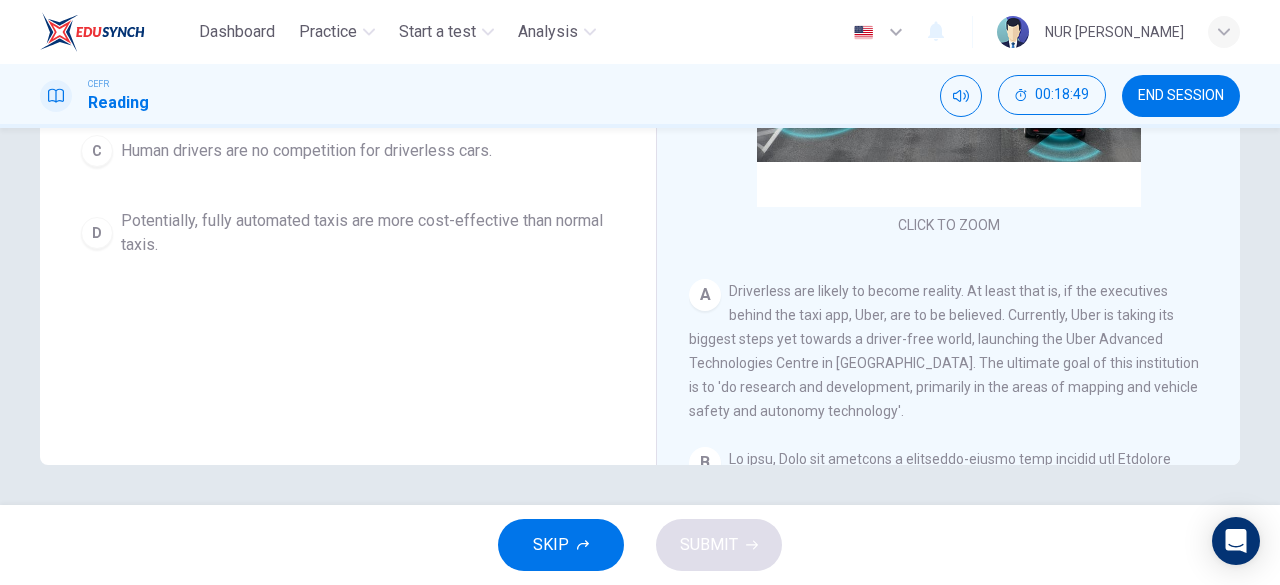 scroll, scrollTop: 397, scrollLeft: 0, axis: vertical 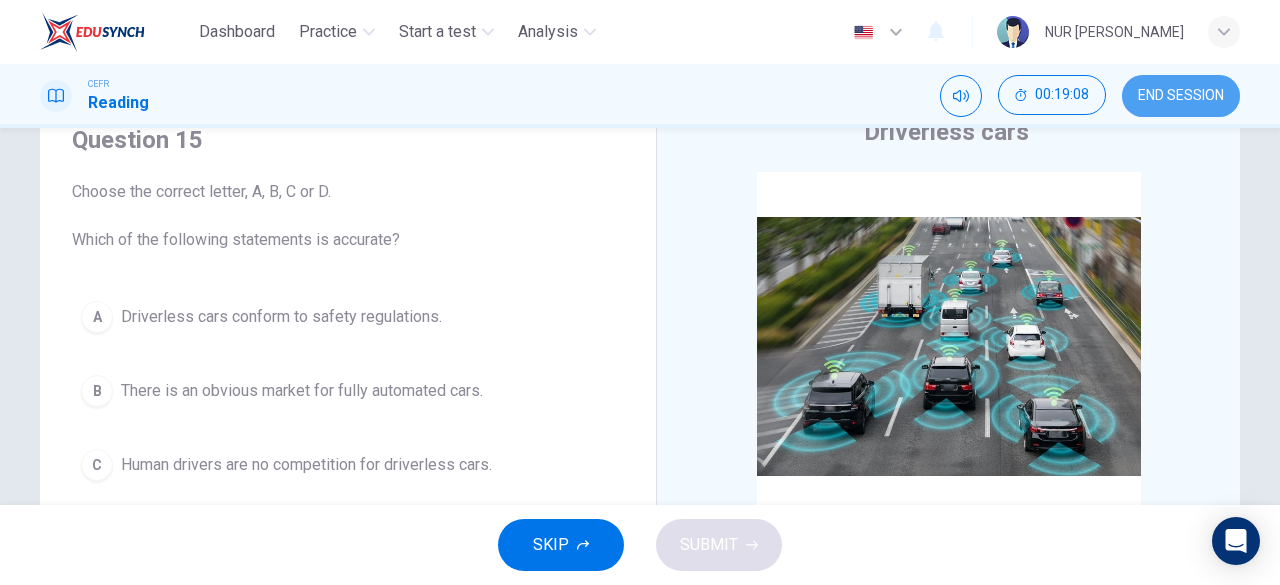 click on "END SESSION" at bounding box center (1181, 96) 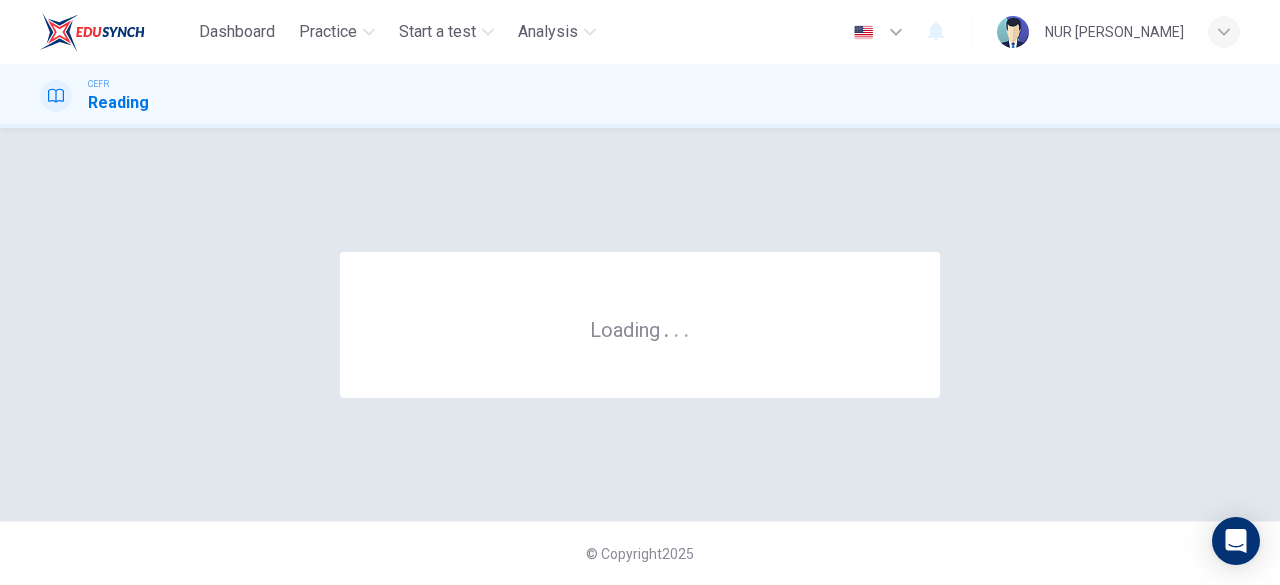 scroll, scrollTop: 0, scrollLeft: 0, axis: both 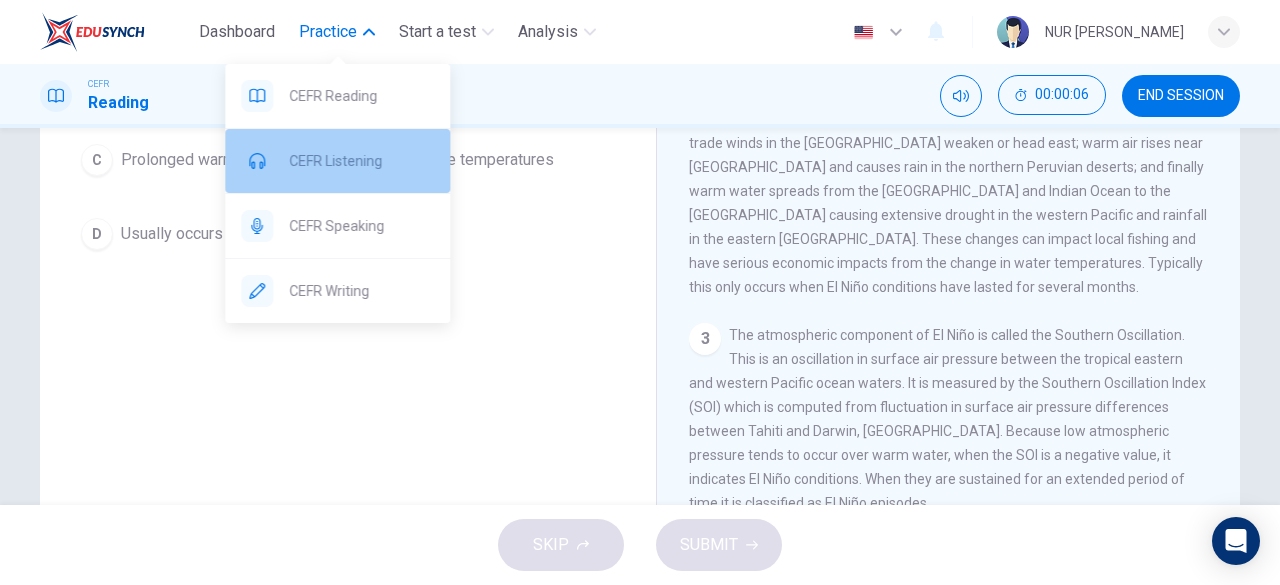 click on "CEFR Listening" at bounding box center (361, 161) 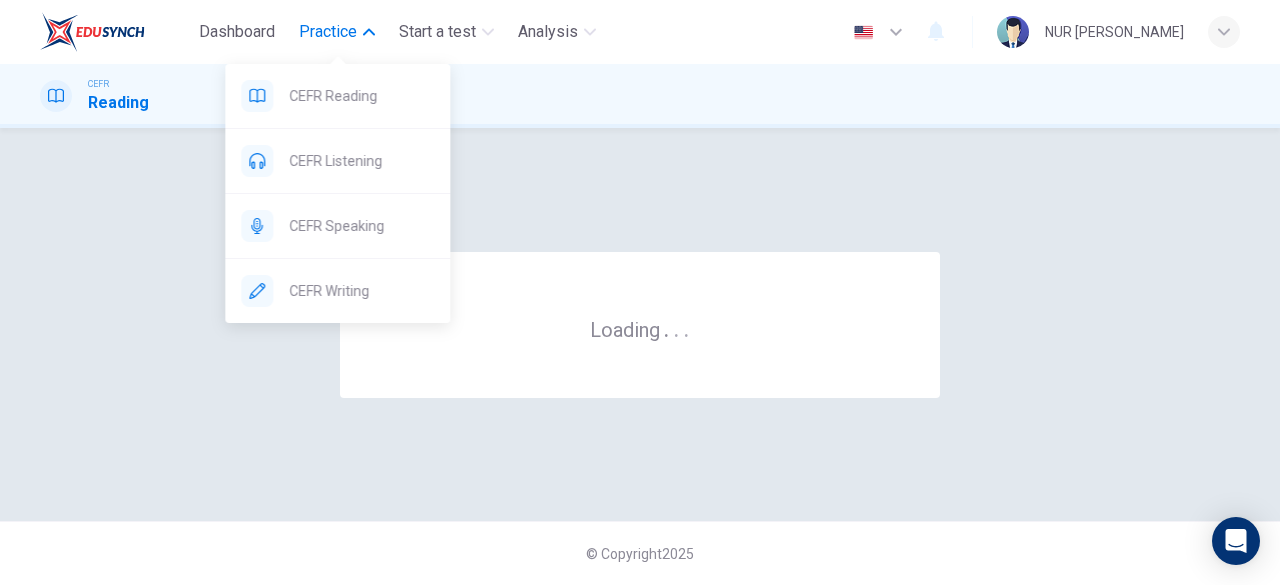 scroll, scrollTop: 0, scrollLeft: 0, axis: both 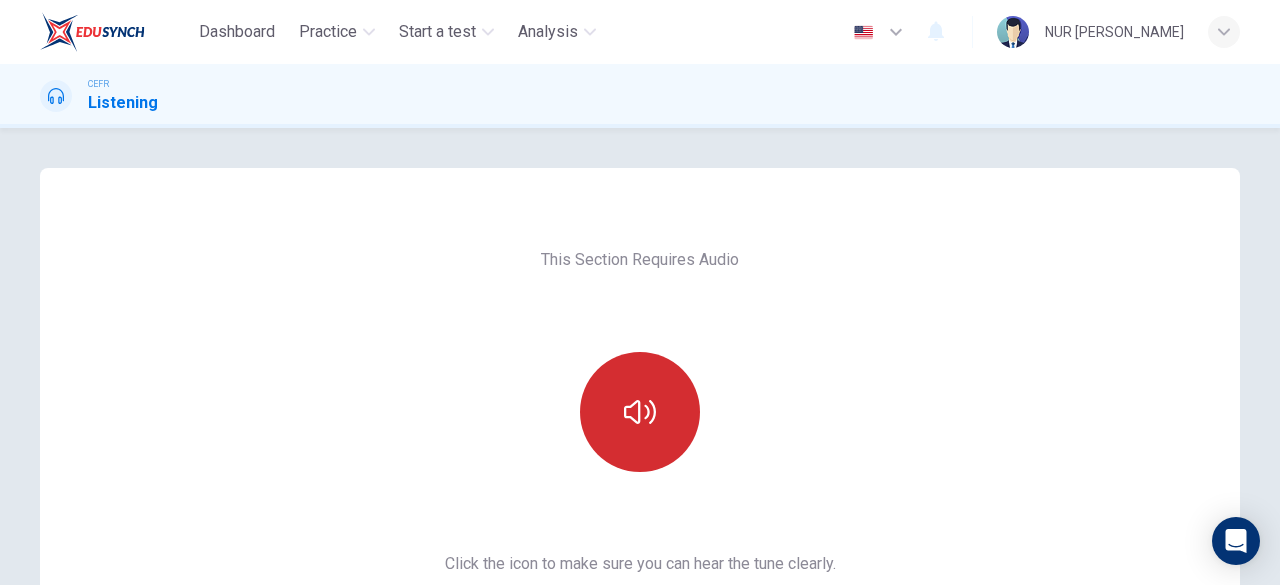 click 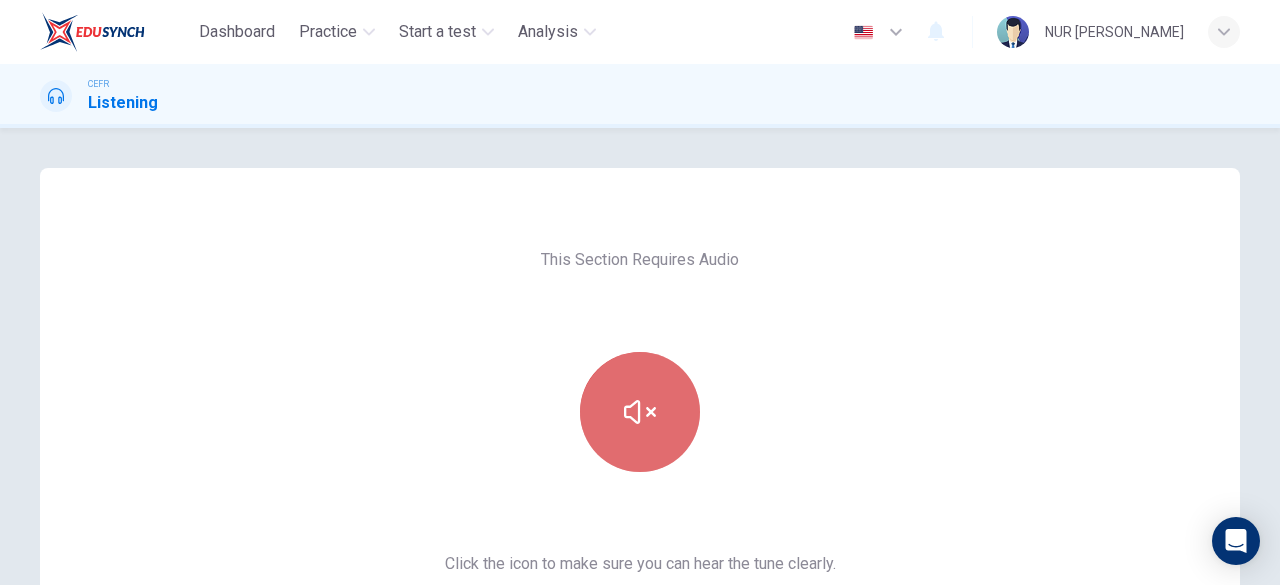 click 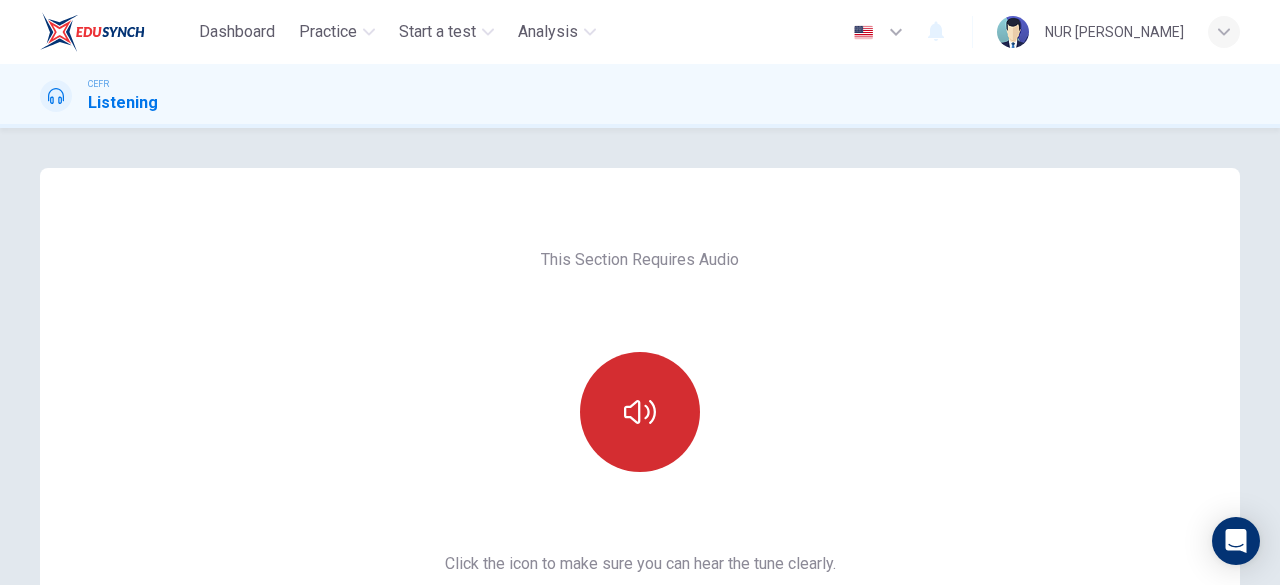 scroll, scrollTop: 224, scrollLeft: 0, axis: vertical 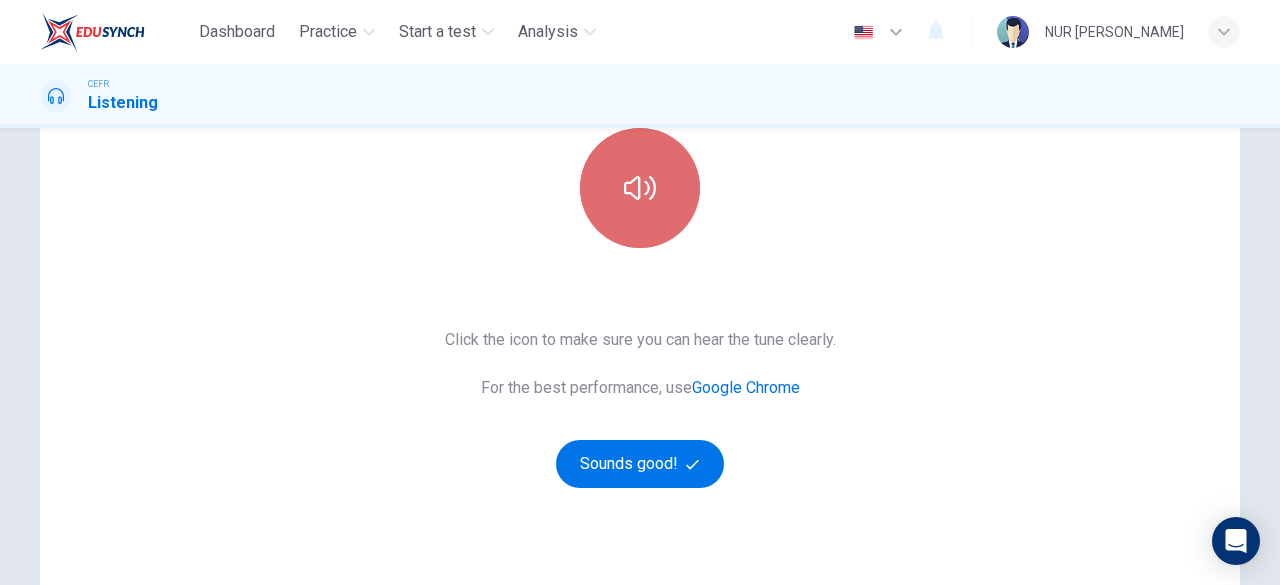 click 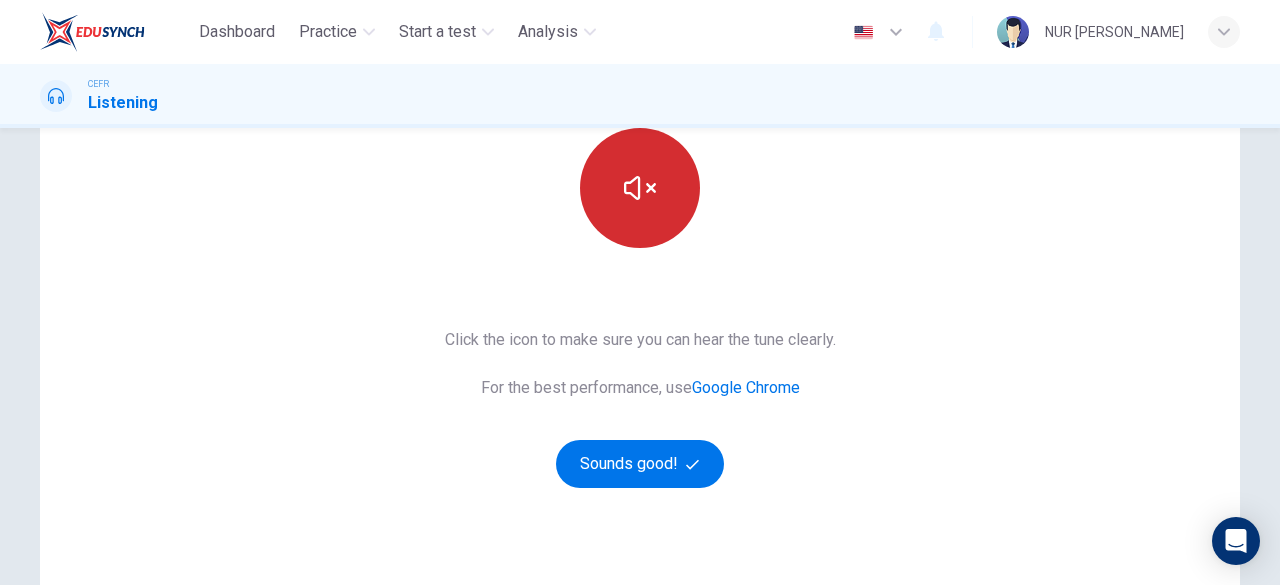 click 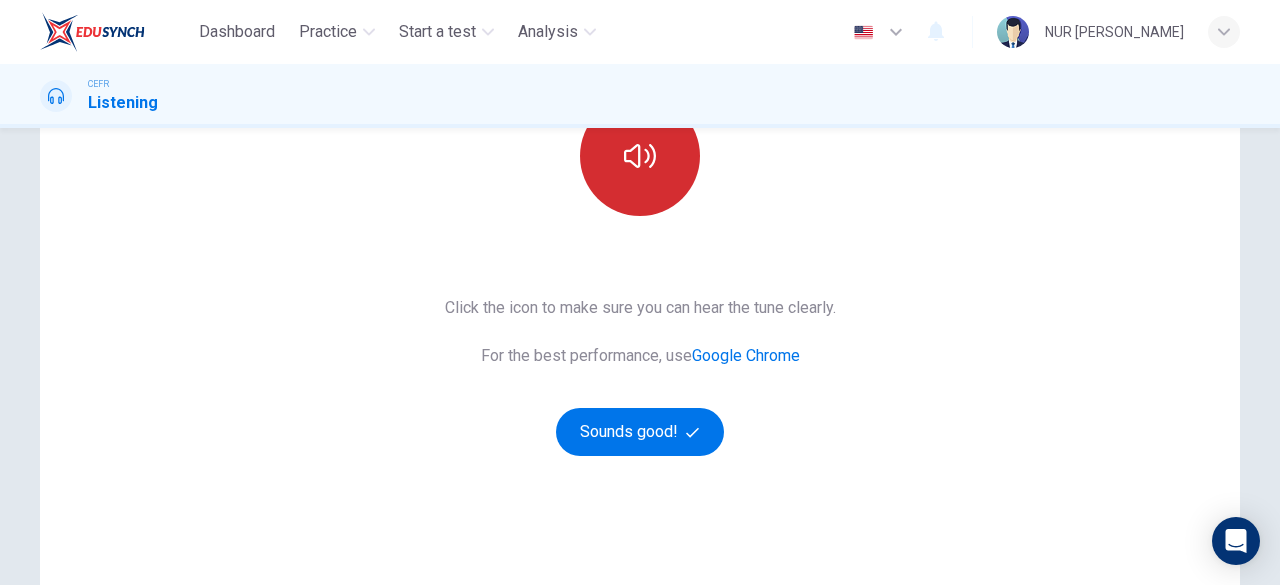 scroll, scrollTop: 258, scrollLeft: 0, axis: vertical 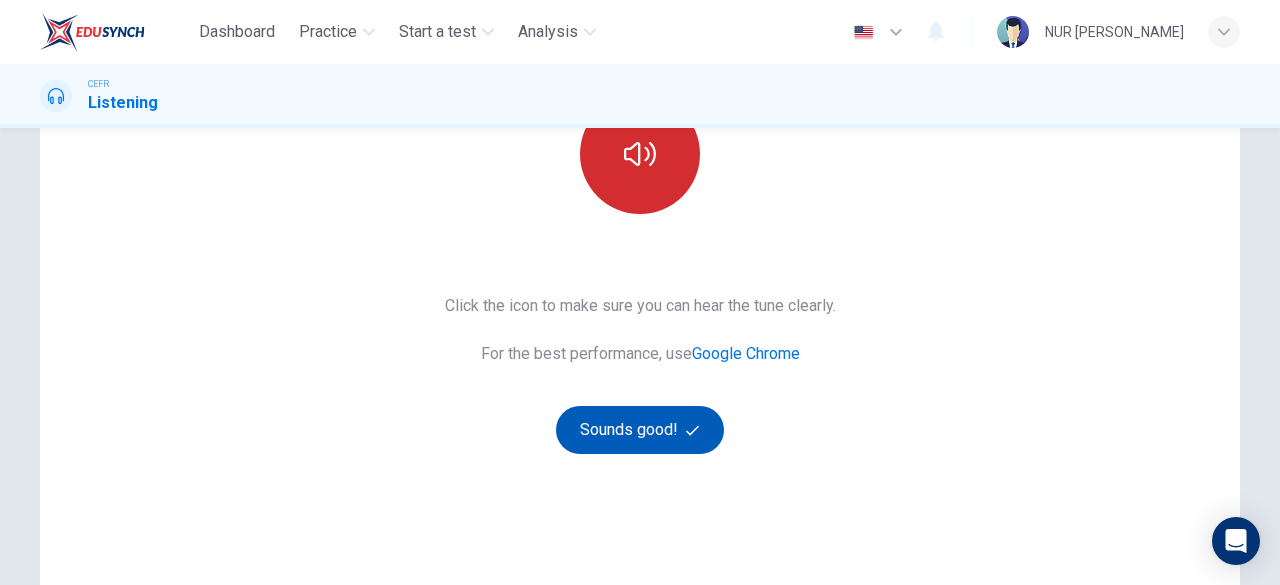 click on "Sounds good!" at bounding box center (640, 430) 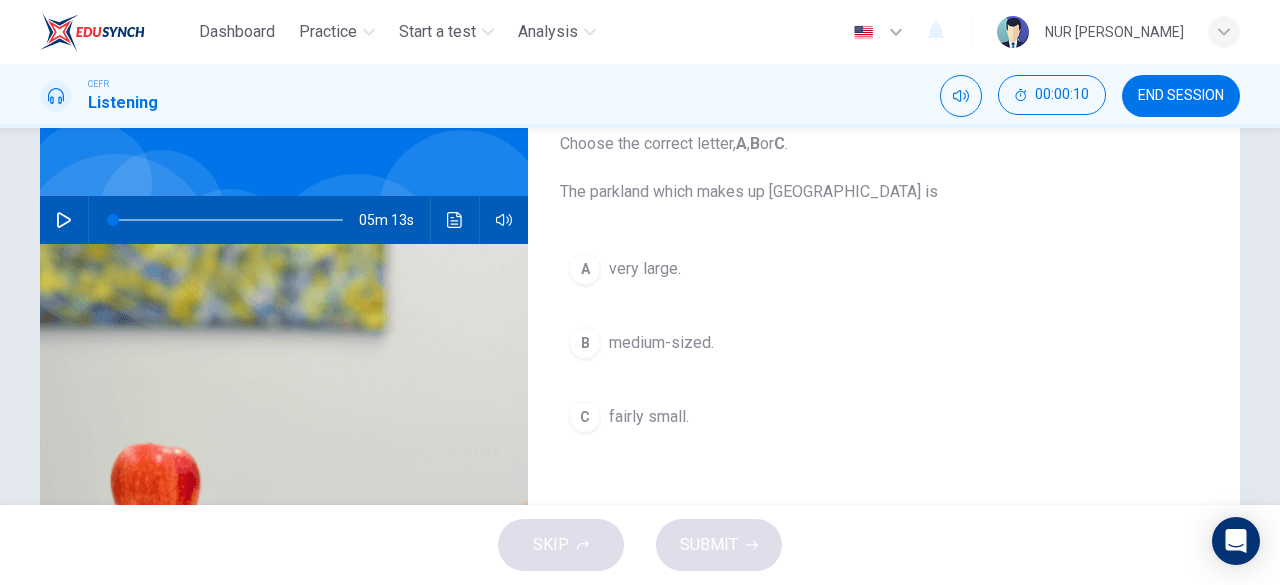 scroll, scrollTop: 135, scrollLeft: 0, axis: vertical 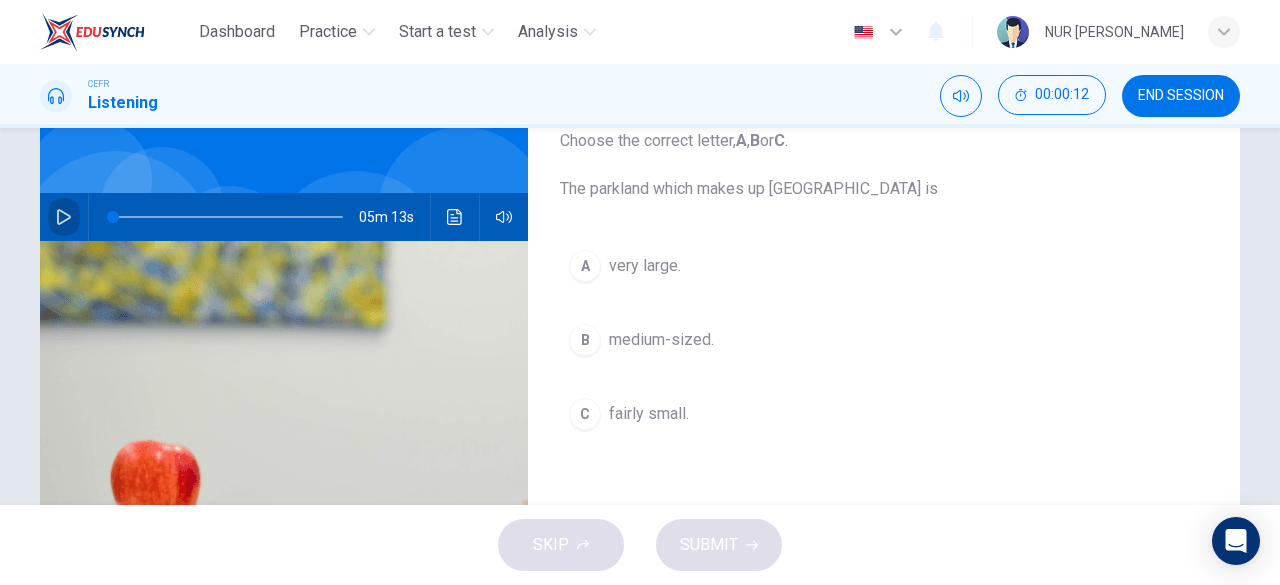 click 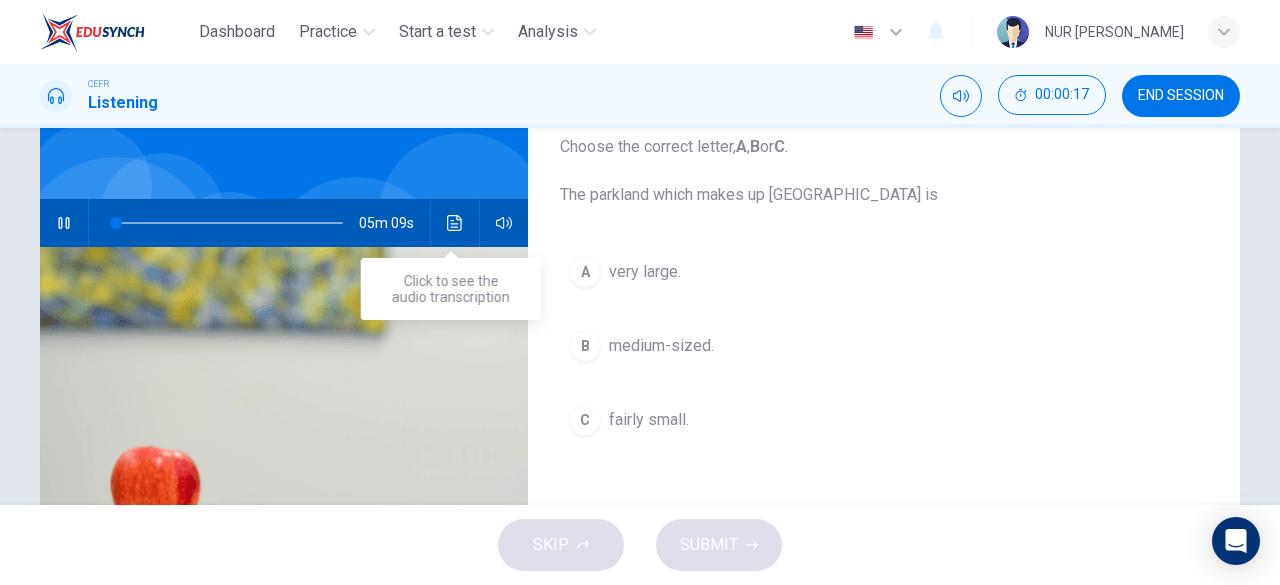 scroll, scrollTop: 132, scrollLeft: 0, axis: vertical 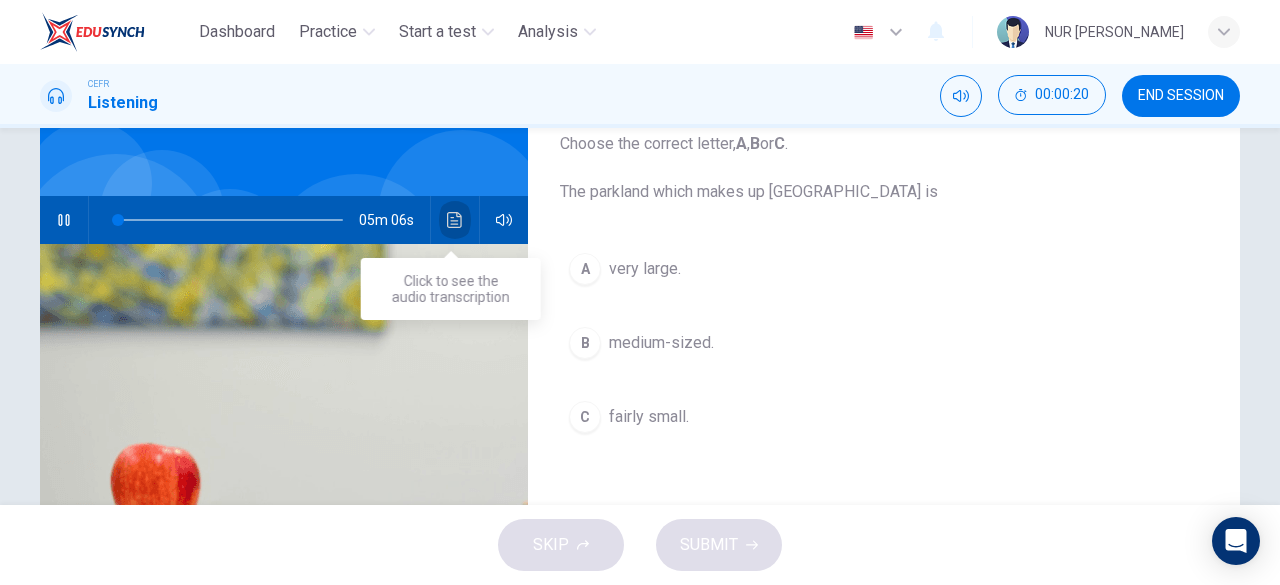 click 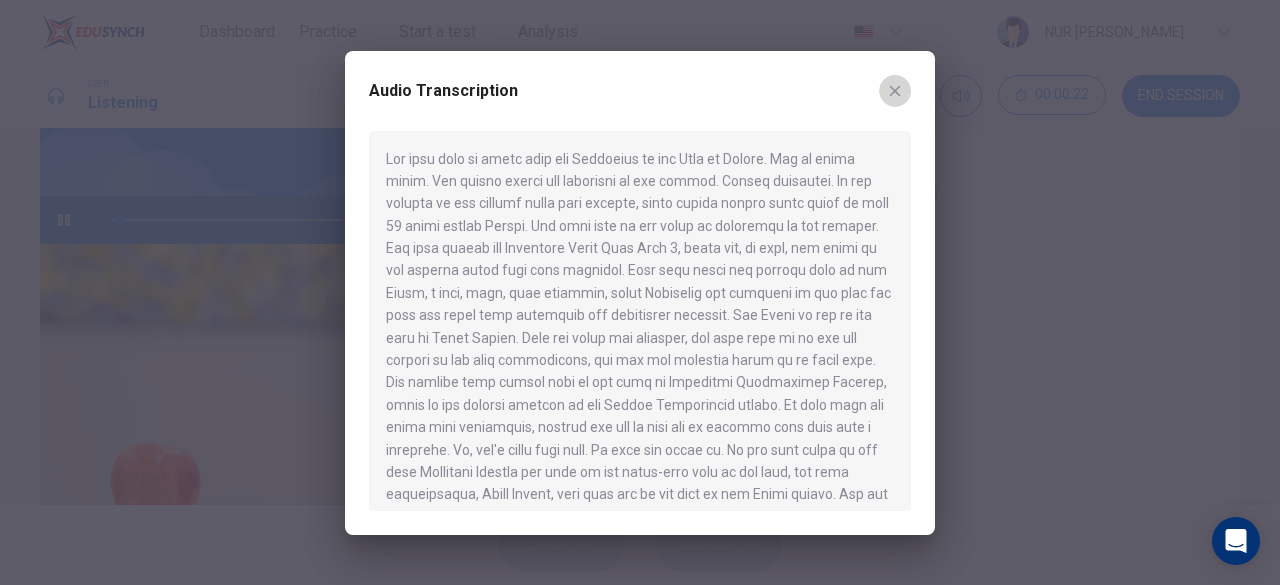 click 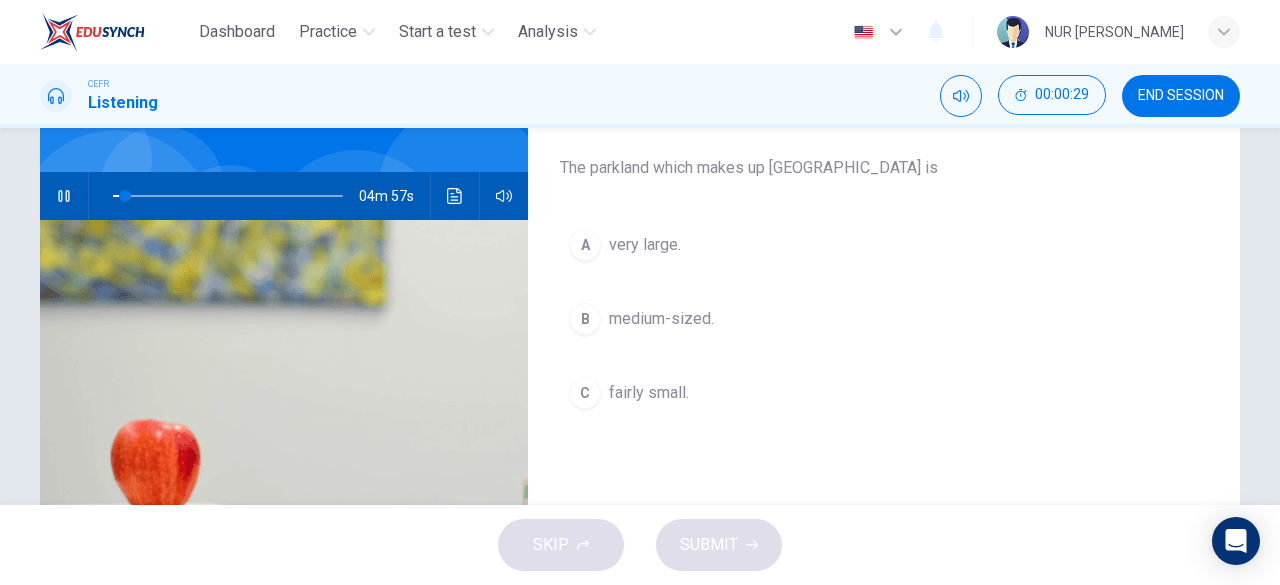 scroll, scrollTop: 157, scrollLeft: 0, axis: vertical 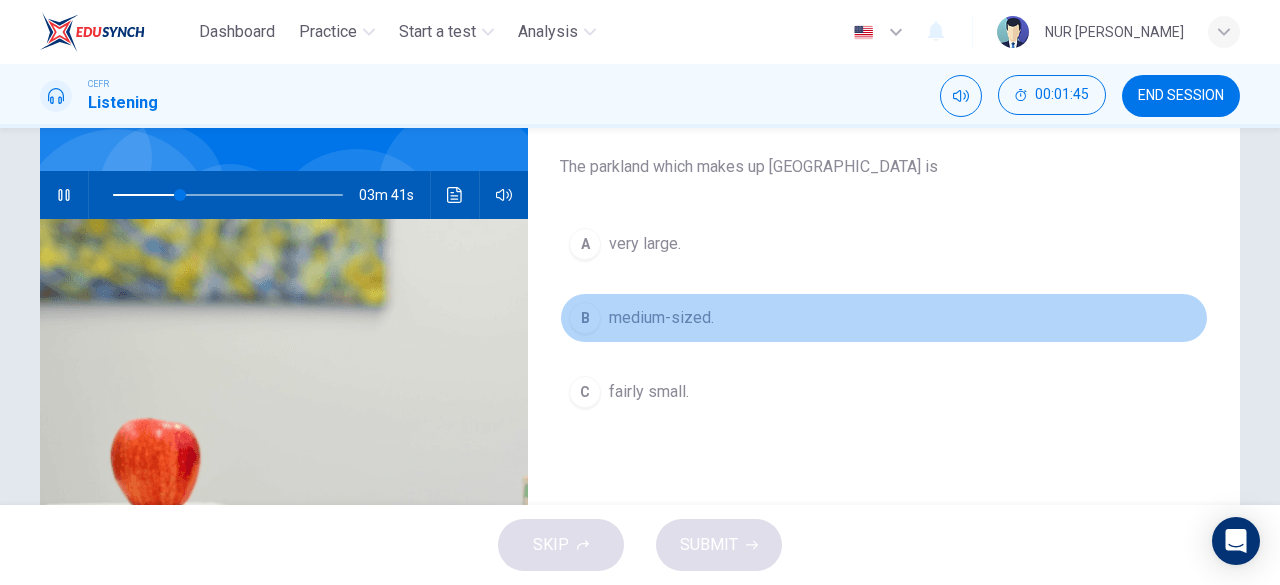 click on "medium-sized." at bounding box center [661, 318] 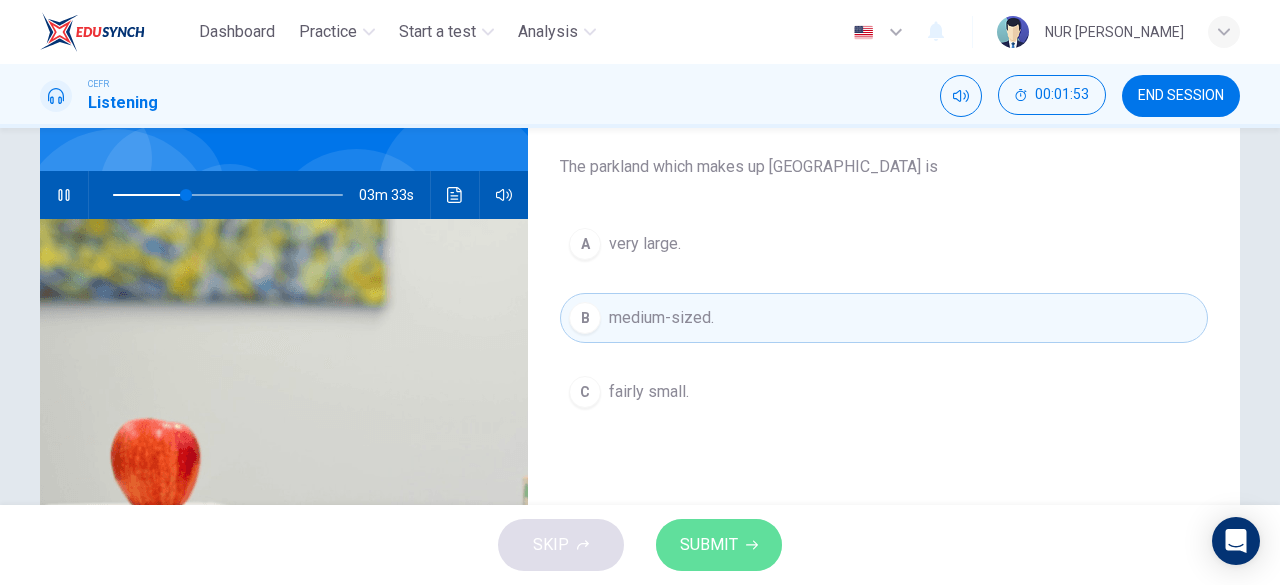 click 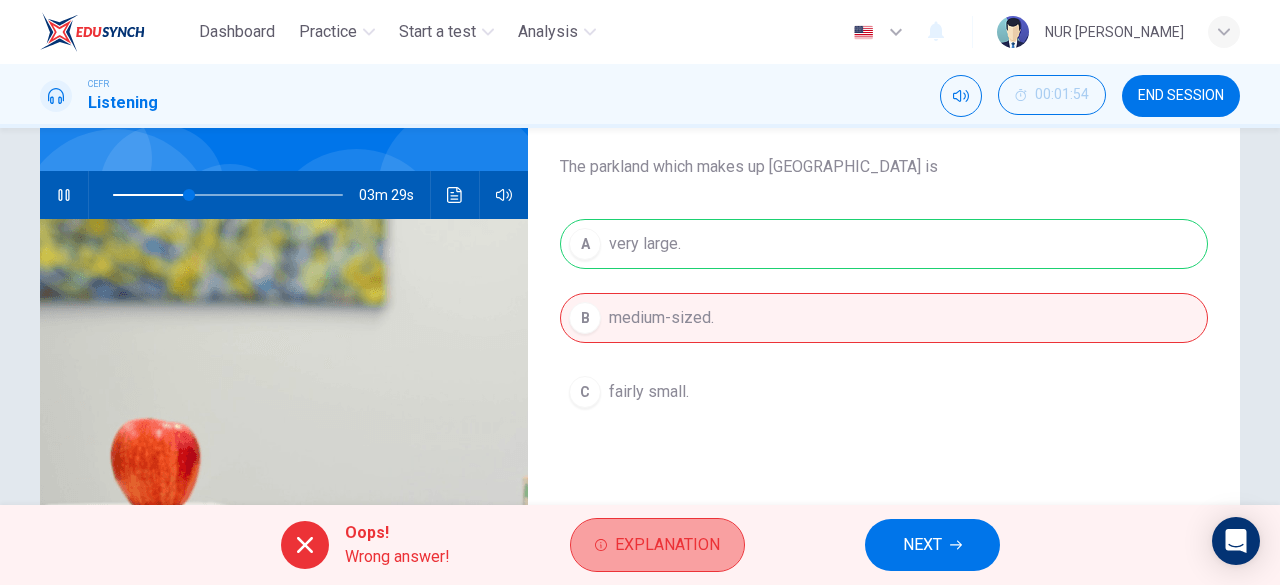 click on "Explanation" at bounding box center [657, 545] 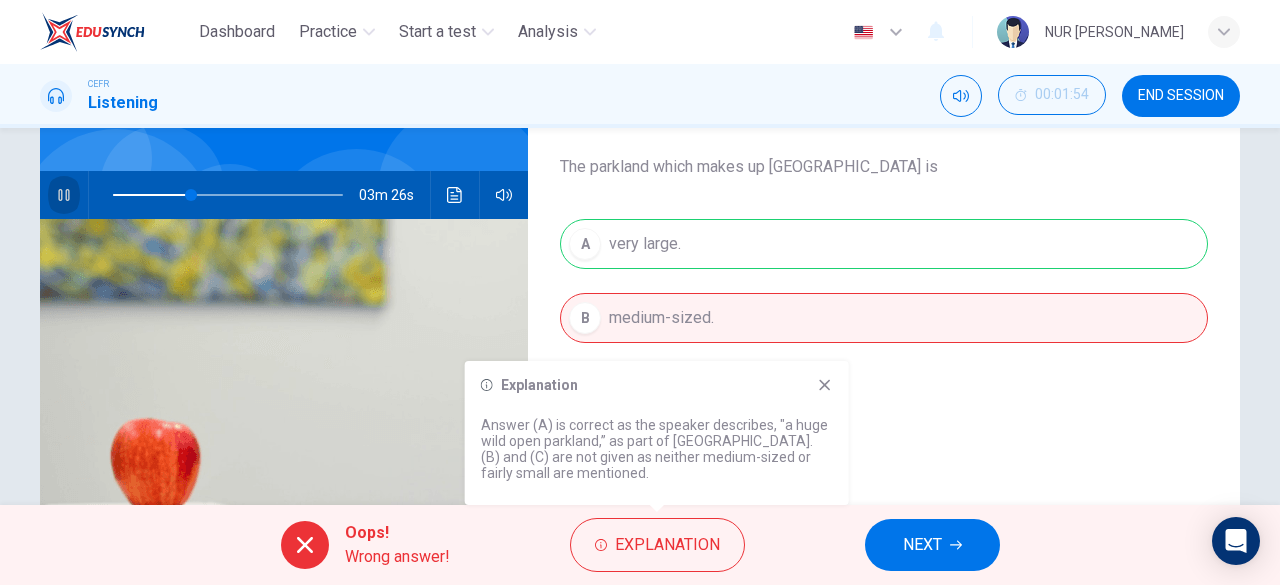 click 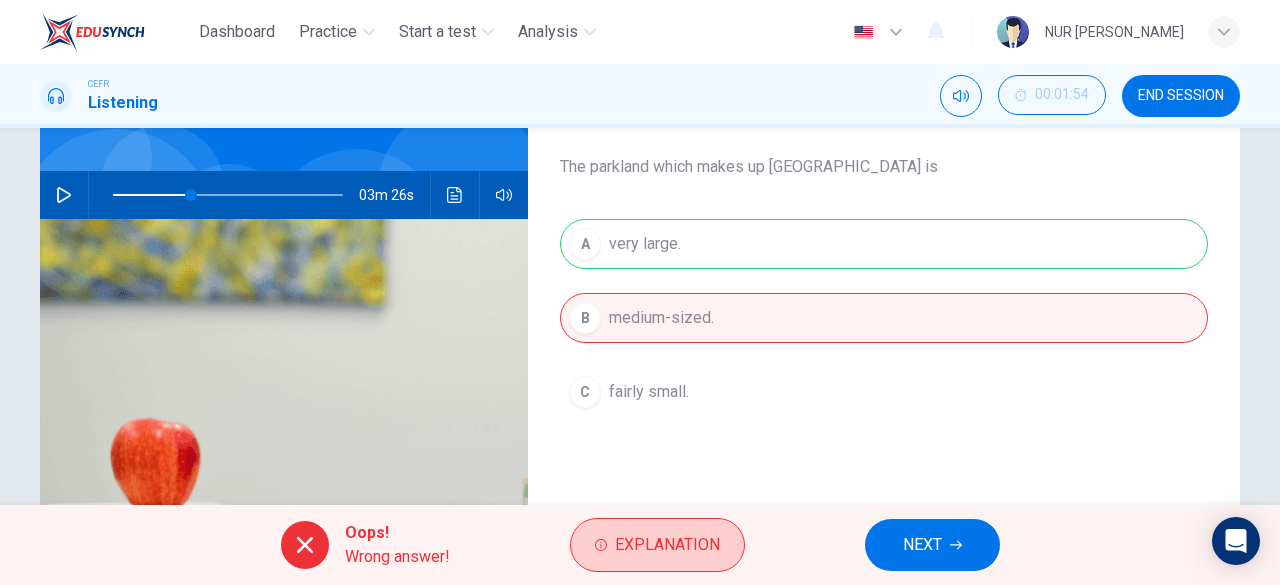 click on "Explanation" at bounding box center [657, 545] 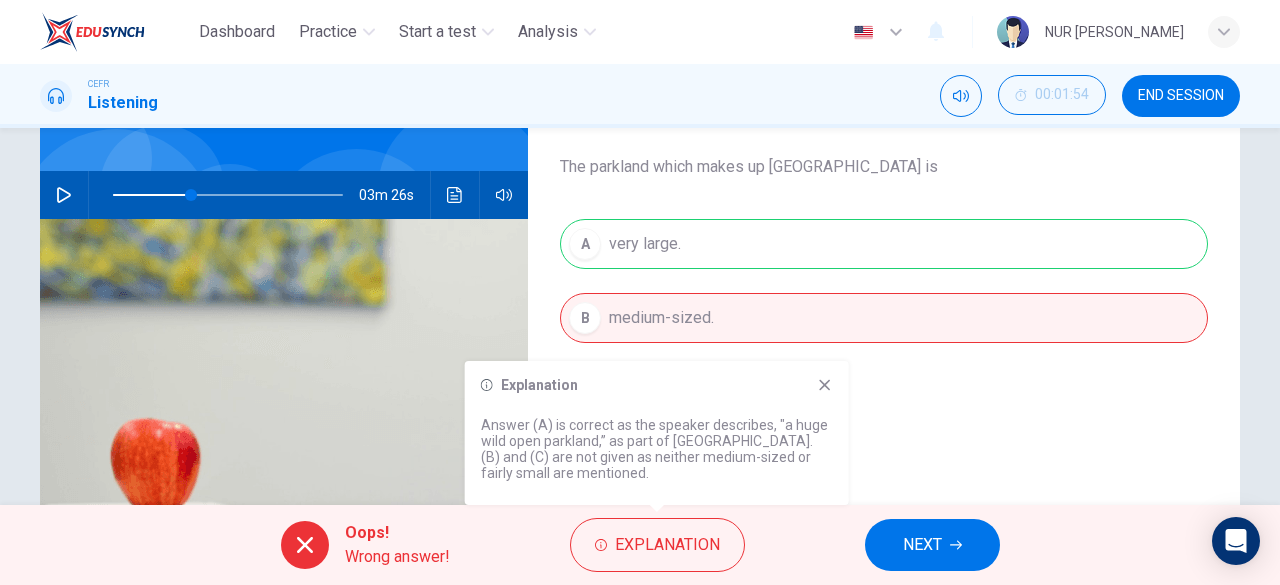 click 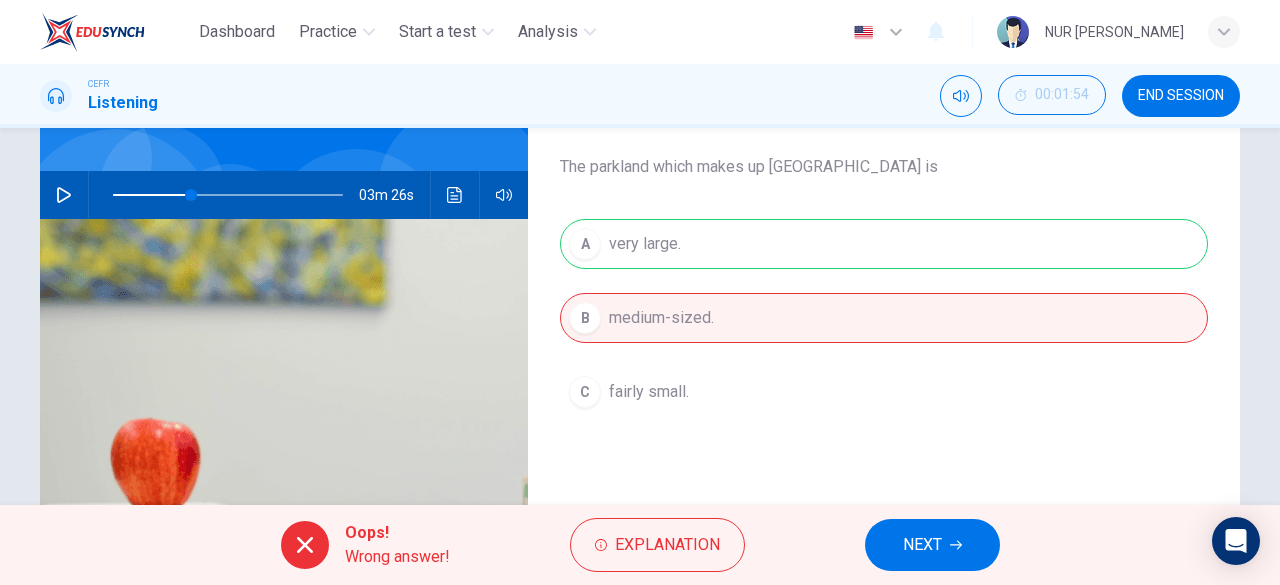 click on "NEXT" at bounding box center [932, 545] 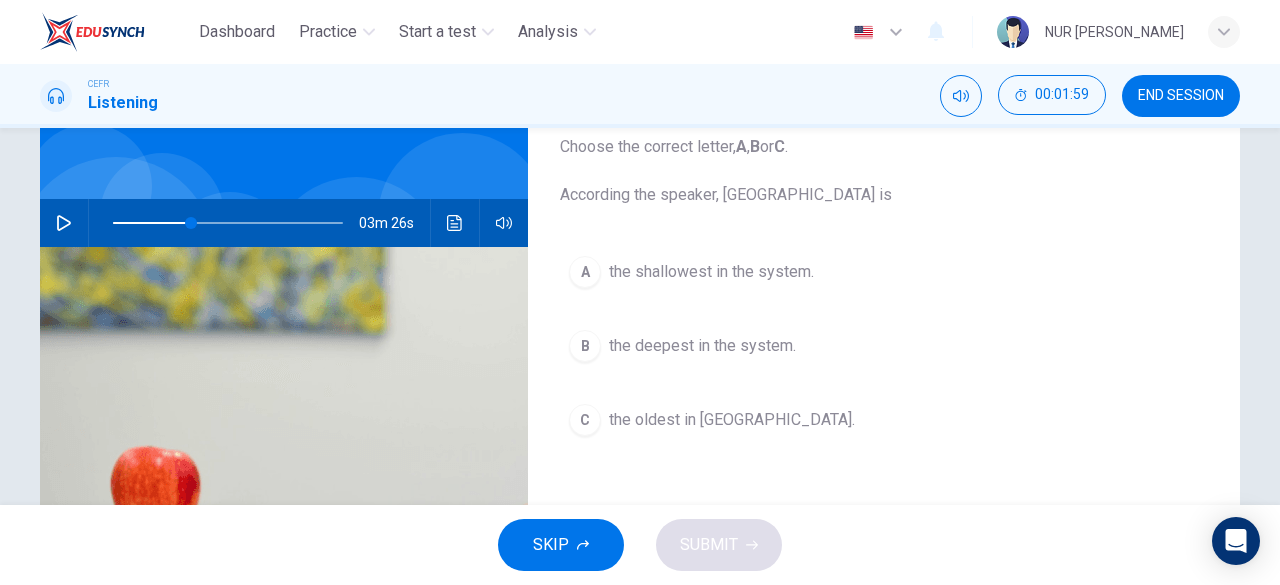 scroll, scrollTop: 120, scrollLeft: 0, axis: vertical 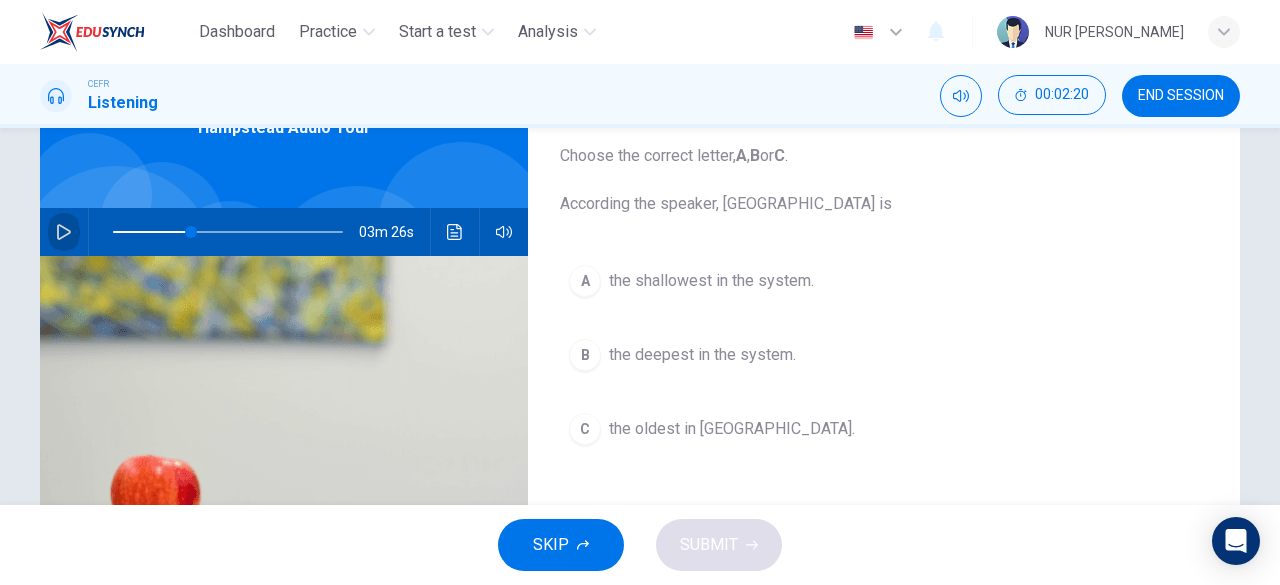 click at bounding box center [64, 232] 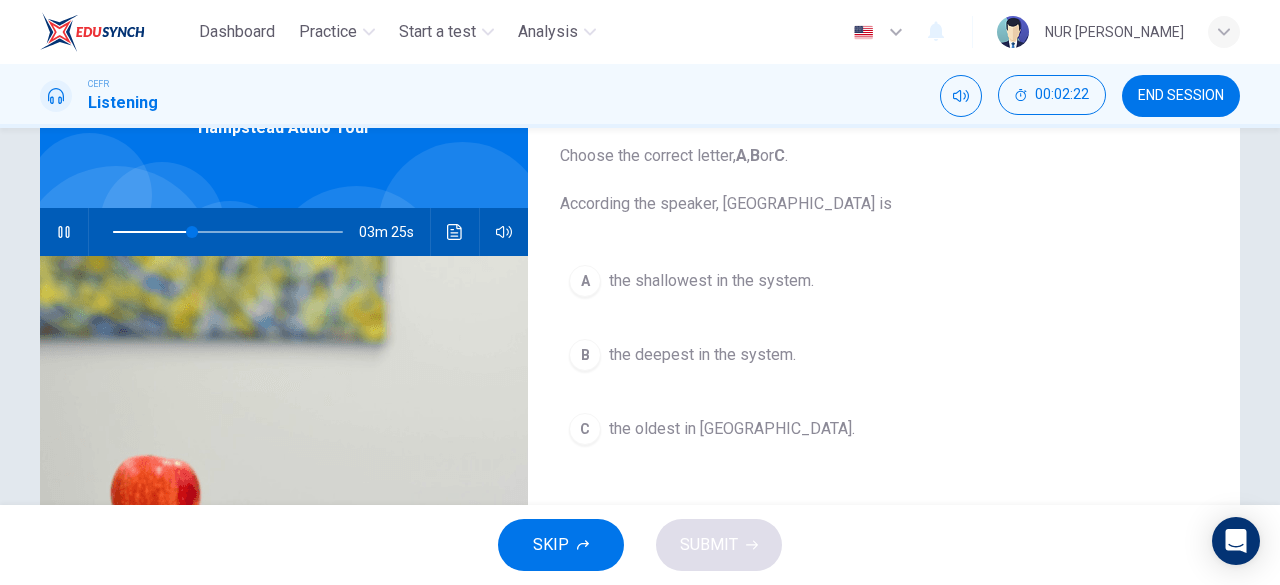 click at bounding box center [228, 232] 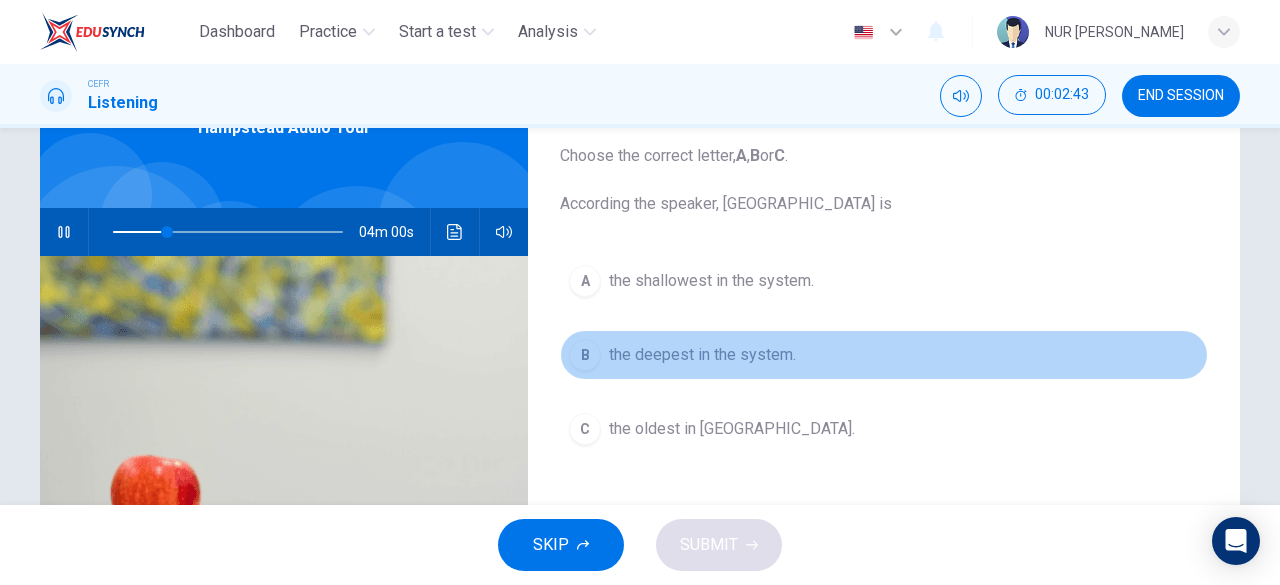 click on "the deepest in the system." at bounding box center (702, 355) 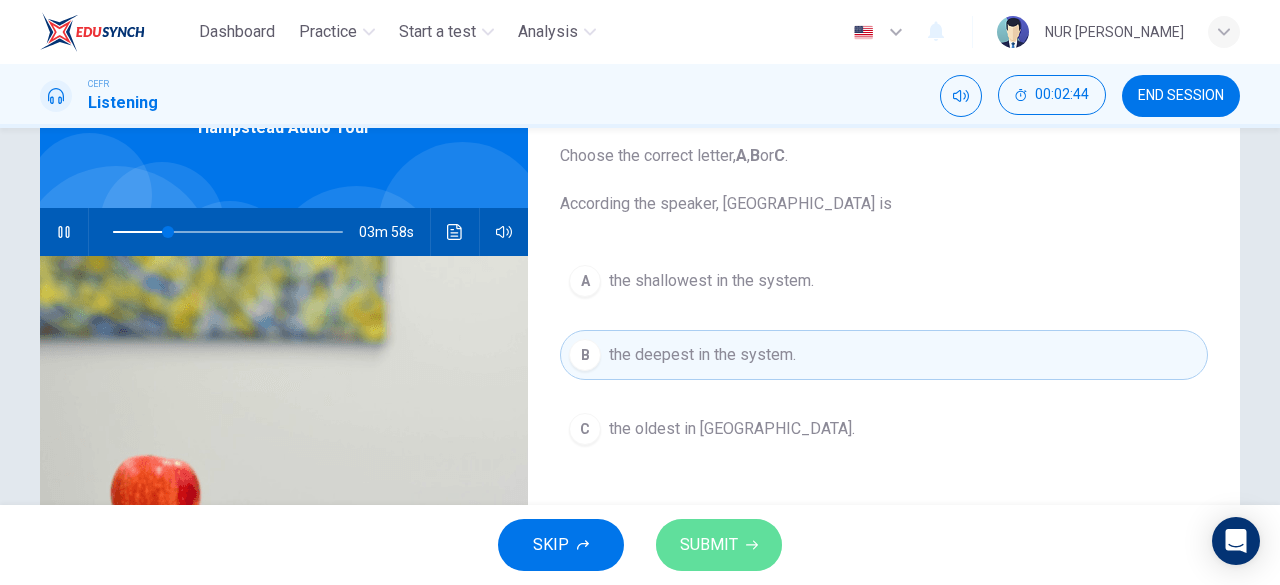 click 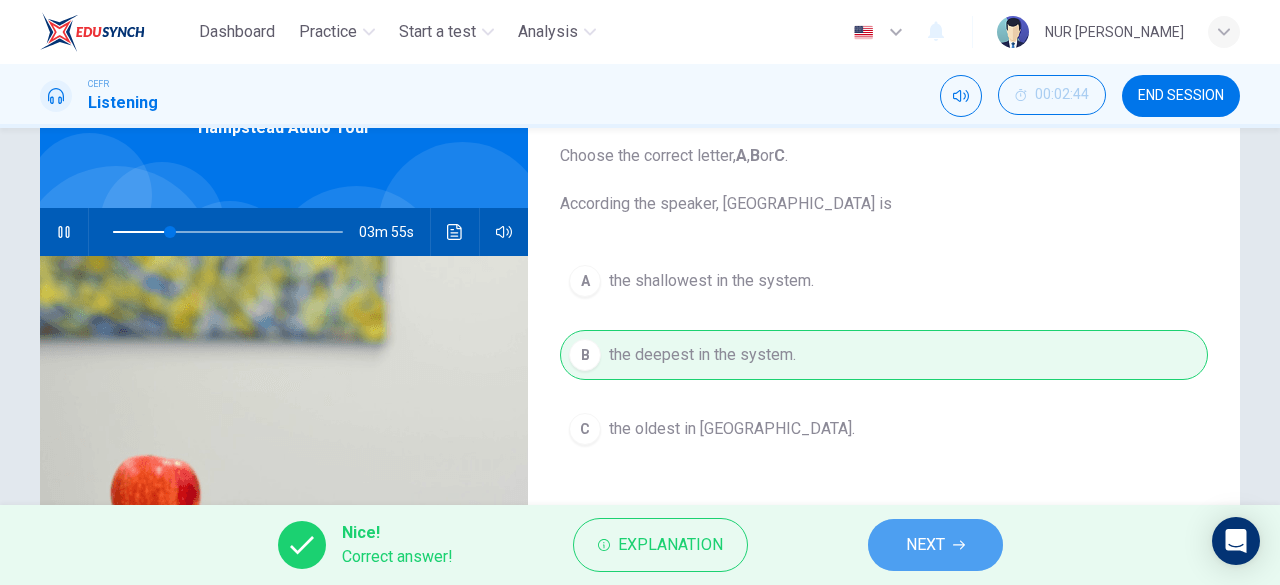 click 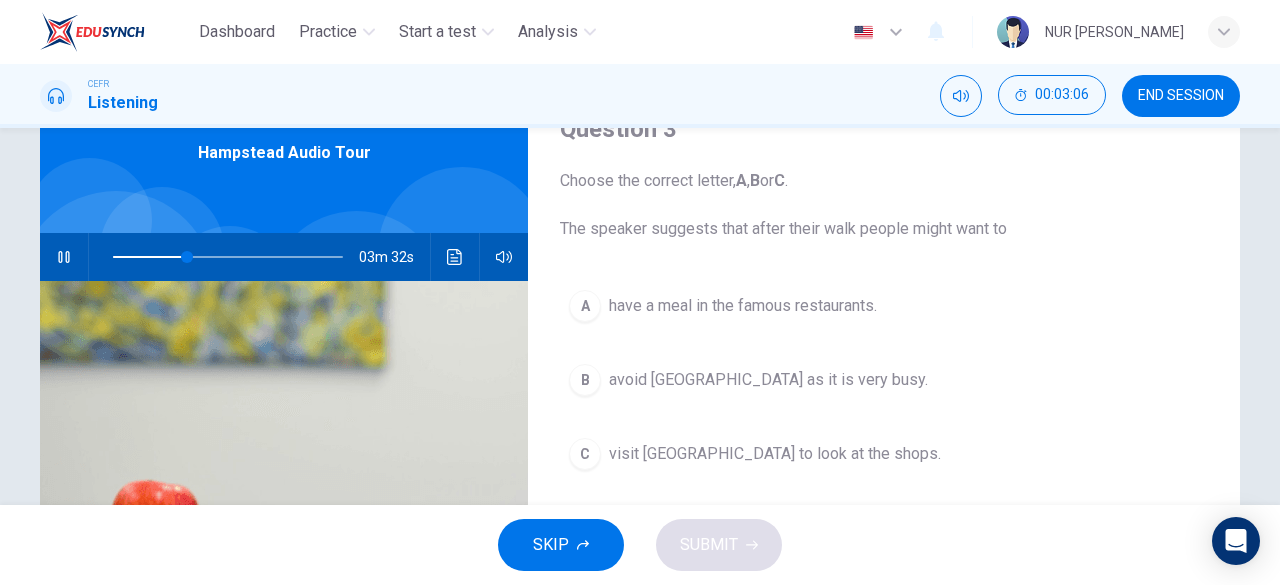 scroll, scrollTop: 117, scrollLeft: 0, axis: vertical 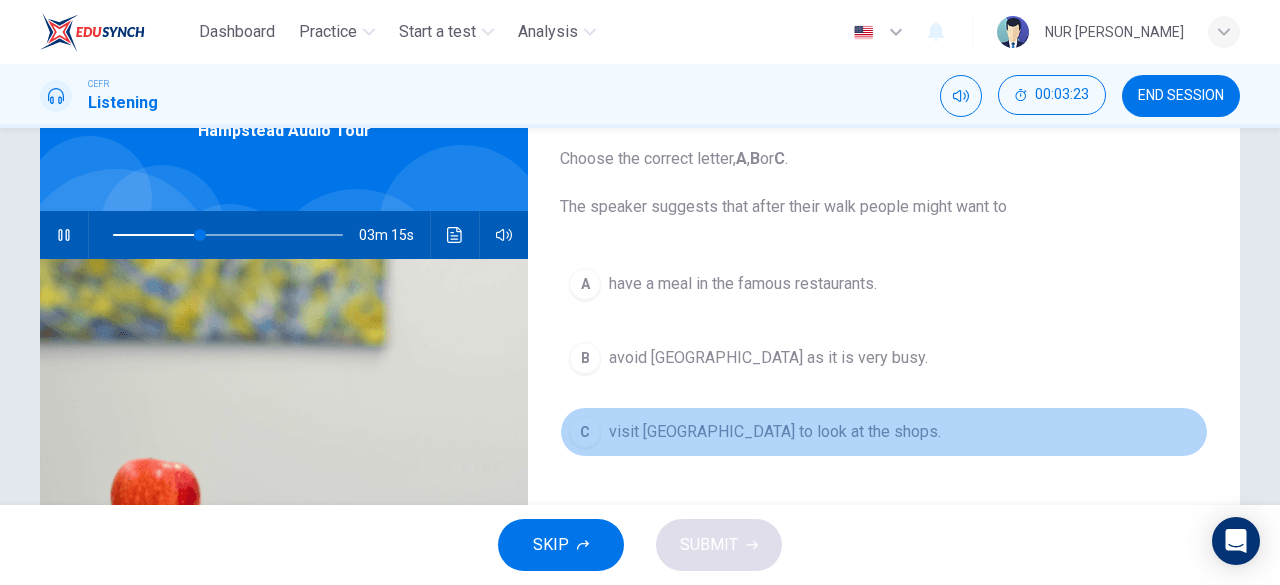 click on "visit Hampstead village to look at the shops." at bounding box center (775, 432) 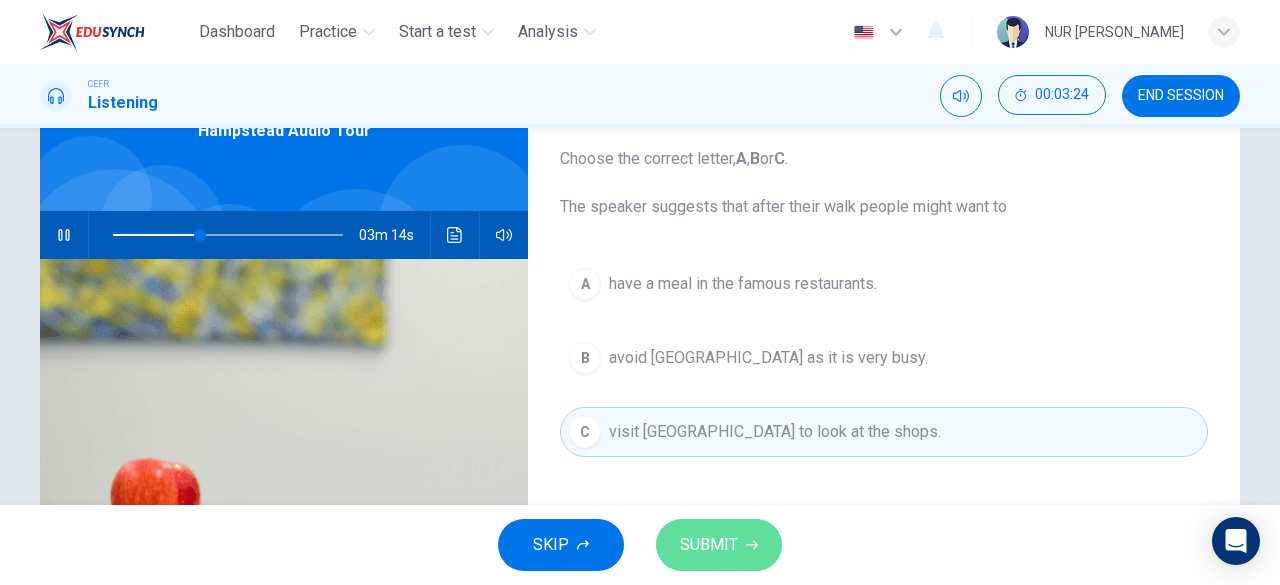 click on "SUBMIT" at bounding box center [709, 545] 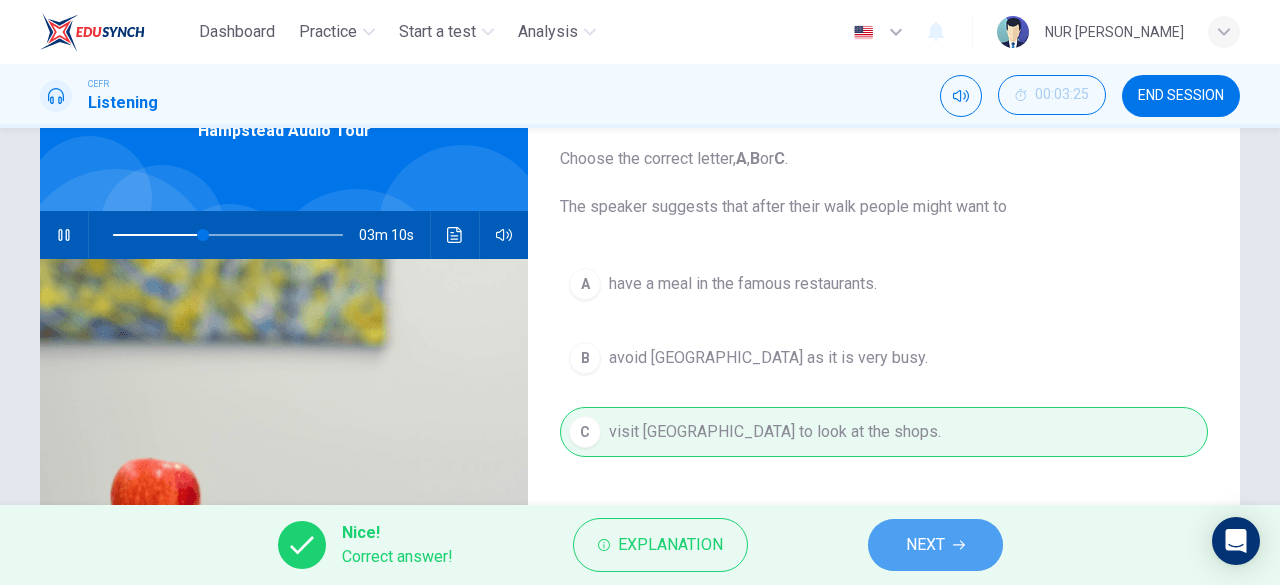 click on "NEXT" at bounding box center (925, 545) 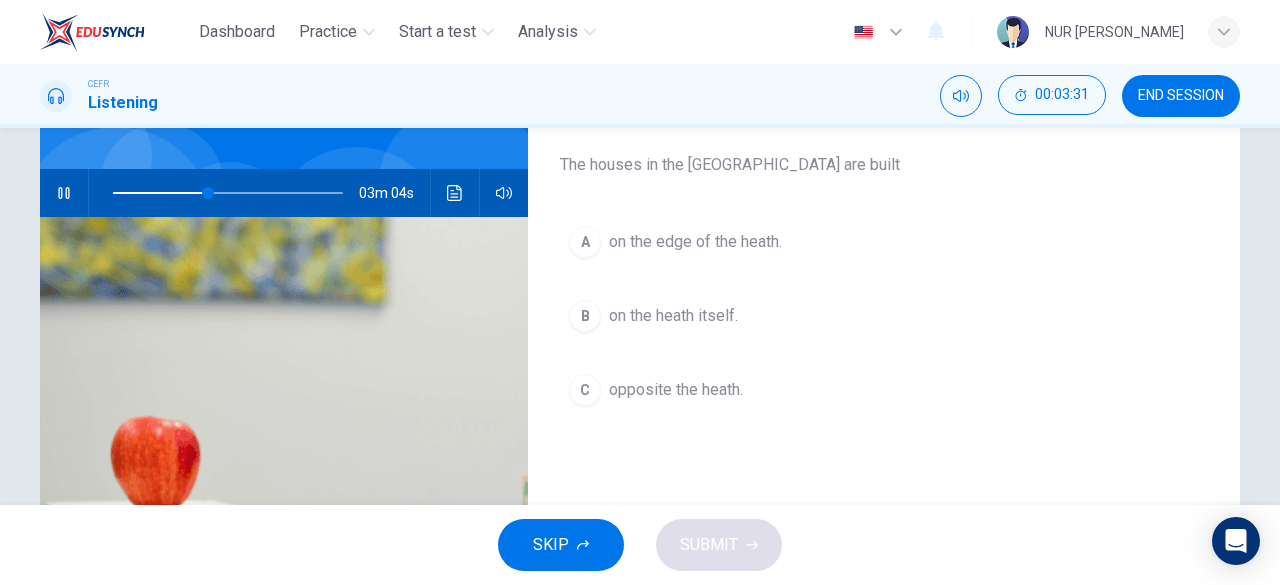 scroll, scrollTop: 158, scrollLeft: 0, axis: vertical 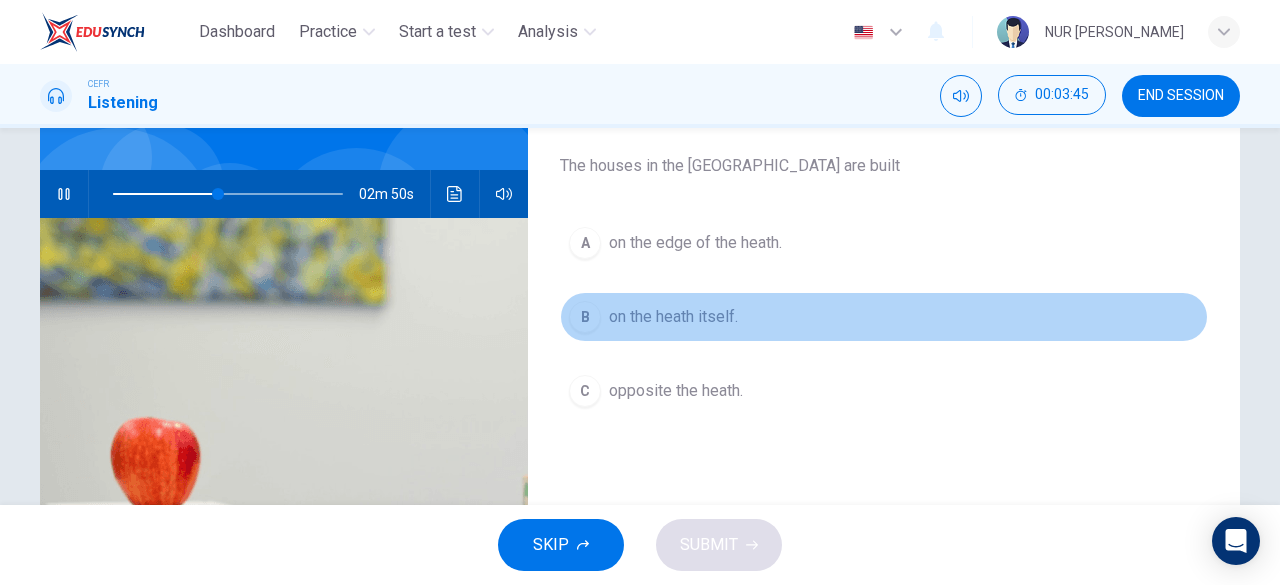 click on "on the heath itself." at bounding box center [673, 317] 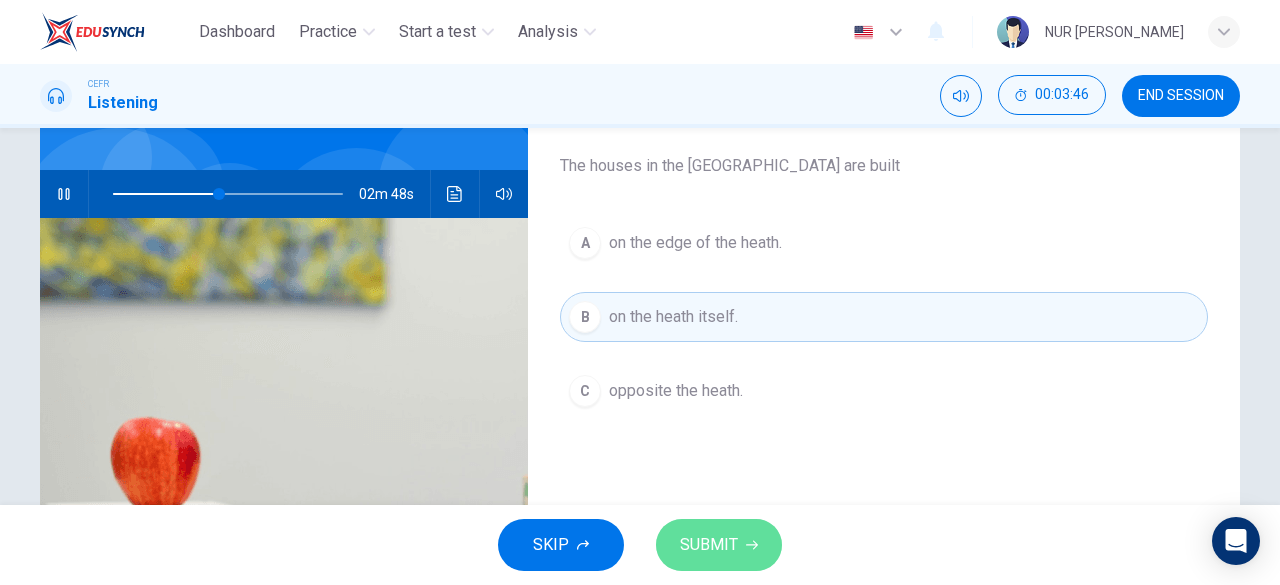 click on "SUBMIT" at bounding box center [719, 545] 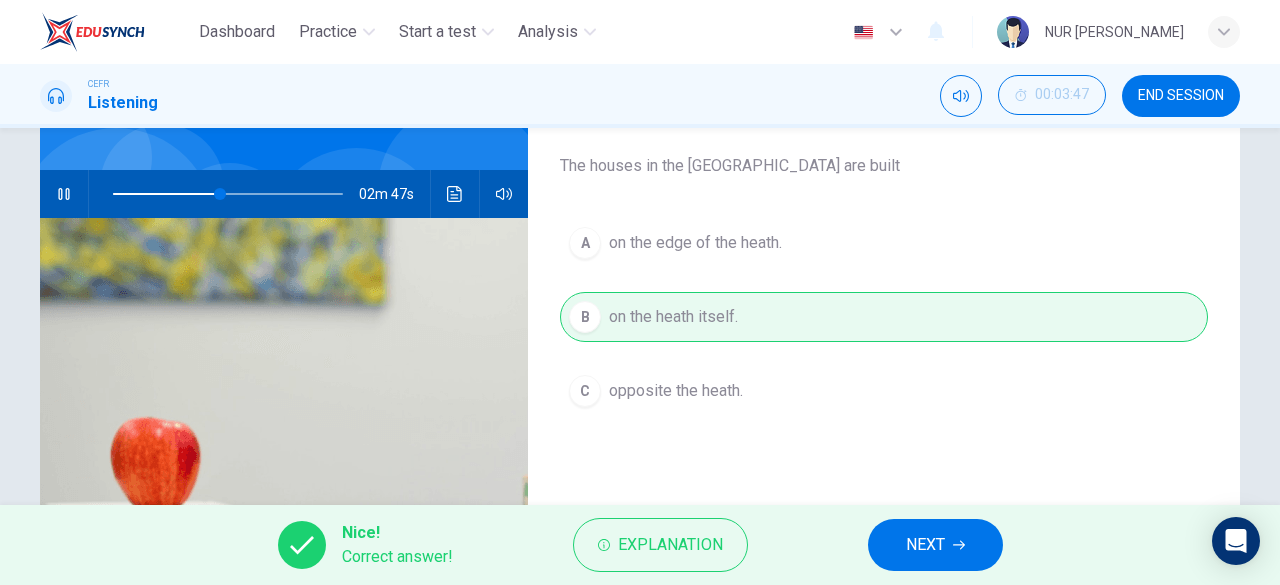 click at bounding box center [64, 194] 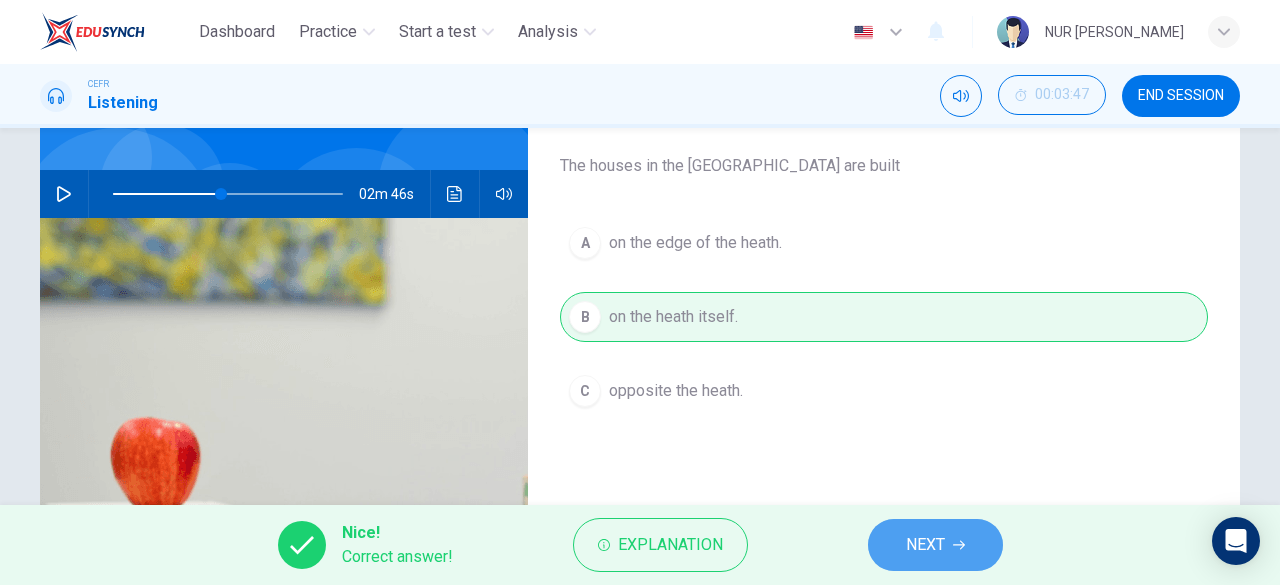 click on "NEXT" at bounding box center (935, 545) 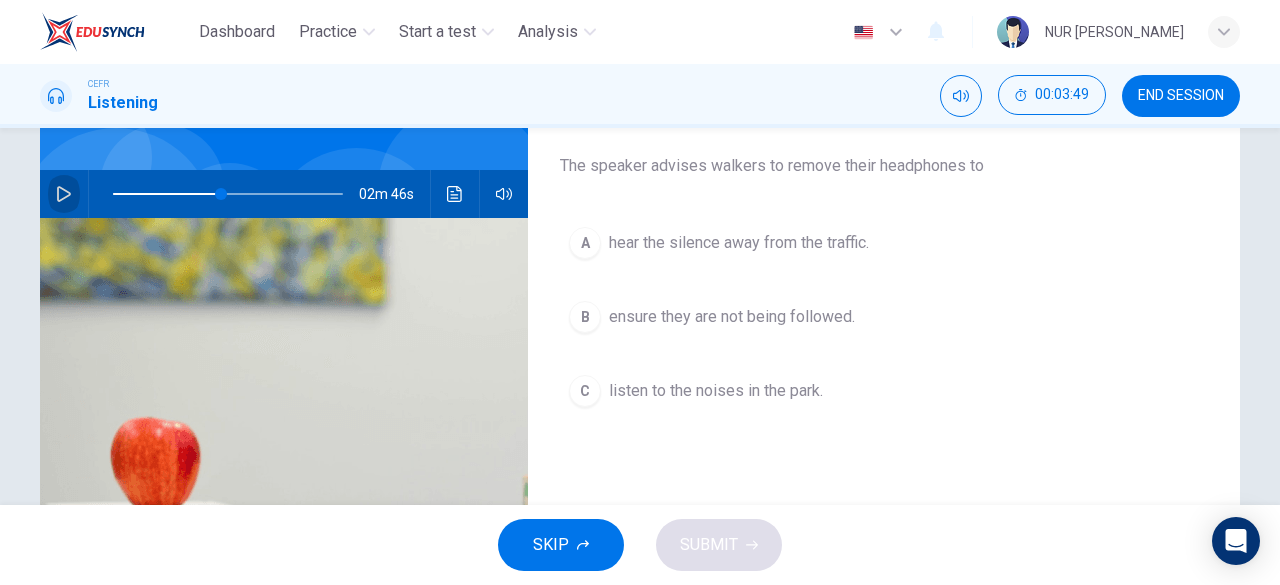 click 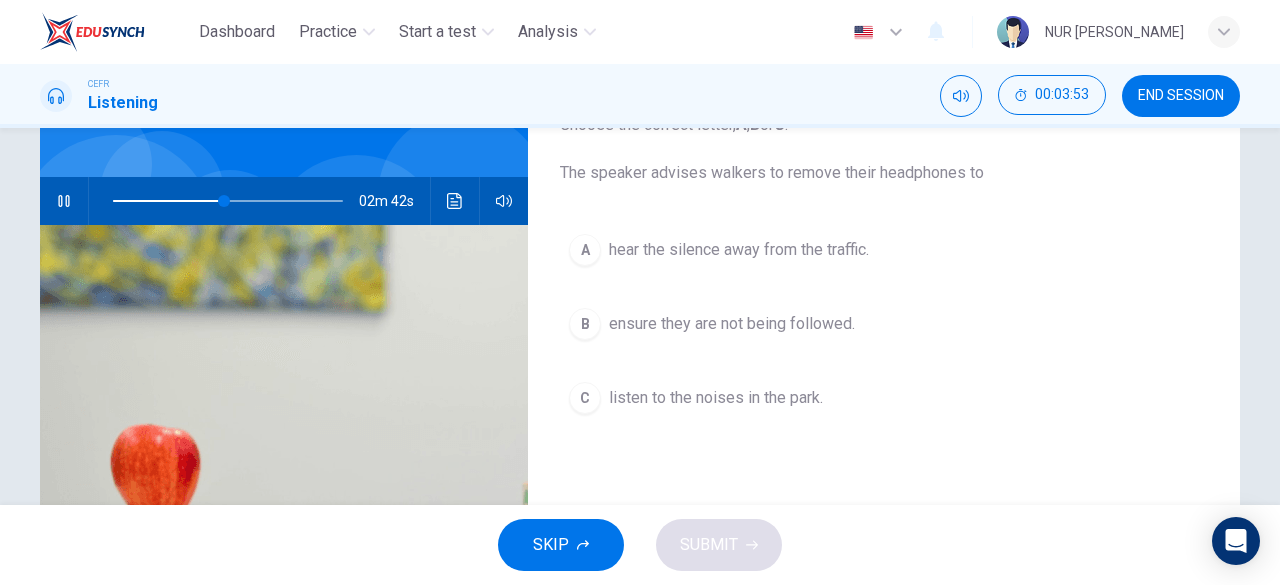 scroll, scrollTop: 149, scrollLeft: 0, axis: vertical 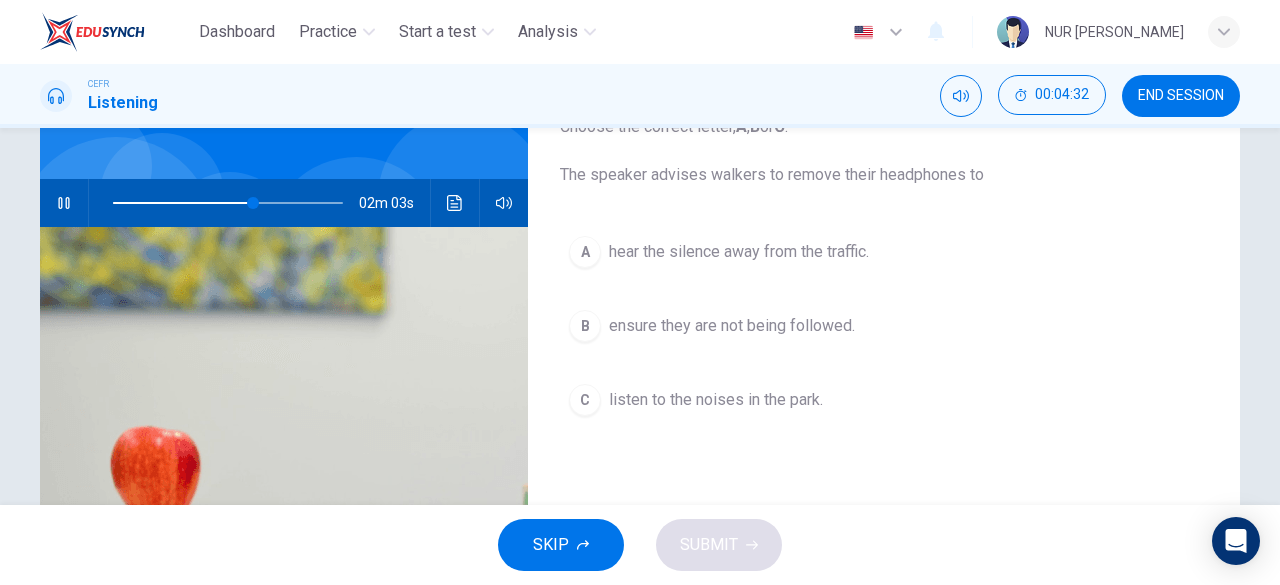 click on "hear the silence away from the traffic." at bounding box center (739, 252) 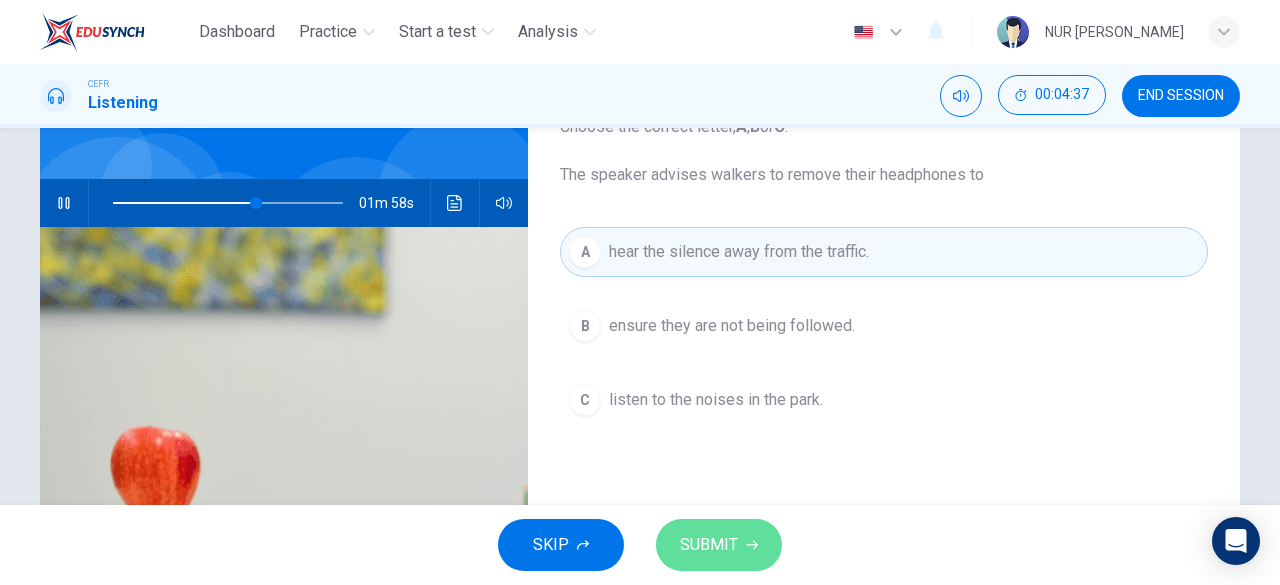 click 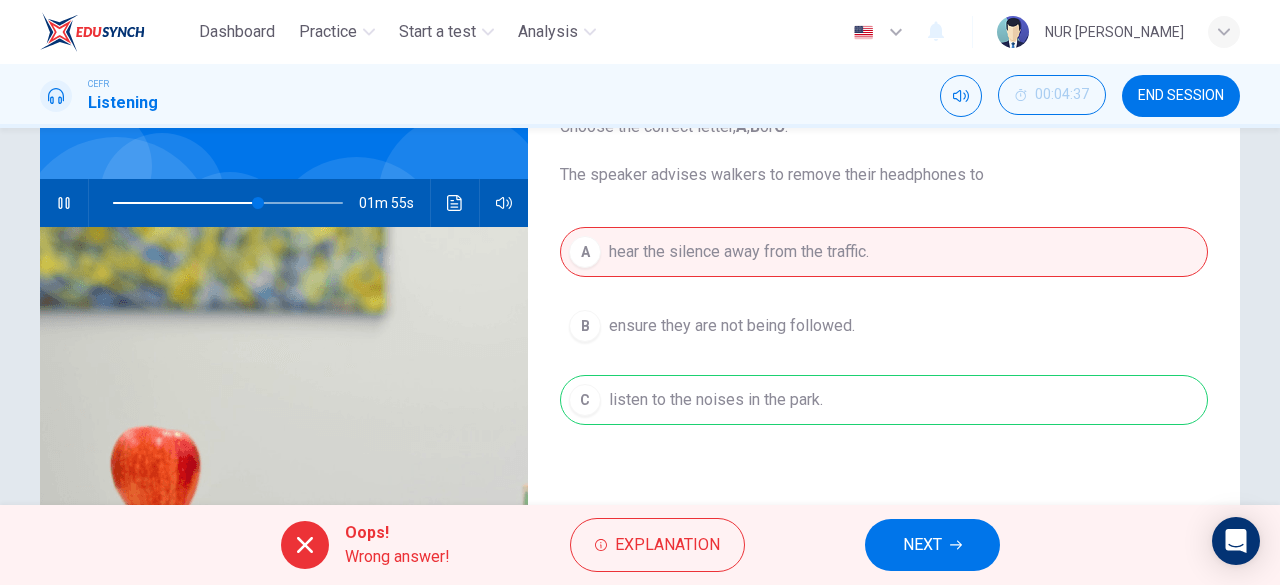 click on "A hear the silence away from the traffic. B ensure they are not being followed. C  listen to the noises in the park." at bounding box center [884, 346] 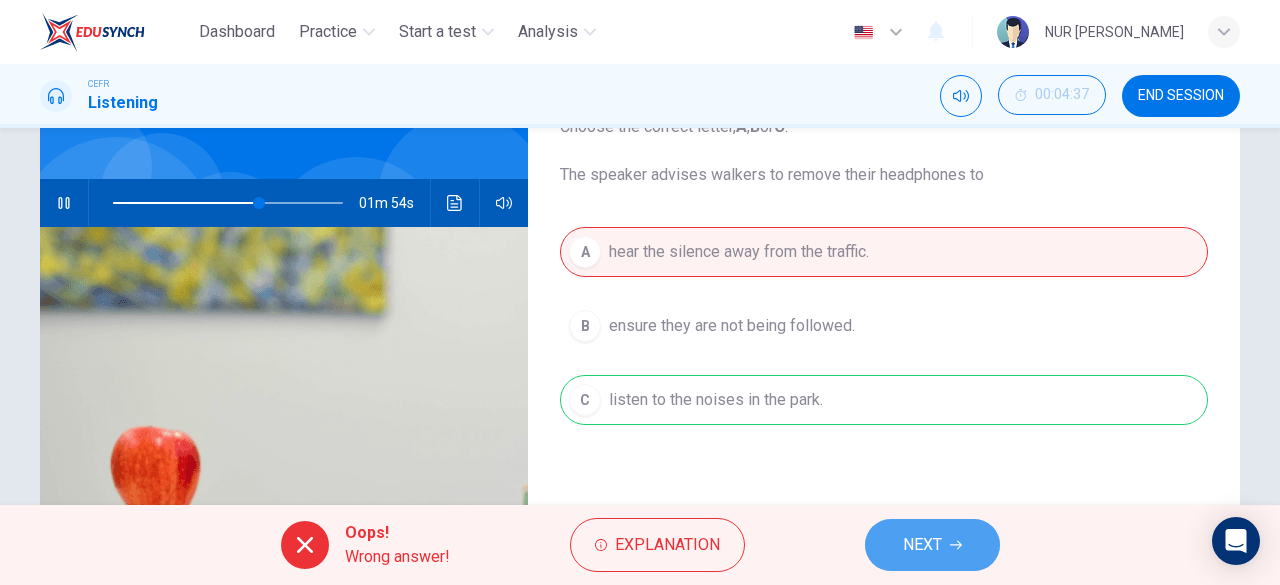 click on "NEXT" at bounding box center (922, 545) 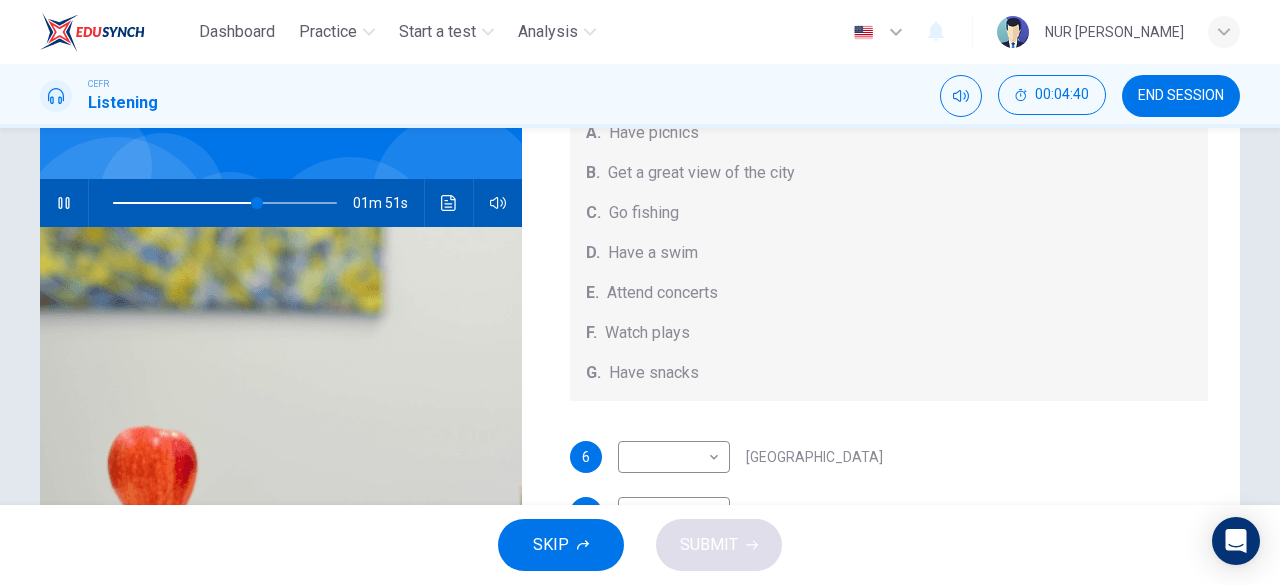 scroll, scrollTop: 184, scrollLeft: 0, axis: vertical 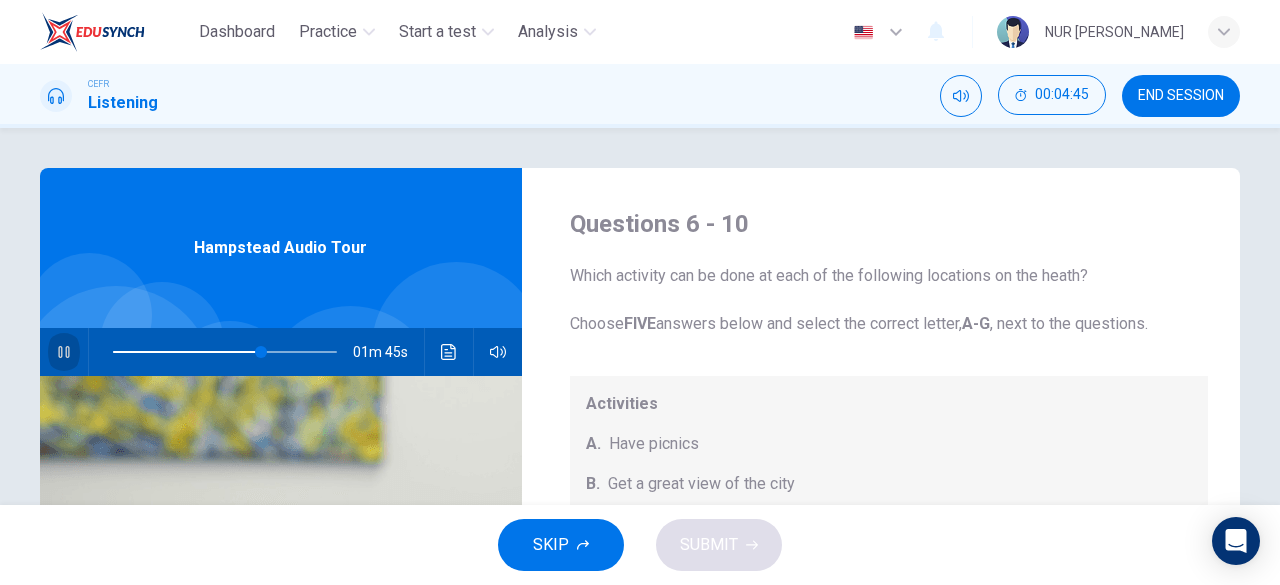 click 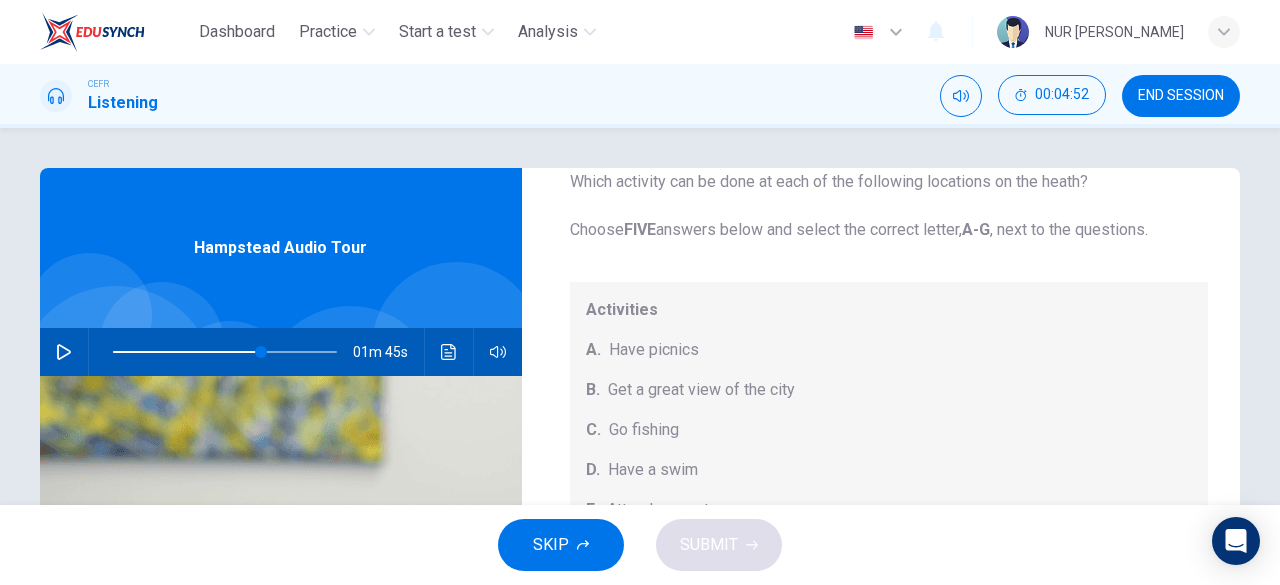 scroll, scrollTop: 184, scrollLeft: 0, axis: vertical 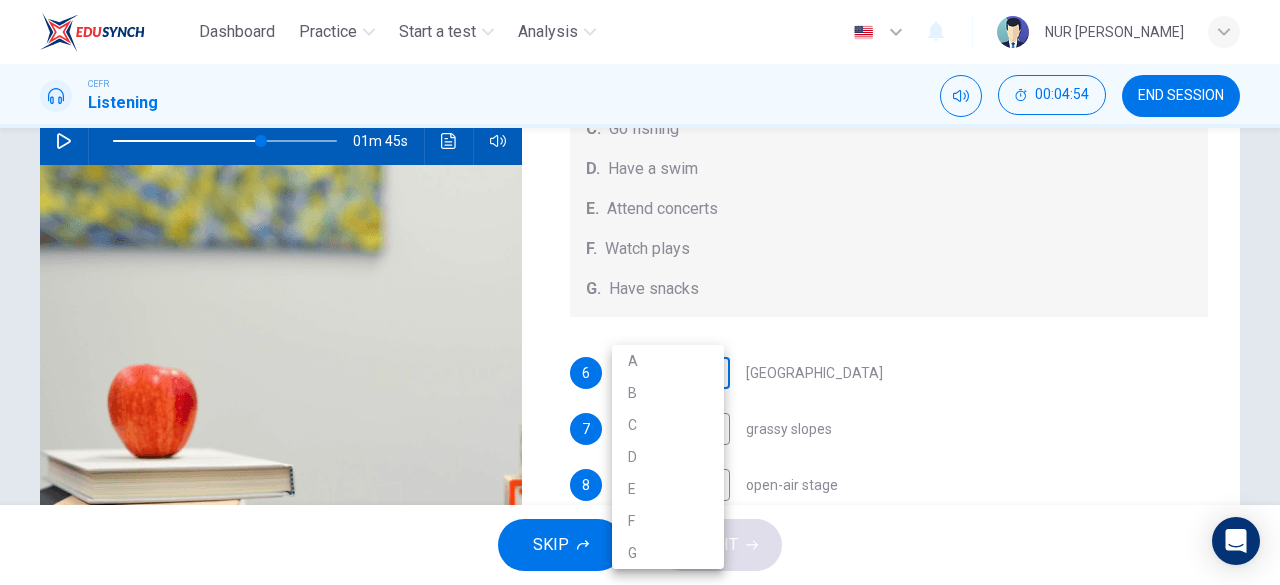click on "Dashboard Practice Start a test Analysis English en ​ NUR IRDHINA BINTI NOOR ISKANDAR CEFR Listening 00:04:54 END SESSION Questions 6 - 10 Which activity can be done at each of the following locations on the heath? Choose  FIVE  answers below and select the correct letter,  A-G , next to the questions. Activities A. Have picnics B. Get a great view of the city C. Go fishing D. Have a swim E. Attend concerts F. Watch plays G. Have snacks 6 ​ ​ Kenwood House 7 ​ ​ grassy slopes 8 ​ ​ open-air stage 9 ​ ​ ponds 10 ​ ​ Parliament Hill Hampstead Audio Tour 01m 45s SKIP SUBMIT EduSynch - Online Language Proficiency Testing
Dashboard Practice Start a test Analysis Notifications © Copyright  2025 A B C D E F G" at bounding box center (640, 292) 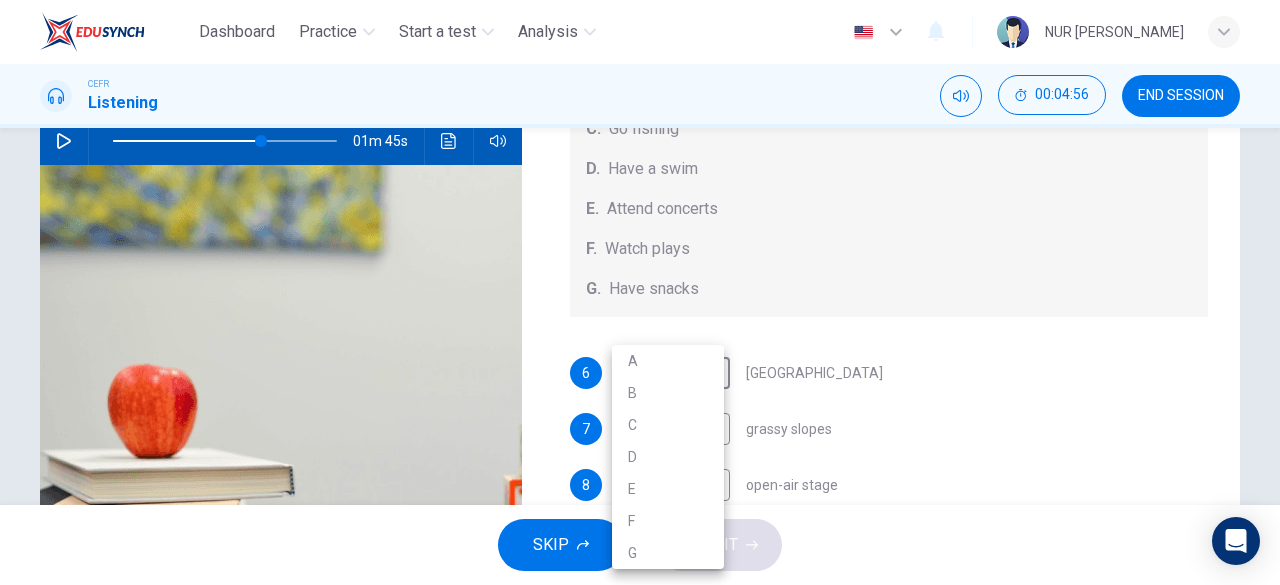 click at bounding box center [640, 292] 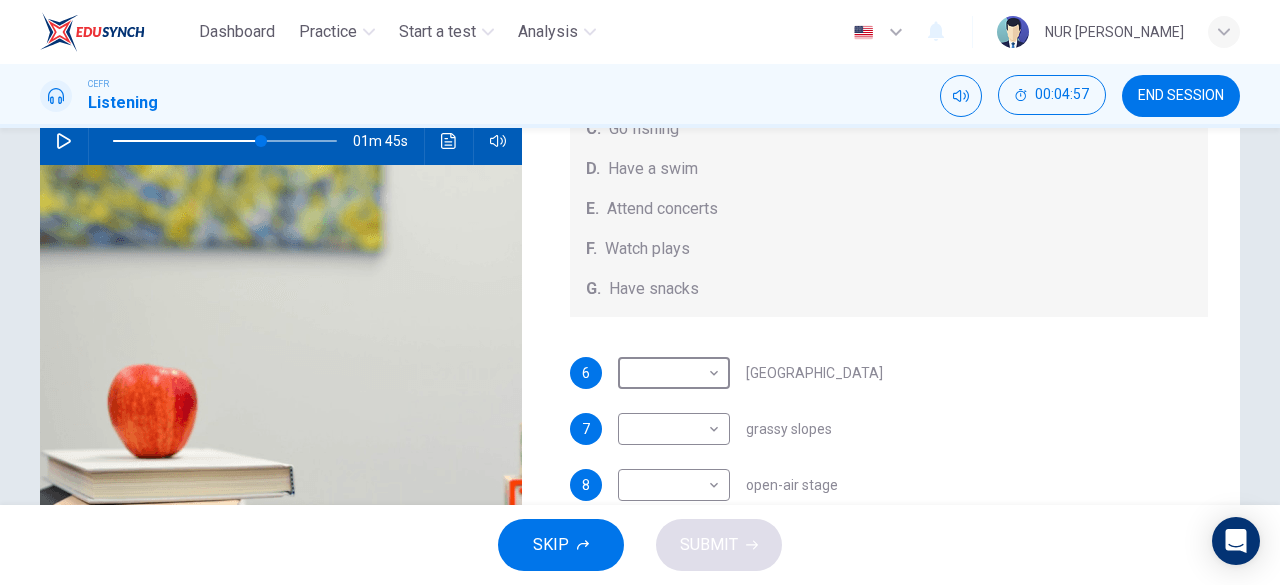 scroll, scrollTop: 398, scrollLeft: 0, axis: vertical 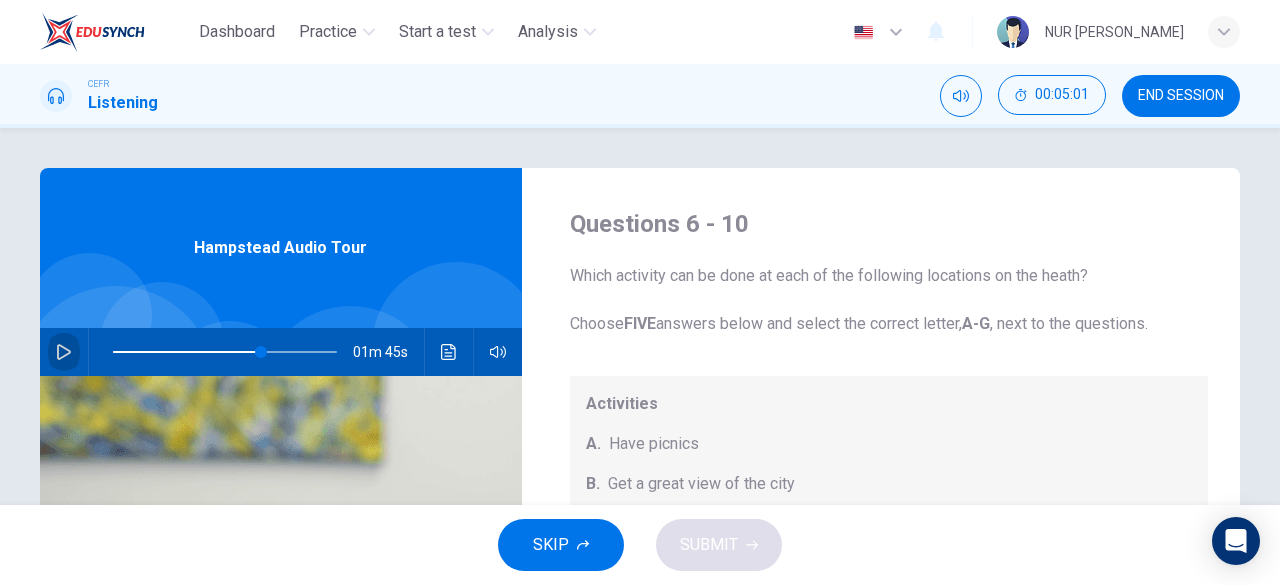 click 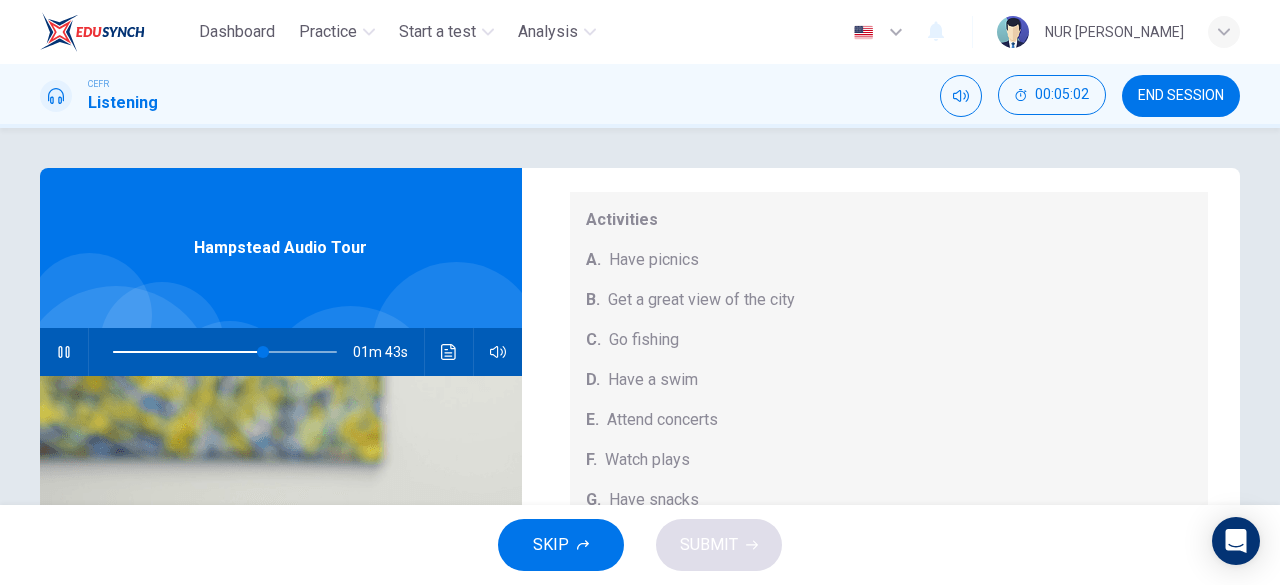 scroll, scrollTop: 184, scrollLeft: 0, axis: vertical 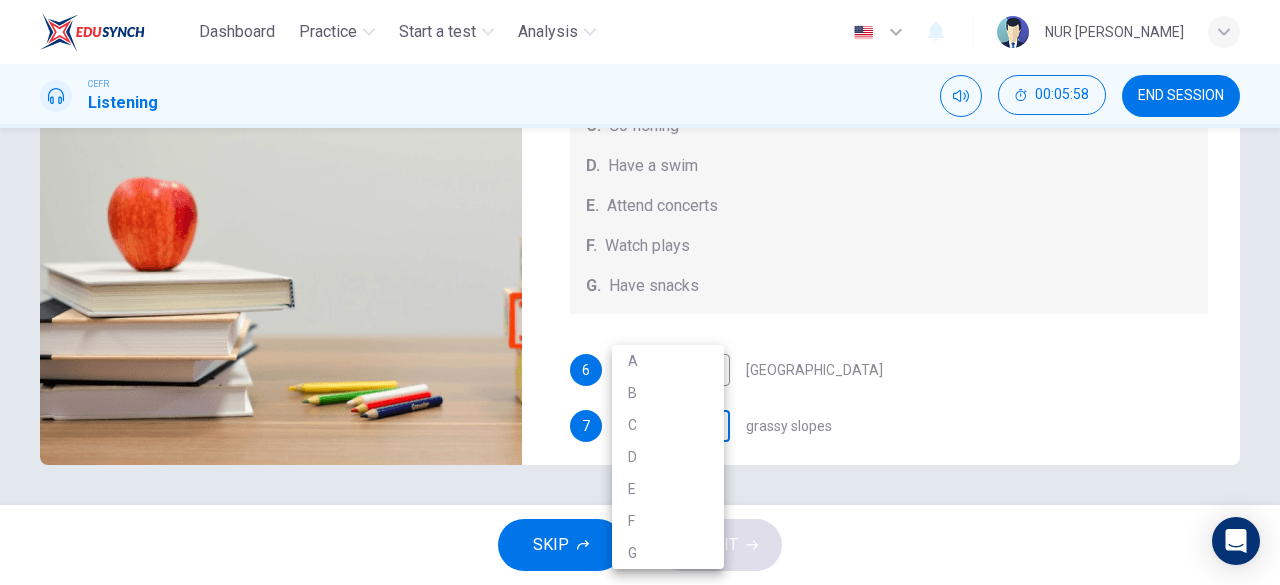 click on "Dashboard Practice Start a test Analysis English en ​ NUR IRDHINA BINTI NOOR ISKANDAR CEFR Listening 00:05:58 END SESSION Questions 6 - 10 Which activity can be done at each of the following locations on the heath? Choose  FIVE  answers below and select the correct letter,  A-G , next to the questions. Activities A. Have picnics B. Get a great view of the city C. Go fishing D. Have a swim E. Attend concerts F. Watch plays G. Have snacks 6 ​ ​ Kenwood House 7 ​ ​ grassy slopes 8 ​ ​ open-air stage 9 ​ ​ ponds 10 ​ ​ Parliament Hill Hampstead Audio Tour 00m 47s SKIP SUBMIT EduSynch - Online Language Proficiency Testing
Dashboard Practice Start a test Analysis Notifications © Copyright  2025 A B C D E F G" at bounding box center [640, 292] 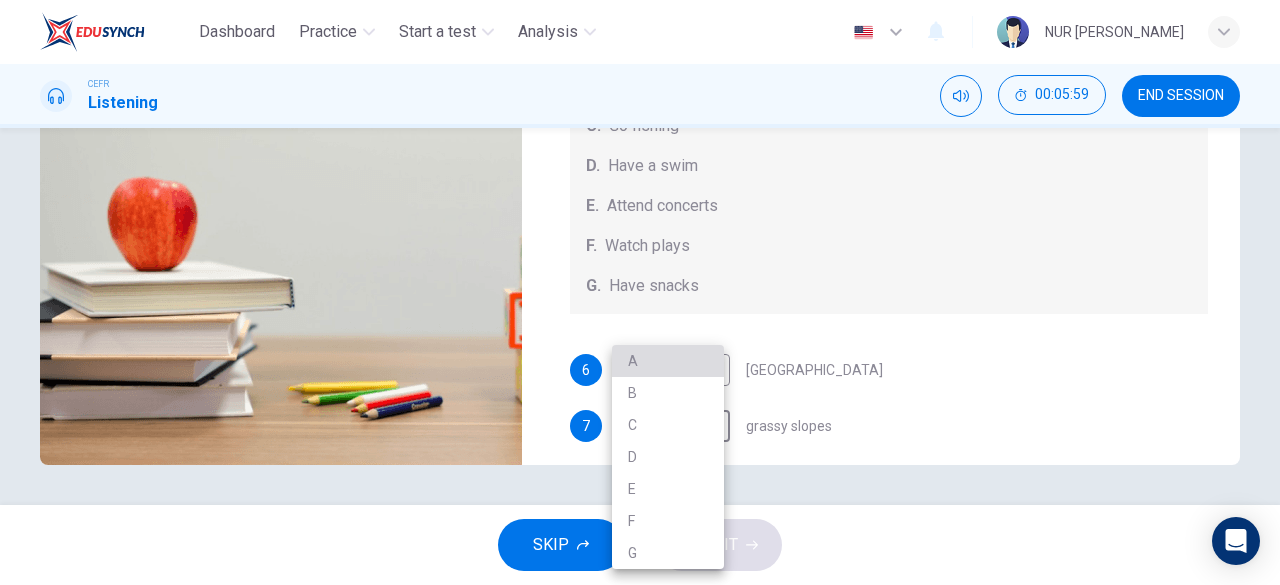 click on "A" at bounding box center (668, 361) 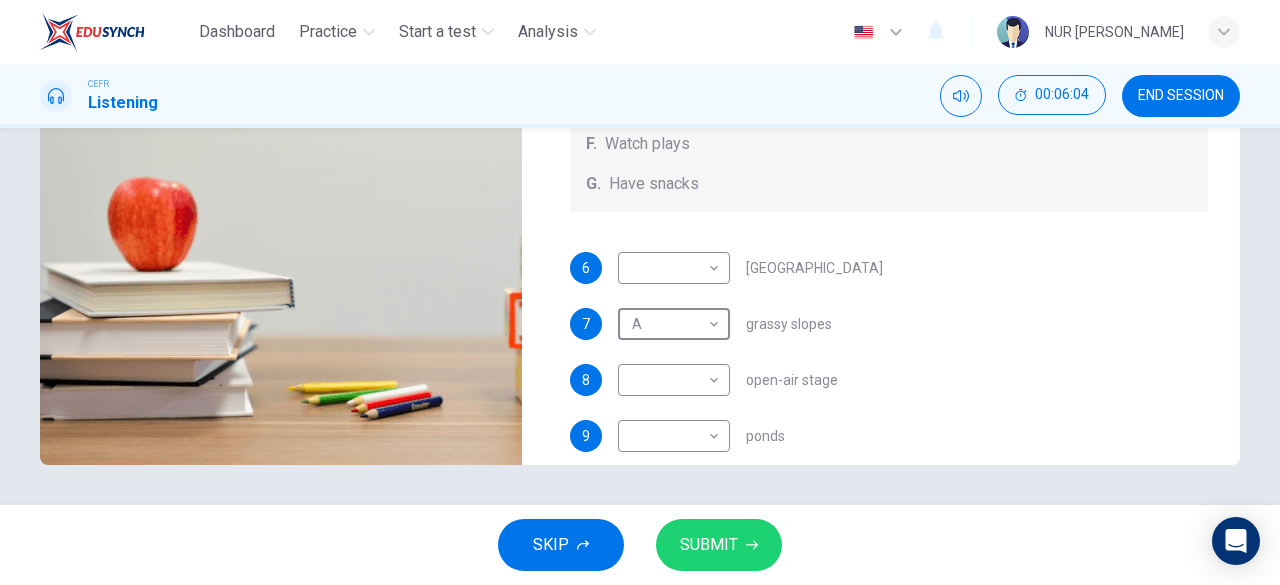 scroll, scrollTop: 0, scrollLeft: 0, axis: both 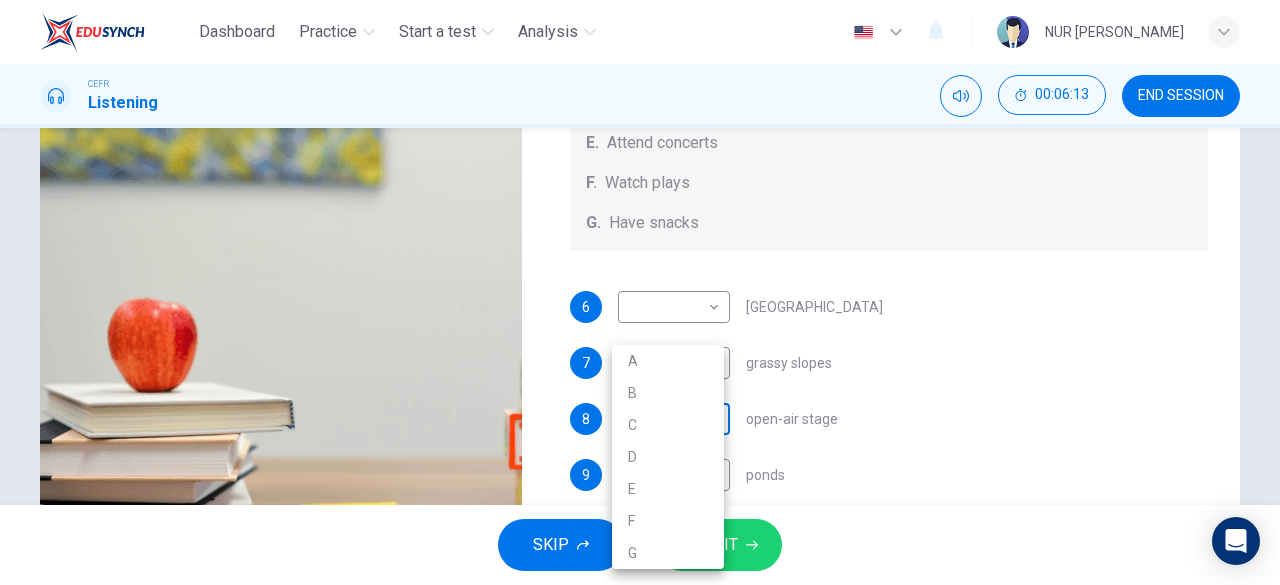 click on "Dashboard Practice Start a test Analysis English en ​ NUR IRDHINA BINTI NOOR ISKANDAR CEFR Listening 00:06:13 END SESSION Questions 6 - 10 Which activity can be done at each of the following locations on the heath? Choose  FIVE  answers below and select the correct letter,  A-G , next to the questions. Activities A. Have picnics B. Get a great view of the city C. Go fishing D. Have a swim E. Attend concerts F. Watch plays G. Have snacks 6 ​ ​ Kenwood House 7 A A ​ grassy slopes 8 ​ ​ open-air stage 9 ​ ​ ponds 10 ​ ​ Parliament Hill Hampstead Audio Tour 00m 33s SKIP SUBMIT EduSynch - Online Language Proficiency Testing
Dashboard Practice Start a test Analysis Notifications © Copyright  2025 A B C D E F G" at bounding box center (640, 292) 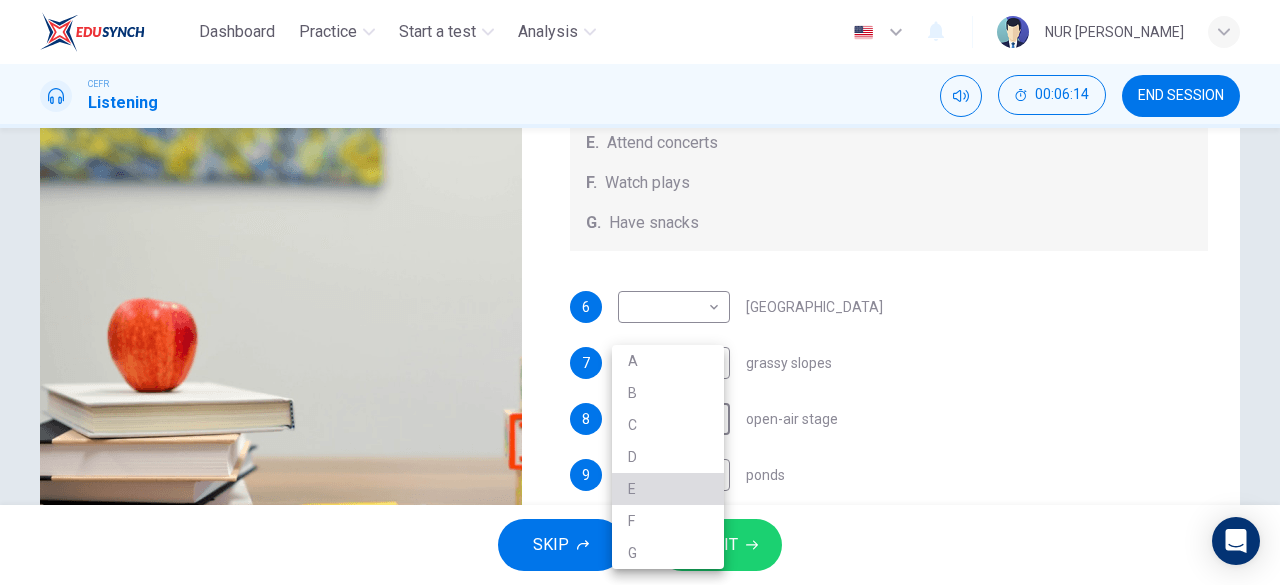 click on "E" at bounding box center [668, 489] 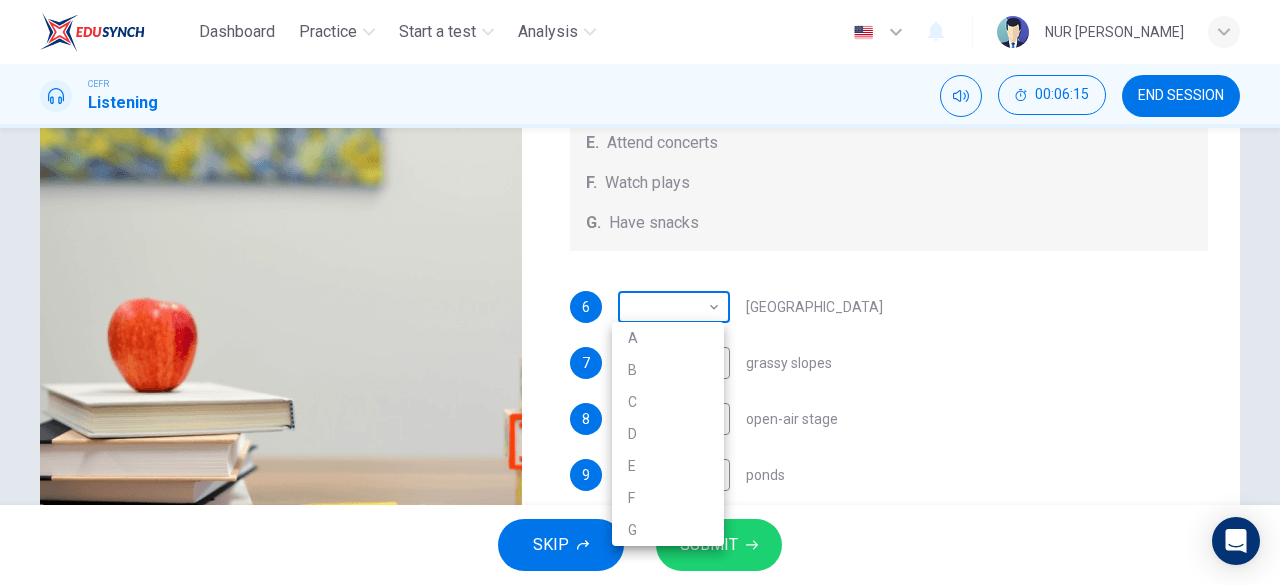 click on "Dashboard Practice Start a test Analysis English en ​ NUR IRDHINA BINTI NOOR ISKANDAR CEFR Listening 00:06:15 END SESSION Questions 6 - 10 Which activity can be done at each of the following locations on the heath? Choose  FIVE  answers below and select the correct letter,  A-G , next to the questions. Activities A. Have picnics B. Get a great view of the city C. Go fishing D. Have a swim E. Attend concerts F. Watch plays G. Have snacks 6 ​ ​ Kenwood House 7 A A ​ grassy slopes 8 E E ​ open-air stage 9 ​ ​ ponds 10 ​ ​ Parliament Hill Hampstead Audio Tour 00m 30s SKIP SUBMIT EduSynch - Online Language Proficiency Testing
Dashboard Practice Start a test Analysis Notifications © Copyright  2025 A B C D E F G" at bounding box center [640, 292] 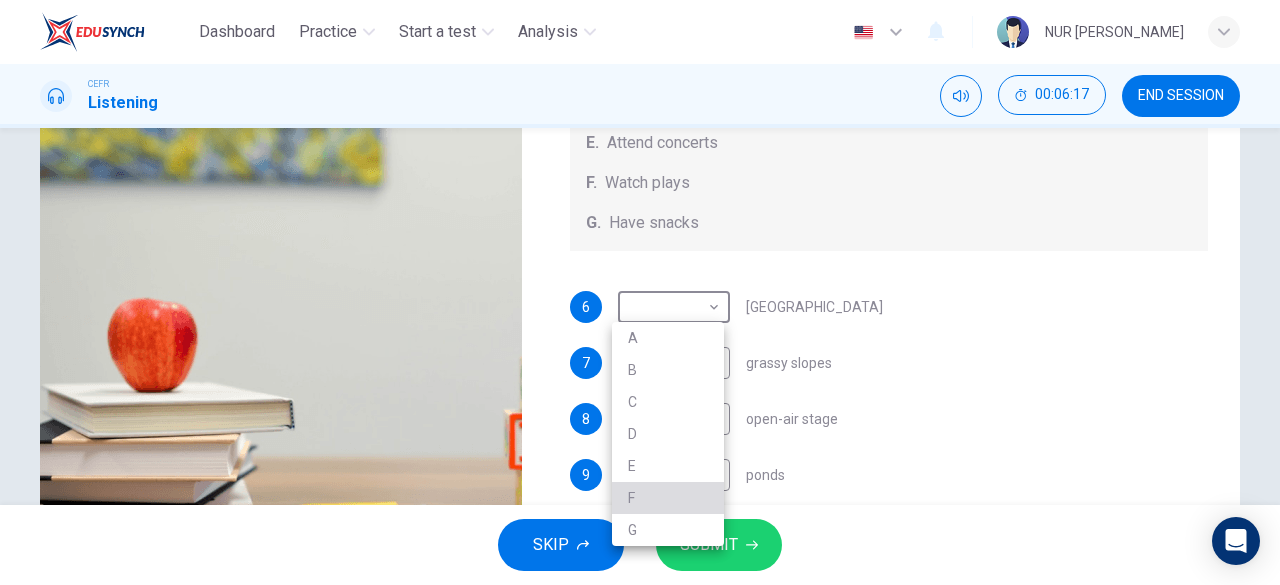 click on "F" at bounding box center (668, 498) 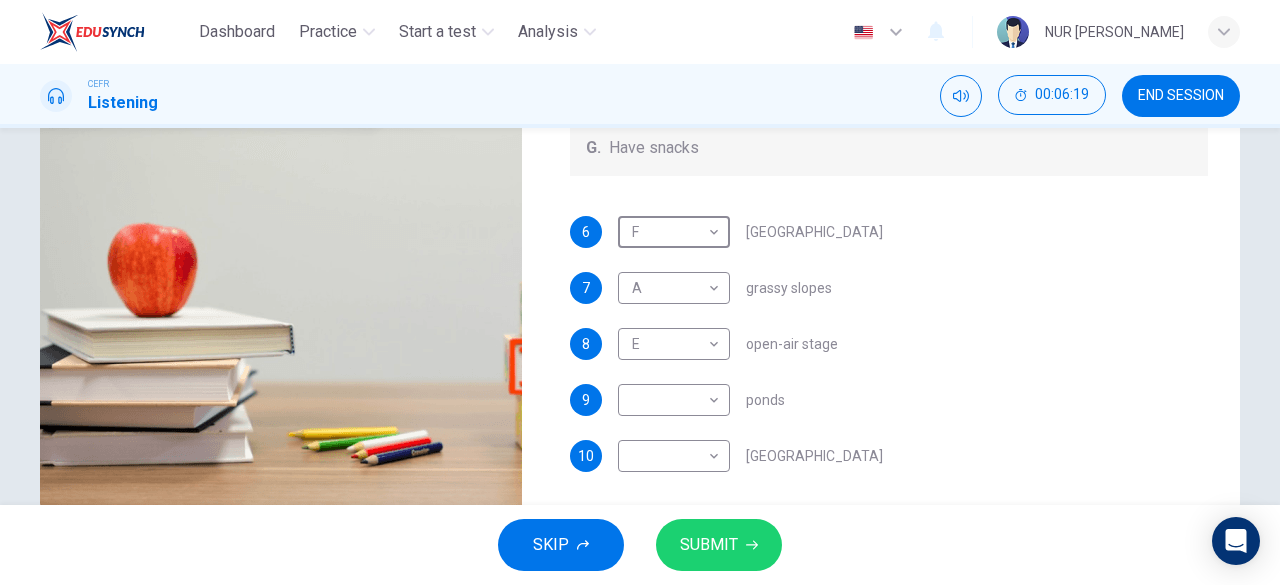 scroll, scrollTop: 351, scrollLeft: 0, axis: vertical 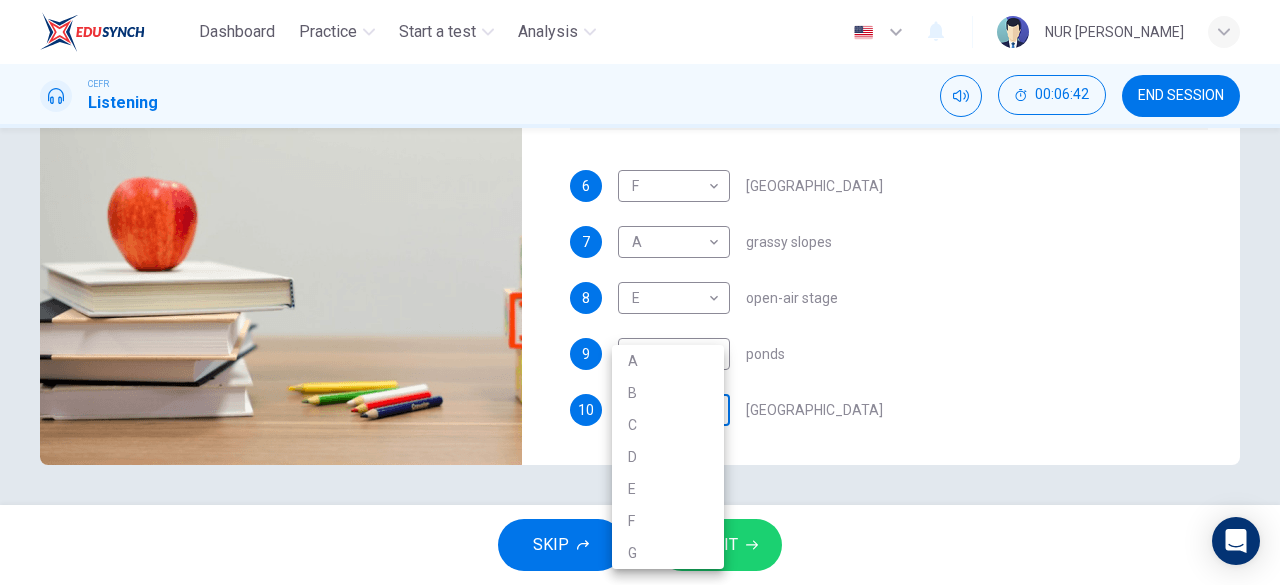 click on "Dashboard Practice Start a test Analysis English en ​ NUR IRDHINA BINTI NOOR ISKANDAR CEFR Listening 00:06:42 END SESSION Questions 6 - 10 Which activity can be done at each of the following locations on the heath? Choose  FIVE  answers below and select the correct letter,  A-G , next to the questions. Activities A. Have picnics B. Get a great view of the city C. Go fishing D. Have a swim E. Attend concerts F. Watch plays G. Have snacks 6 F F ​ Kenwood House 7 A A ​ grassy slopes 8 E E ​ open-air stage 9 ​ ​ ponds 10 ​ ​ Parliament Hill Hampstead Audio Tour 00m 03s SKIP SUBMIT EduSynch - Online Language Proficiency Testing
Dashboard Practice Start a test Analysis Notifications © Copyright  2025 A B C D E F G" at bounding box center [640, 292] 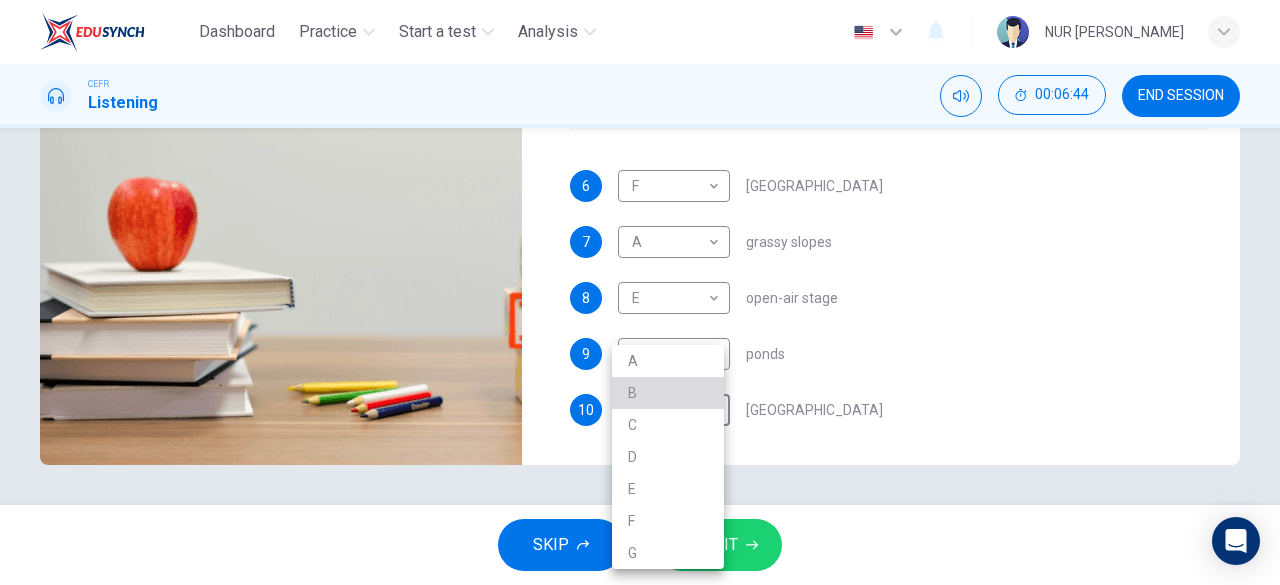 click on "B" at bounding box center [668, 393] 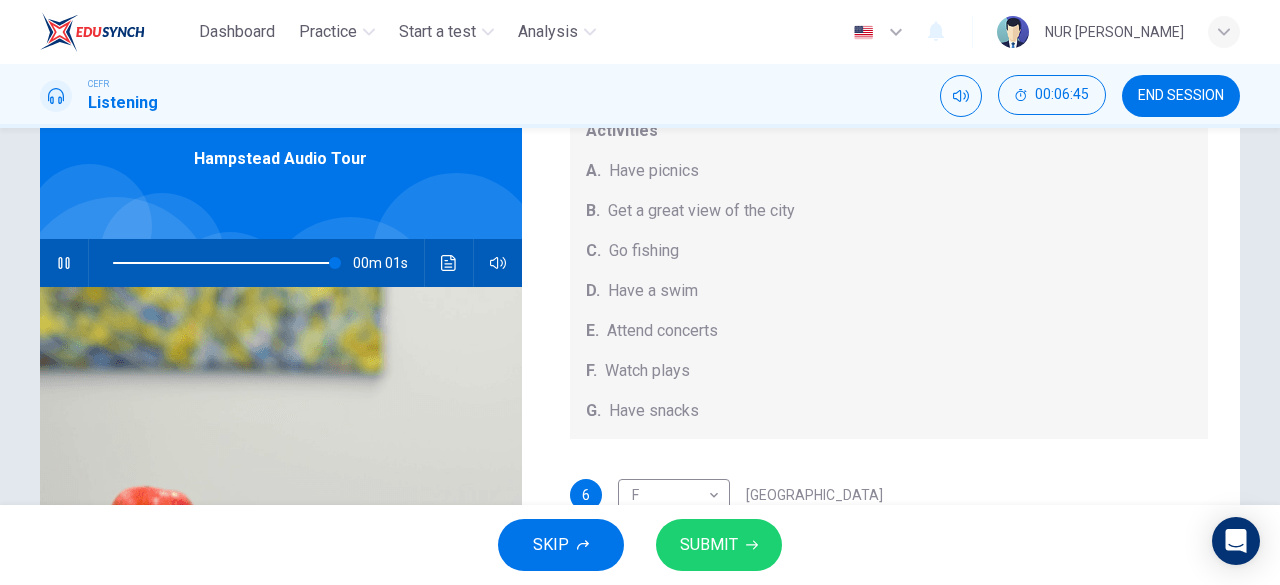 scroll, scrollTop: 88, scrollLeft: 0, axis: vertical 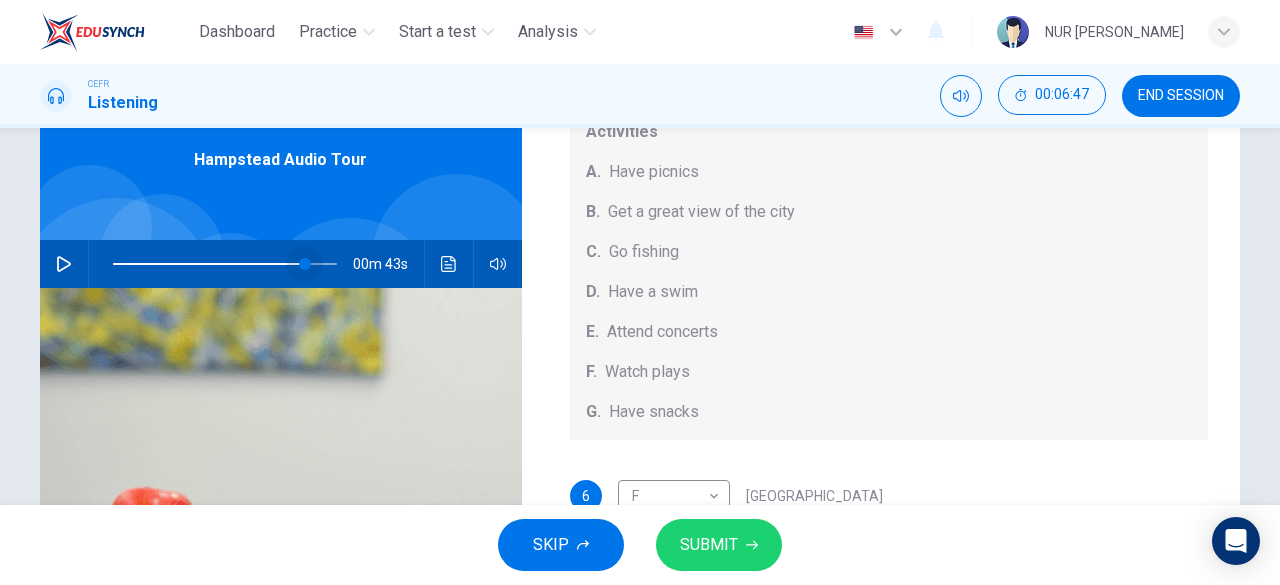 click at bounding box center (225, 264) 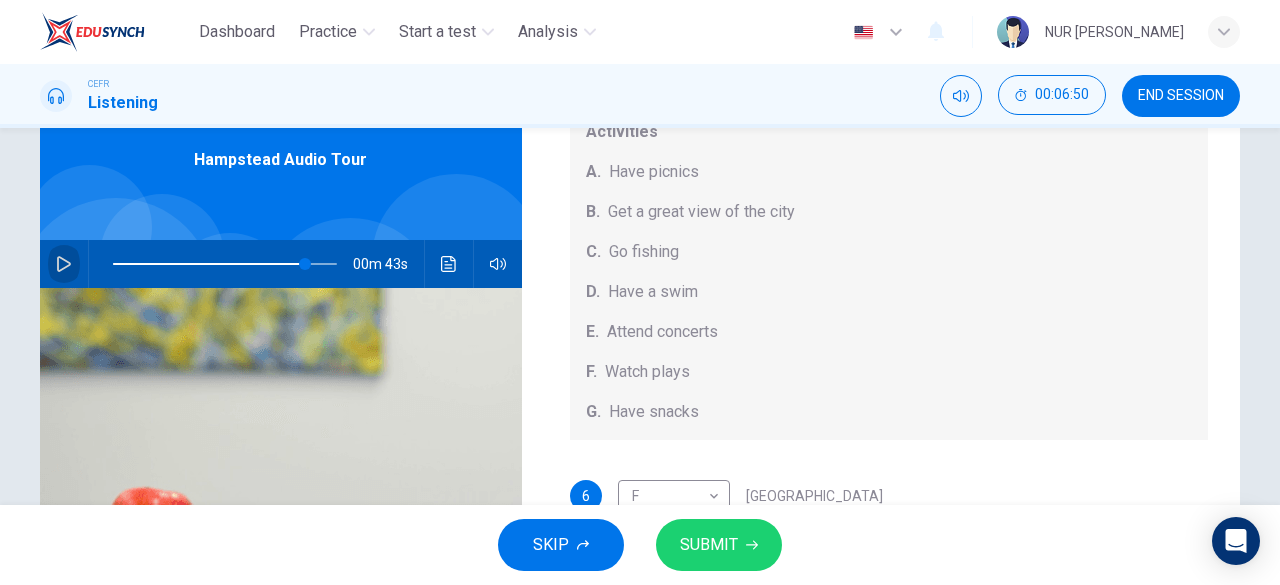 click 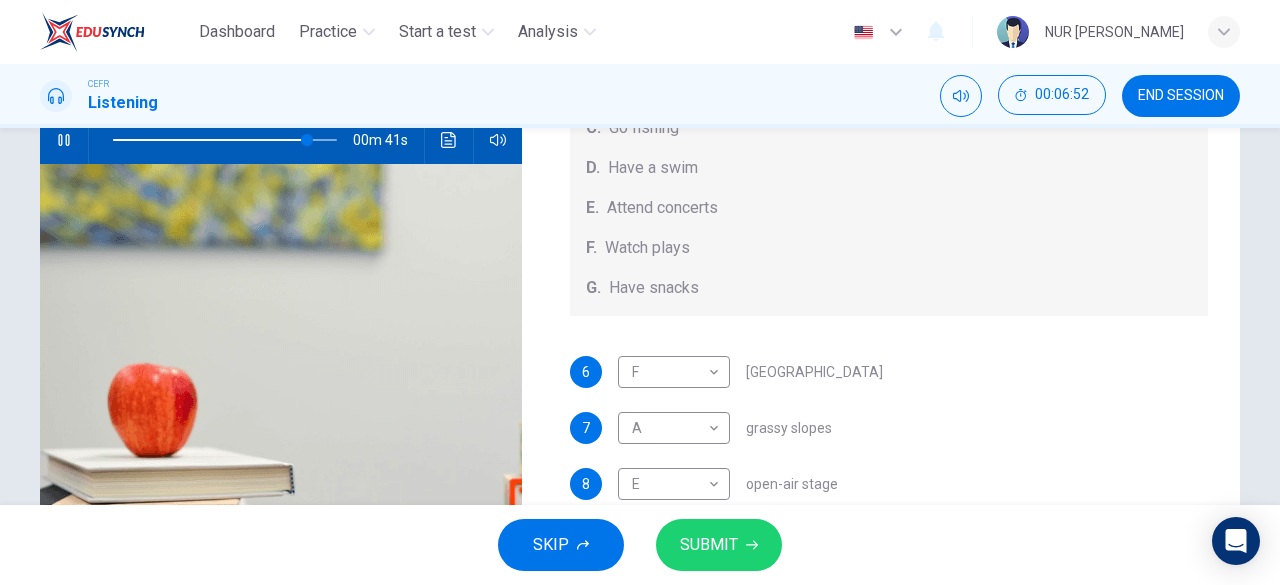 scroll, scrollTop: 210, scrollLeft: 0, axis: vertical 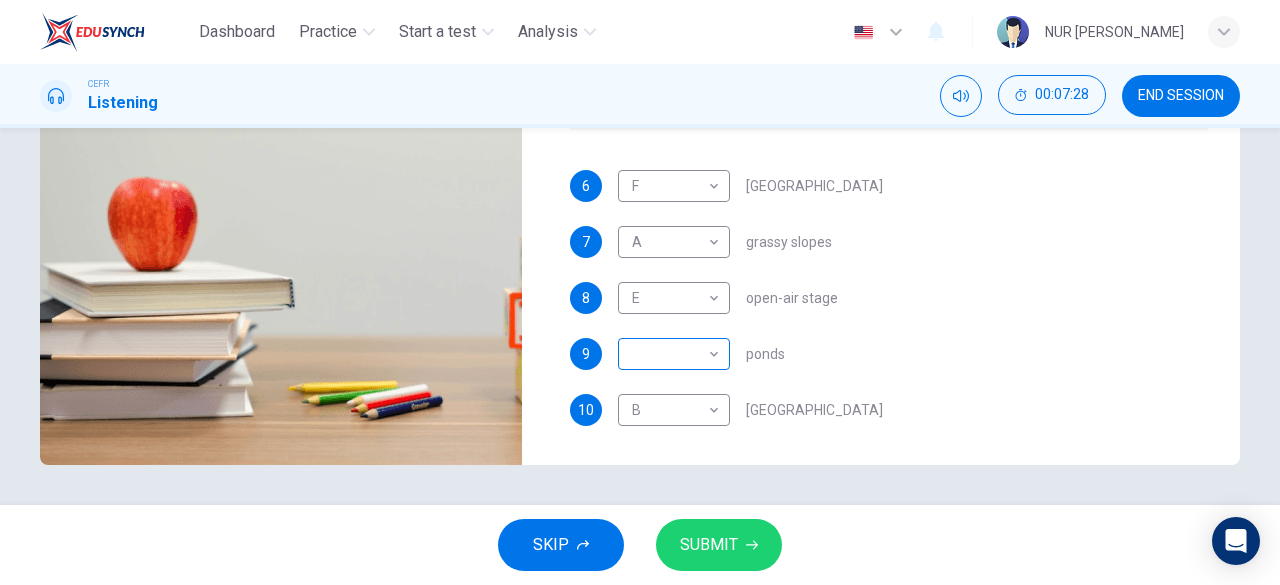 click on "Dashboard Practice Start a test Analysis English en ​ NUR IRDHINA BINTI NOOR ISKANDAR CEFR Listening 00:07:28 END SESSION Questions 6 - 10 Which activity can be done at each of the following locations on the heath? Choose  FIVE  answers below and select the correct letter,  A-G , next to the questions. Activities A. Have picnics B. Get a great view of the city C. Go fishing D. Have a swim E. Attend concerts F. Watch plays G. Have snacks 6 F F ​ Kenwood House 7 A A ​ grassy slopes 8 E E ​ open-air stage 9 ​ ​ ponds 10 B B ​ Parliament Hill Hampstead Audio Tour 00m 05s SKIP SUBMIT EduSynch - Online Language Proficiency Testing
Dashboard Practice Start a test Analysis Notifications © Copyright  2025" at bounding box center (640, 292) 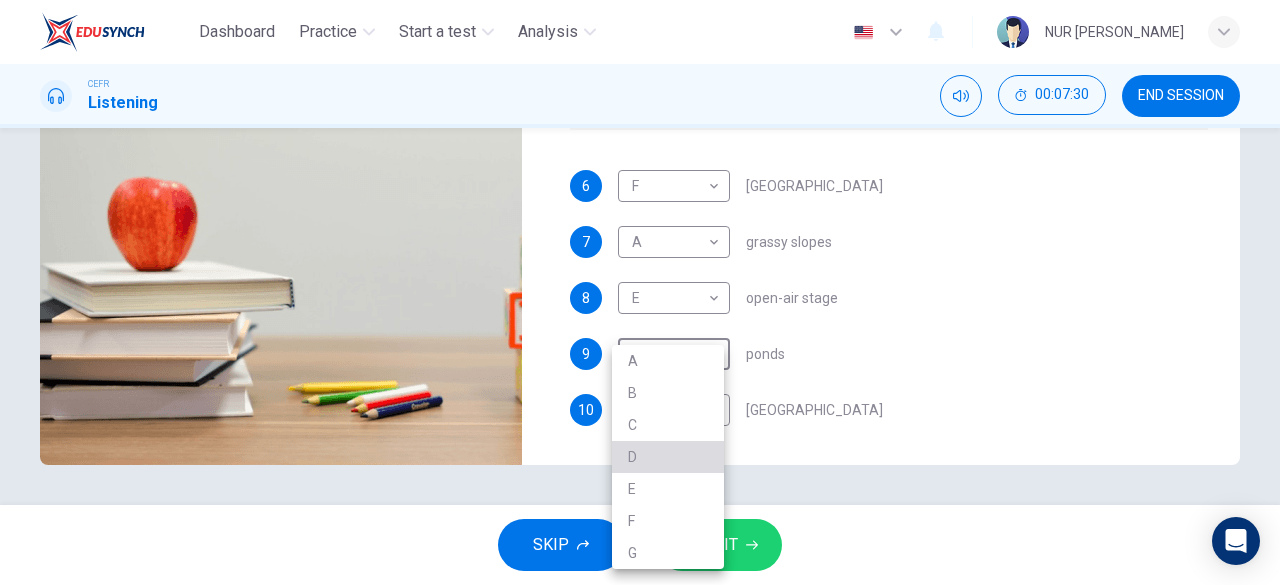 click on "D" at bounding box center (668, 457) 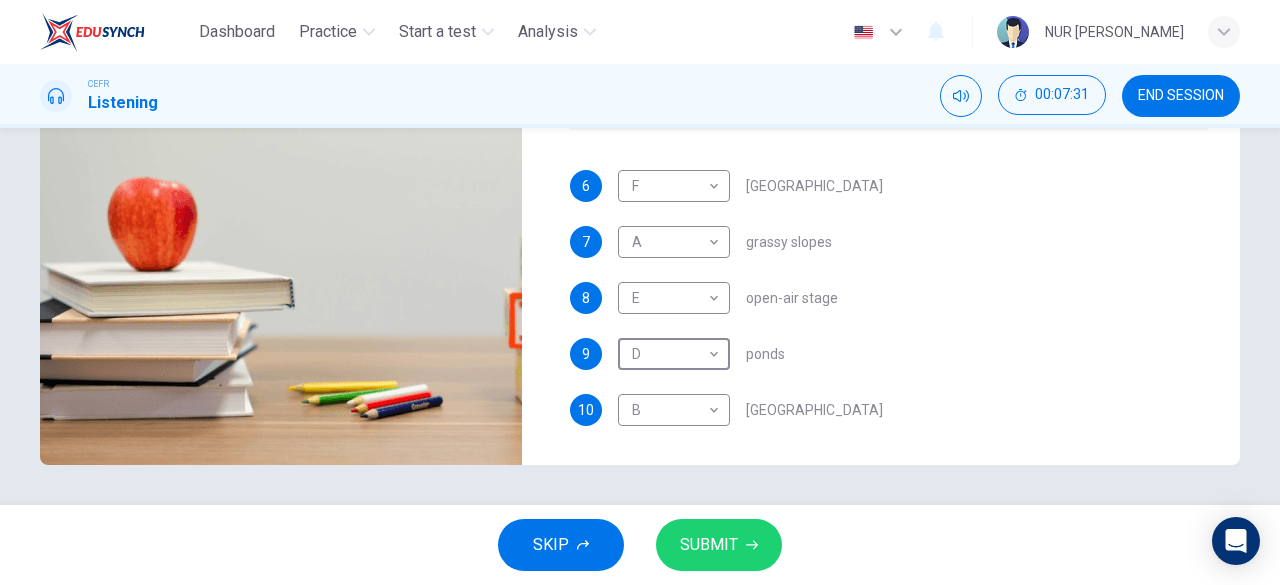 click 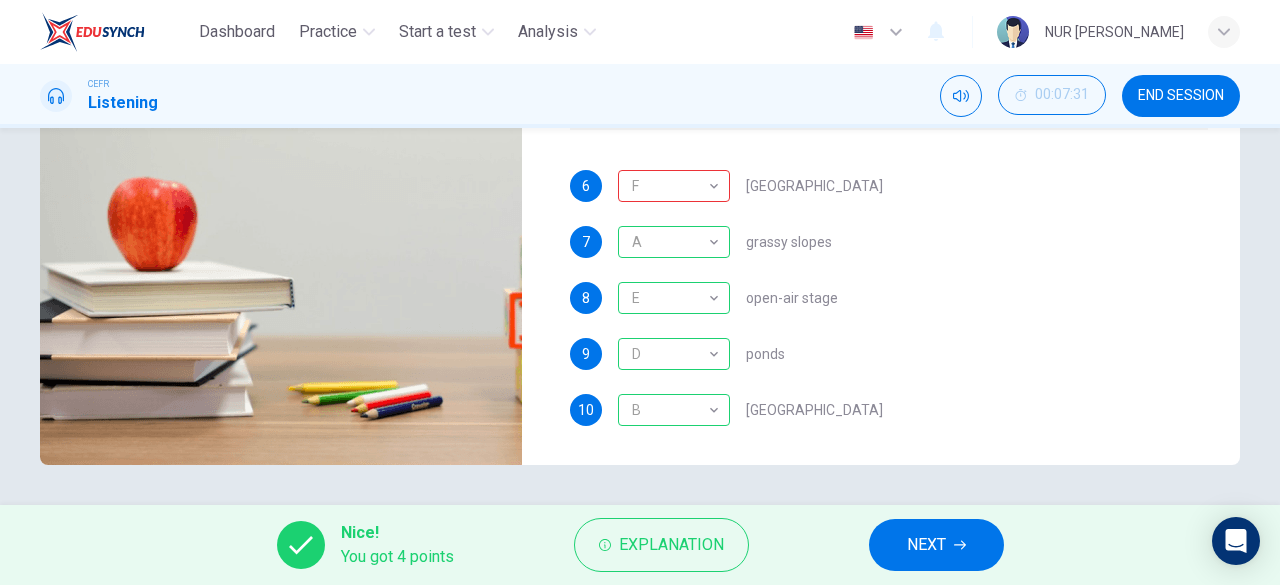 type on "0" 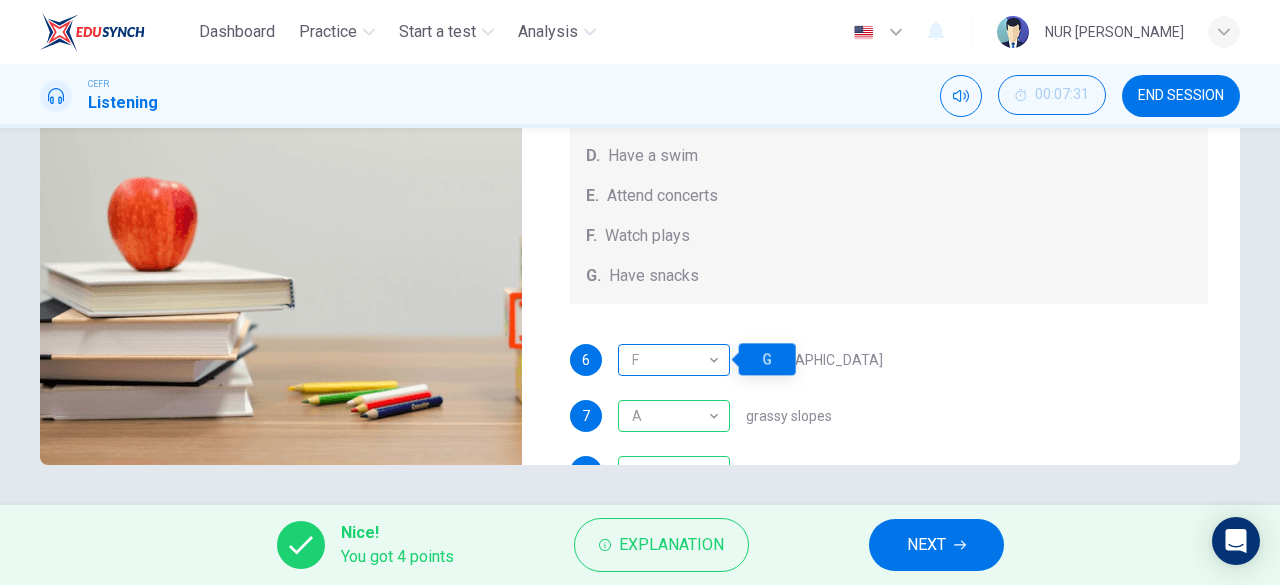 click on "F" at bounding box center [670, 360] 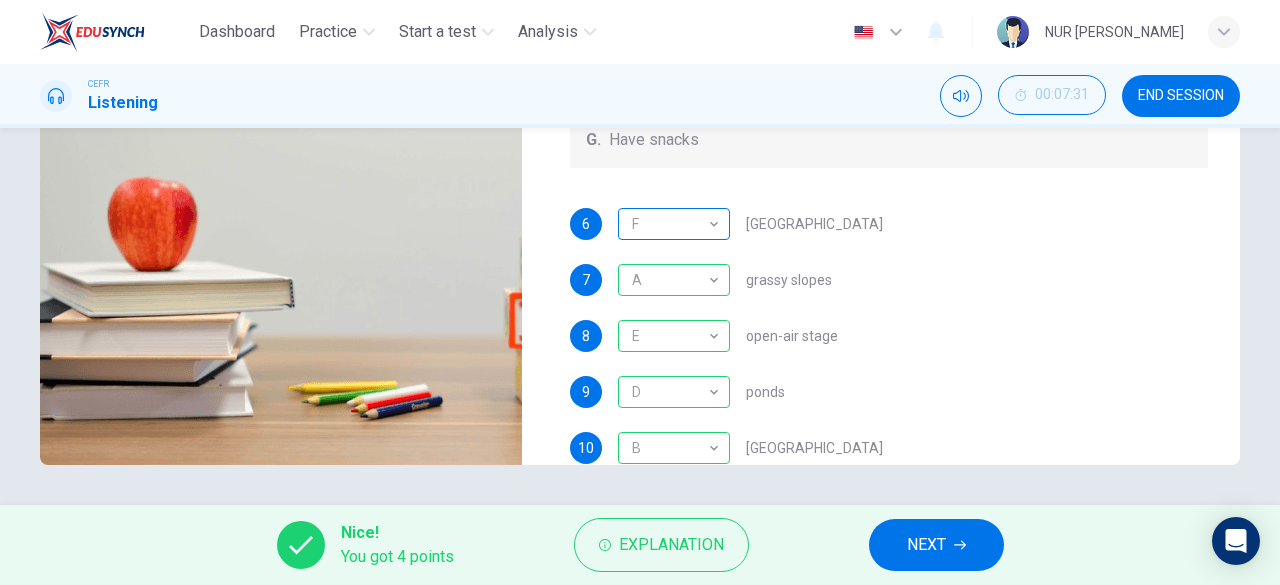 scroll, scrollTop: 150, scrollLeft: 0, axis: vertical 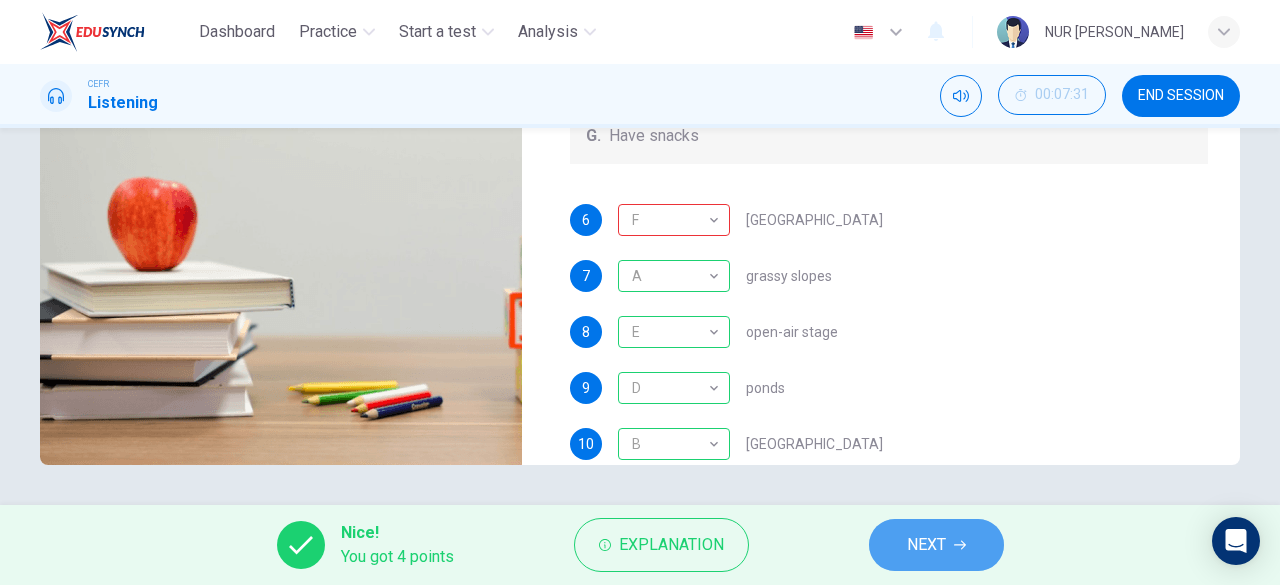 click on "NEXT" at bounding box center (926, 545) 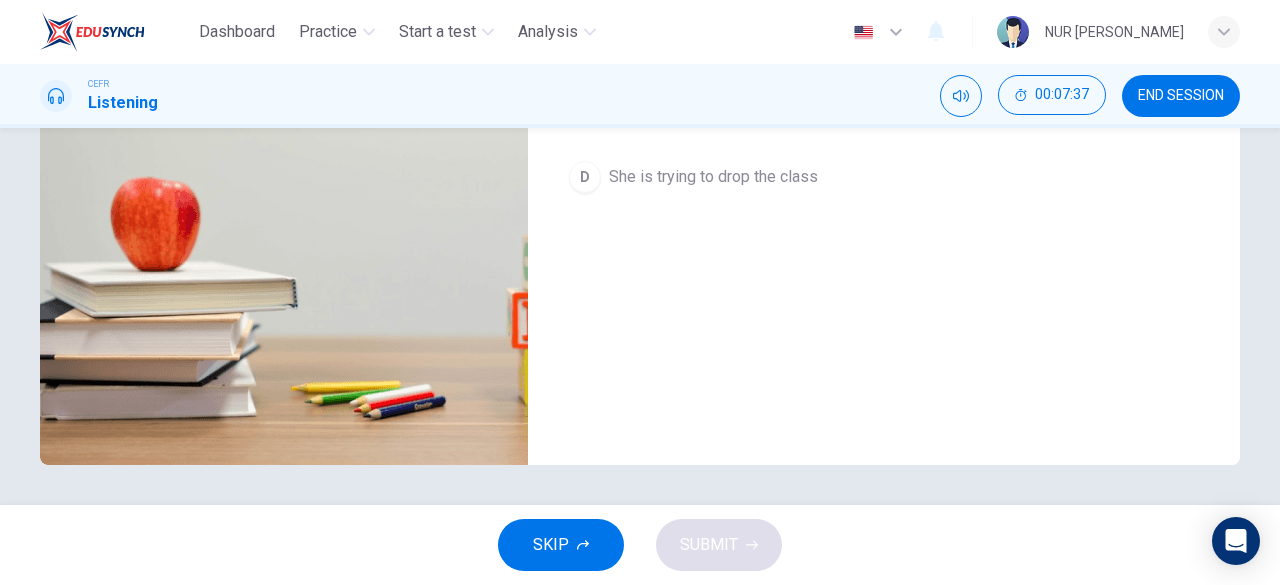 scroll, scrollTop: 0, scrollLeft: 0, axis: both 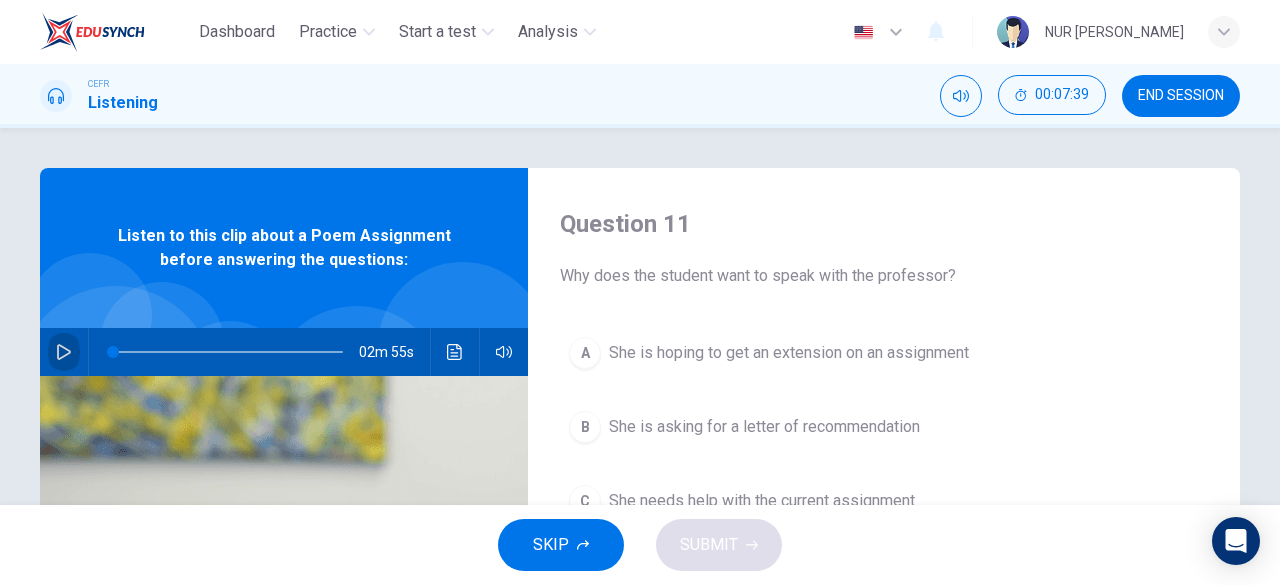 click 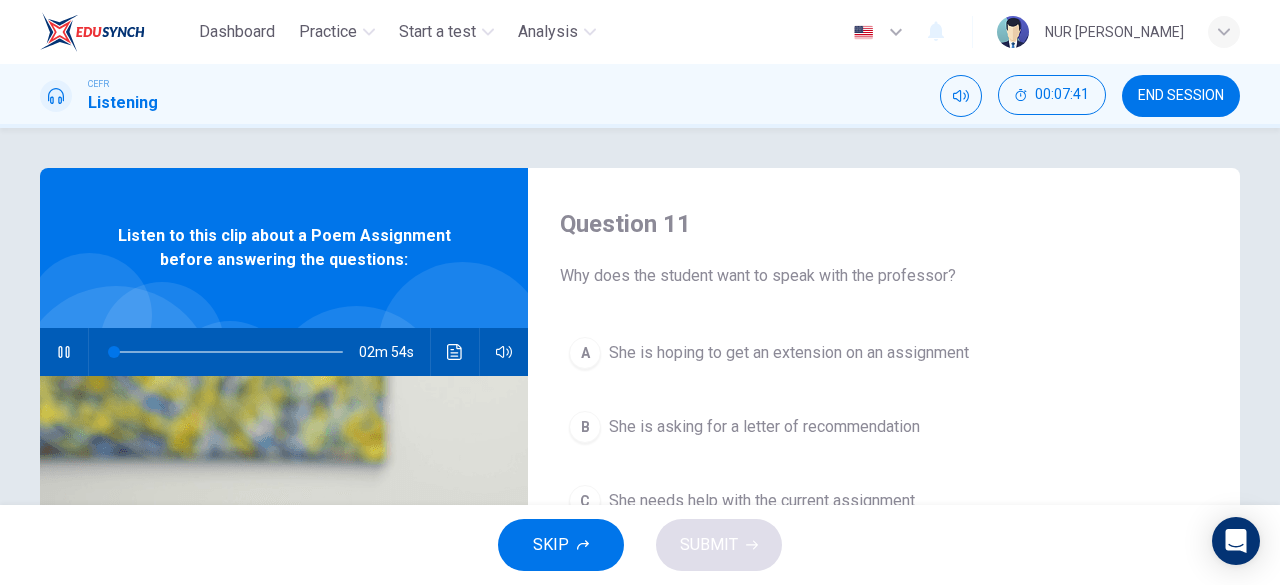 type on "1" 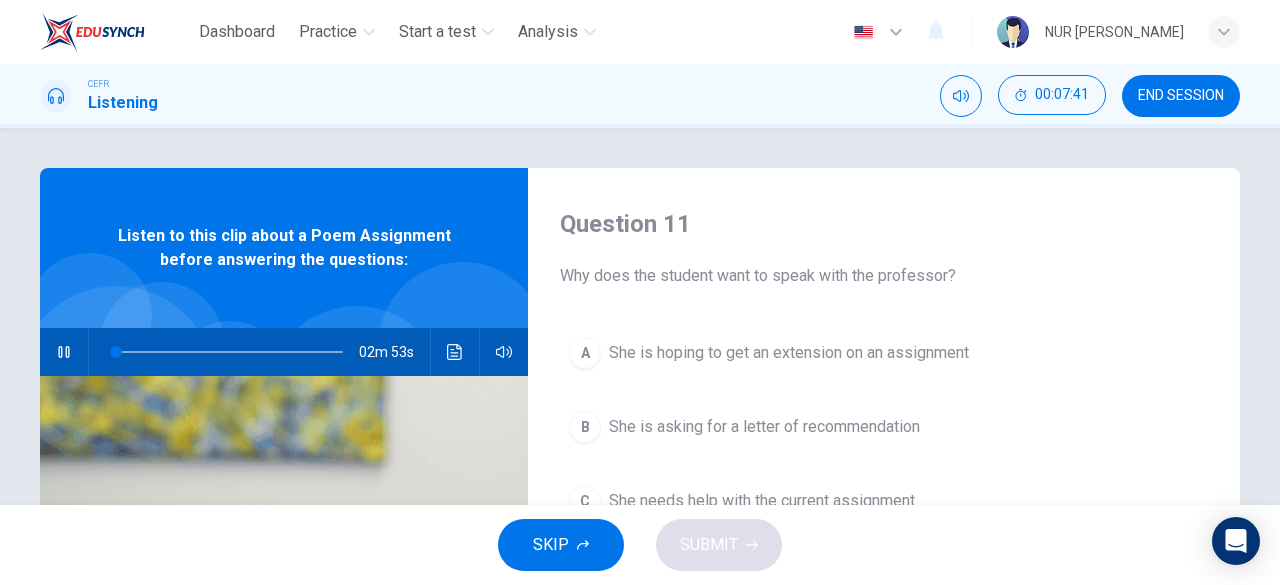 type 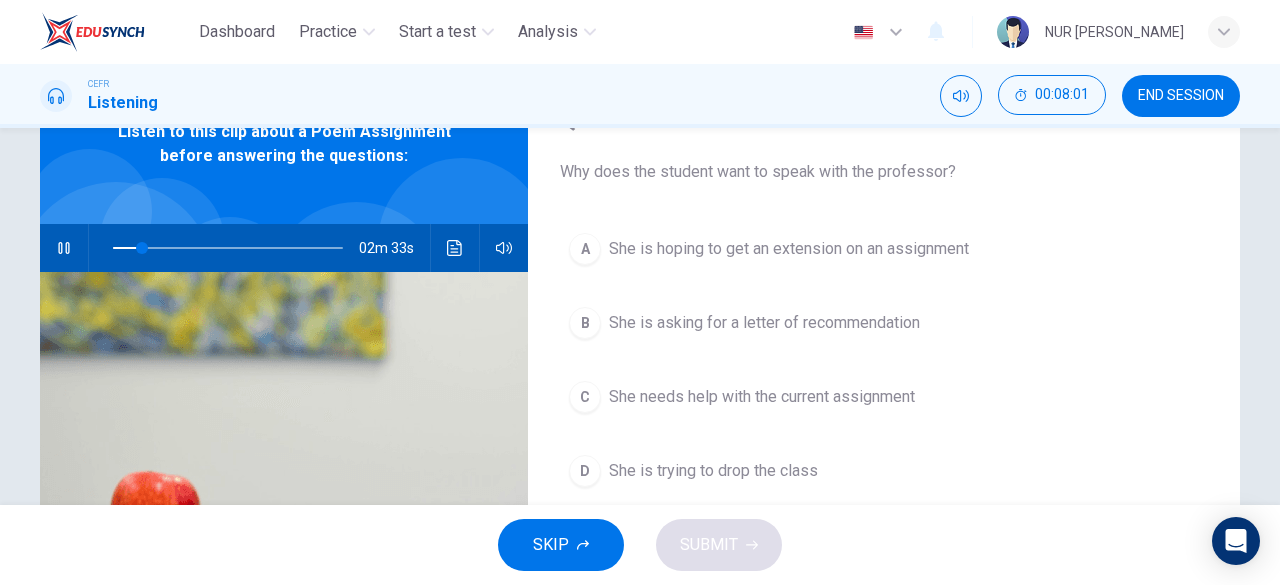 scroll, scrollTop: 99, scrollLeft: 0, axis: vertical 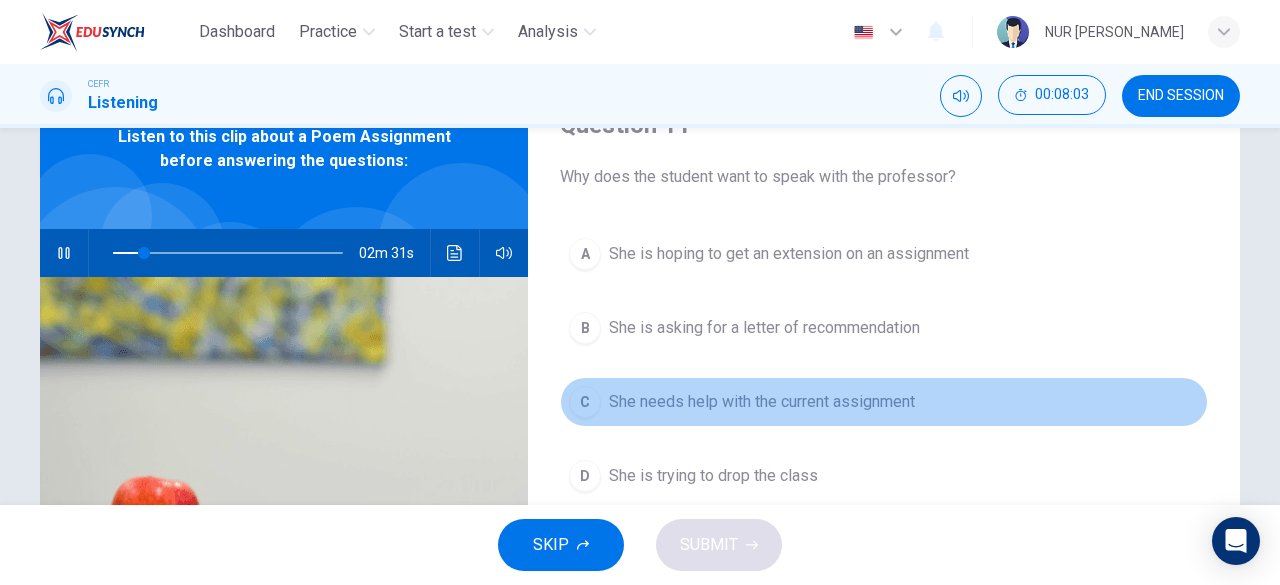 click on "C She needs help with the current assignment" at bounding box center (884, 402) 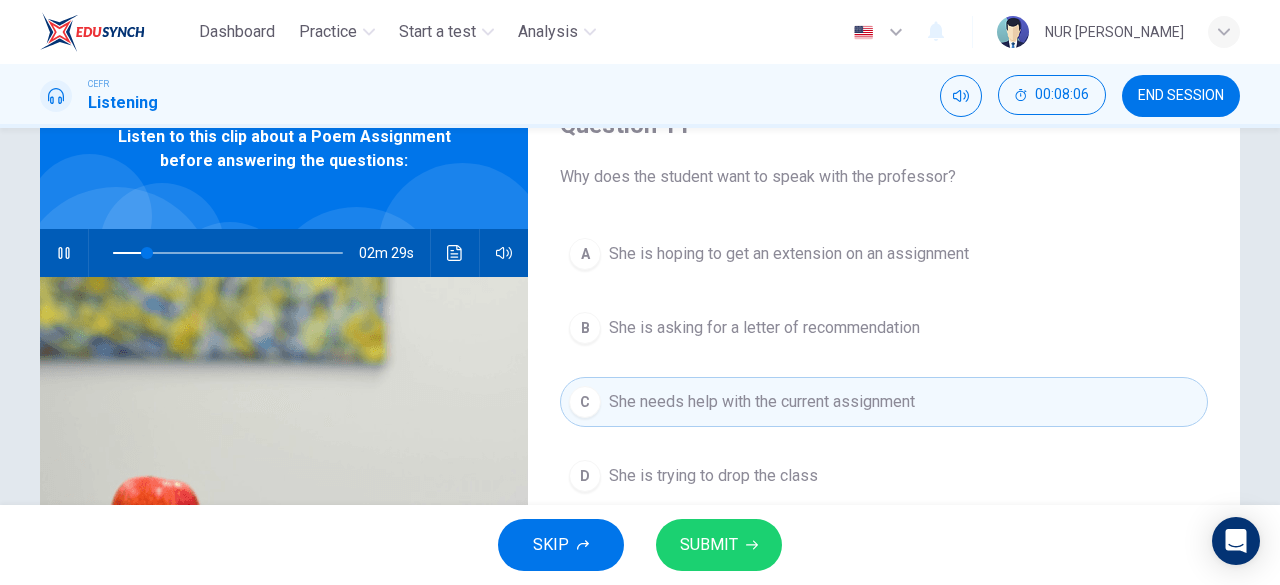click on "SUBMIT" at bounding box center (709, 545) 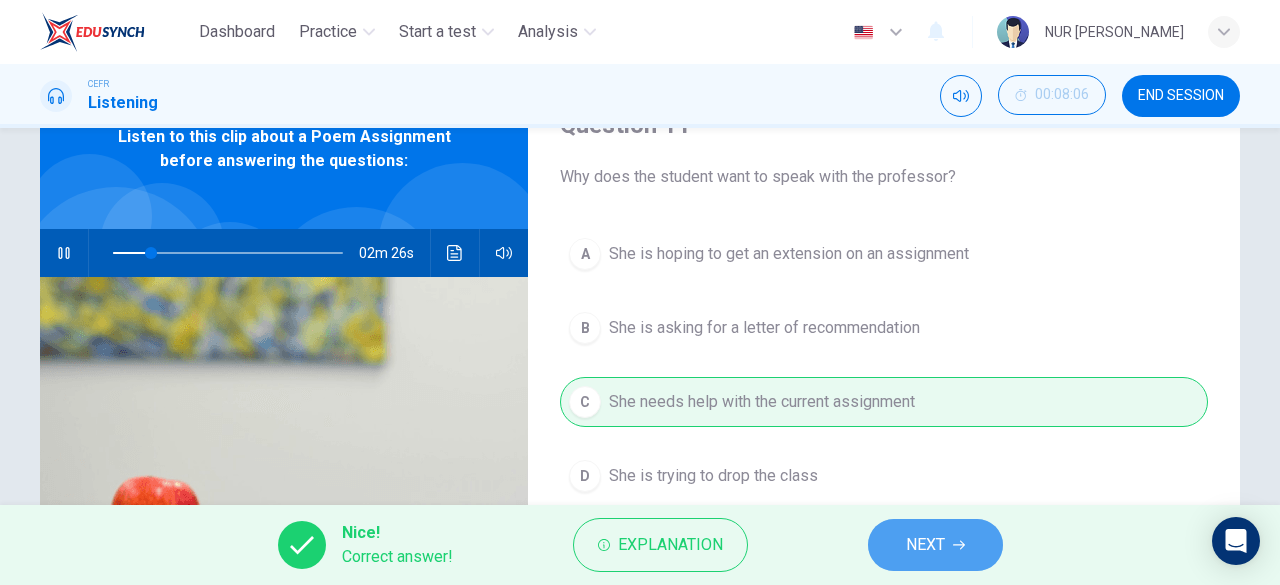 click on "NEXT" at bounding box center [925, 545] 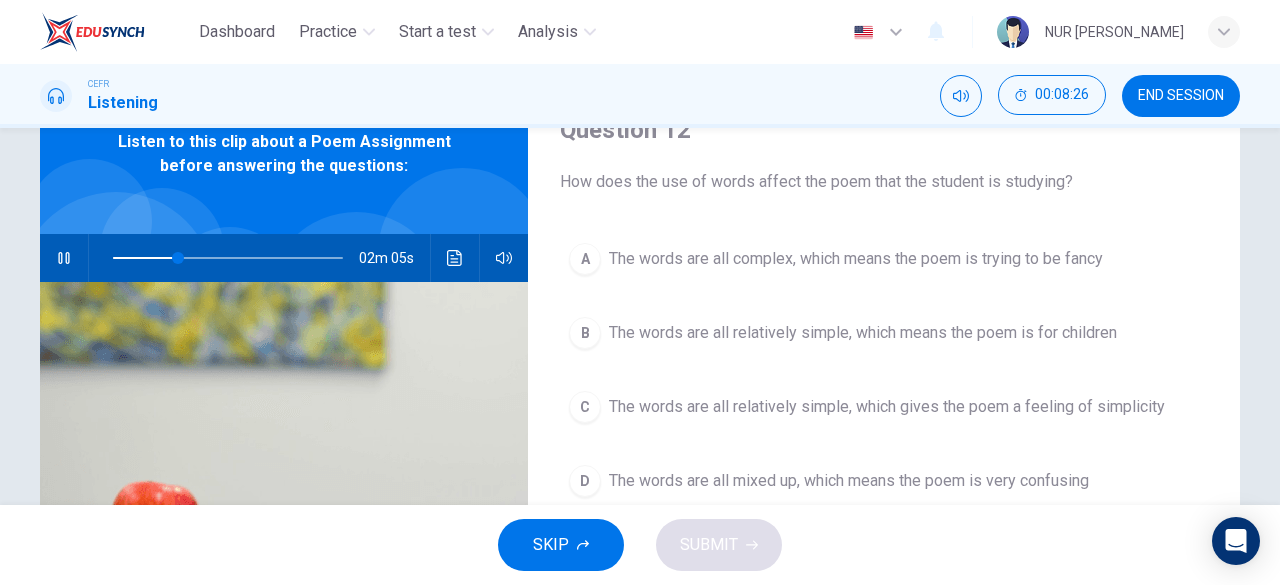 scroll, scrollTop: 96, scrollLeft: 0, axis: vertical 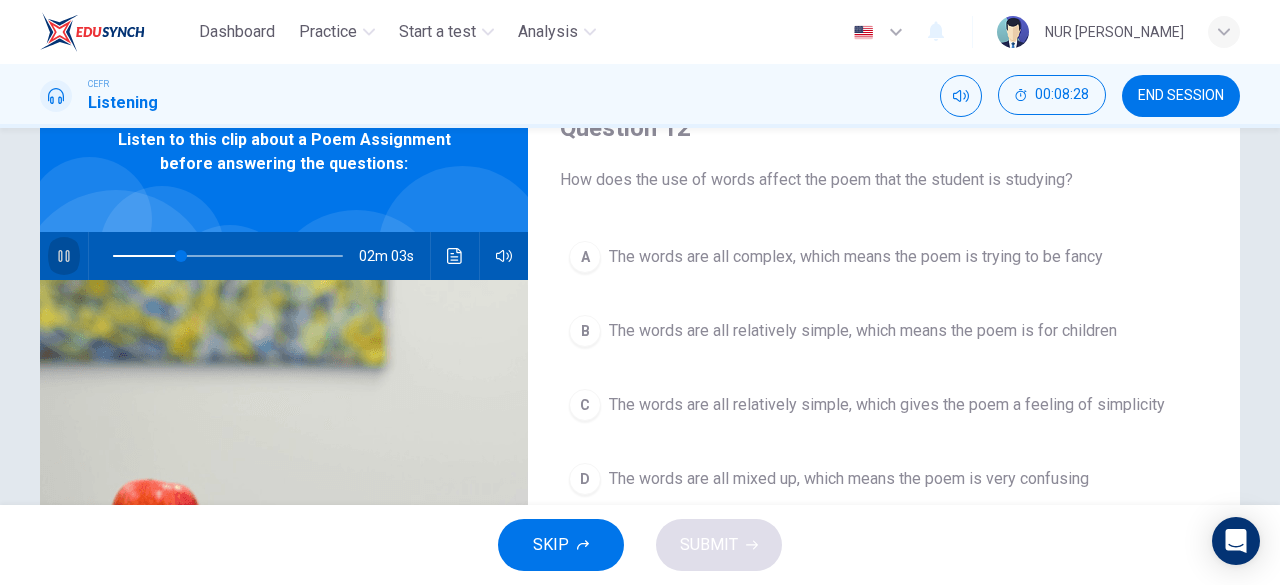 click 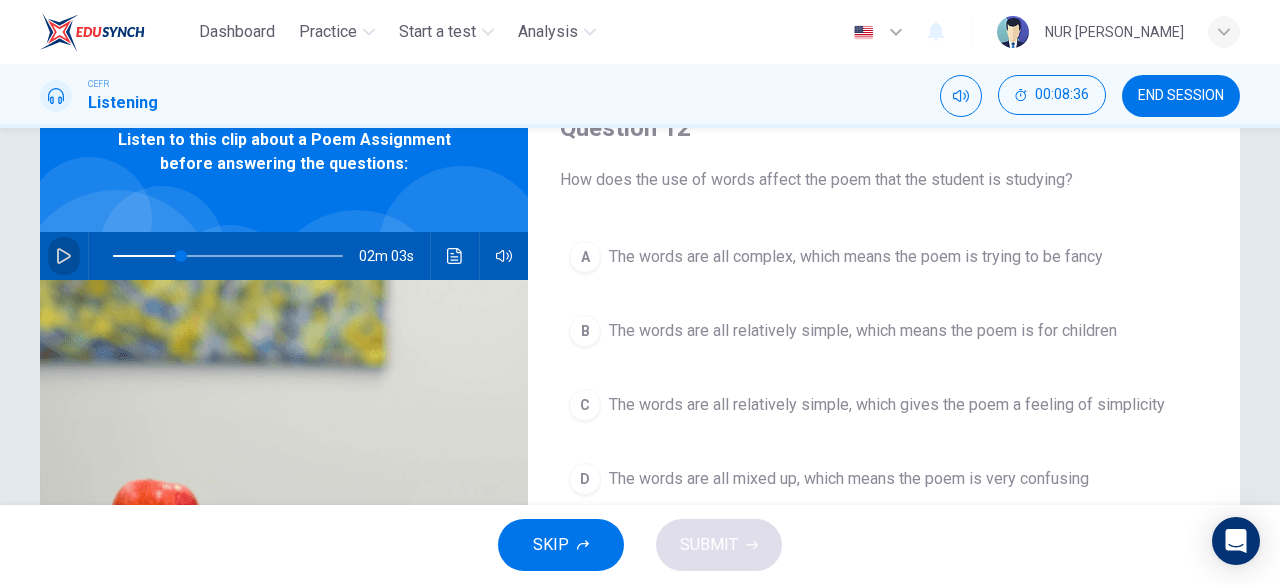 click 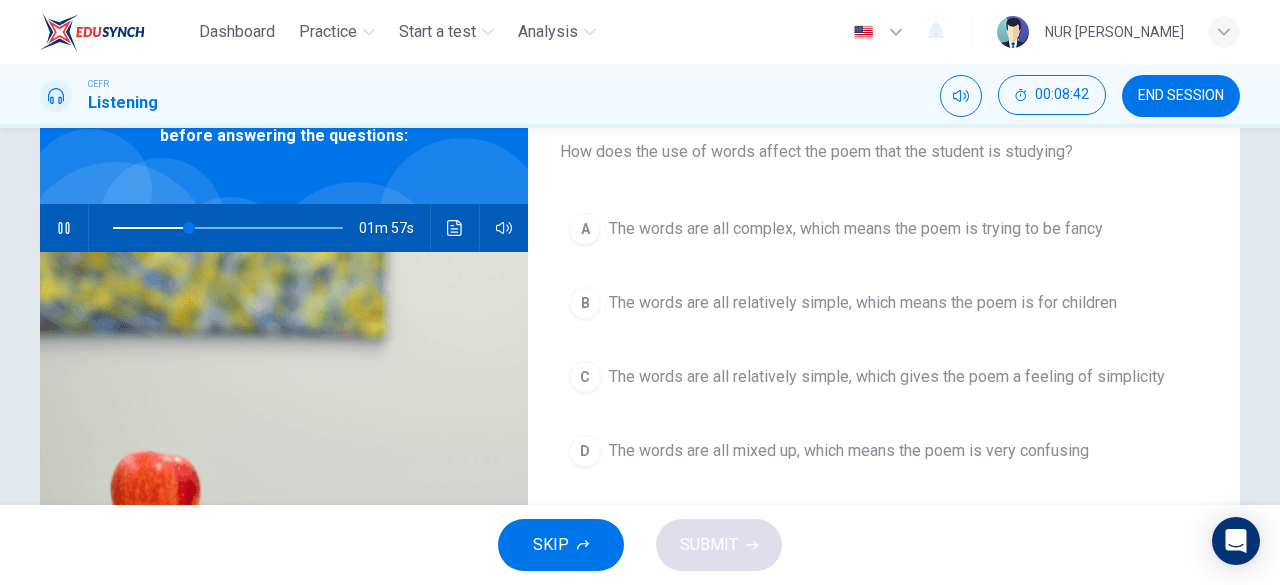 scroll, scrollTop: 123, scrollLeft: 0, axis: vertical 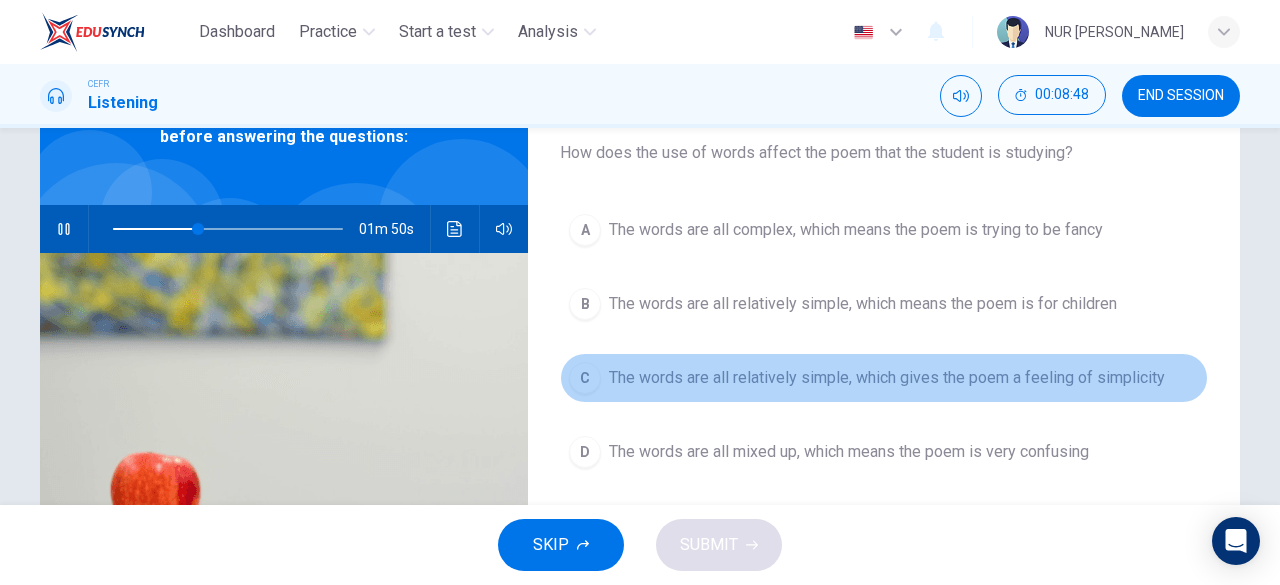 click on "The words are all relatively simple, which gives the poem a feeling of simplicity" at bounding box center (887, 378) 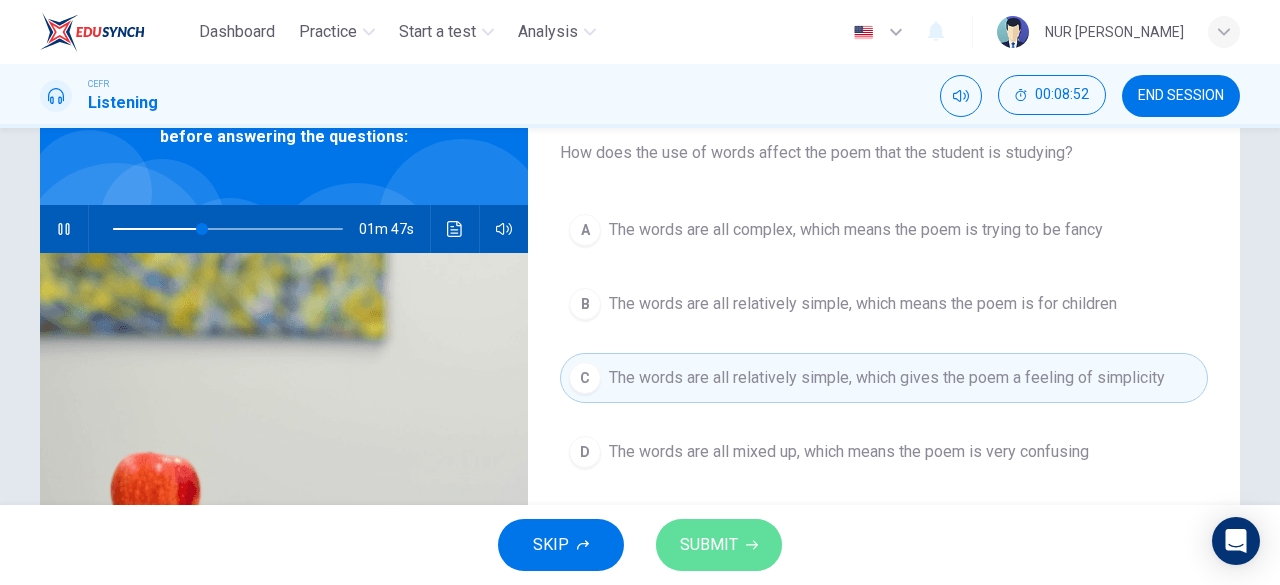 click 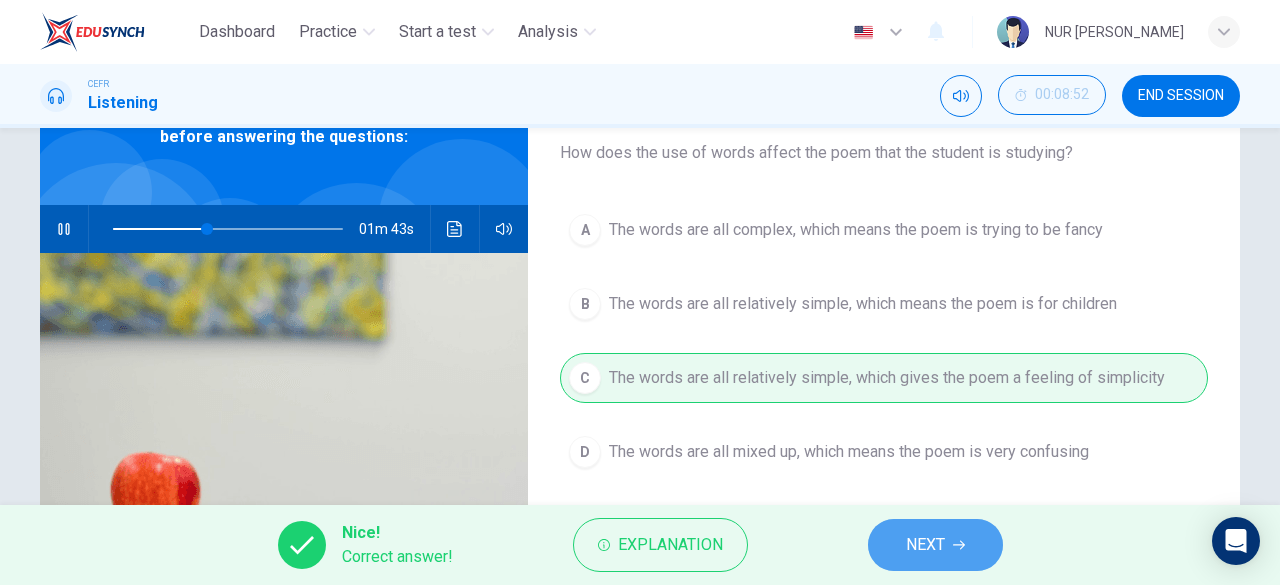 click on "NEXT" at bounding box center (925, 545) 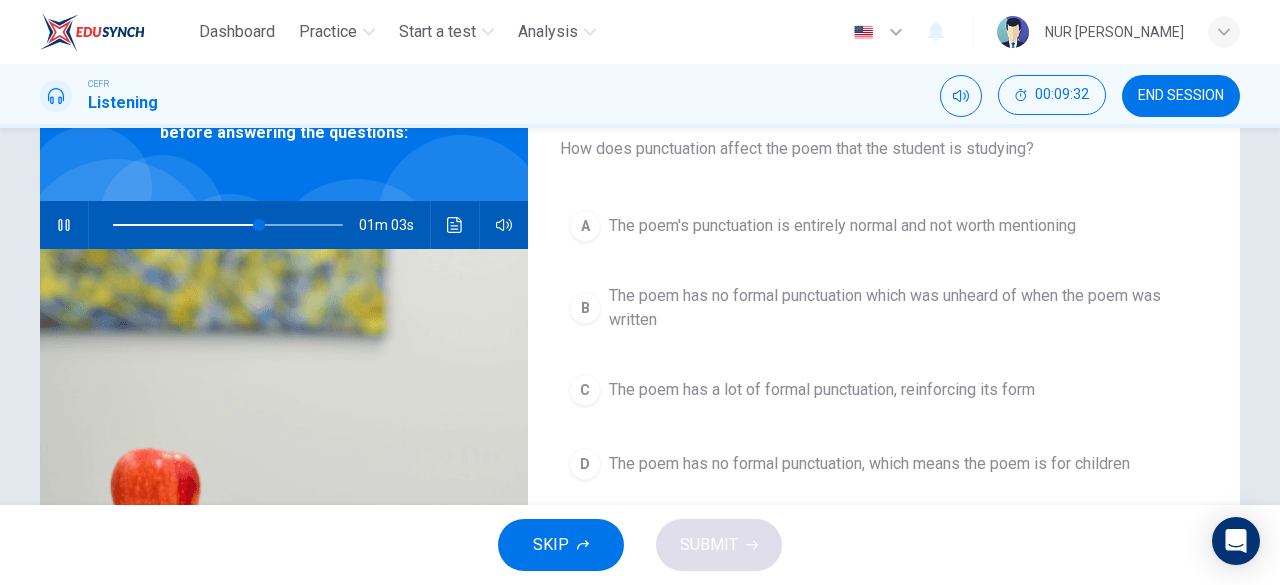 scroll, scrollTop: 128, scrollLeft: 0, axis: vertical 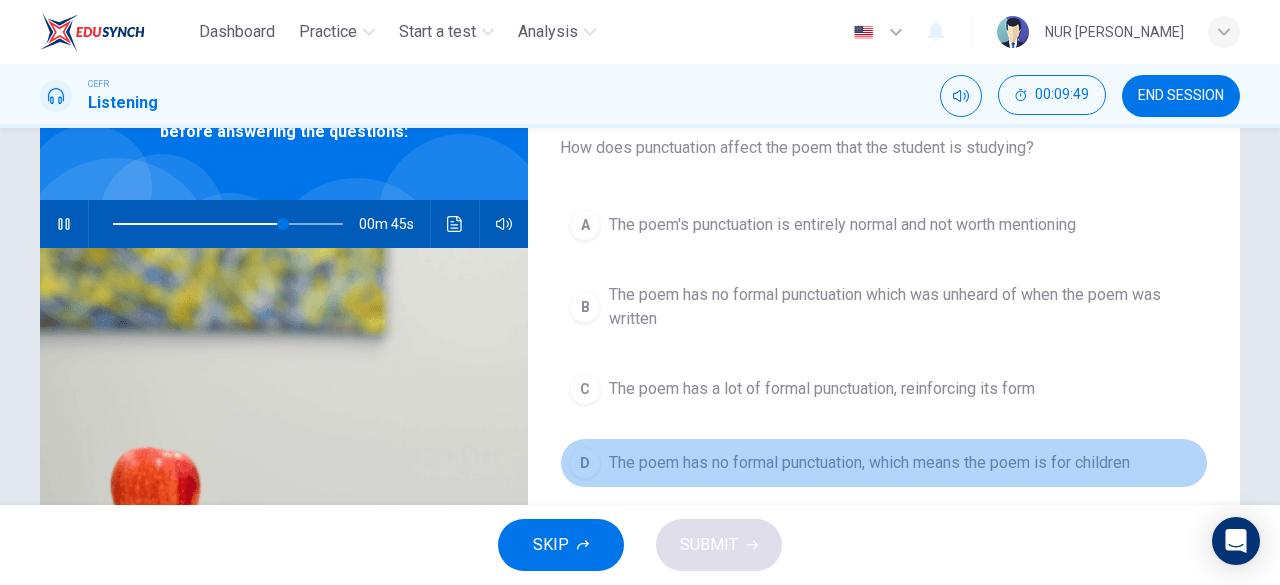 click on "D The poem has no formal punctuation, which means the poem is for children" at bounding box center (884, 463) 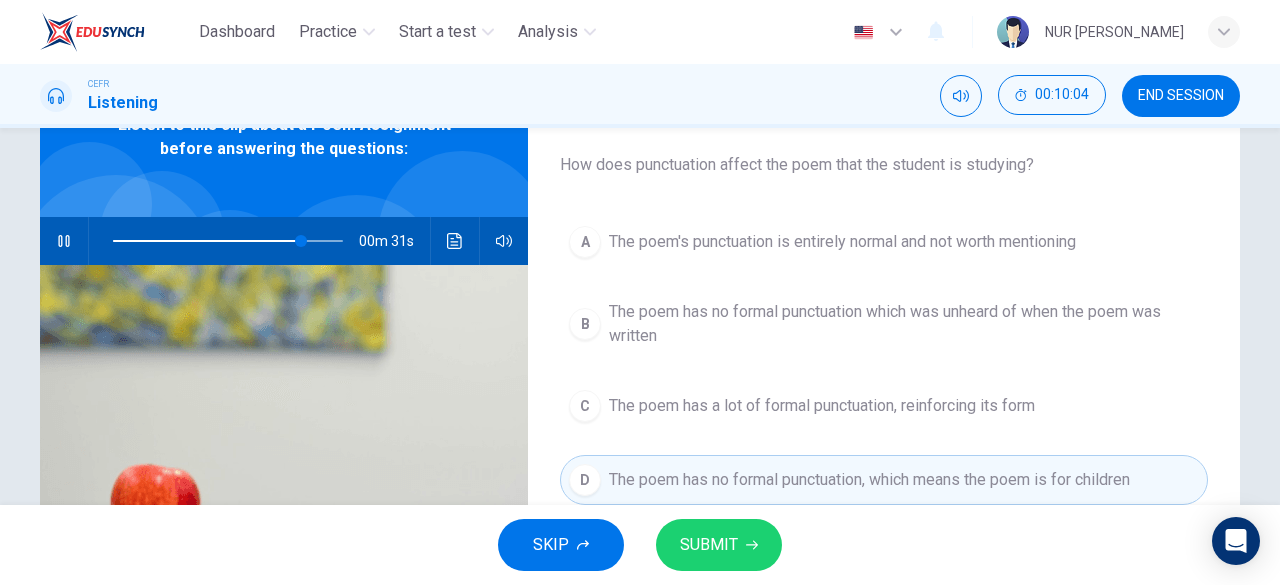 scroll, scrollTop: 112, scrollLeft: 0, axis: vertical 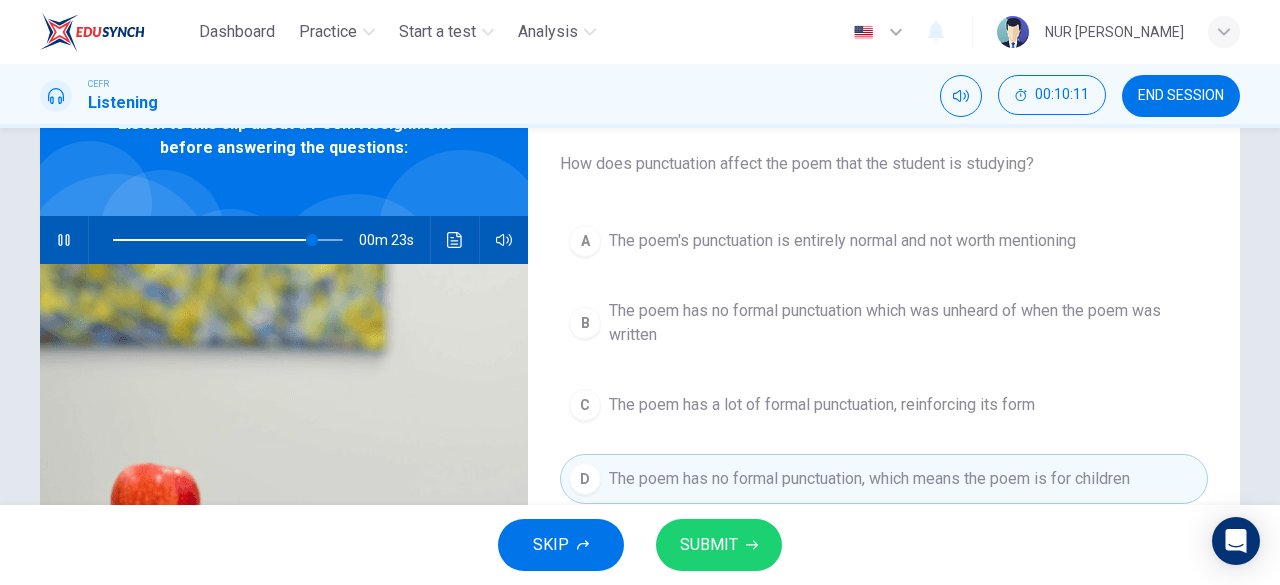 click on "The poem has no formal punctuation which was unheard of when the poem was written" at bounding box center [904, 323] 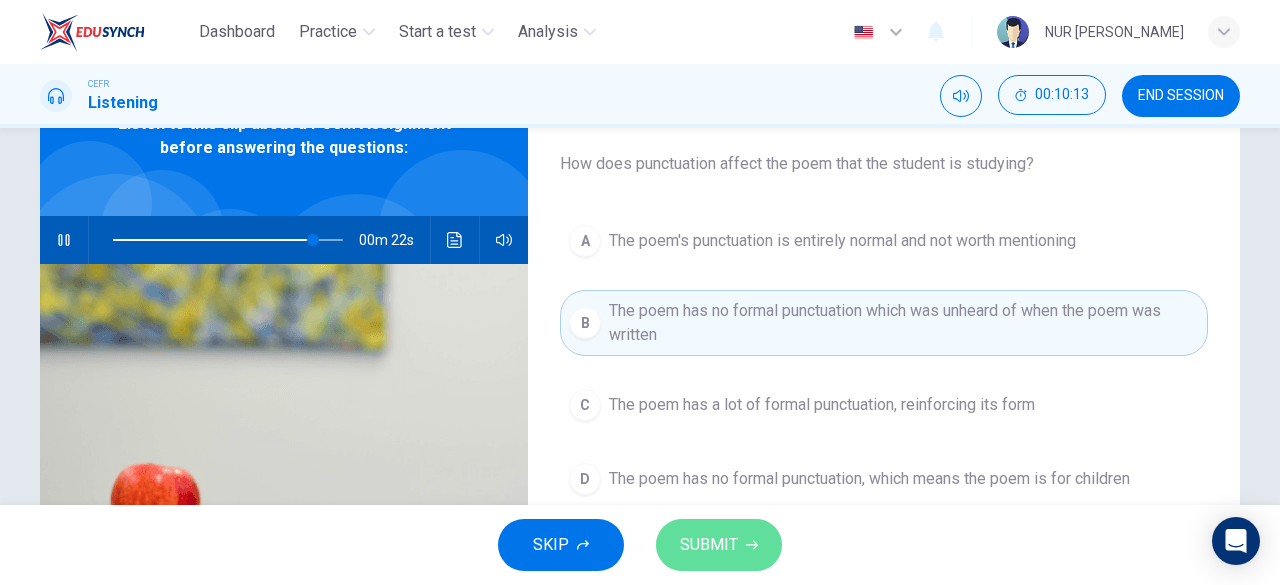 click on "SUBMIT" at bounding box center [719, 545] 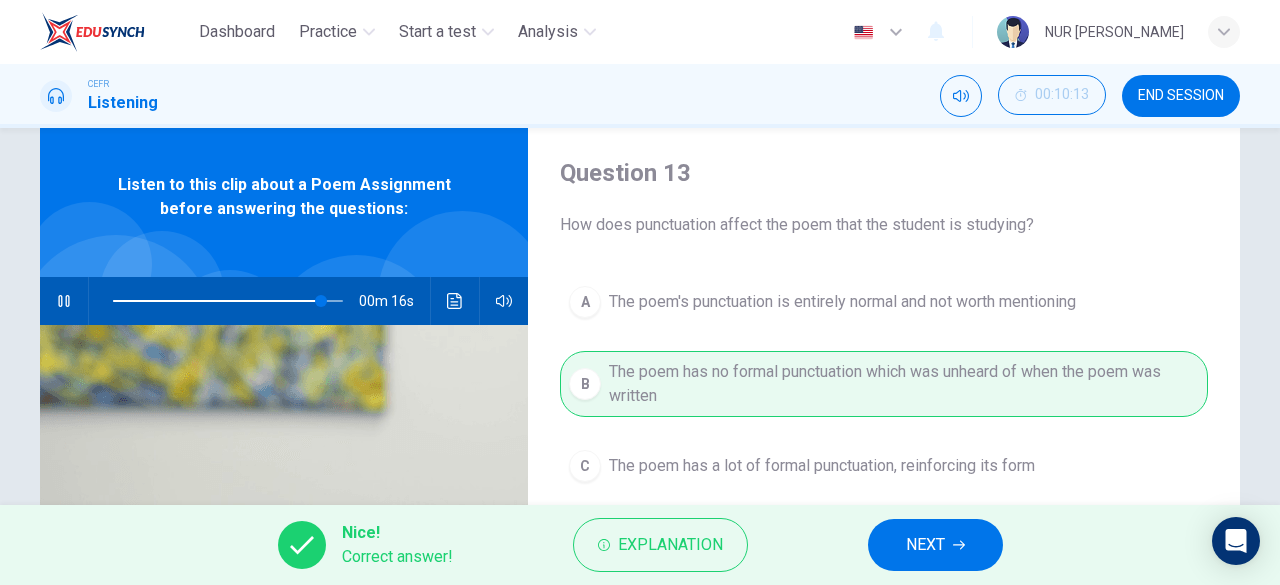 scroll, scrollTop: 50, scrollLeft: 0, axis: vertical 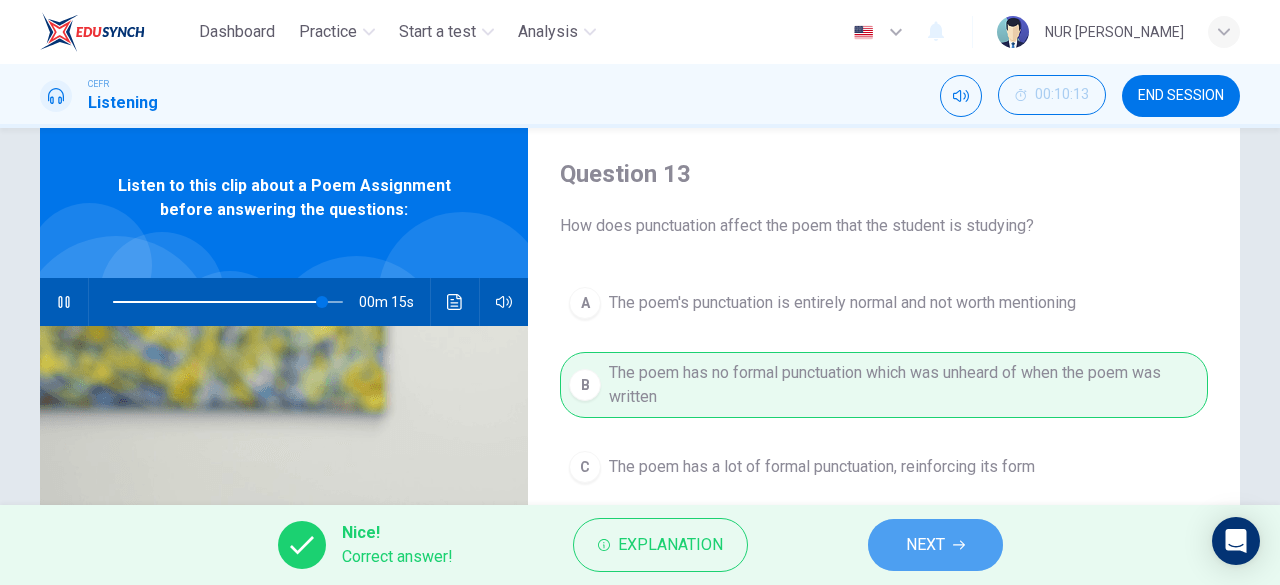 click on "NEXT" at bounding box center [935, 545] 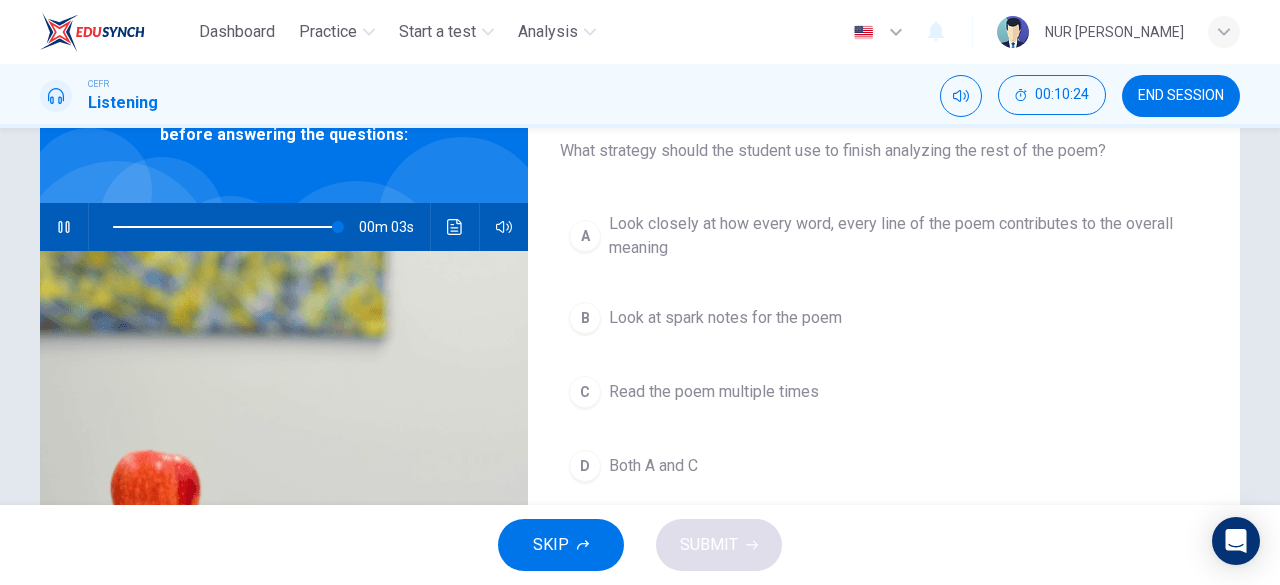 scroll, scrollTop: 124, scrollLeft: 0, axis: vertical 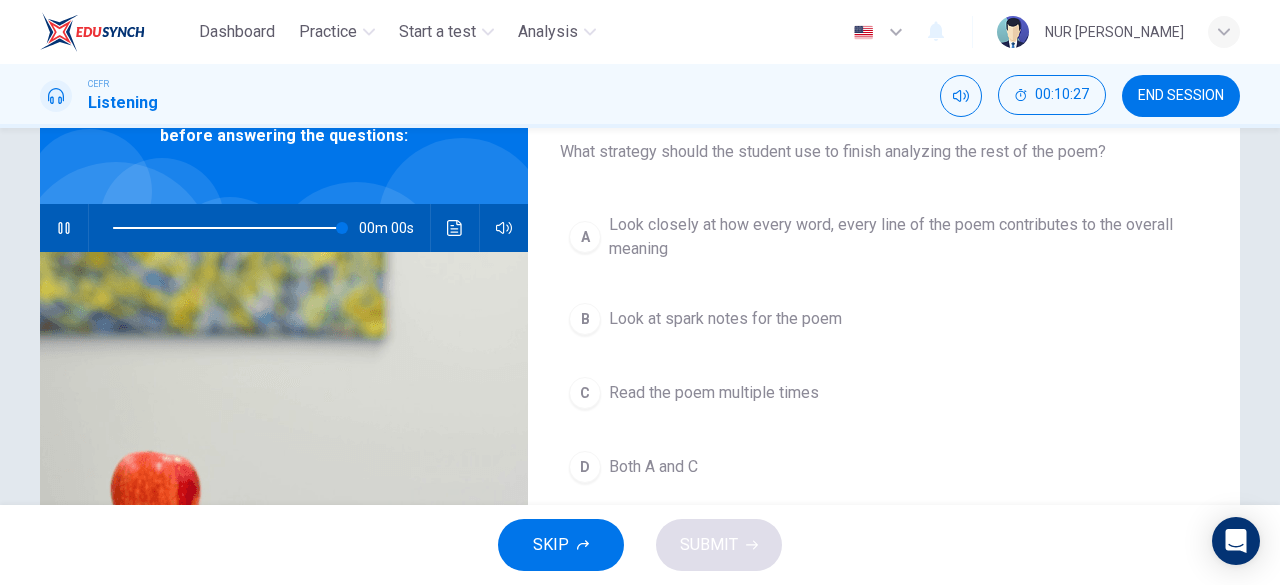 type on "0" 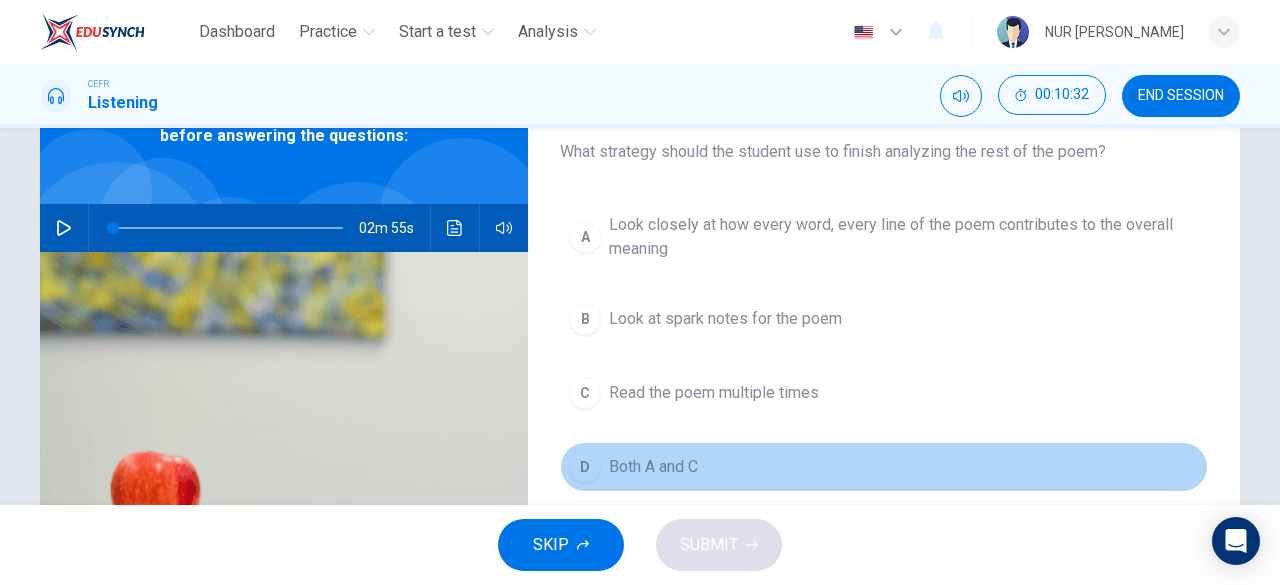 click on "Both A and C" at bounding box center (653, 467) 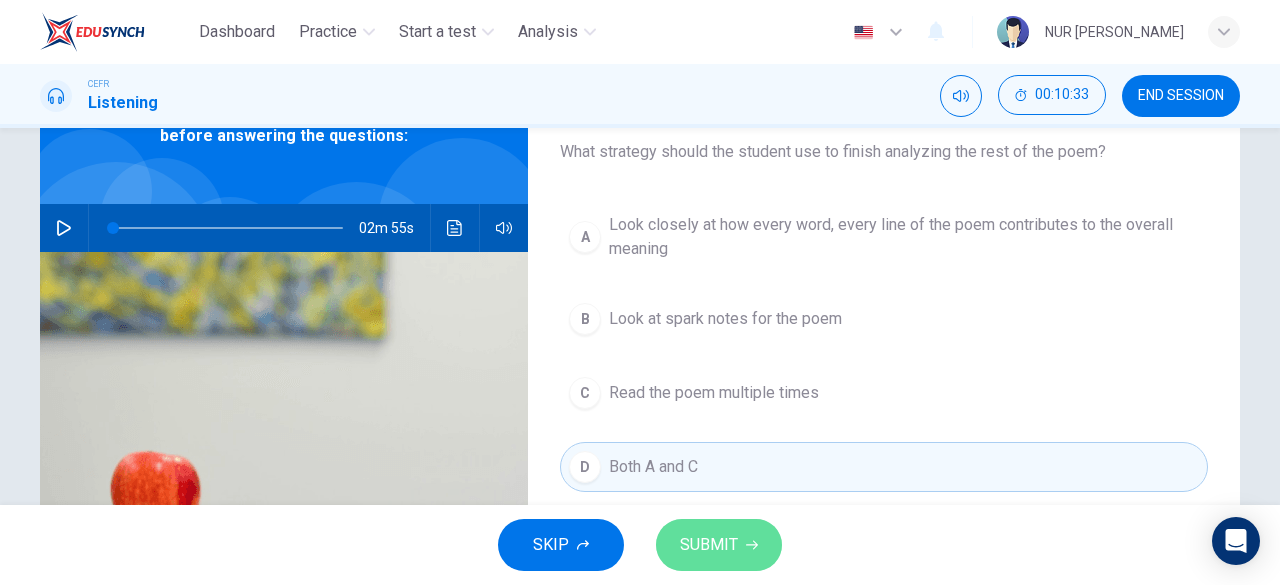 click on "SUBMIT" at bounding box center (719, 545) 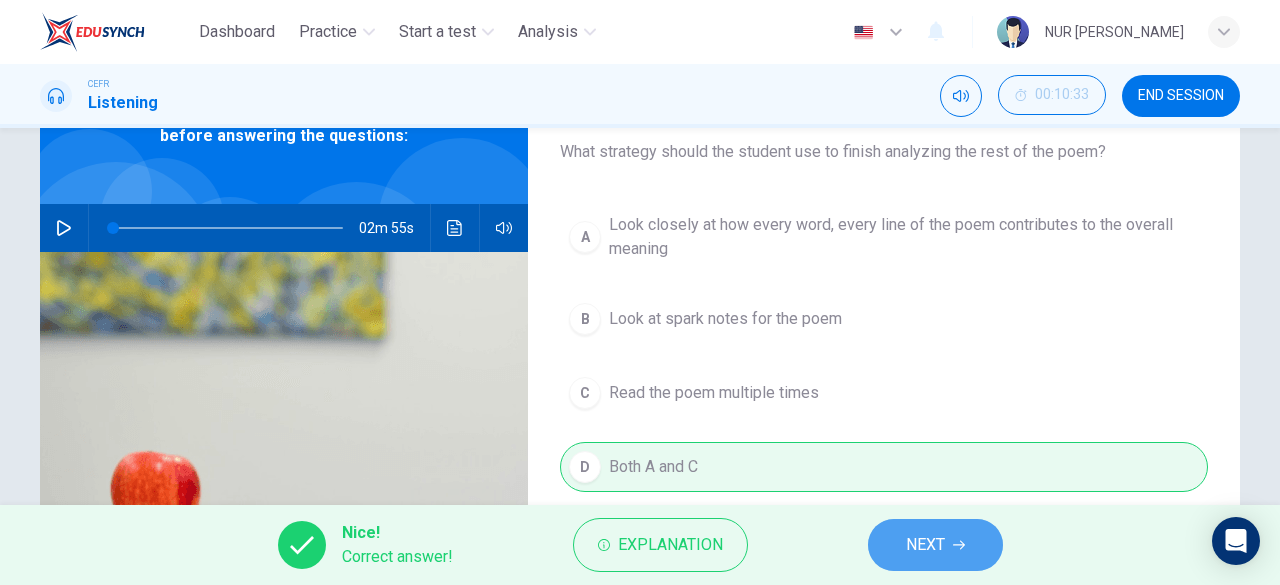 click on "NEXT" at bounding box center (925, 545) 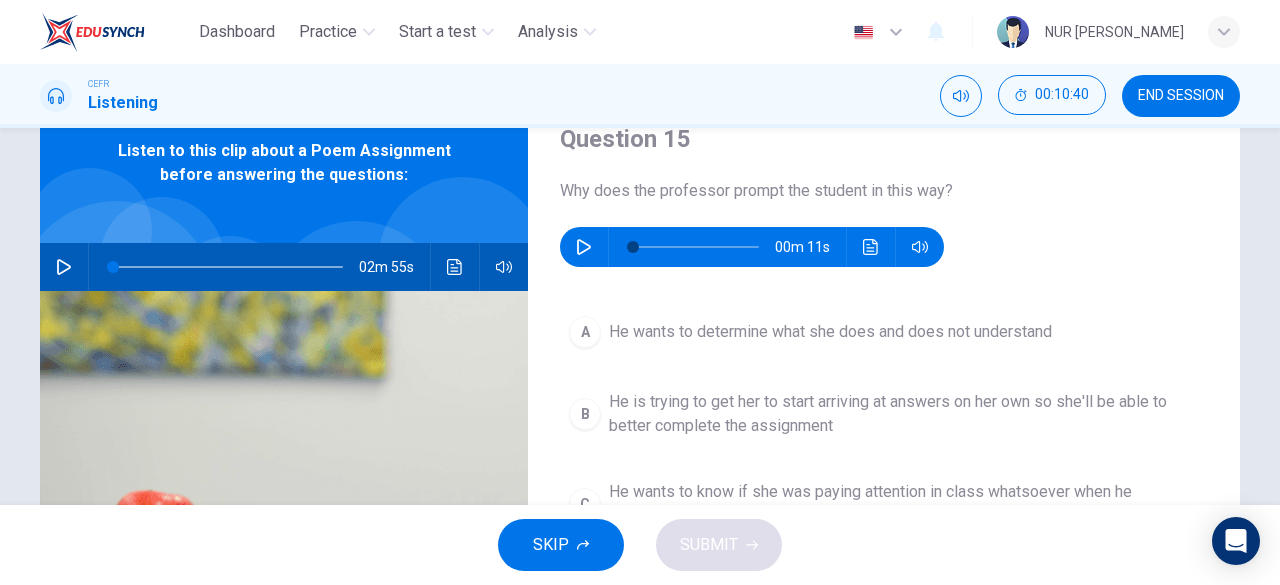 scroll, scrollTop: 105, scrollLeft: 0, axis: vertical 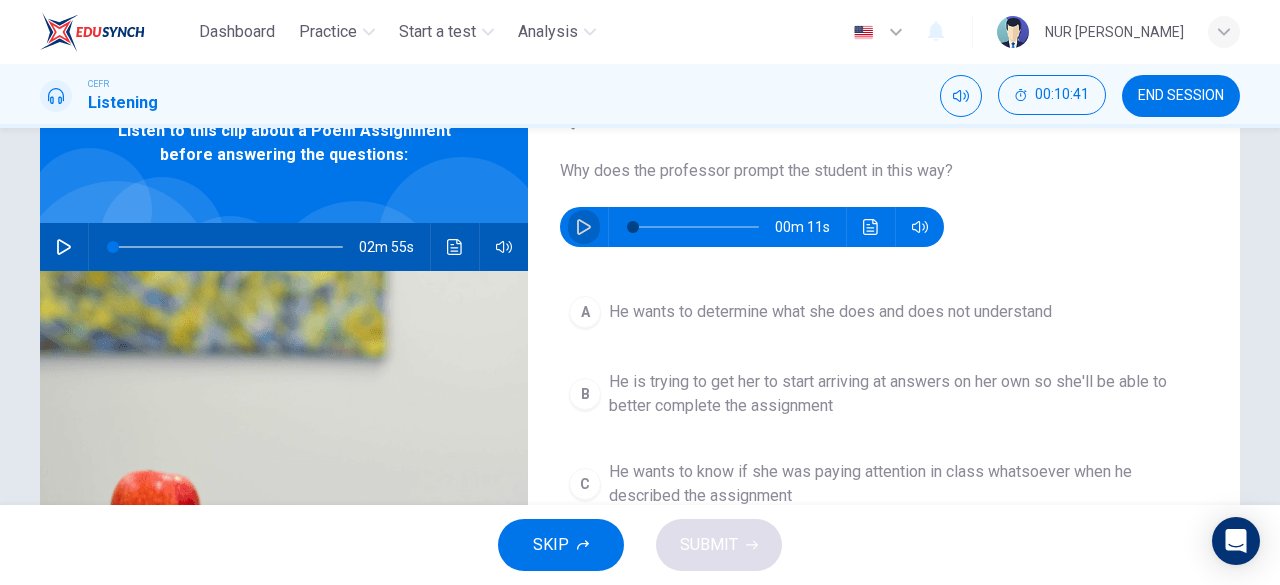 click 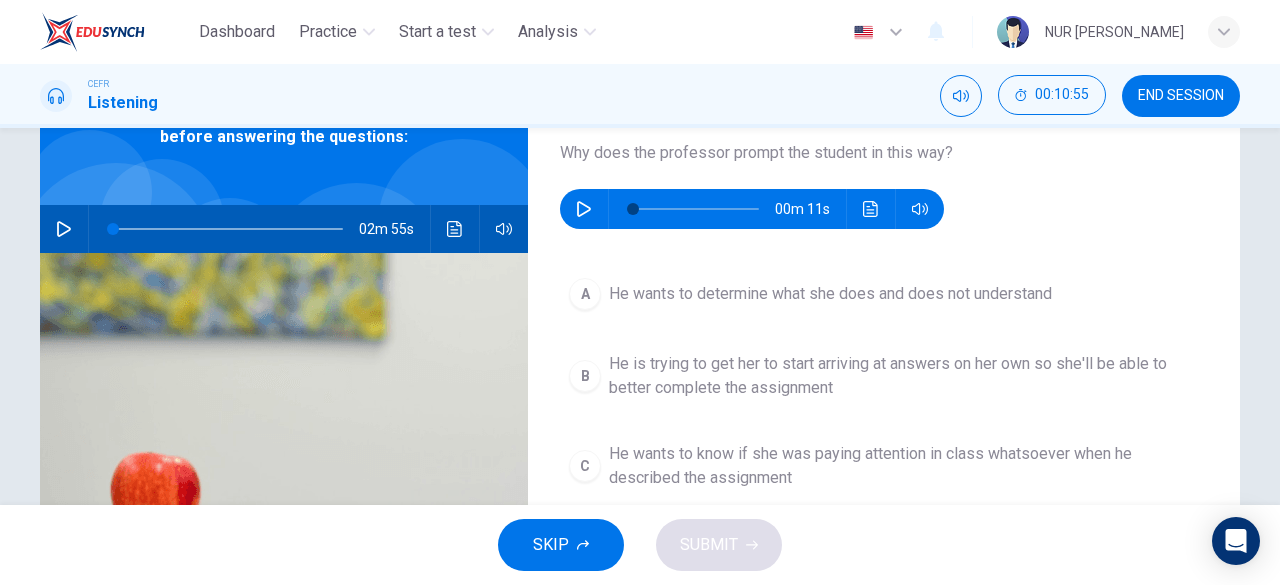 scroll, scrollTop: 121, scrollLeft: 0, axis: vertical 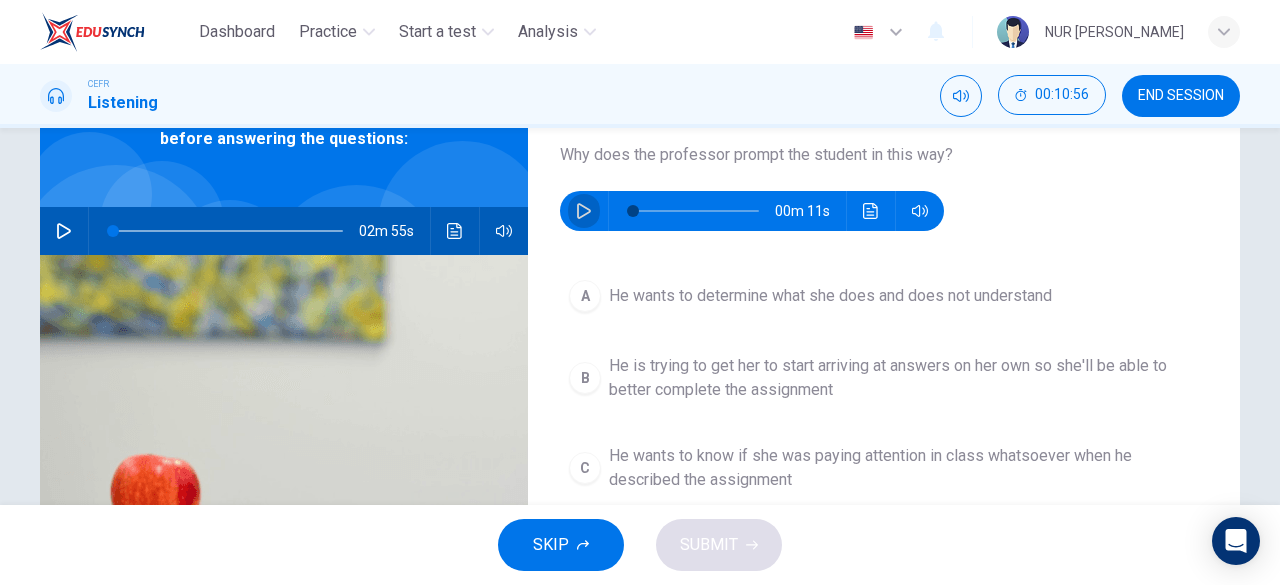 click at bounding box center [584, 211] 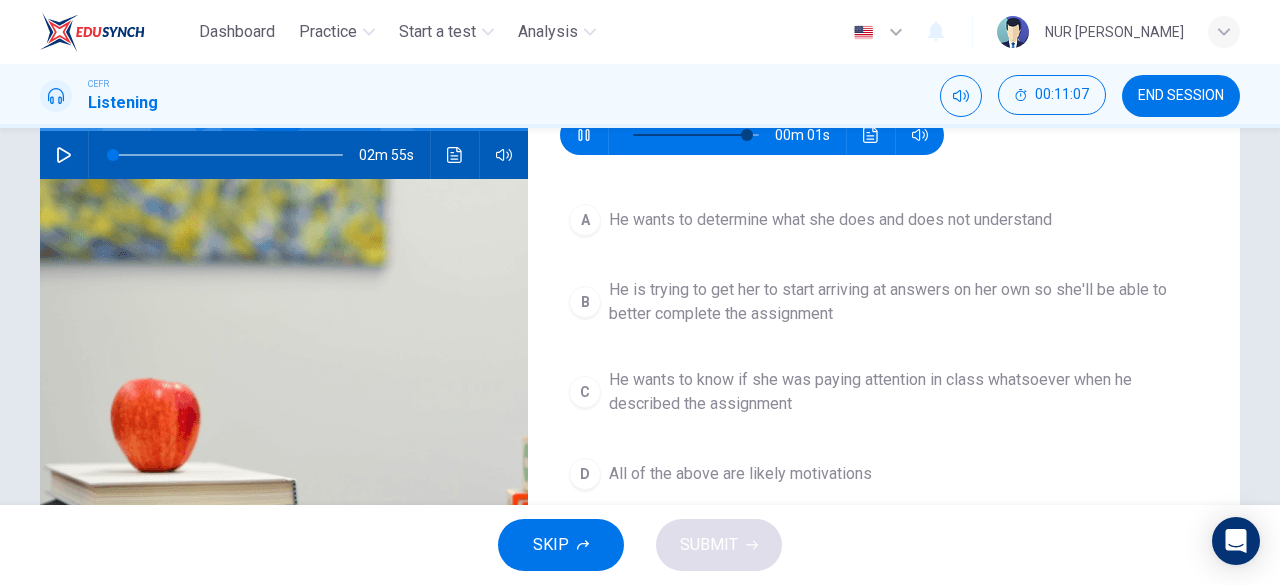 scroll, scrollTop: 198, scrollLeft: 0, axis: vertical 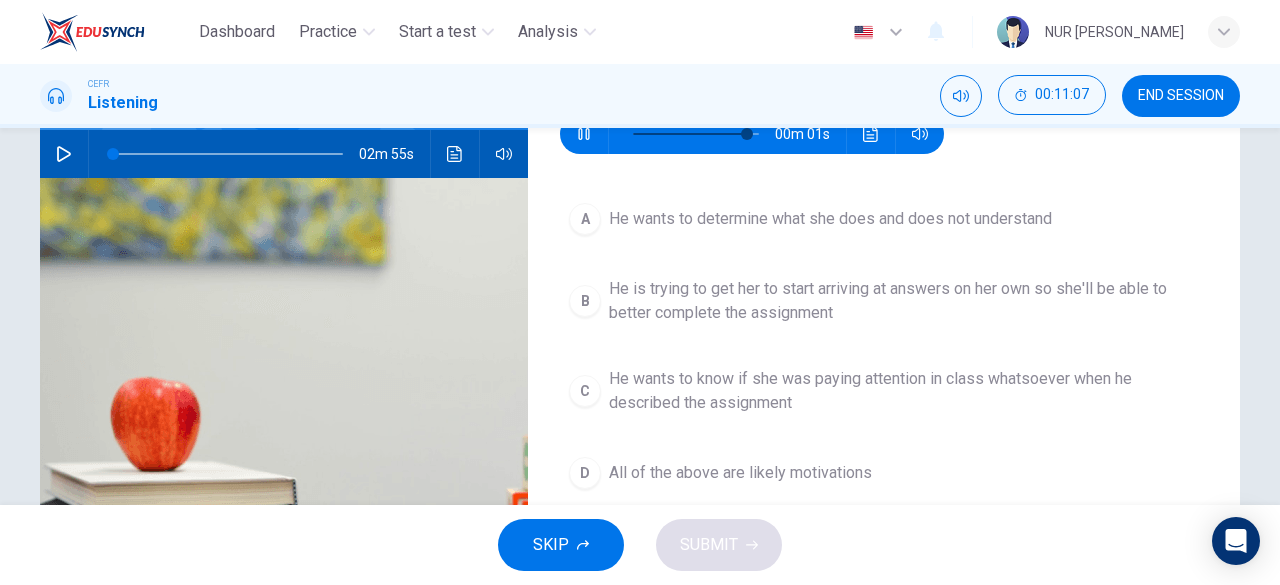 type on "0" 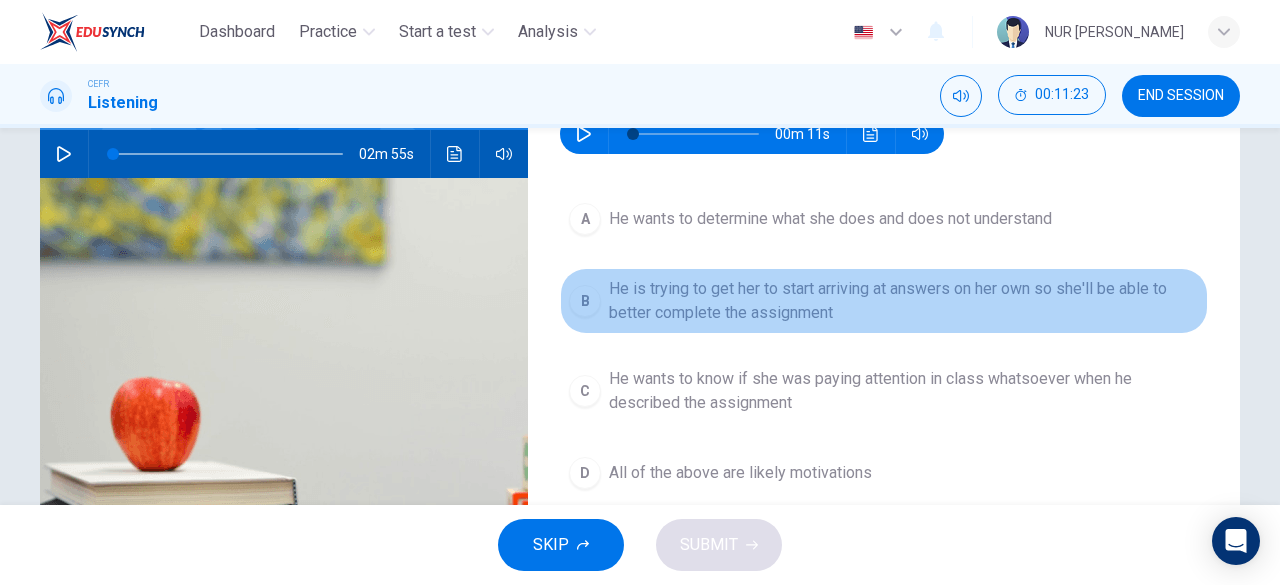 click on "He is trying to get her to start arriving at answers on her own so she'll be able to better complete the assignment" at bounding box center (904, 301) 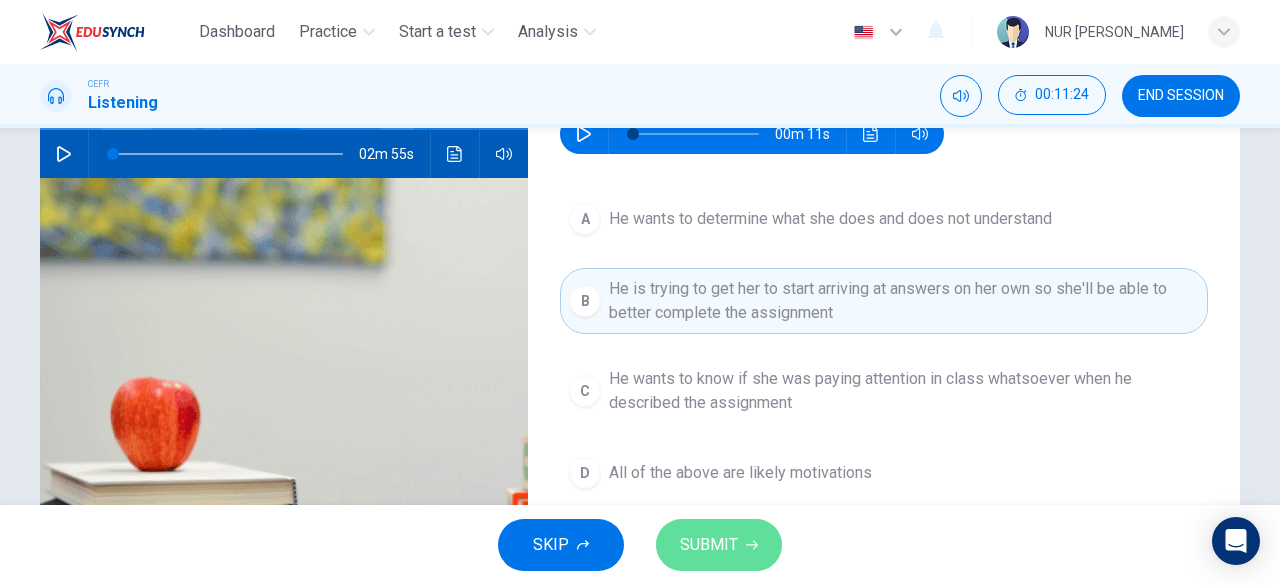 click on "SUBMIT" at bounding box center (709, 545) 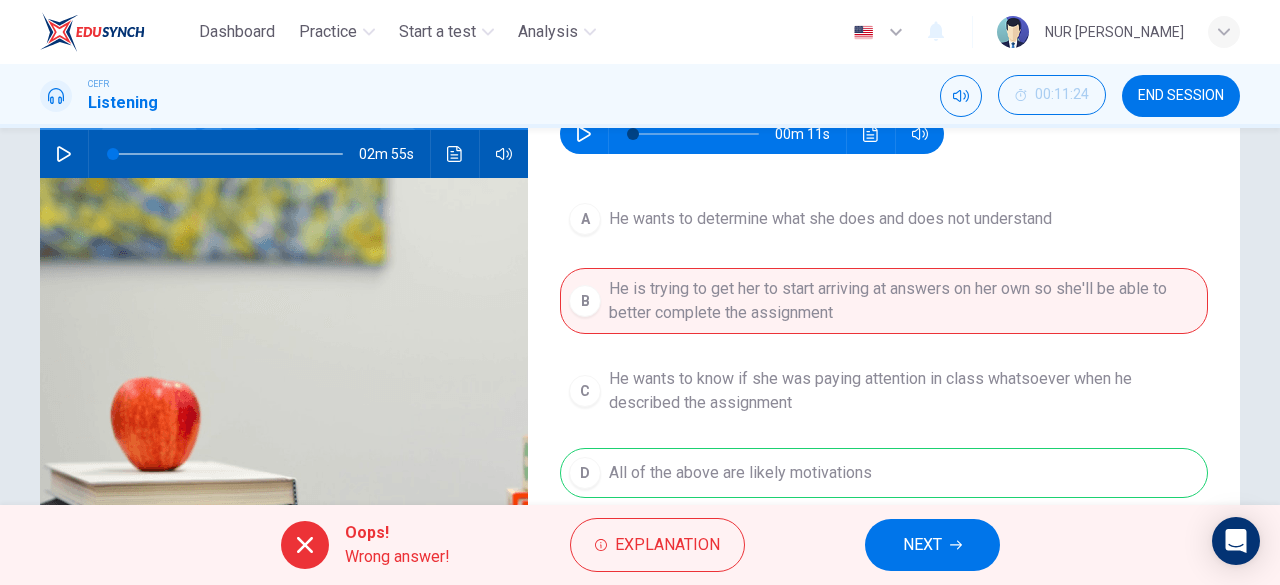scroll, scrollTop: 238, scrollLeft: 0, axis: vertical 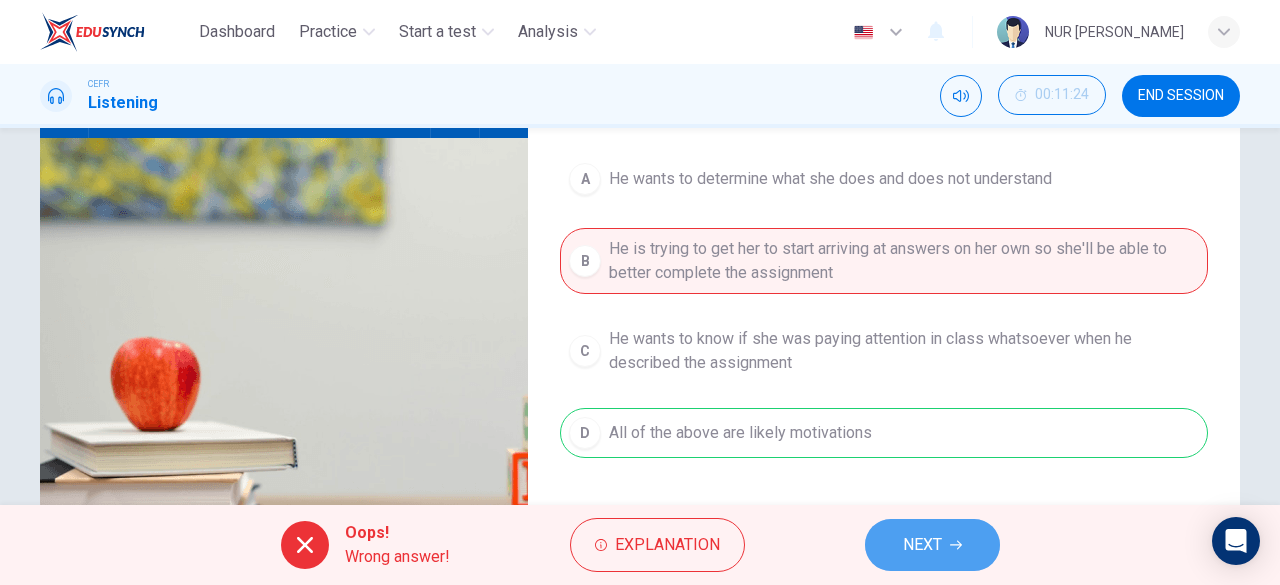 click on "NEXT" at bounding box center (932, 545) 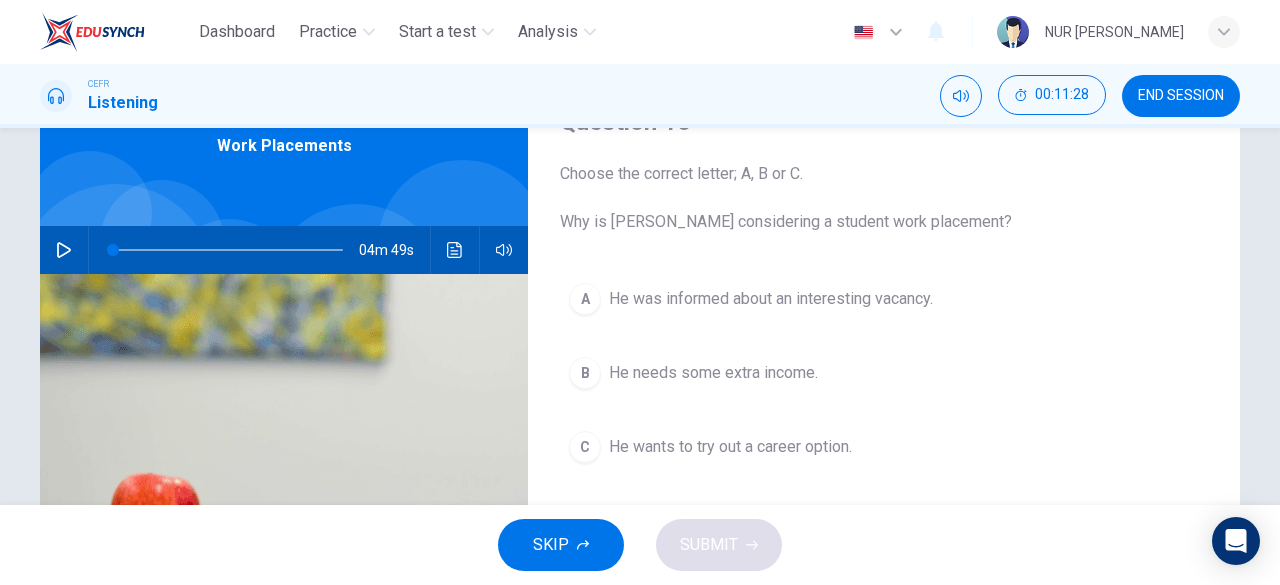 scroll, scrollTop: 101, scrollLeft: 0, axis: vertical 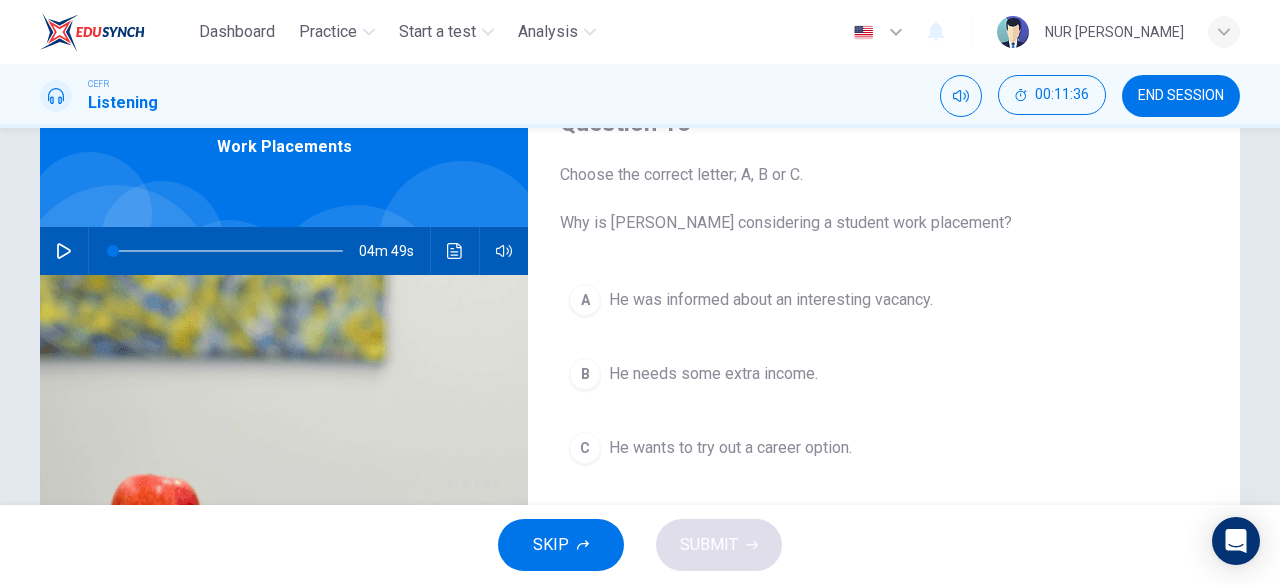 click 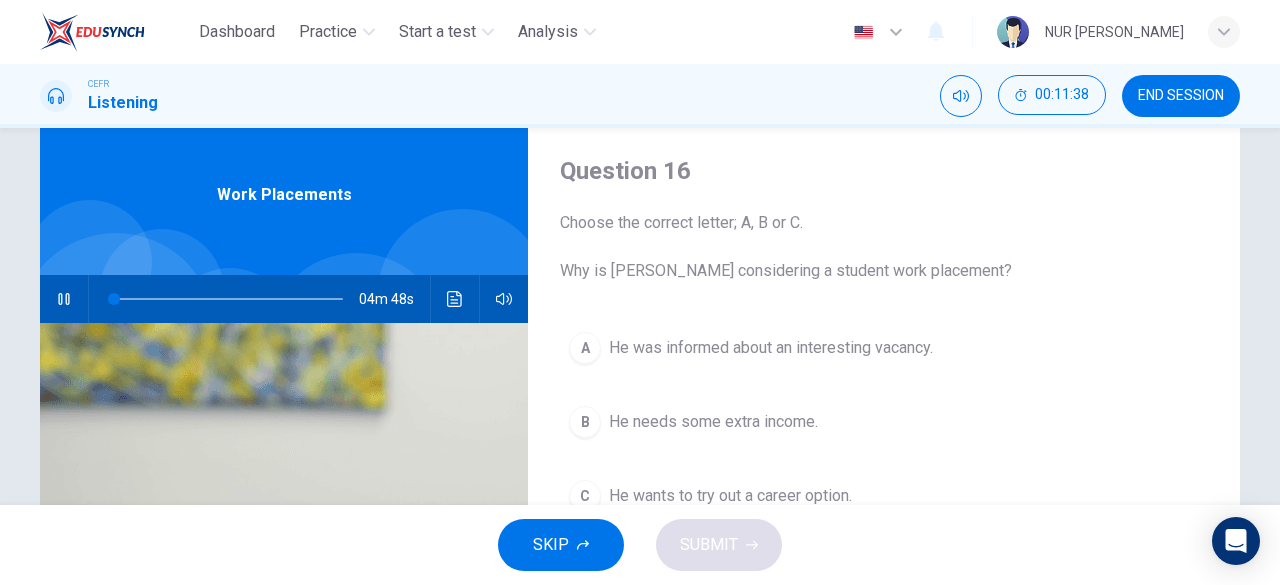 scroll, scrollTop: 51, scrollLeft: 0, axis: vertical 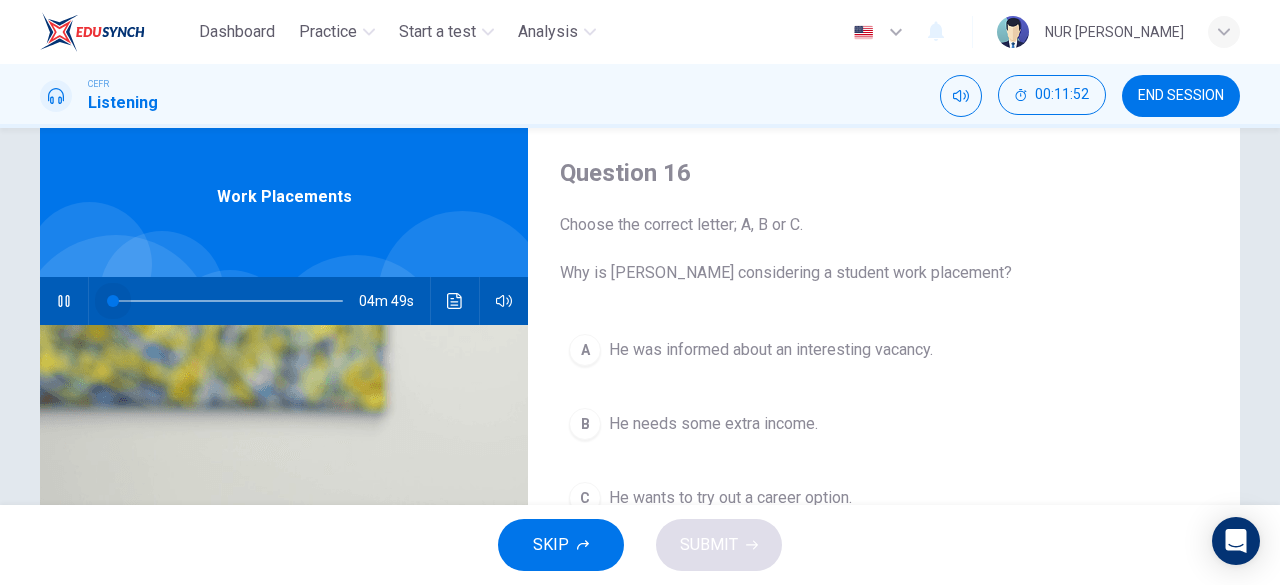 drag, startPoint x: 117, startPoint y: 296, endPoint x: 55, endPoint y: 299, distance: 62.072536 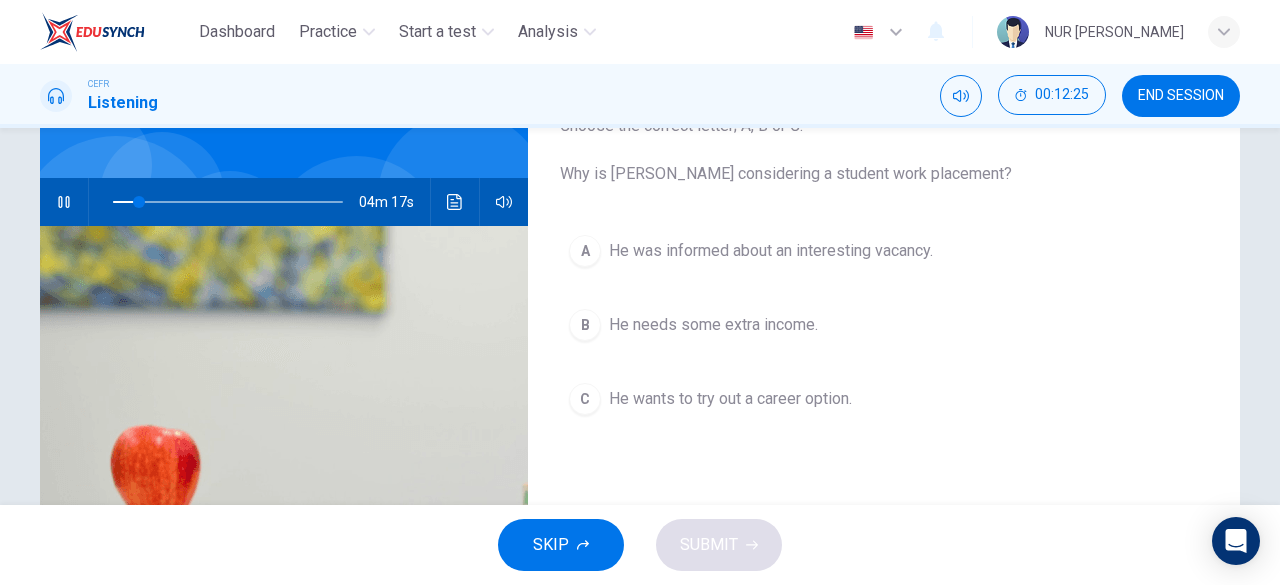 scroll, scrollTop: 151, scrollLeft: 0, axis: vertical 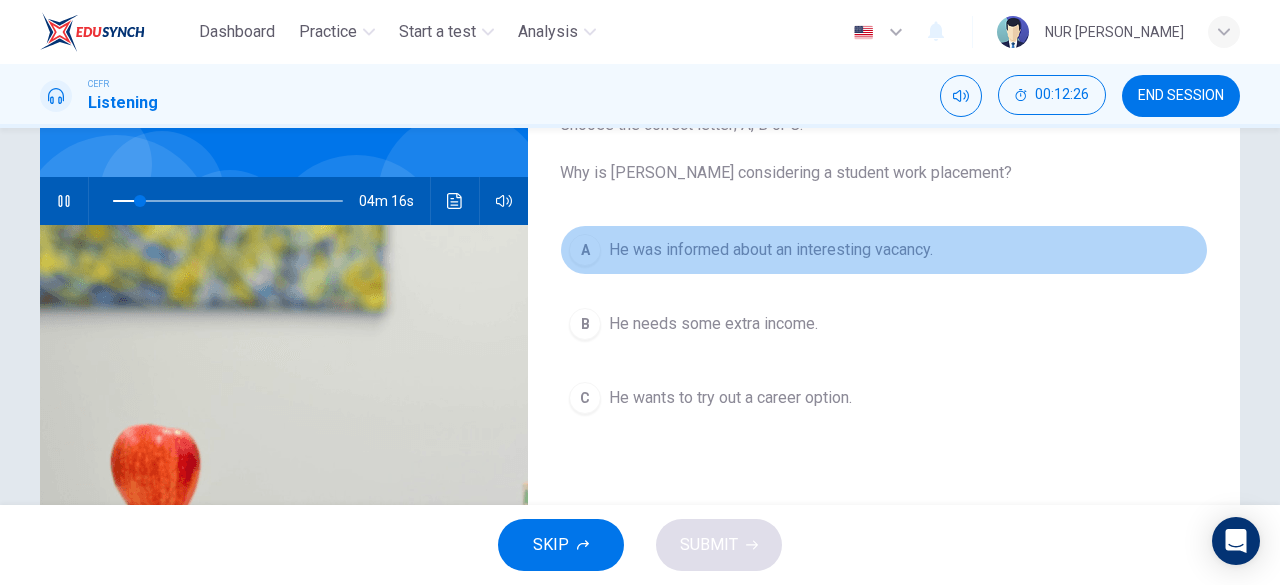 click on "He was informed about an interesting vacancy." at bounding box center (771, 250) 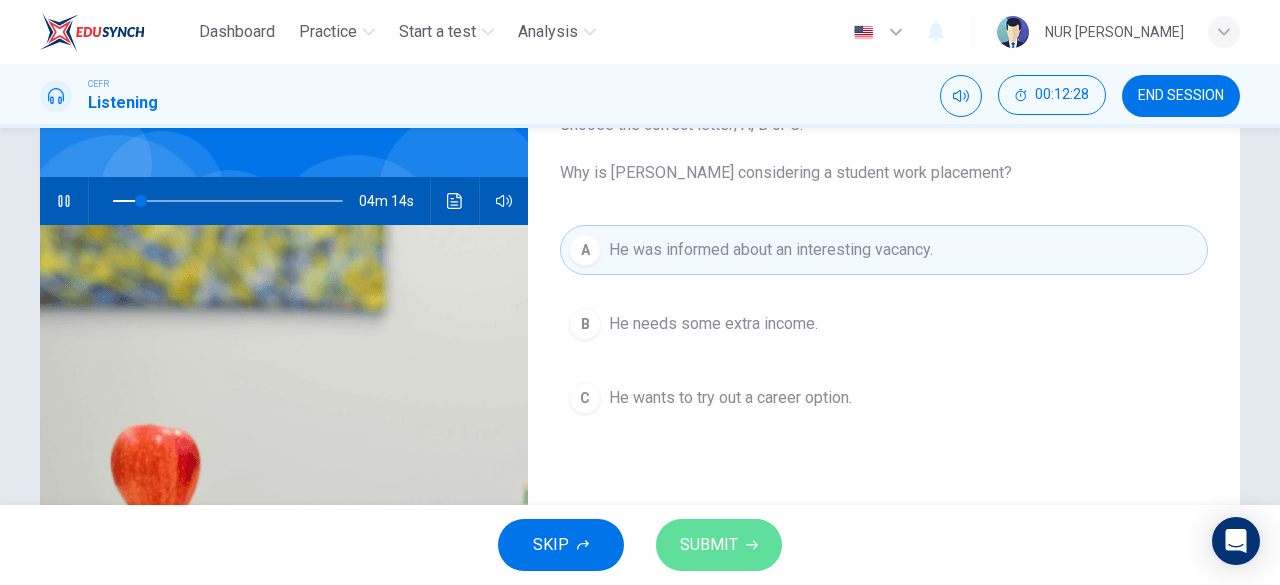 click on "SUBMIT" at bounding box center (719, 545) 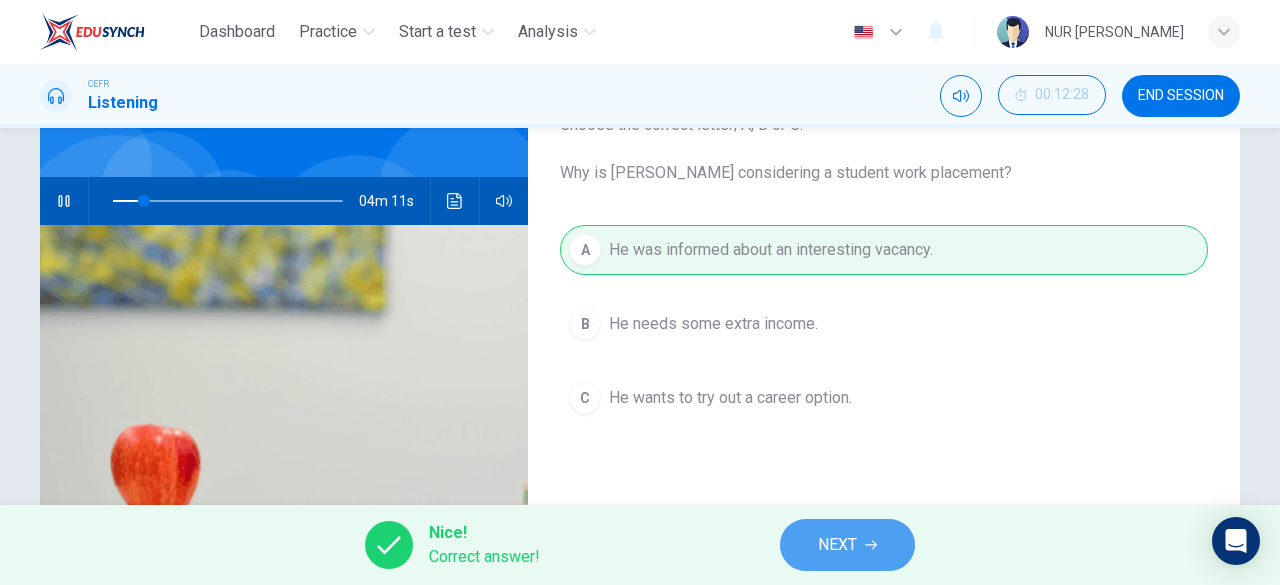 click on "NEXT" at bounding box center (837, 545) 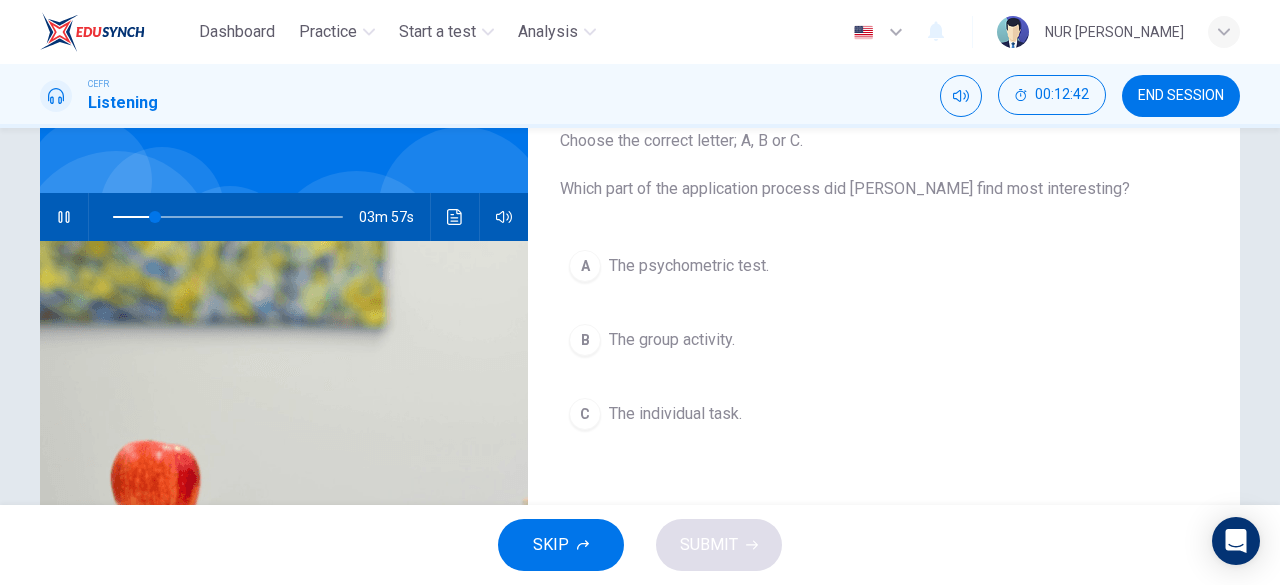 scroll, scrollTop: 136, scrollLeft: 0, axis: vertical 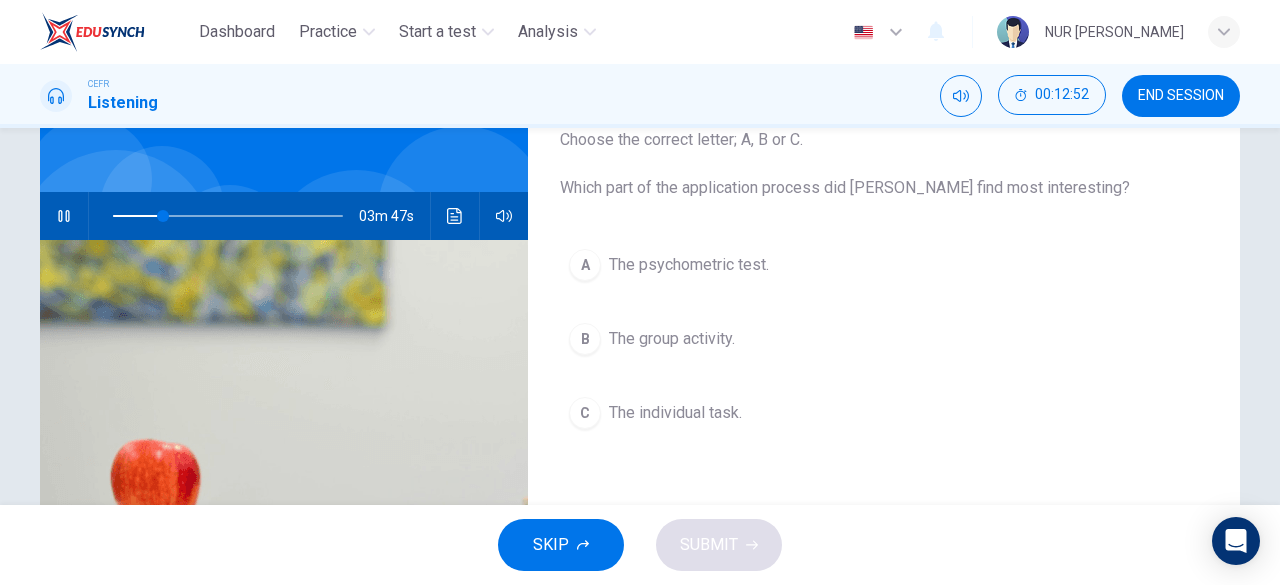 click on "The psychometric test." at bounding box center (689, 265) 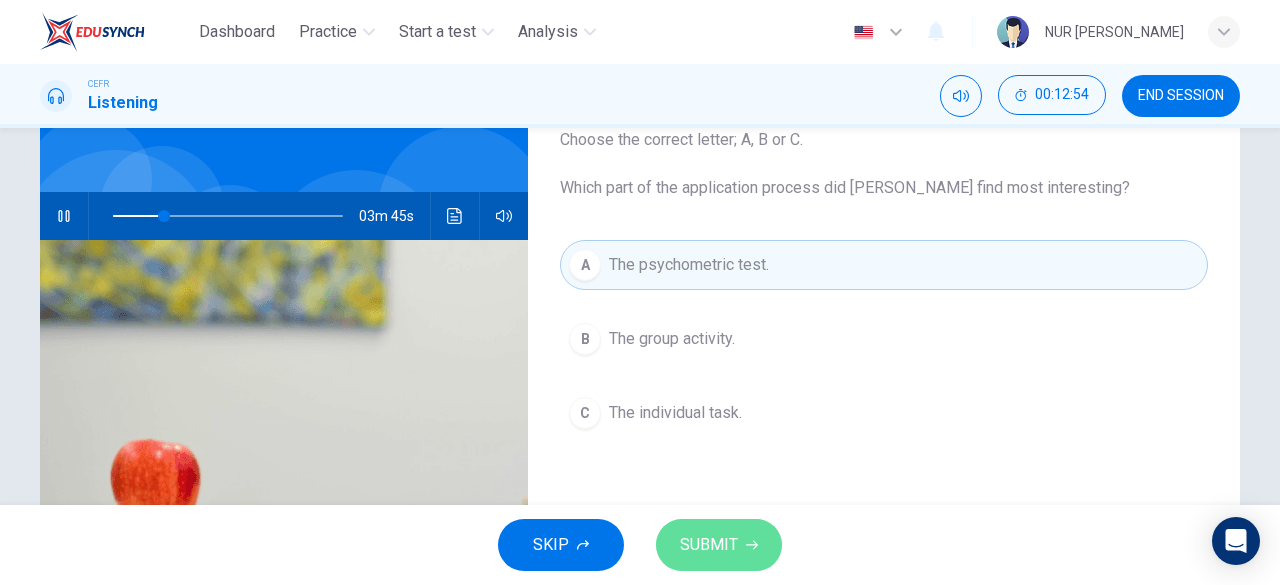 click 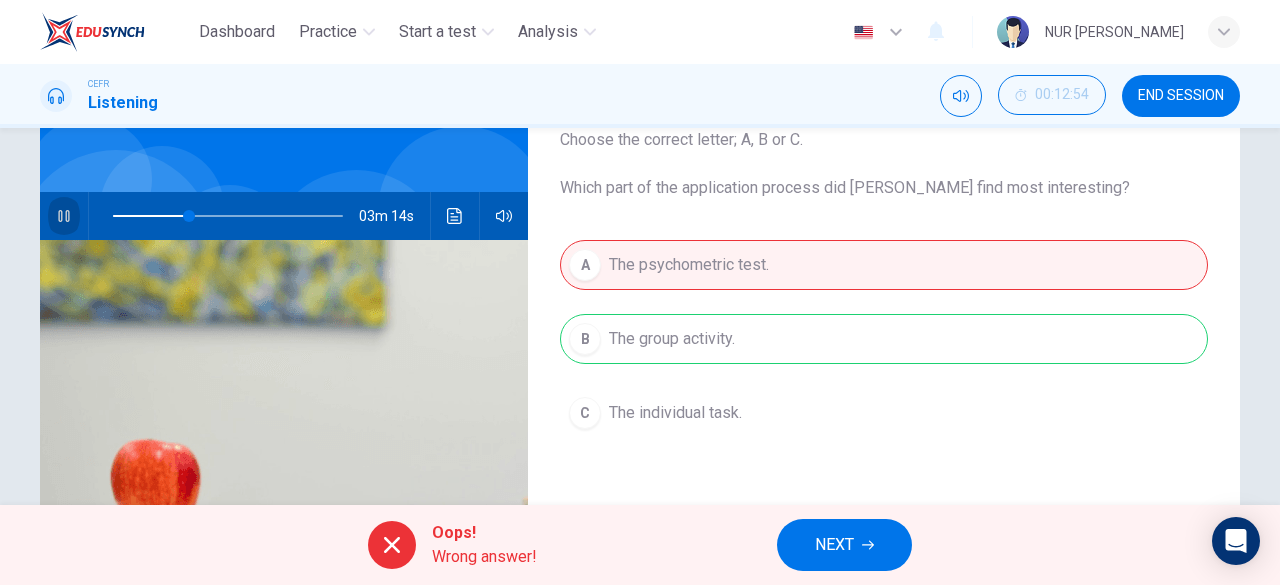 click 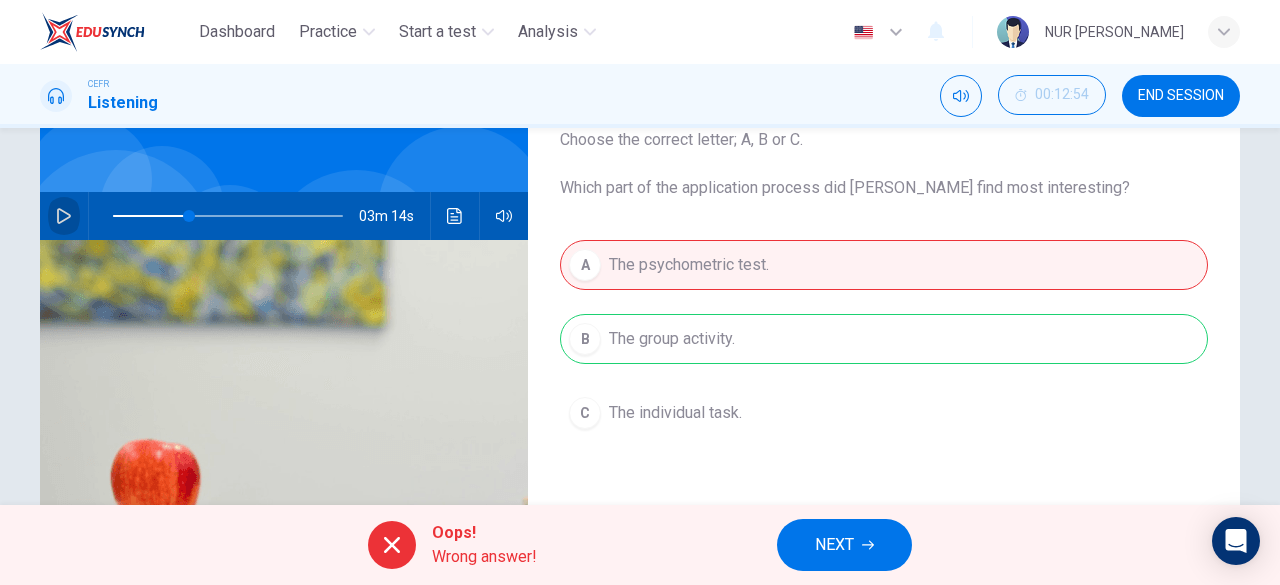 click 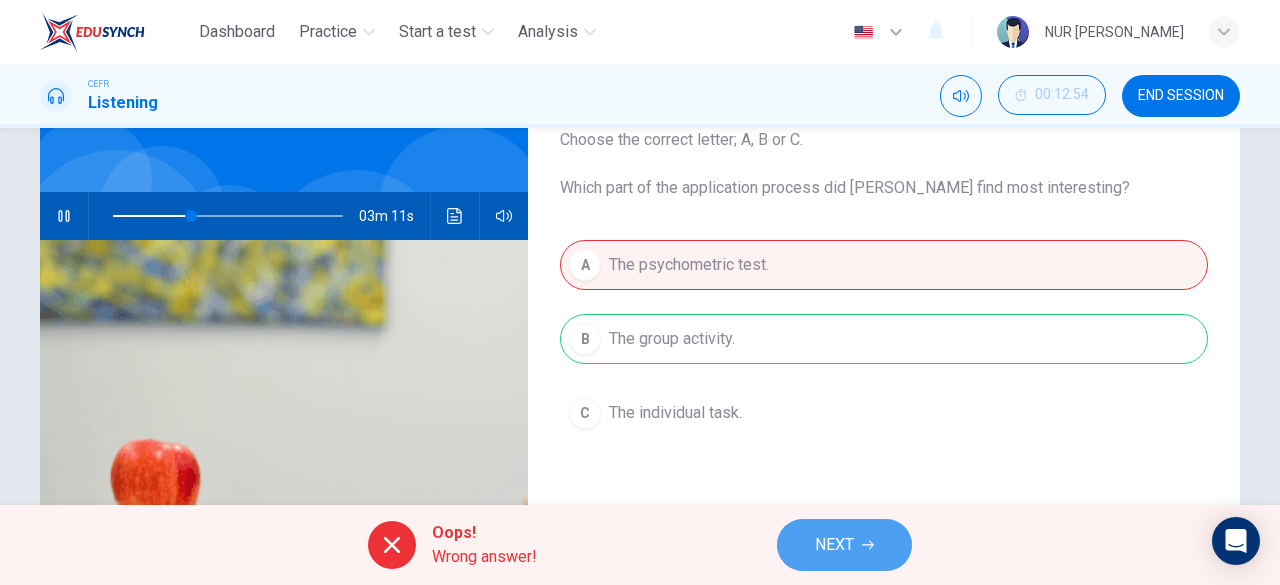 click on "NEXT" at bounding box center (834, 545) 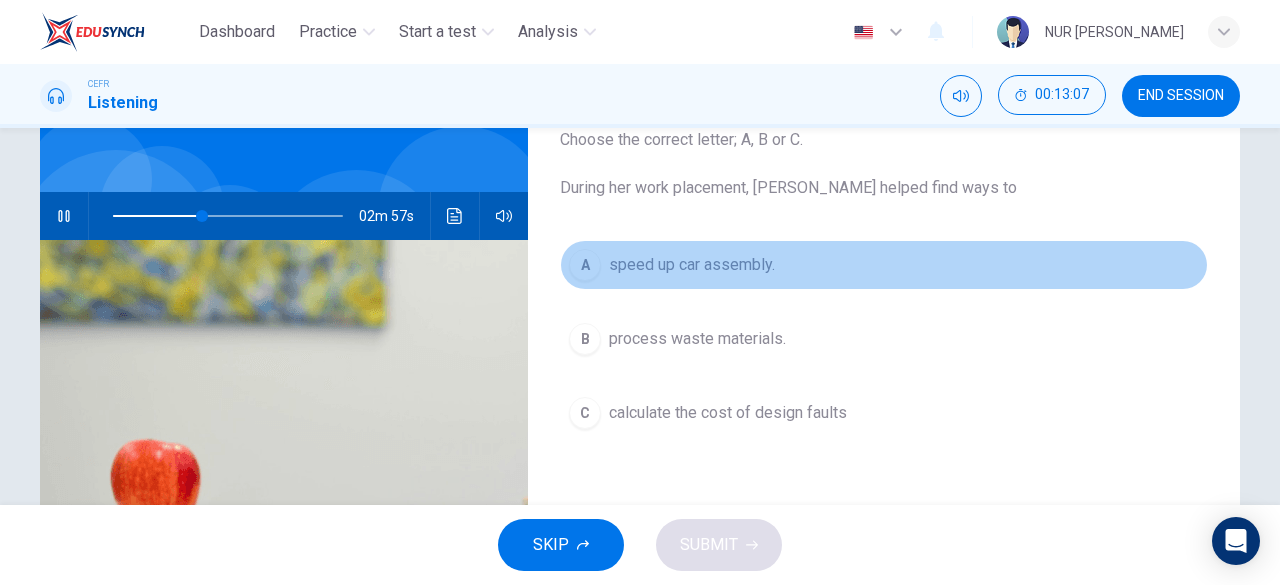 click on "speed up car assembly." at bounding box center (692, 265) 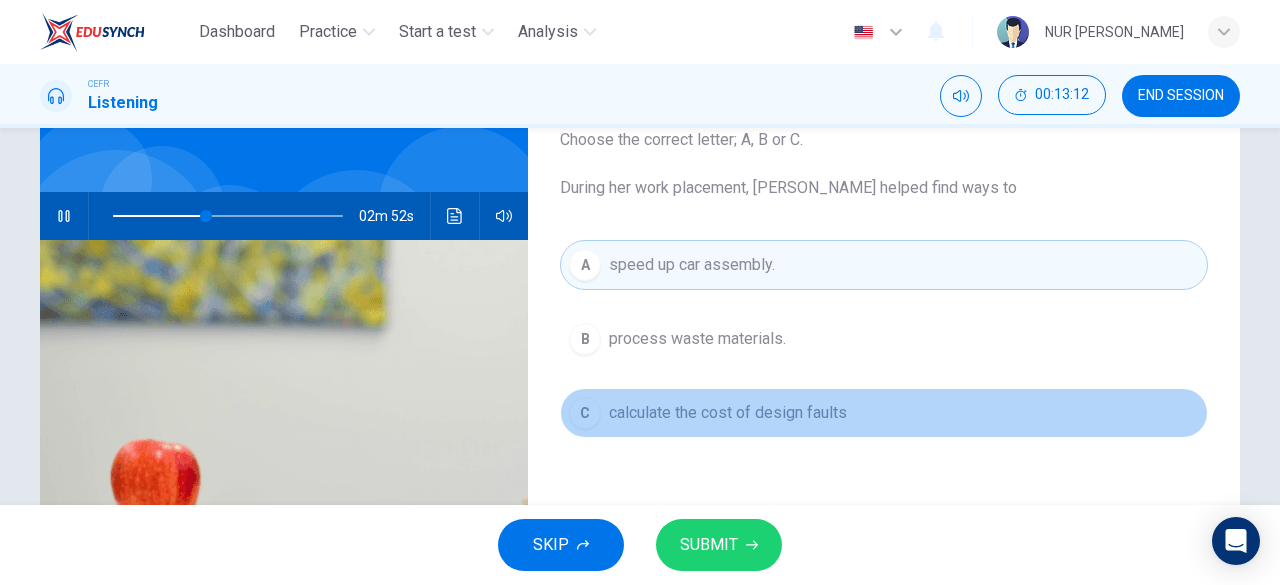click on "calculate the cost of design faults" at bounding box center (728, 413) 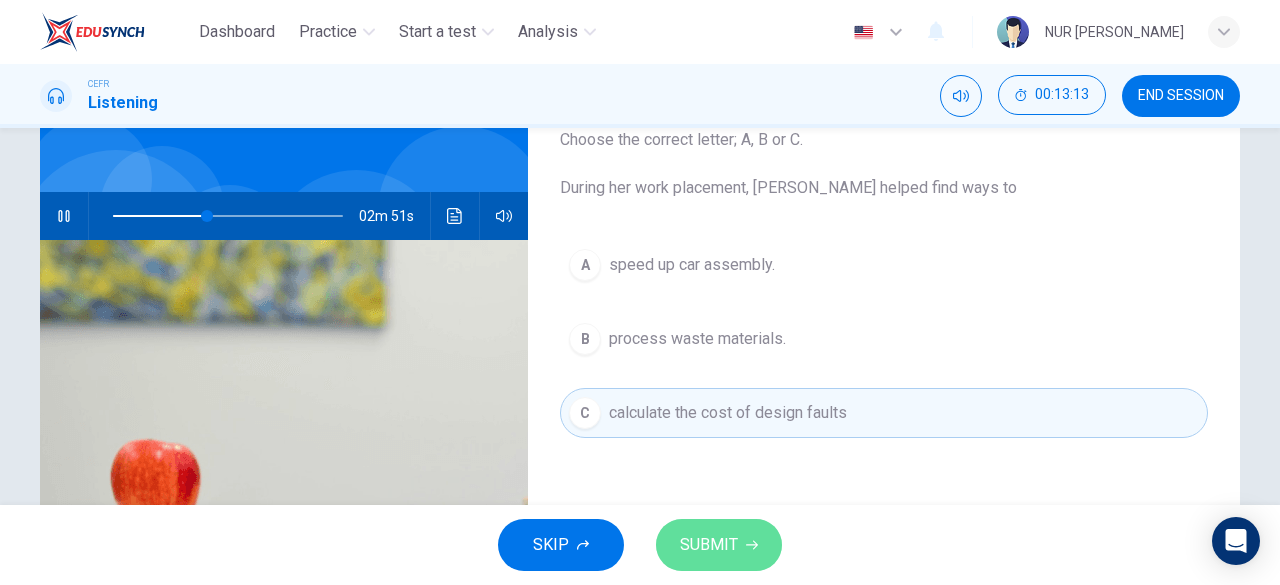 click on "SUBMIT" at bounding box center (719, 545) 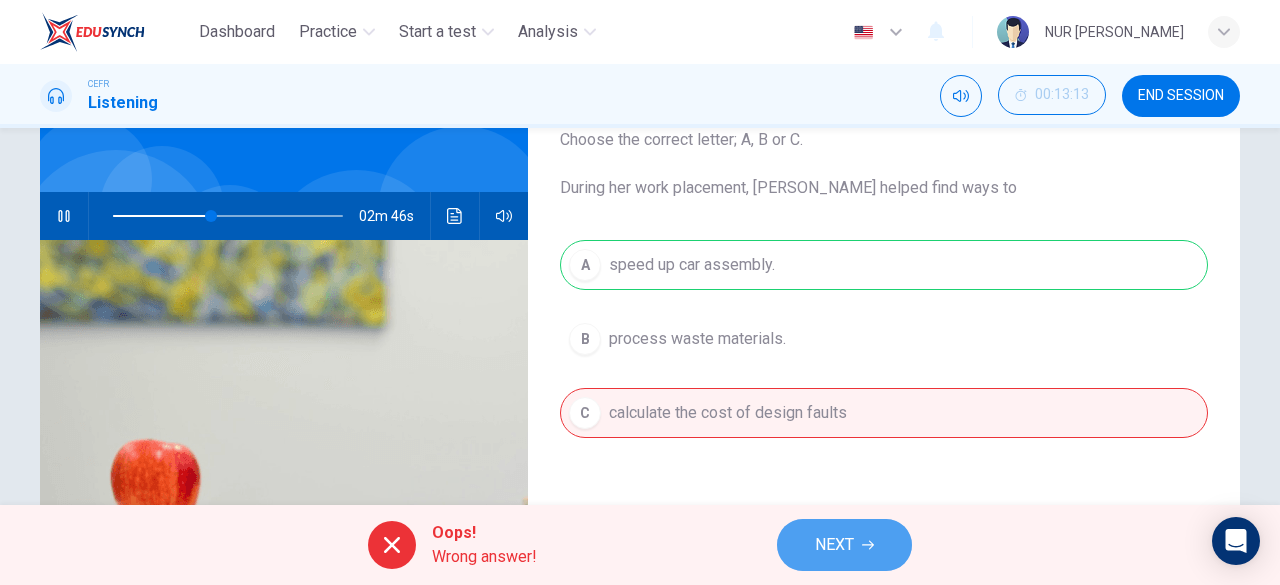 click on "NEXT" at bounding box center (844, 545) 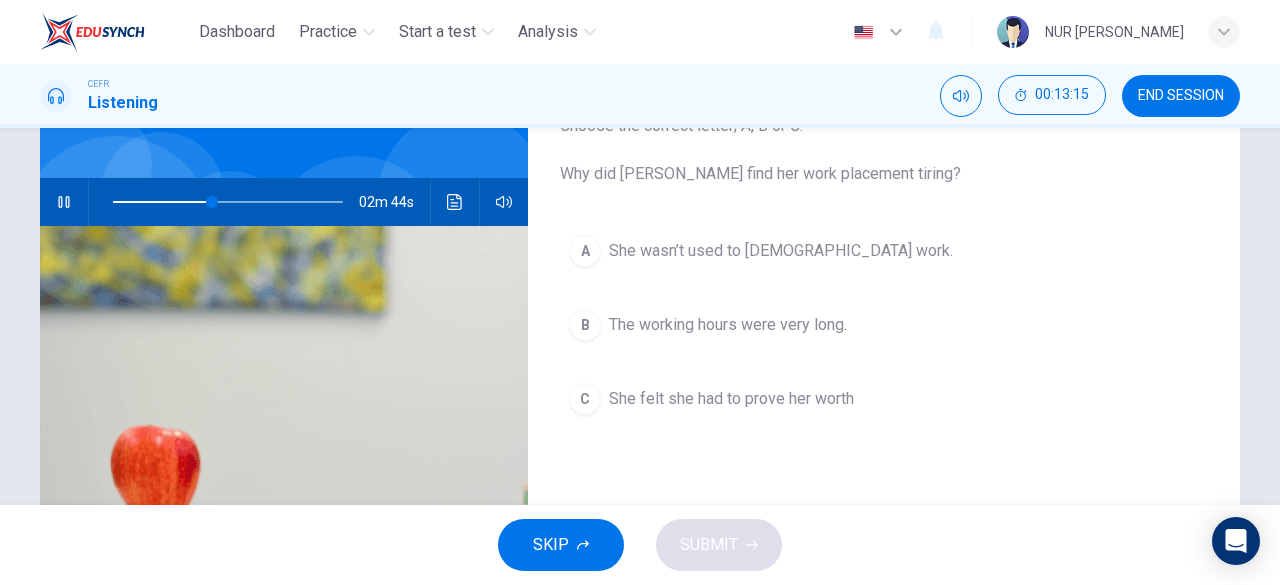 scroll, scrollTop: 160, scrollLeft: 0, axis: vertical 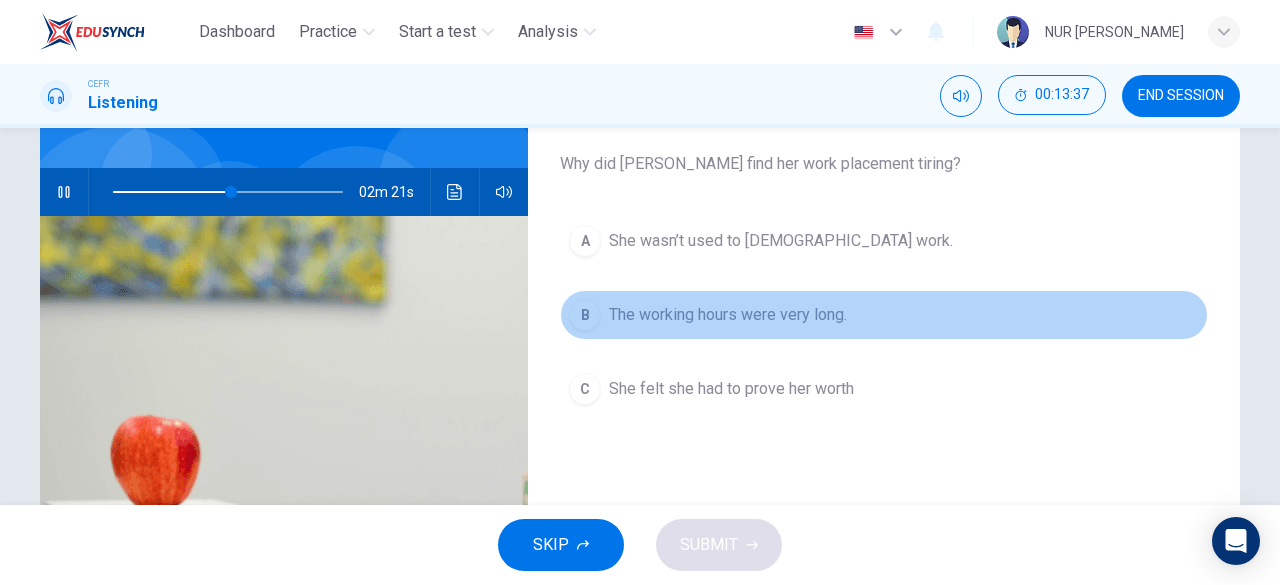 click on "The working hours were very long." at bounding box center (728, 315) 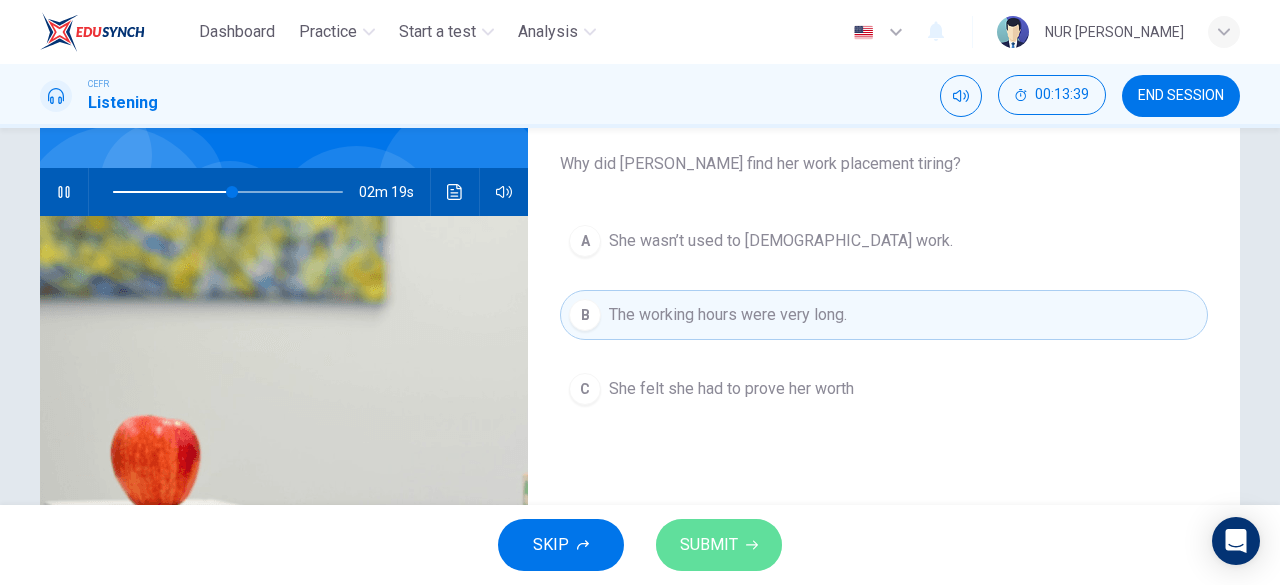 click on "SUBMIT" at bounding box center (709, 545) 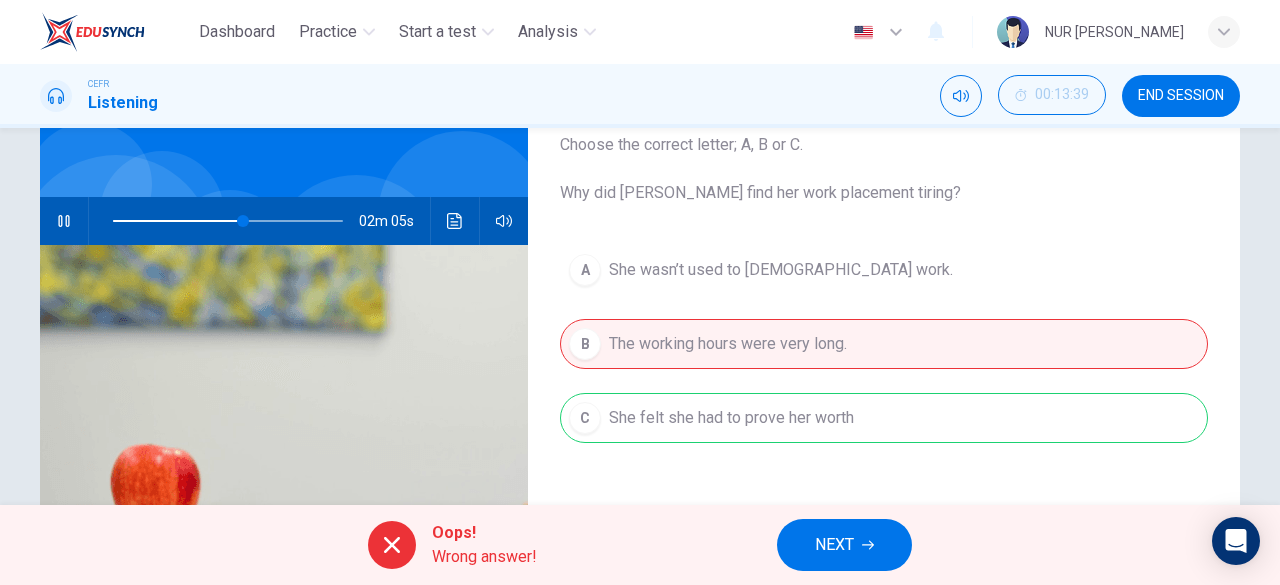 scroll, scrollTop: 127, scrollLeft: 0, axis: vertical 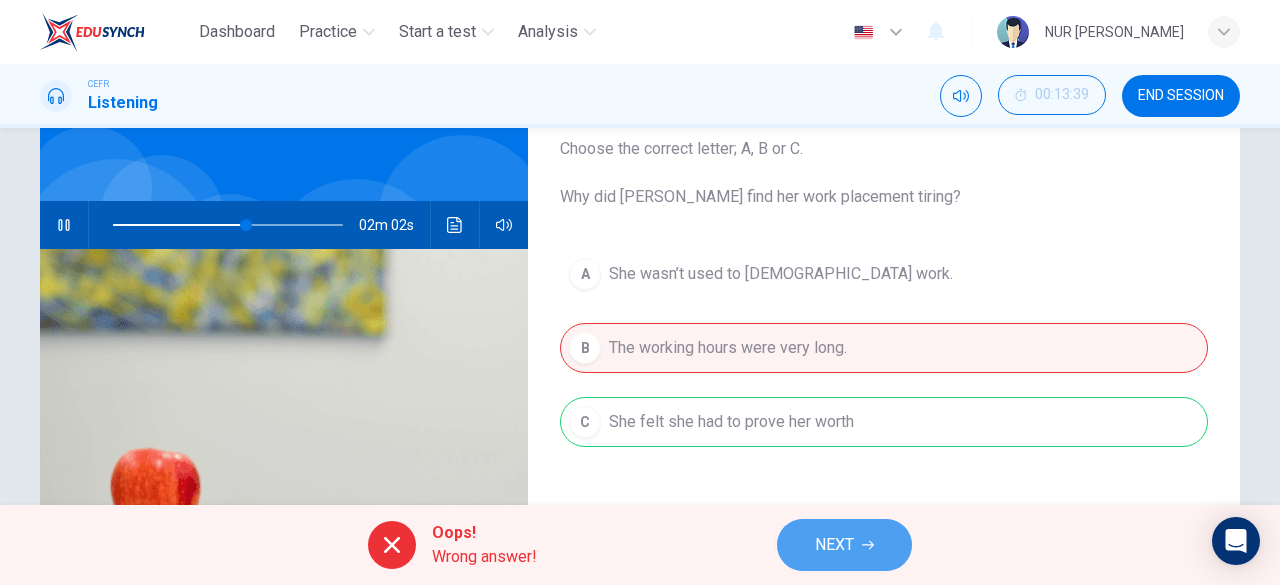 click on "NEXT" at bounding box center (834, 545) 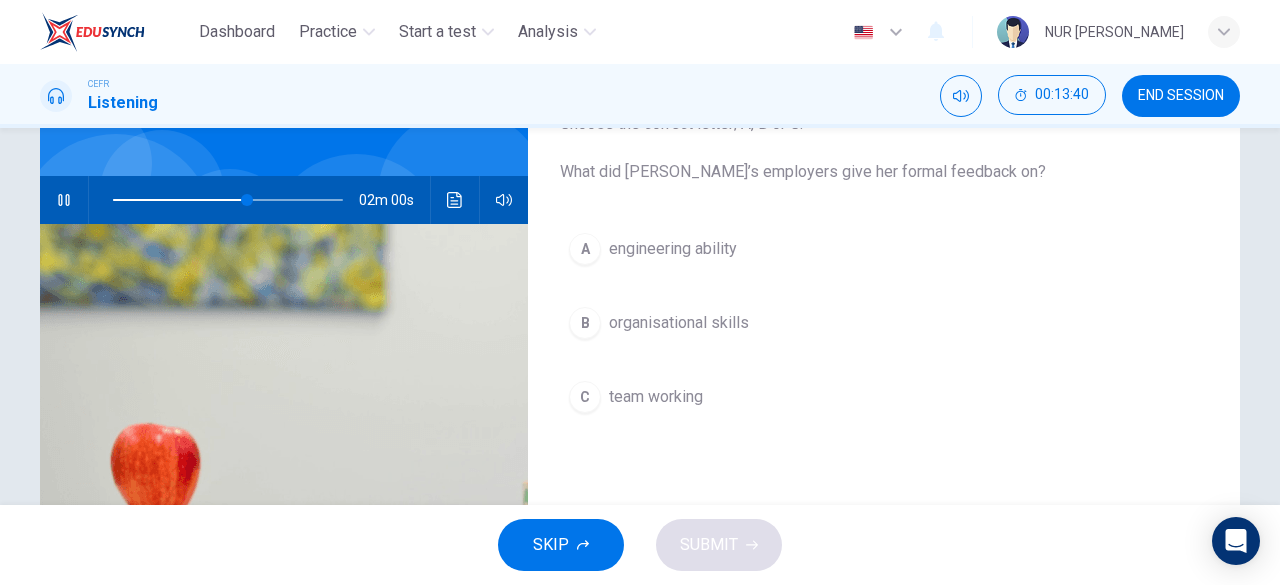 scroll, scrollTop: 153, scrollLeft: 0, axis: vertical 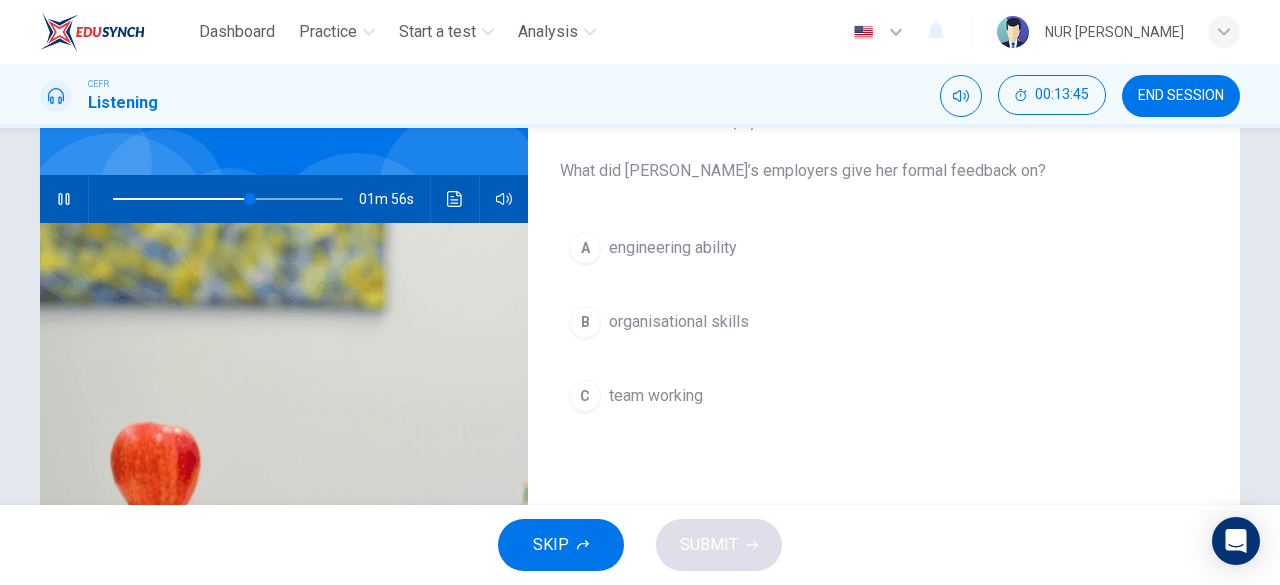 type on "60" 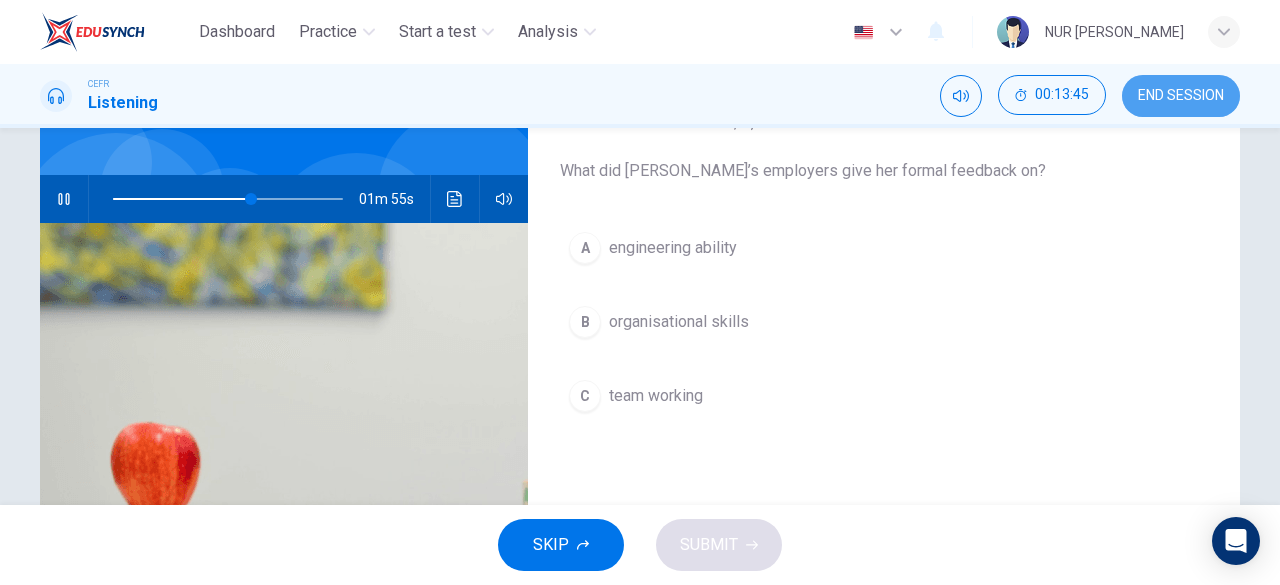 click on "END SESSION" at bounding box center (1181, 96) 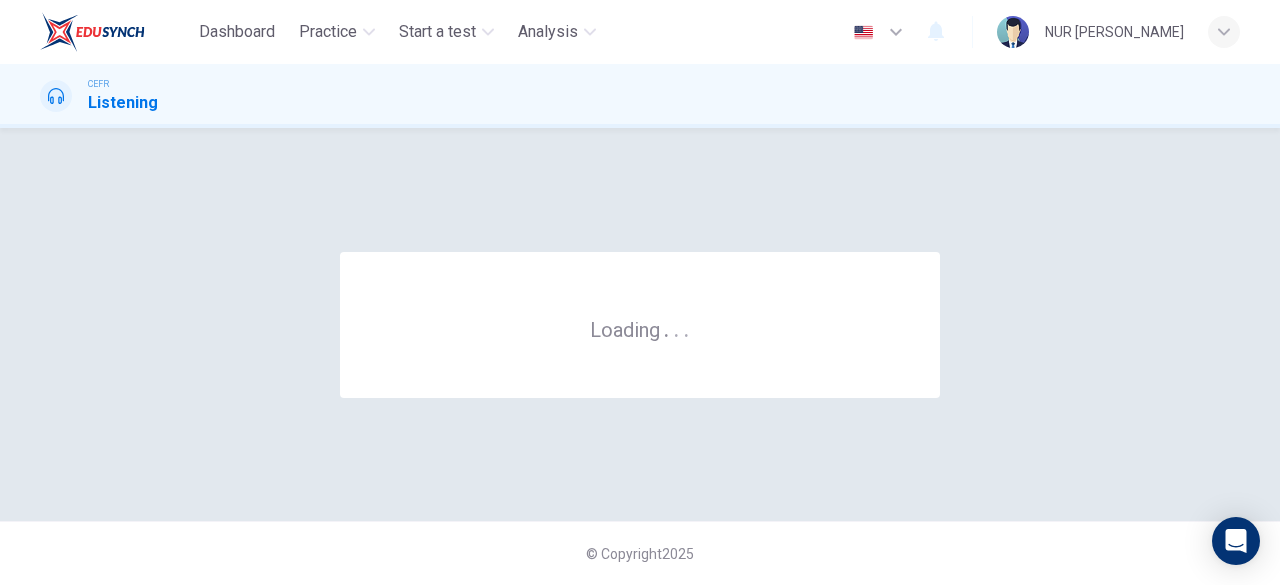 scroll, scrollTop: 0, scrollLeft: 0, axis: both 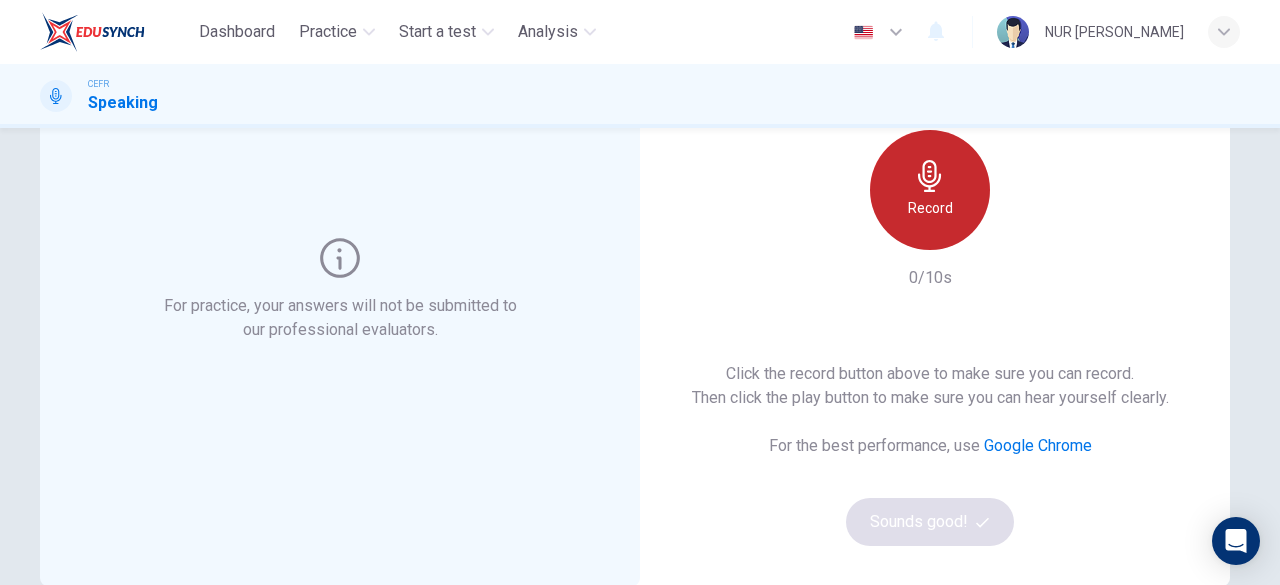 click on "Record" at bounding box center (930, 208) 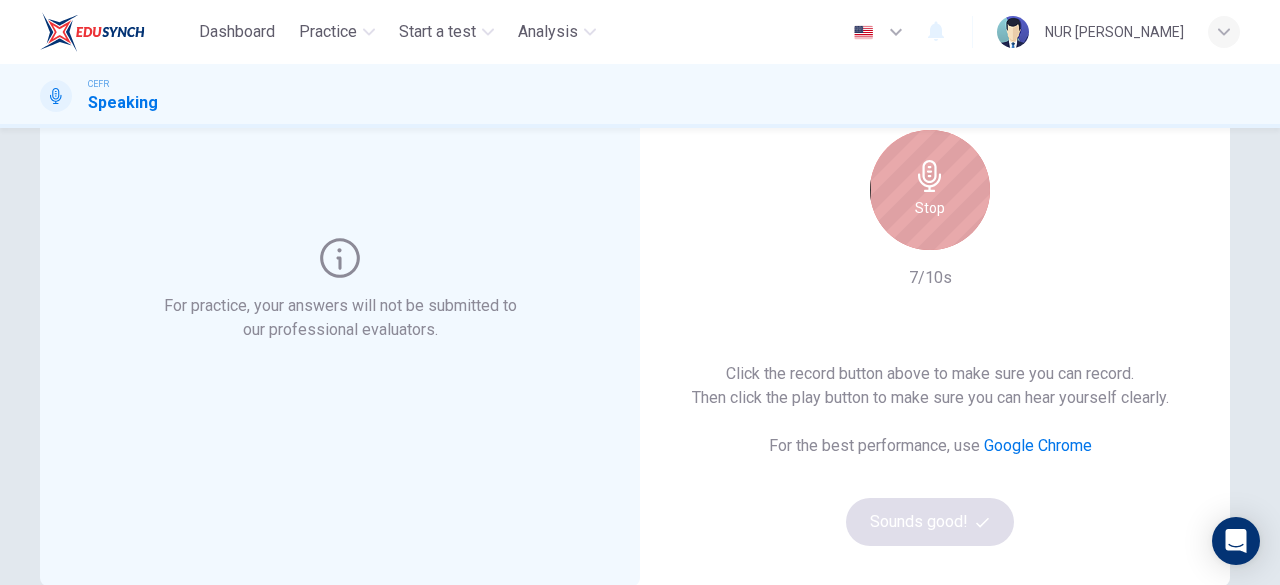 click on "Stop" at bounding box center (930, 208) 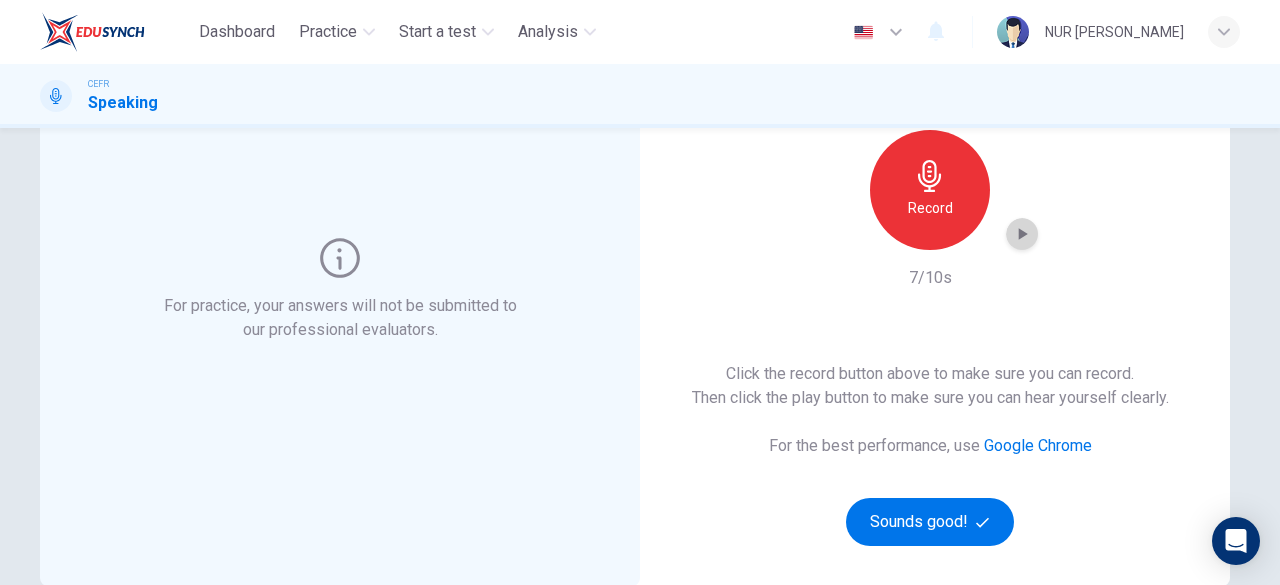 click 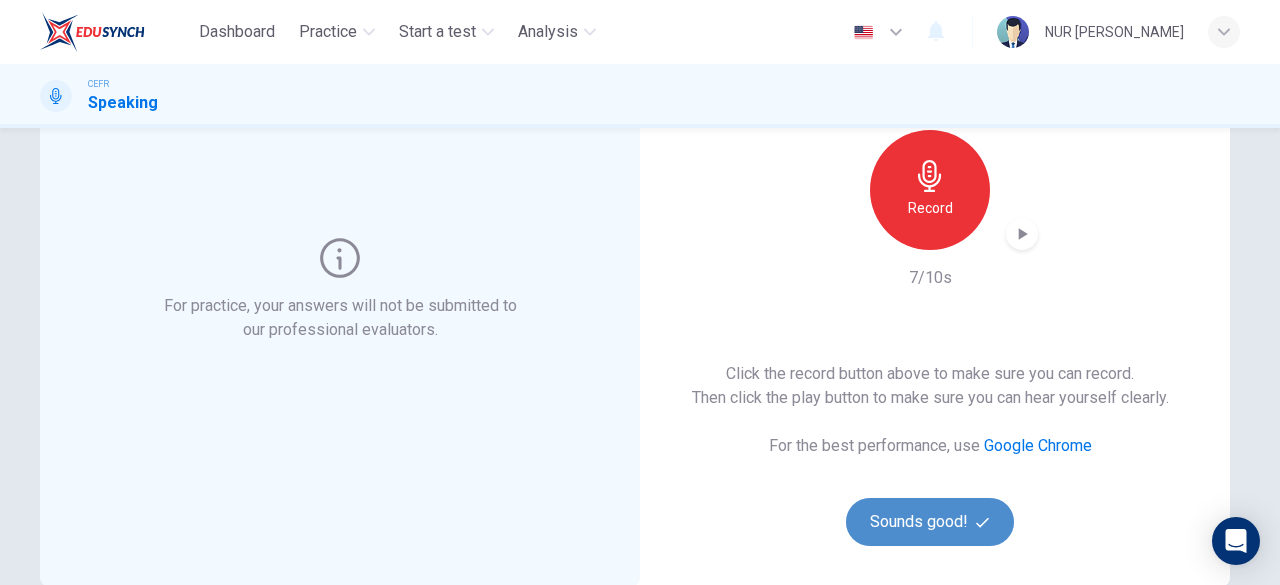click on "Sounds good!" at bounding box center (930, 522) 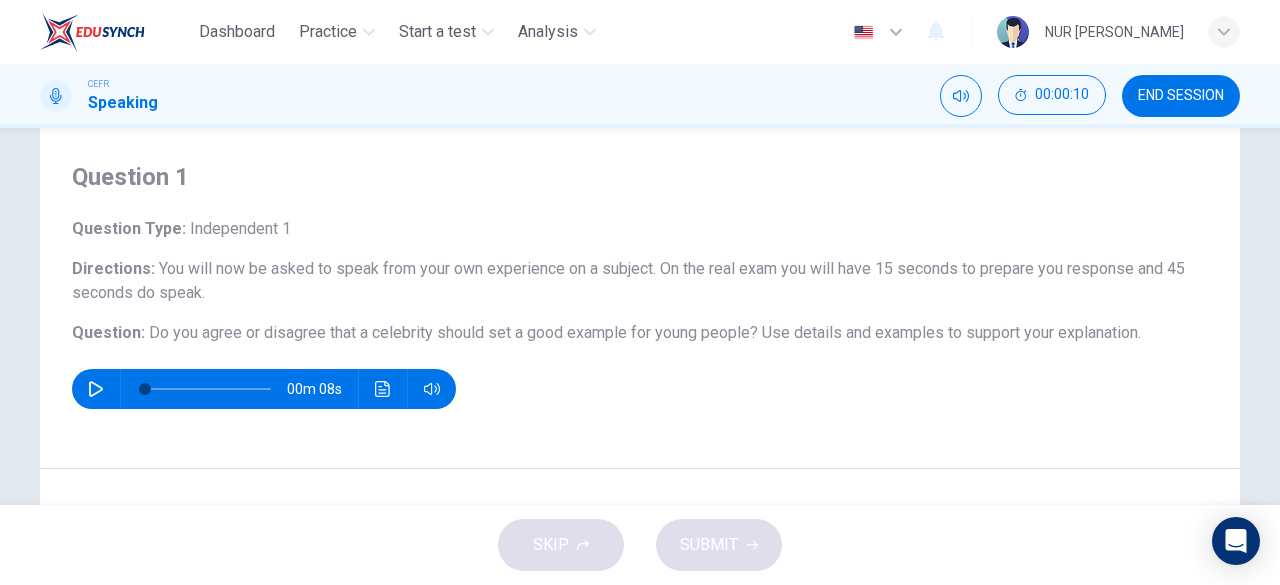 scroll, scrollTop: 48, scrollLeft: 0, axis: vertical 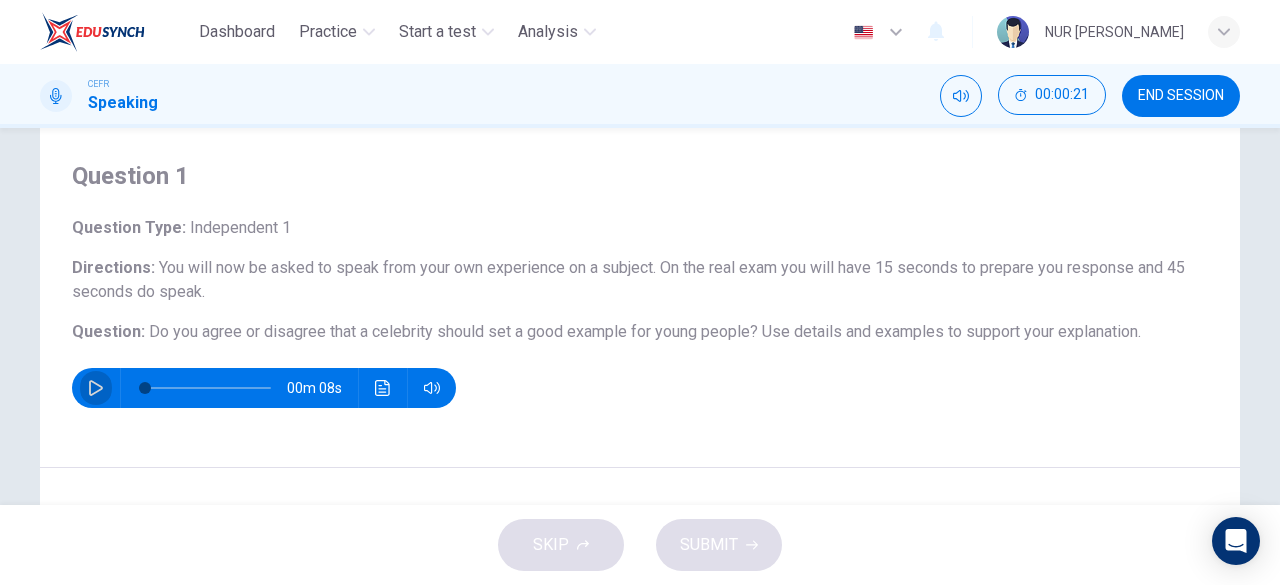click 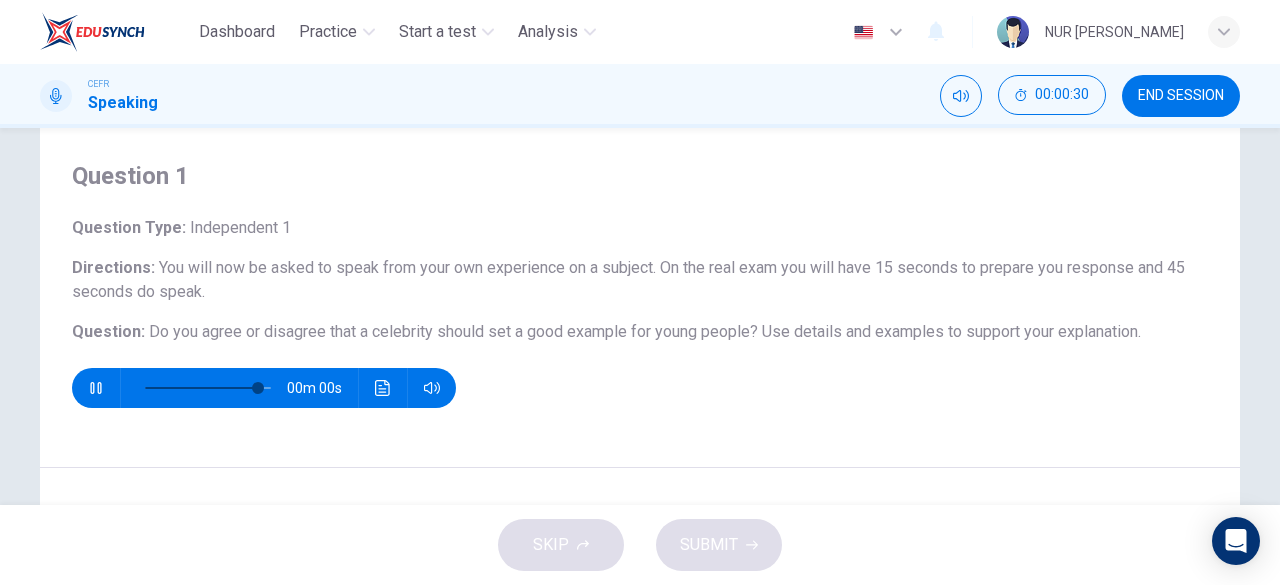 type on "0" 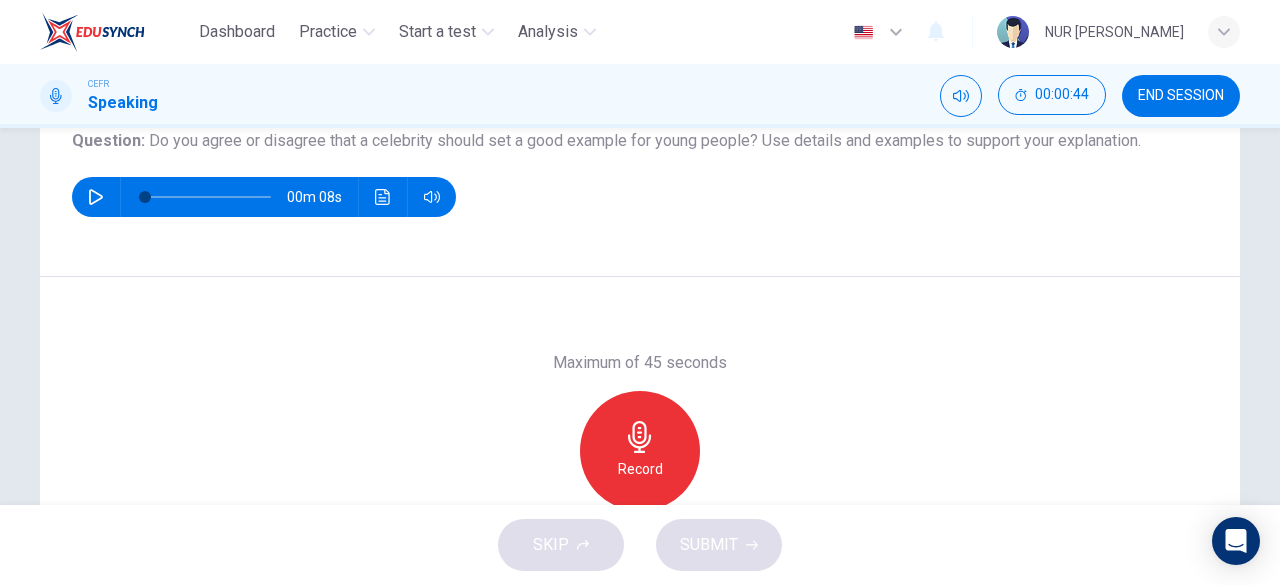 scroll, scrollTop: 237, scrollLeft: 0, axis: vertical 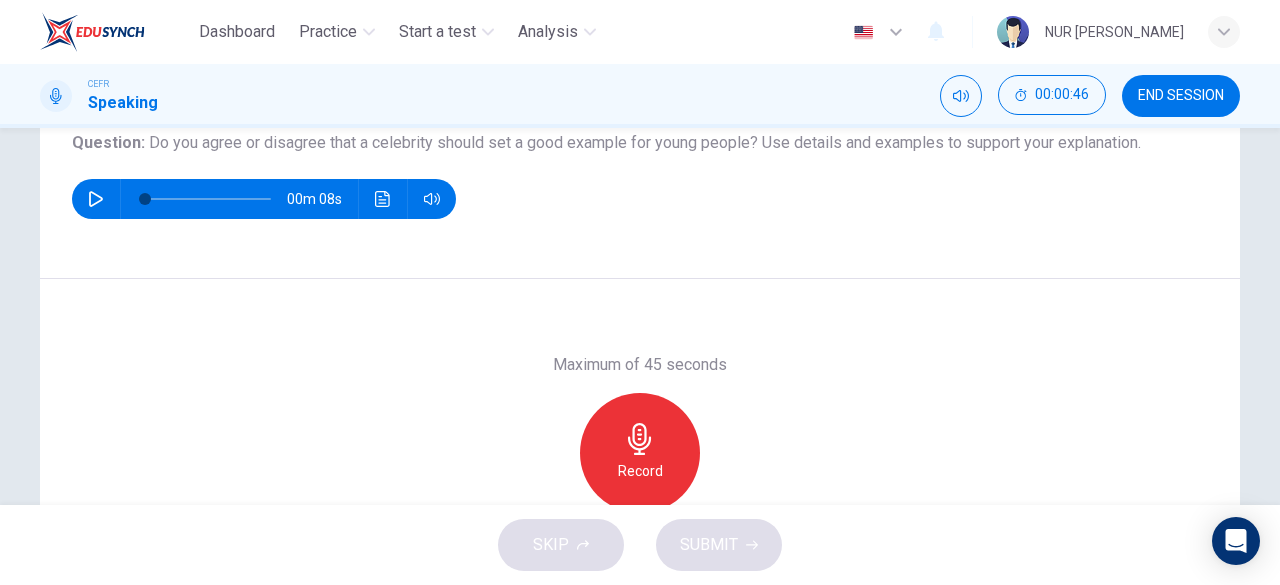 click 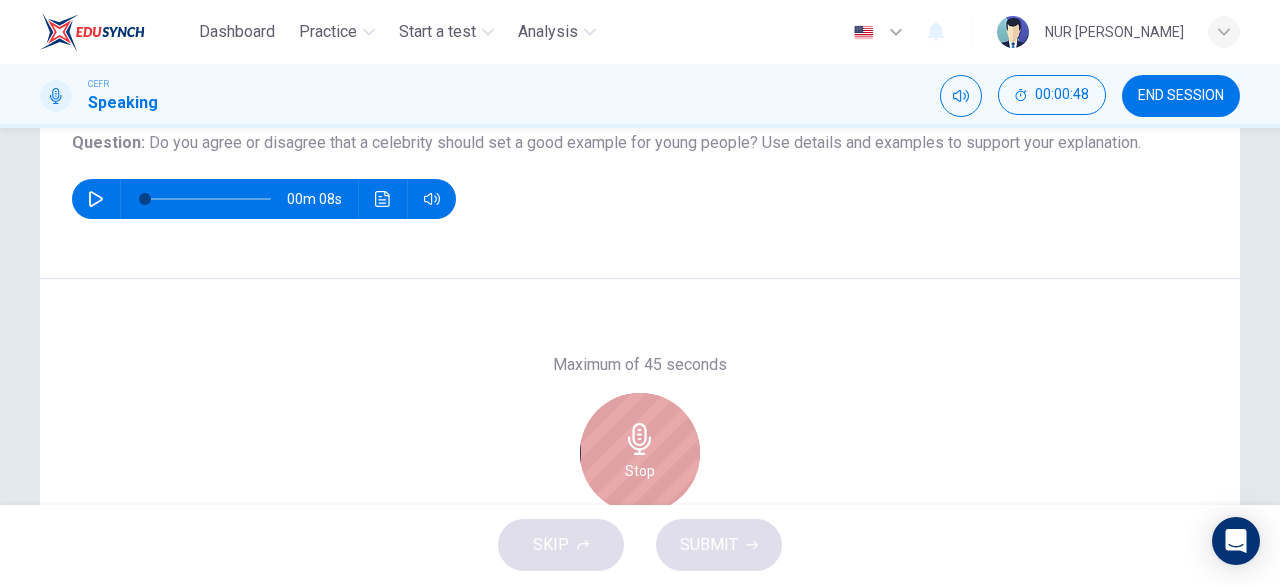 click on "Stop" at bounding box center [640, 453] 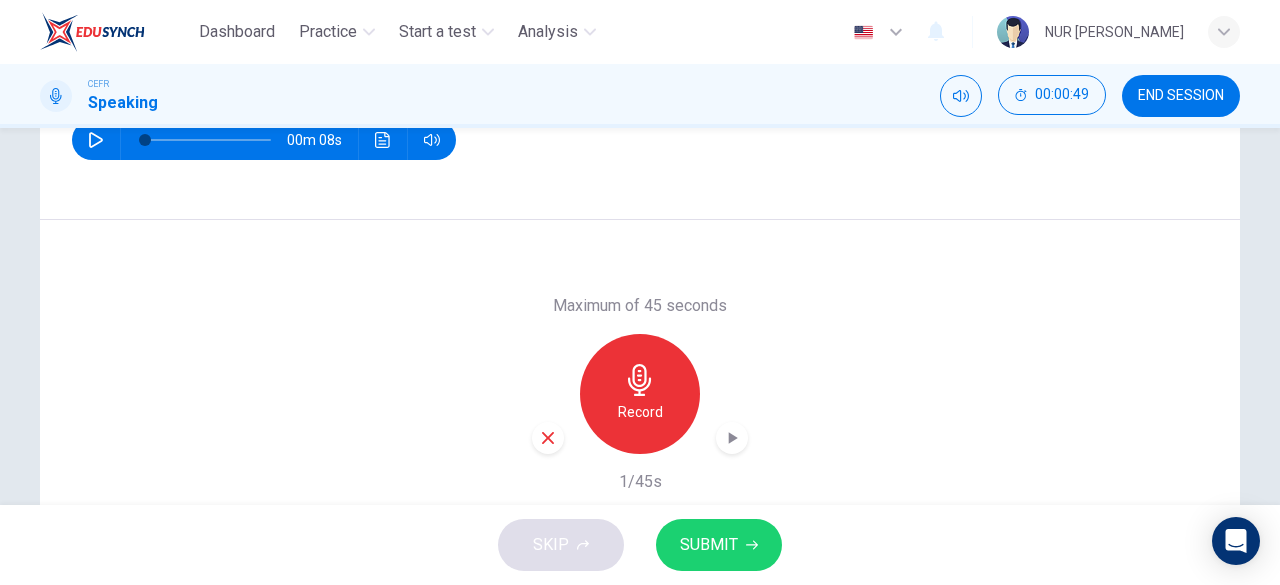 scroll, scrollTop: 299, scrollLeft: 0, axis: vertical 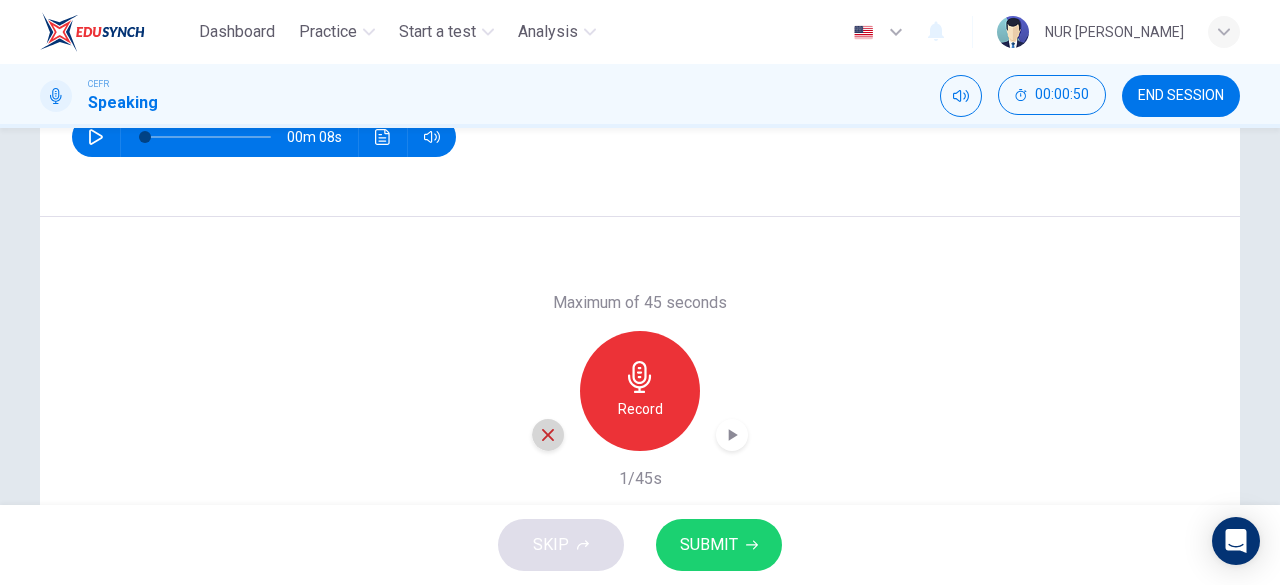 click at bounding box center [548, 435] 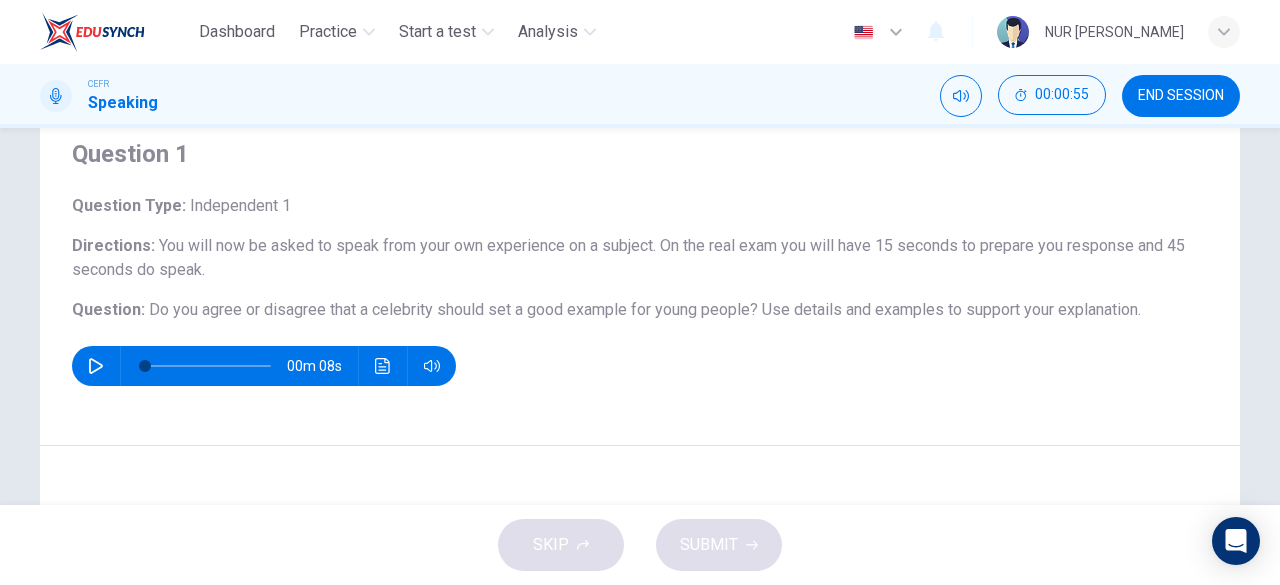 scroll, scrollTop: 62, scrollLeft: 0, axis: vertical 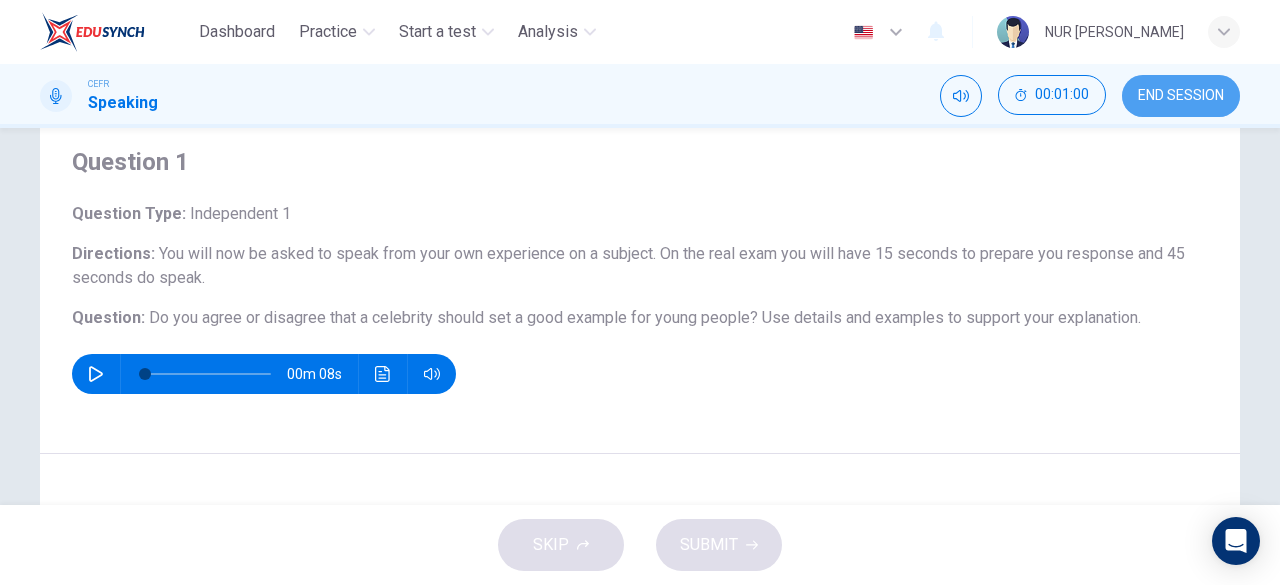 click on "END SESSION" at bounding box center [1181, 96] 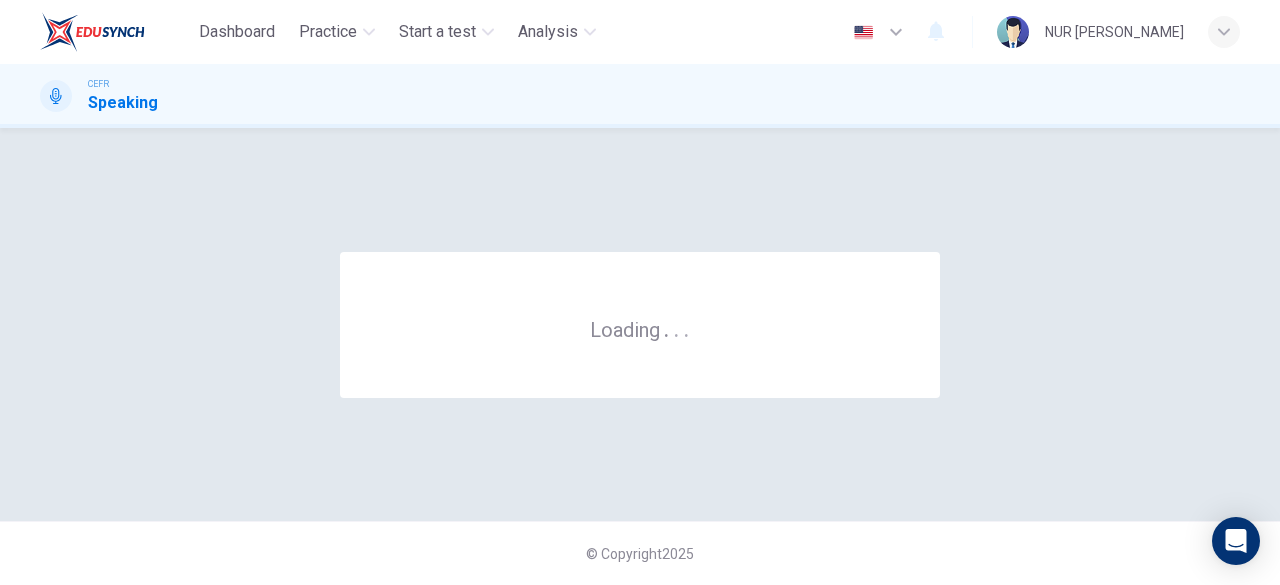 scroll, scrollTop: 0, scrollLeft: 0, axis: both 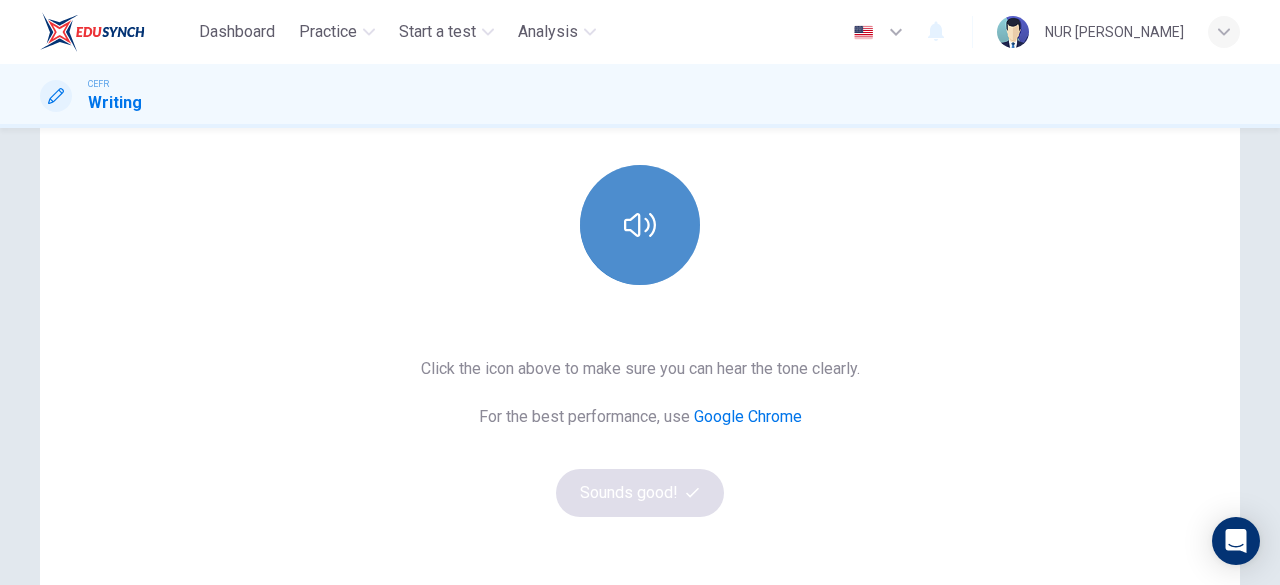 click 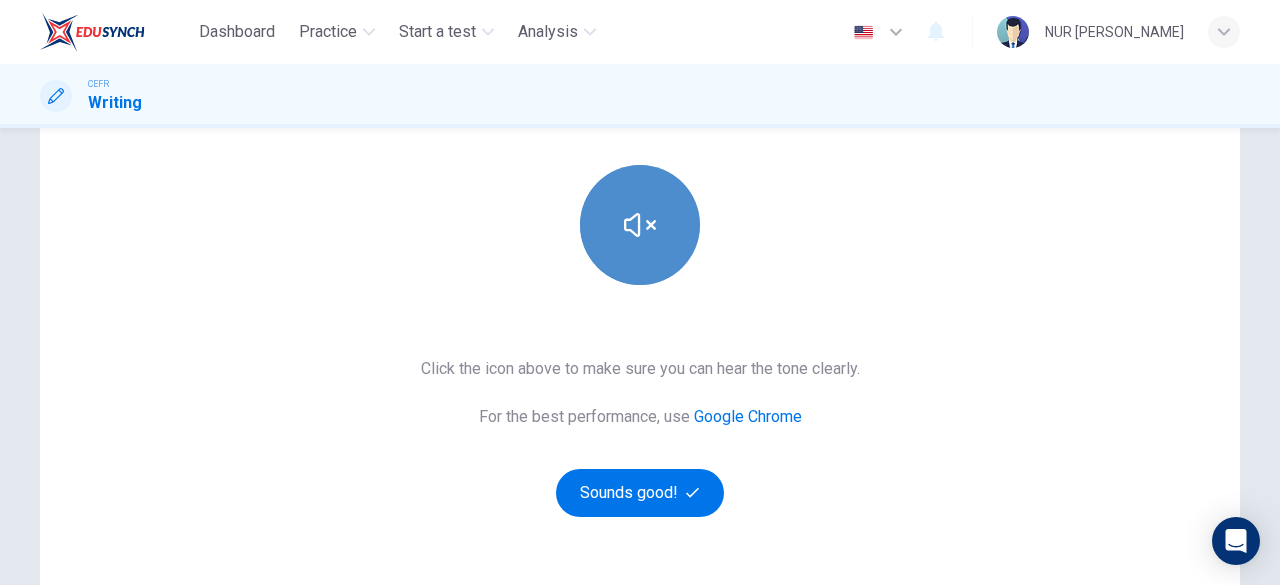 click 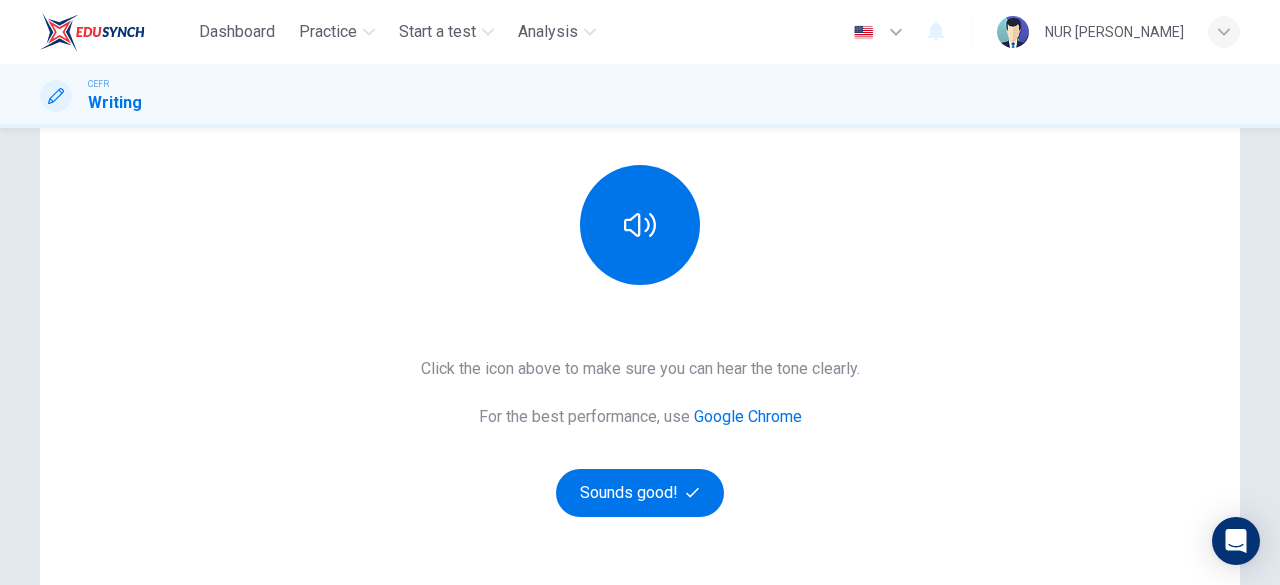 type 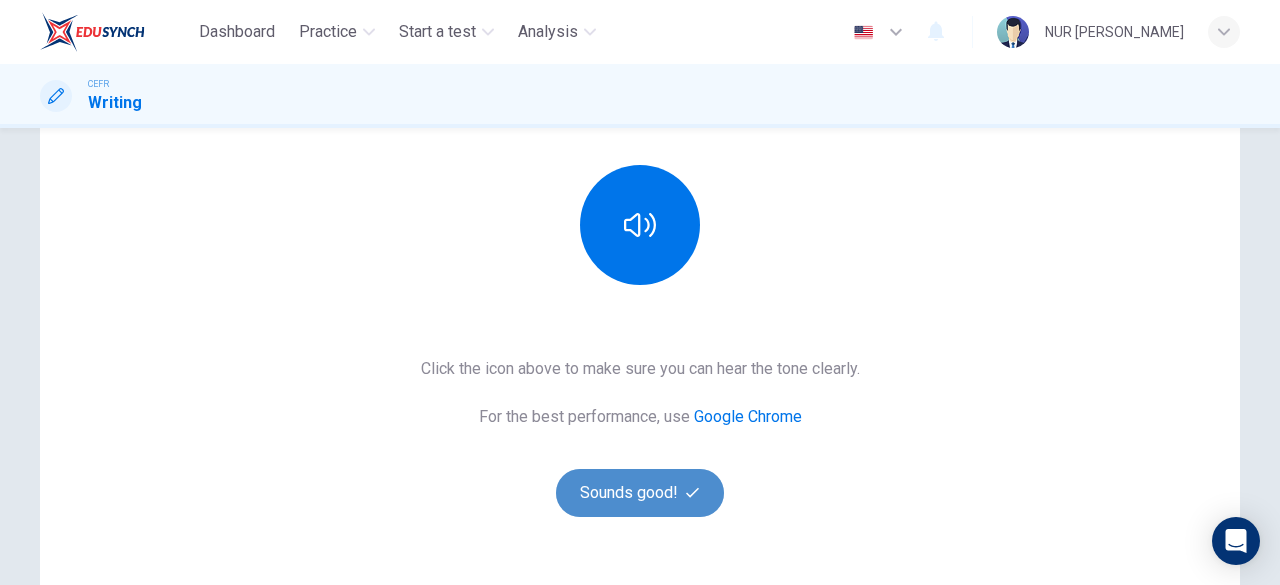 click on "Sounds good!" at bounding box center [640, 493] 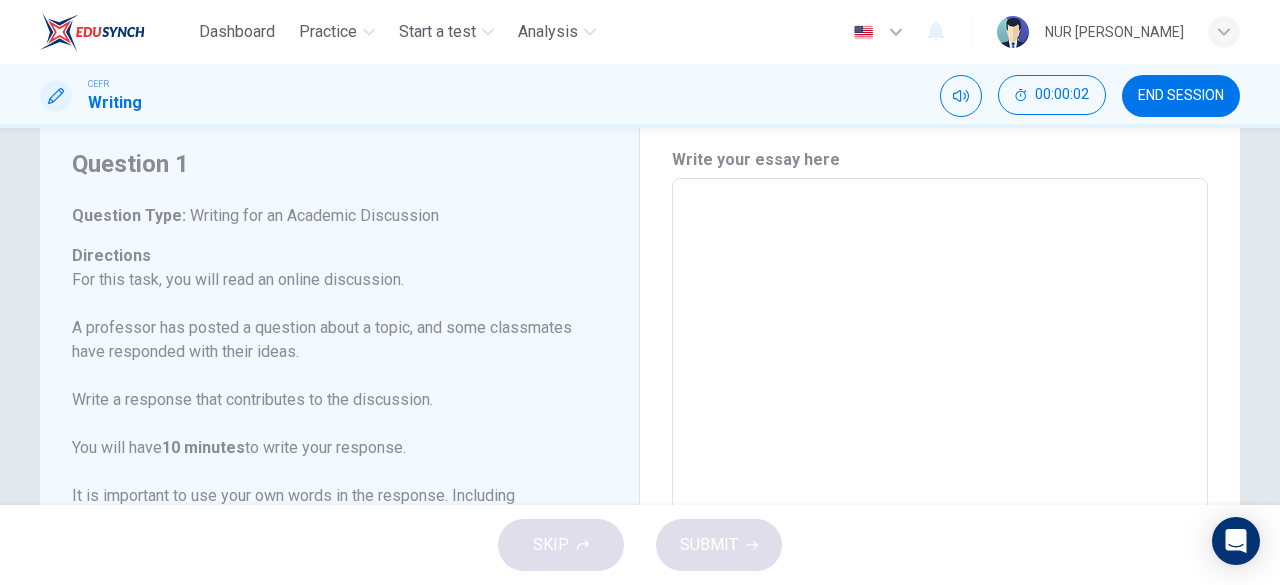 scroll, scrollTop: 67, scrollLeft: 0, axis: vertical 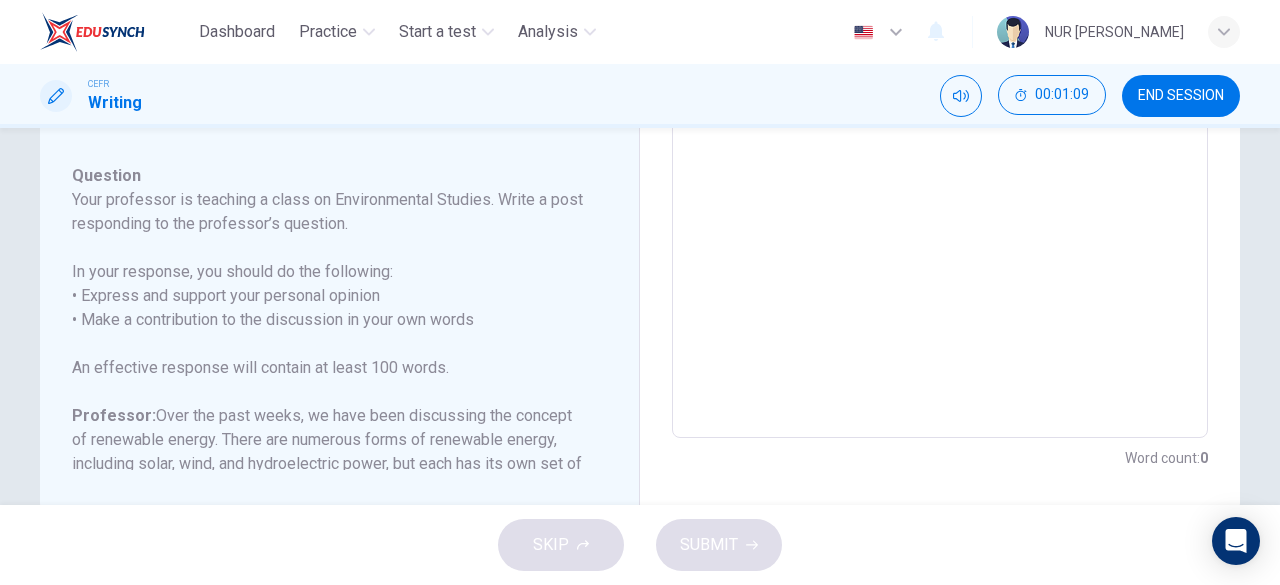 click at bounding box center [940, 104] 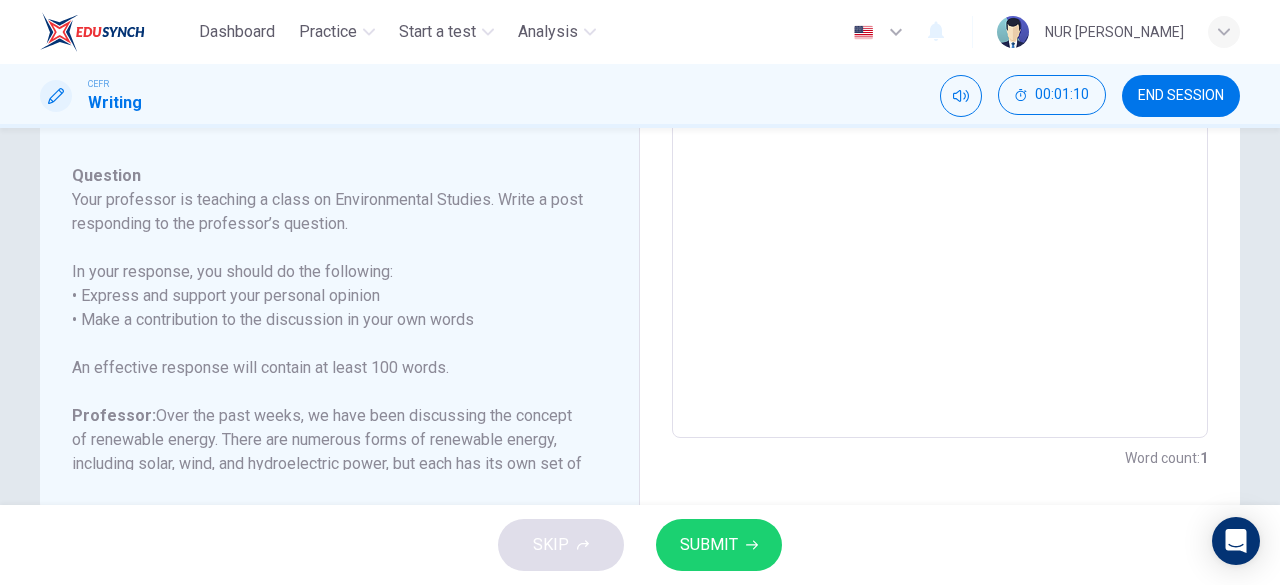 type on "x" 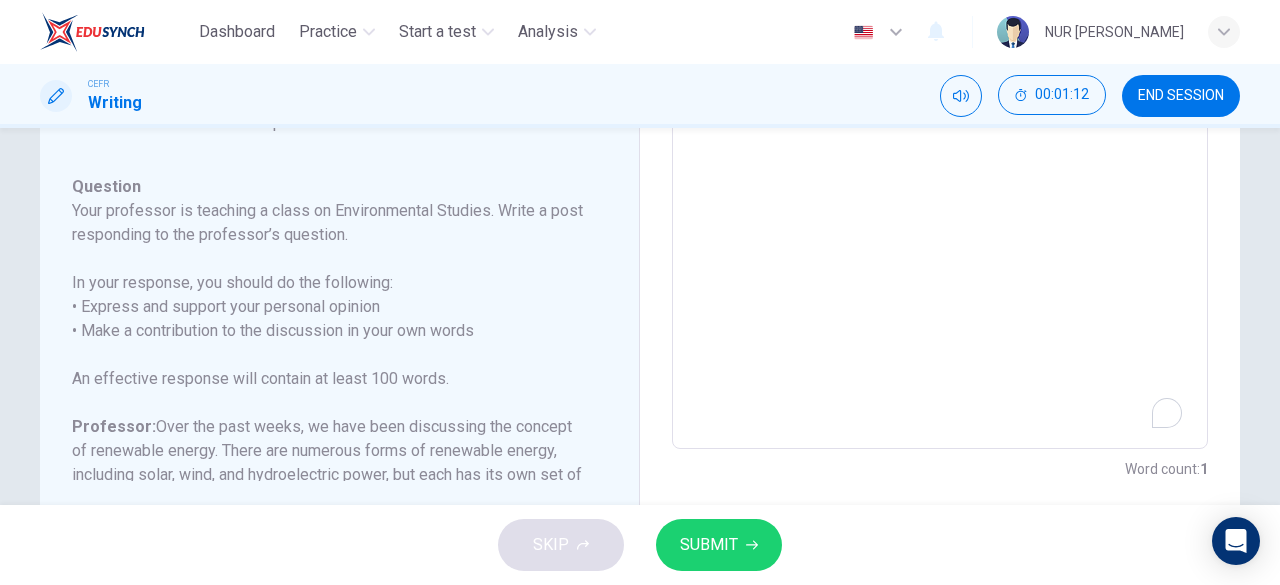 type on "pp" 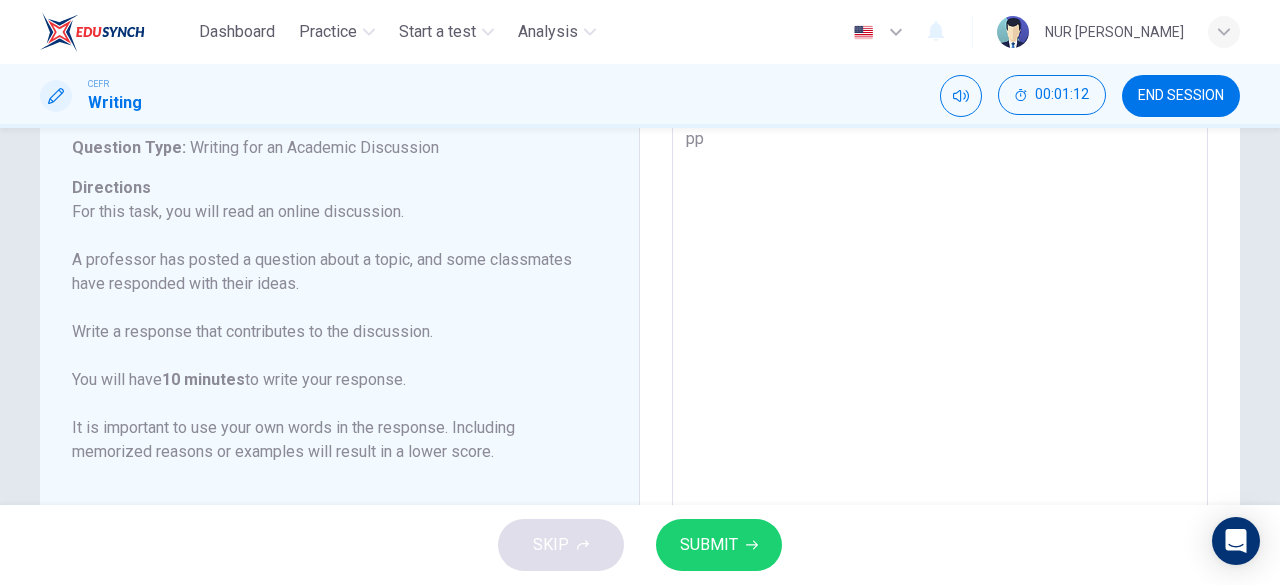 type on "pp m" 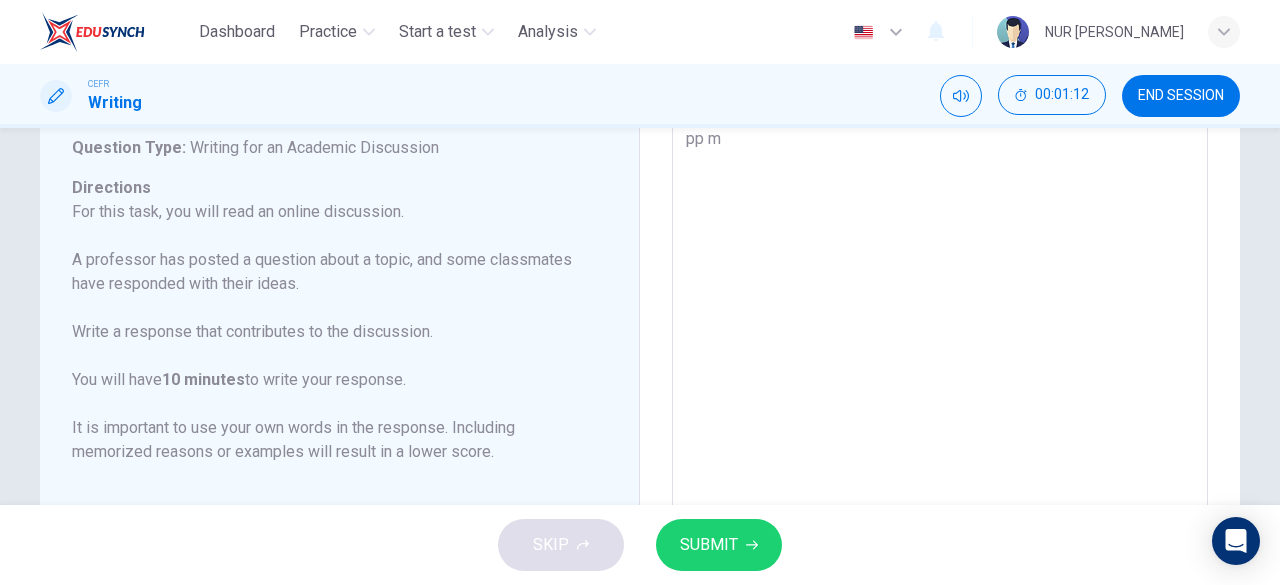 type on "pp mm" 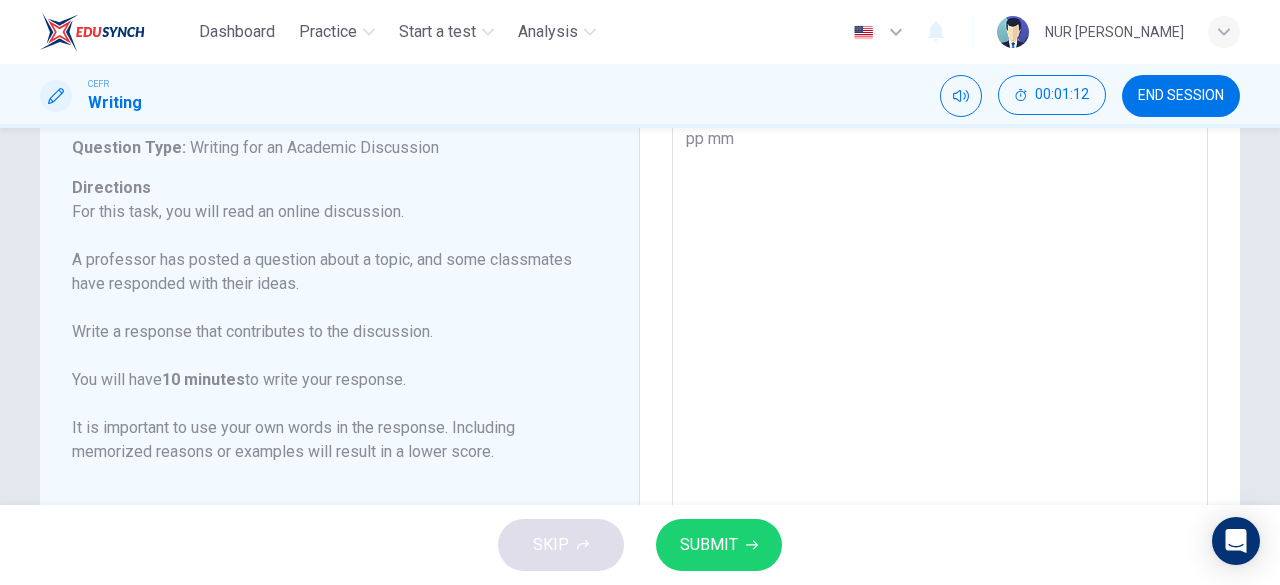 type on "x" 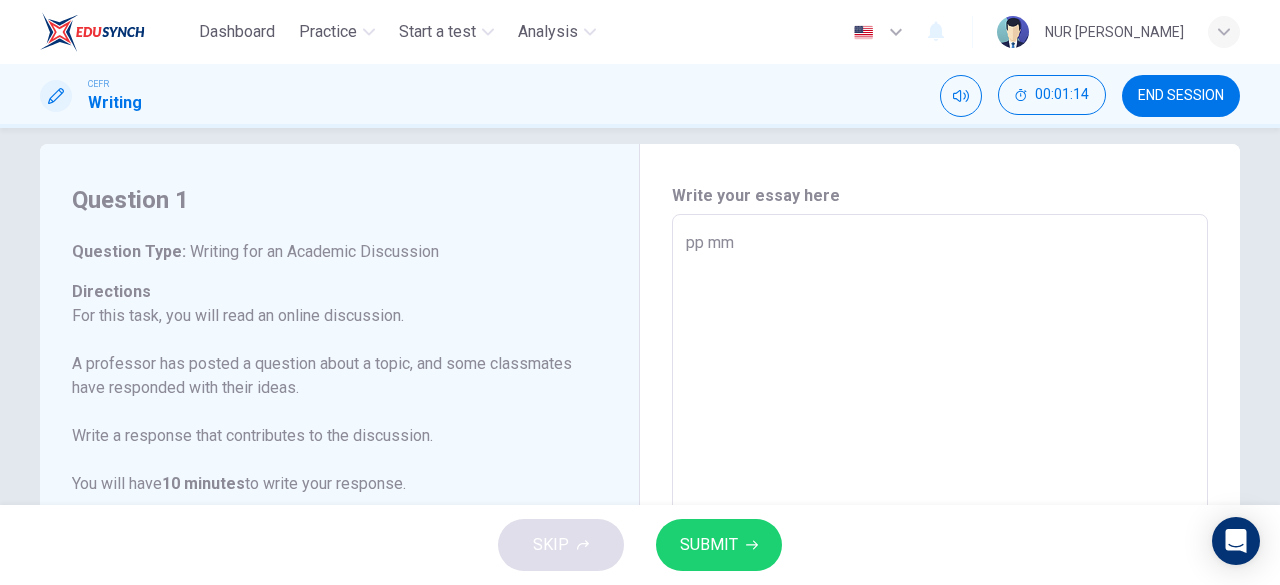 scroll, scrollTop: 0, scrollLeft: 0, axis: both 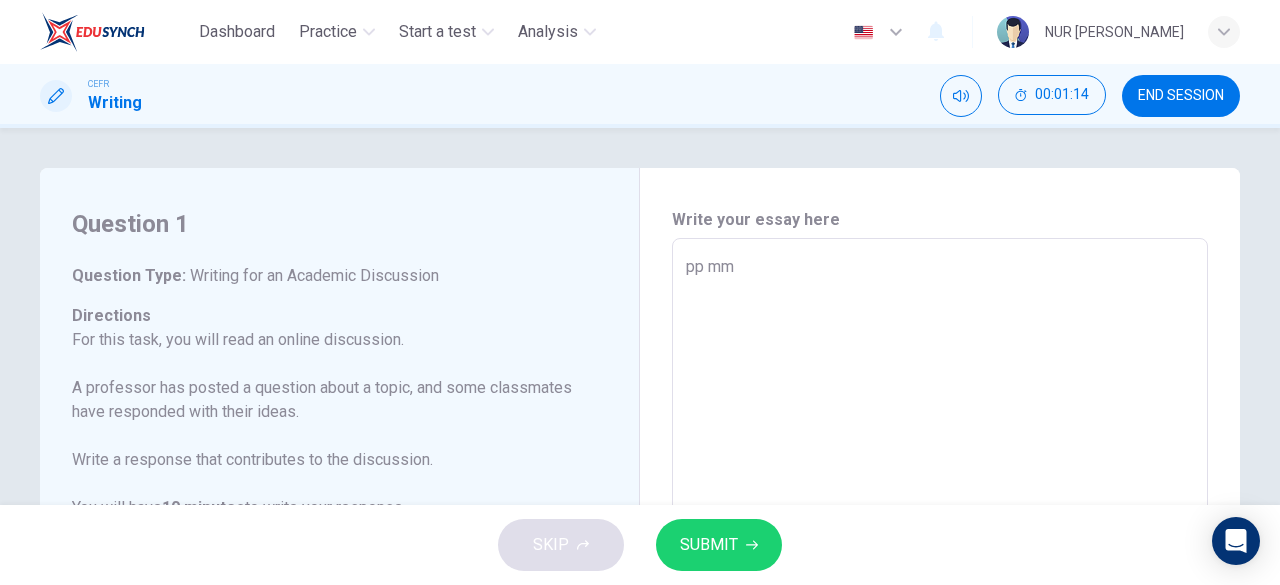 type on "pp m" 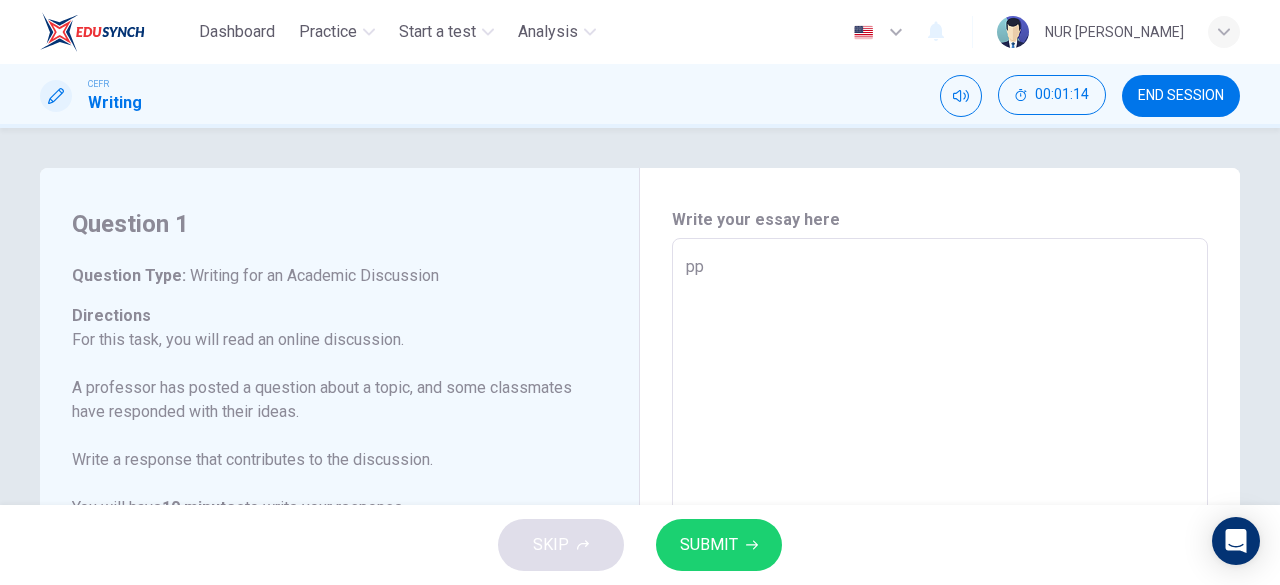 type on "p" 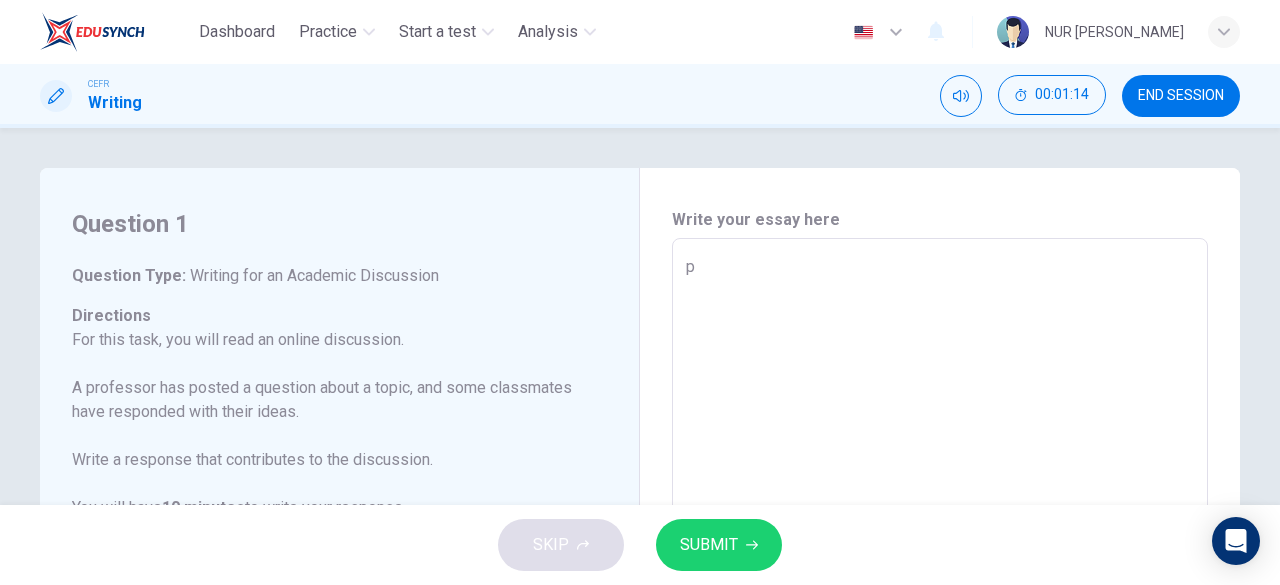 type 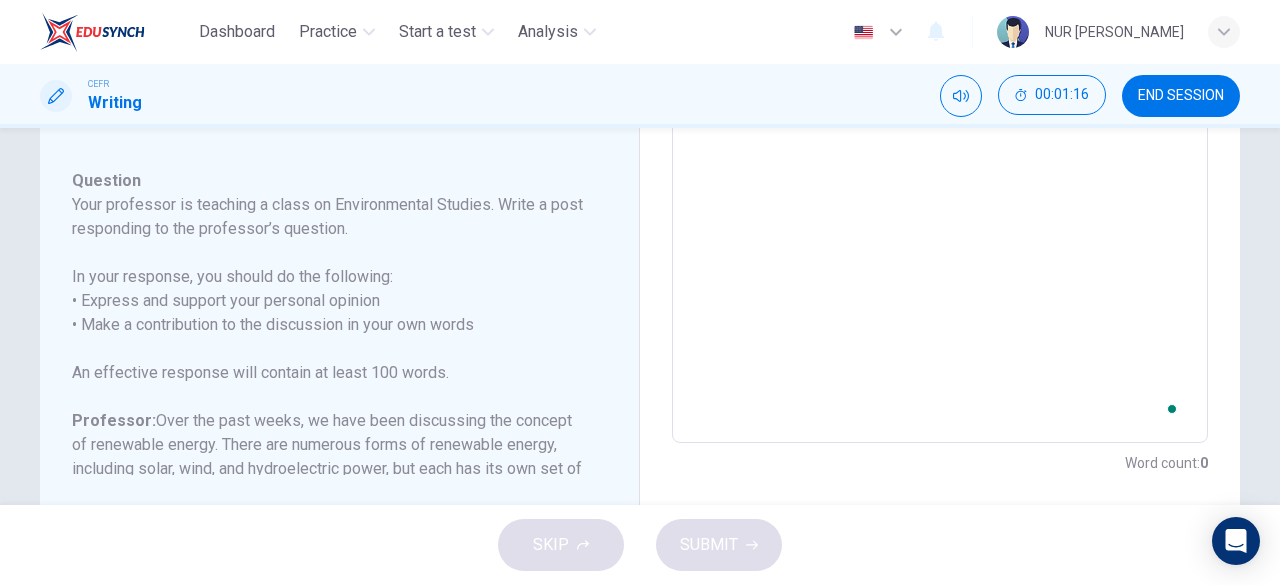 scroll, scrollTop: 512, scrollLeft: 0, axis: vertical 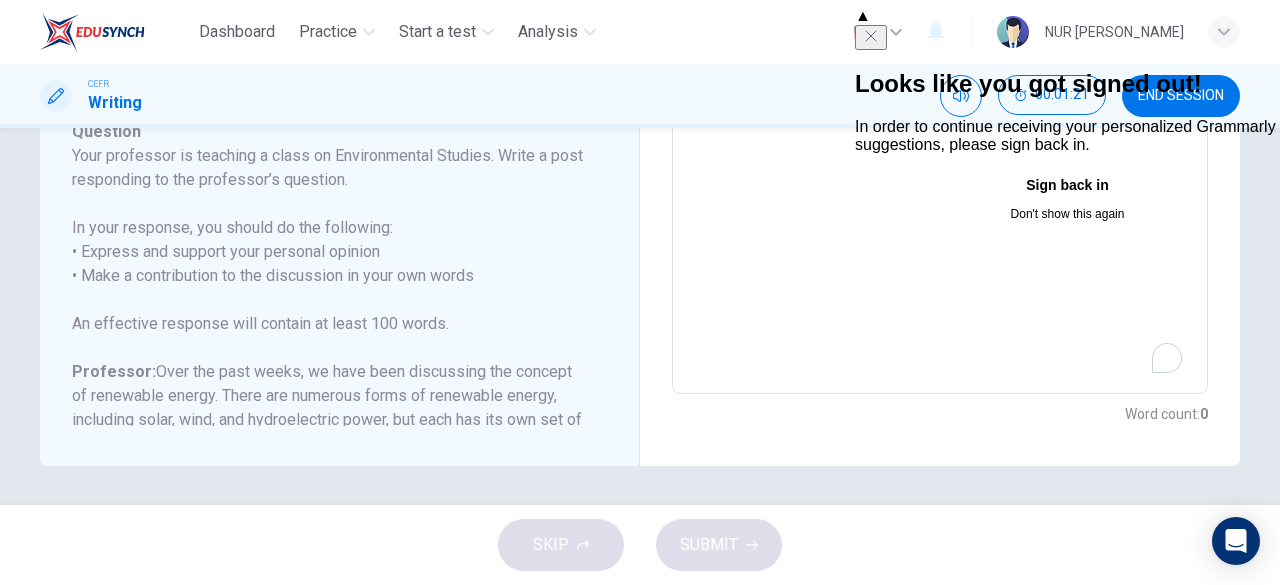 click 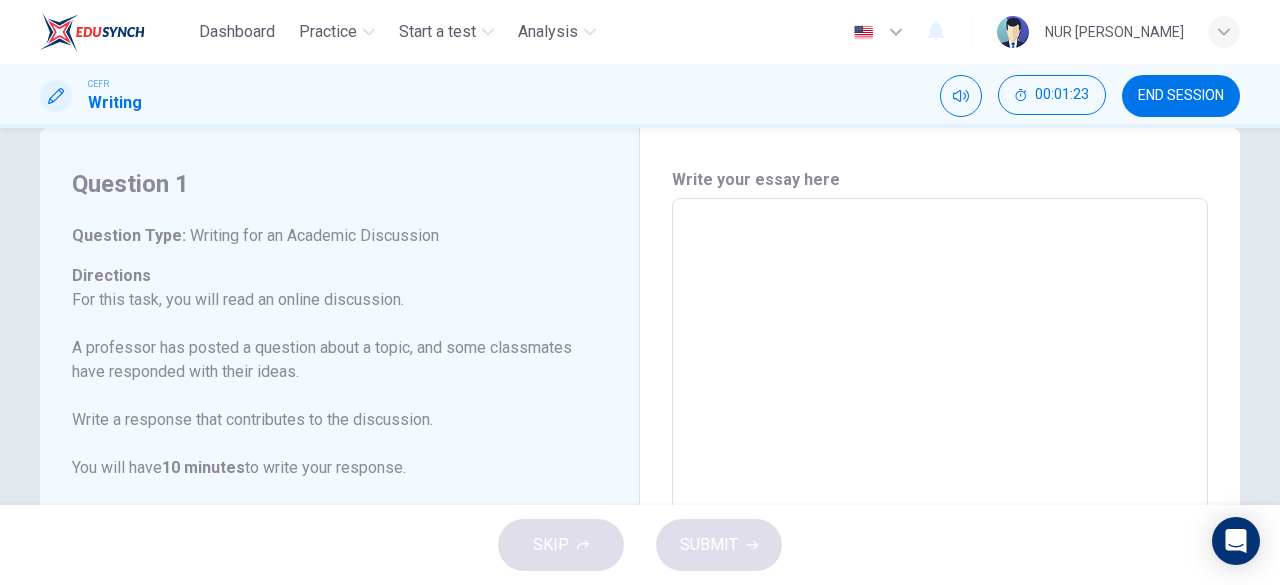 scroll, scrollTop: 36, scrollLeft: 0, axis: vertical 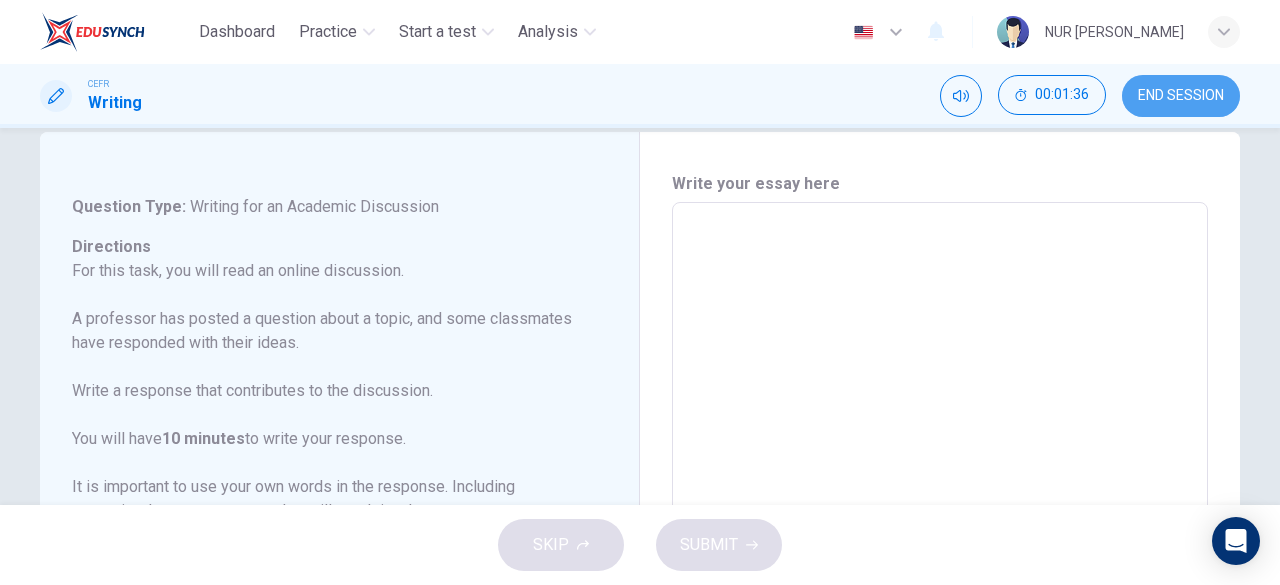 click on "END SESSION" at bounding box center (1181, 96) 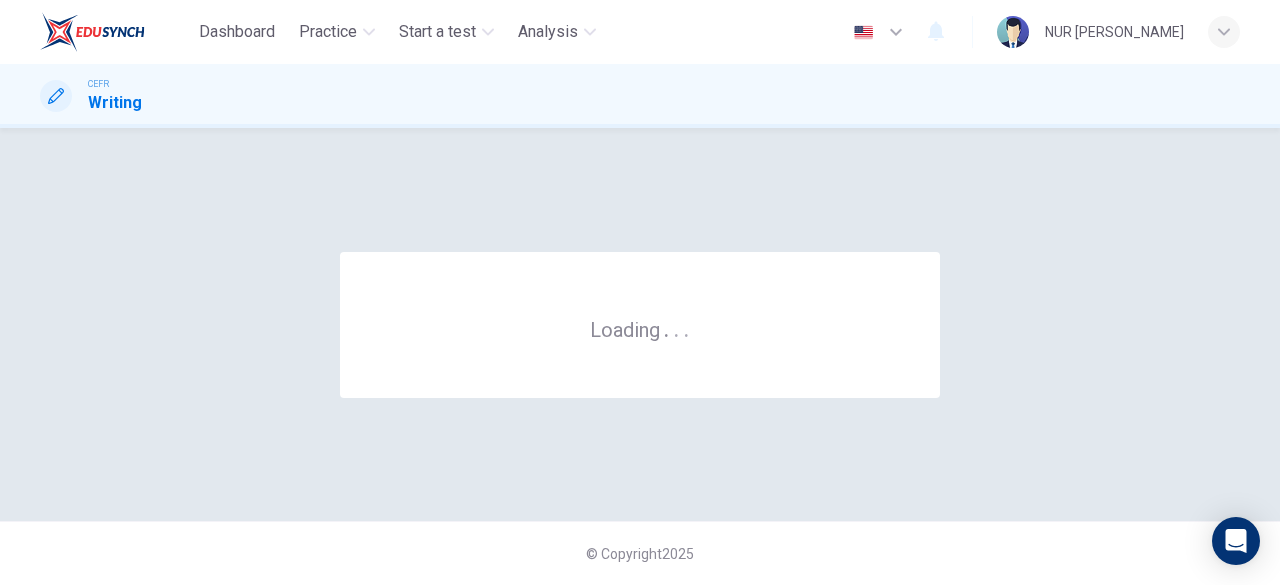 scroll, scrollTop: 0, scrollLeft: 0, axis: both 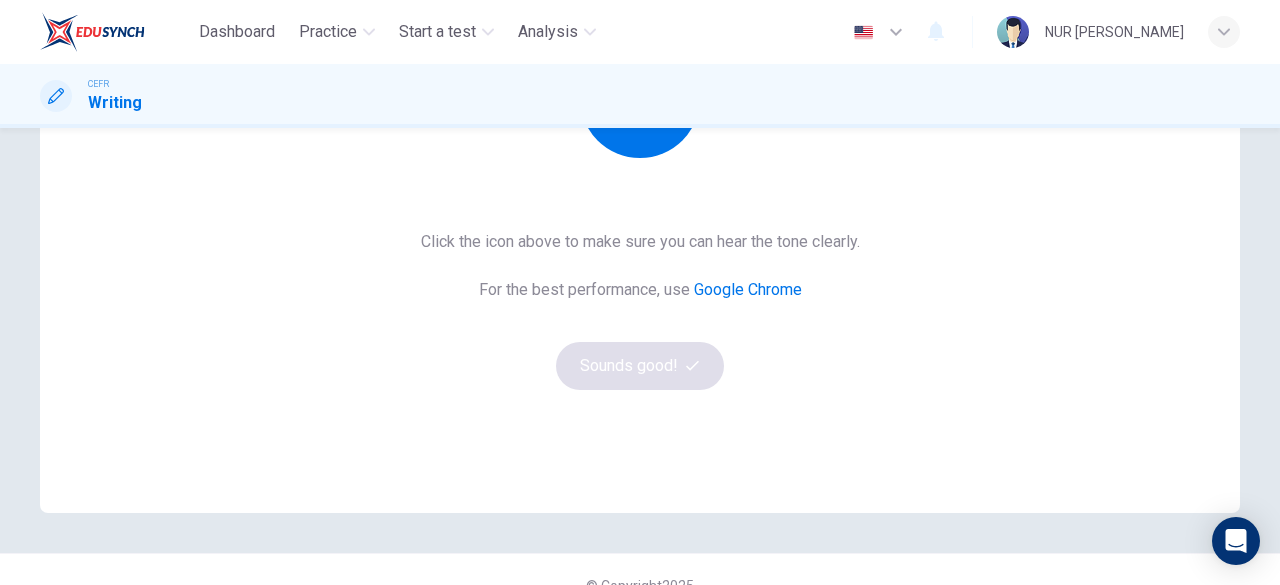 click on "Click the icon above to make sure you can hear the tone clearly. For the best performance, use   Google Chrome Sounds good!" at bounding box center [640, 310] 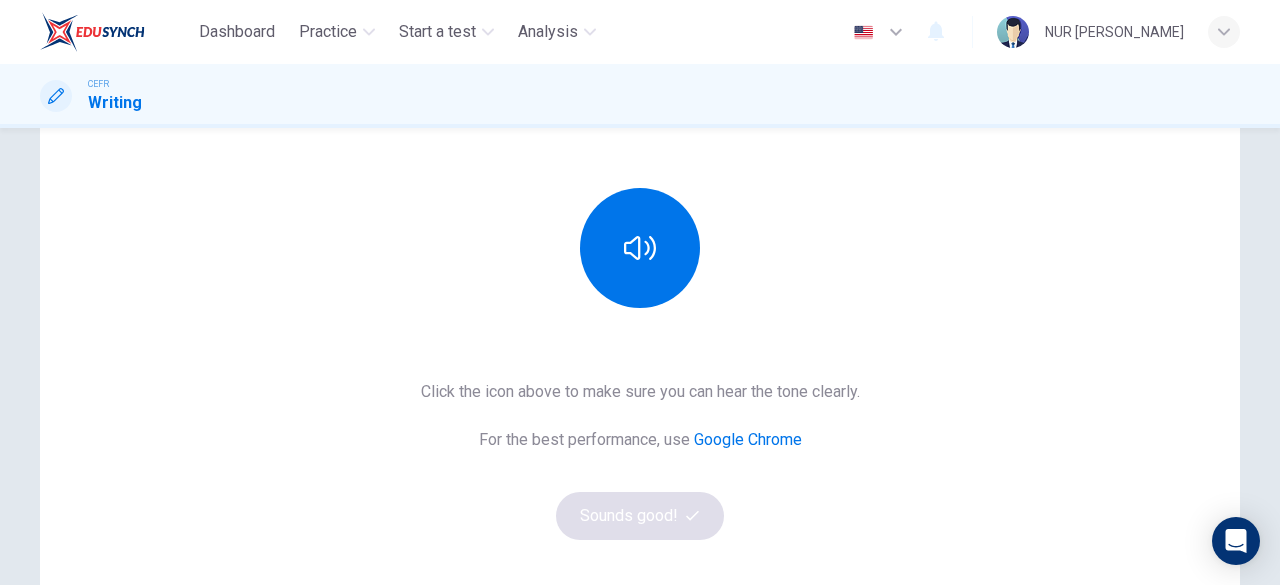 scroll, scrollTop: 202, scrollLeft: 0, axis: vertical 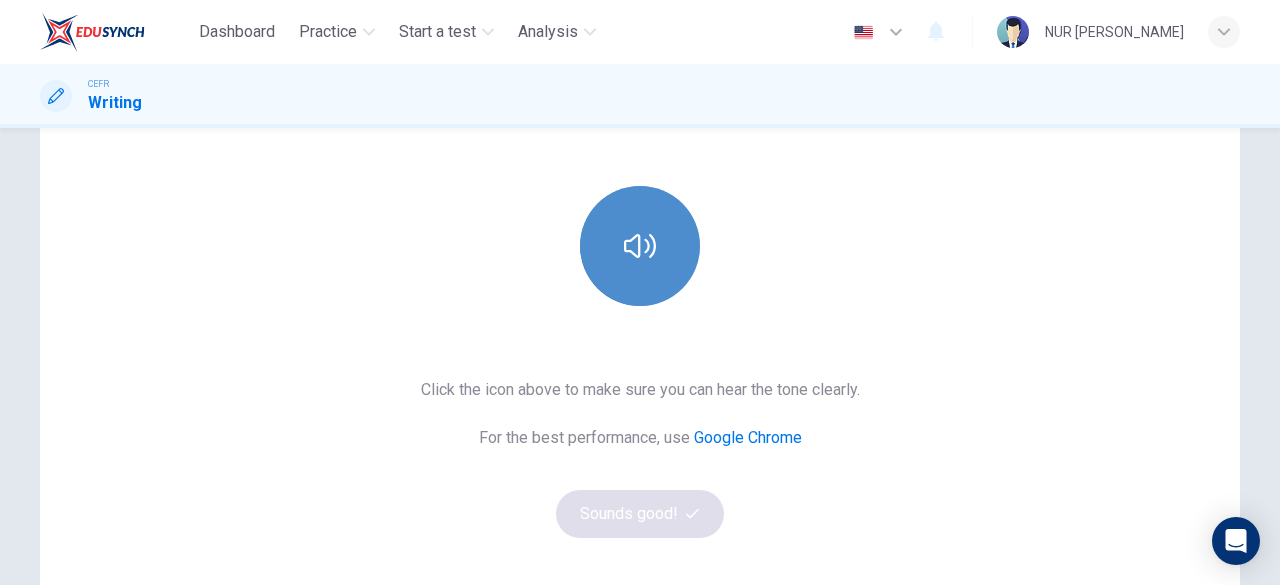 click at bounding box center (640, 246) 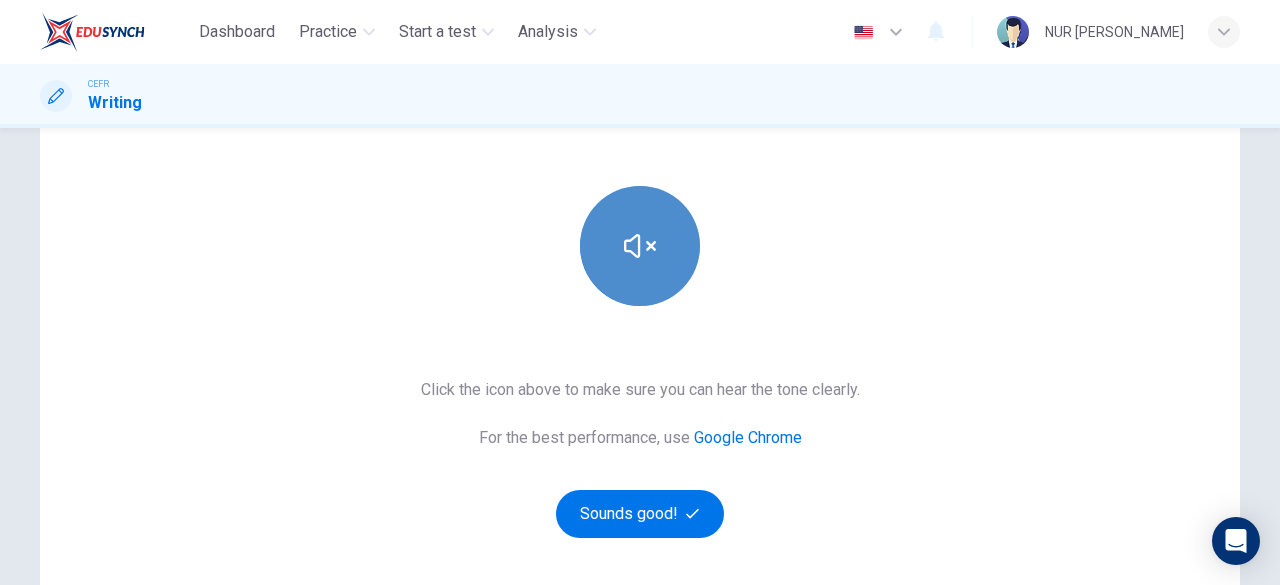 click at bounding box center [640, 246] 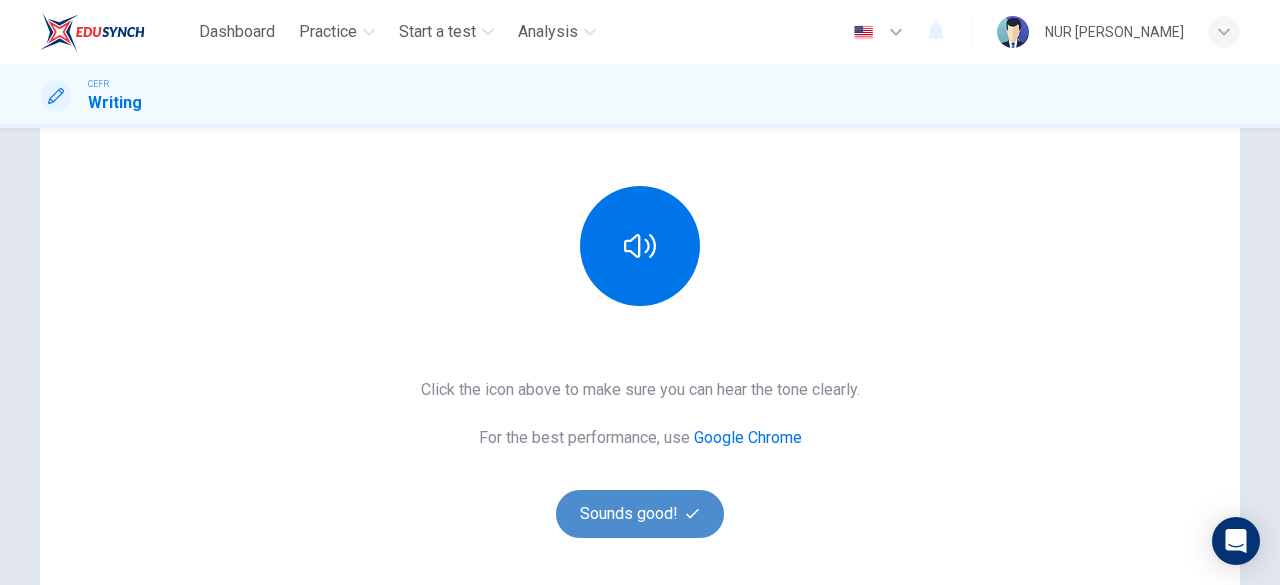 click on "Sounds good!" at bounding box center (640, 514) 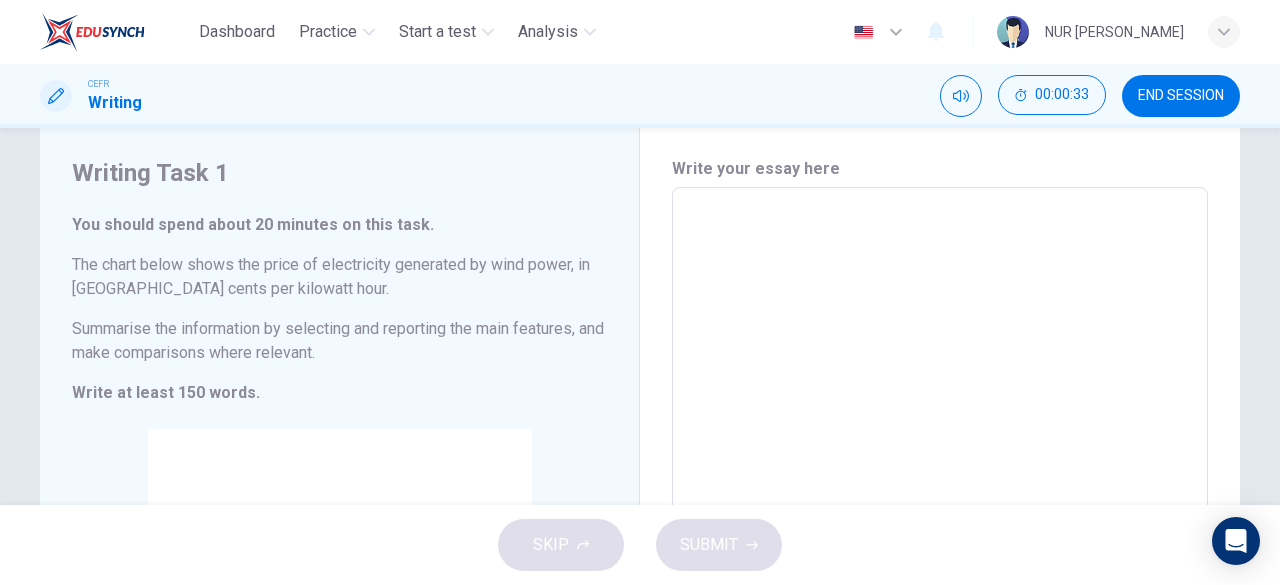 scroll, scrollTop: 75, scrollLeft: 0, axis: vertical 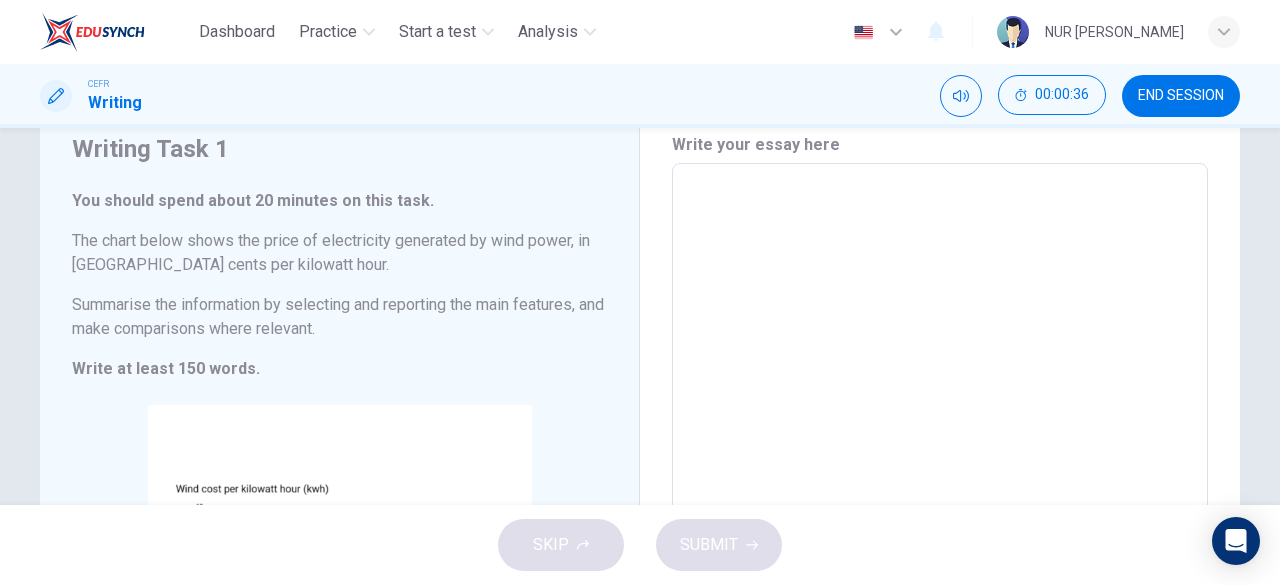 drag, startPoint x: 66, startPoint y: 235, endPoint x: 346, endPoint y: 321, distance: 292.90955 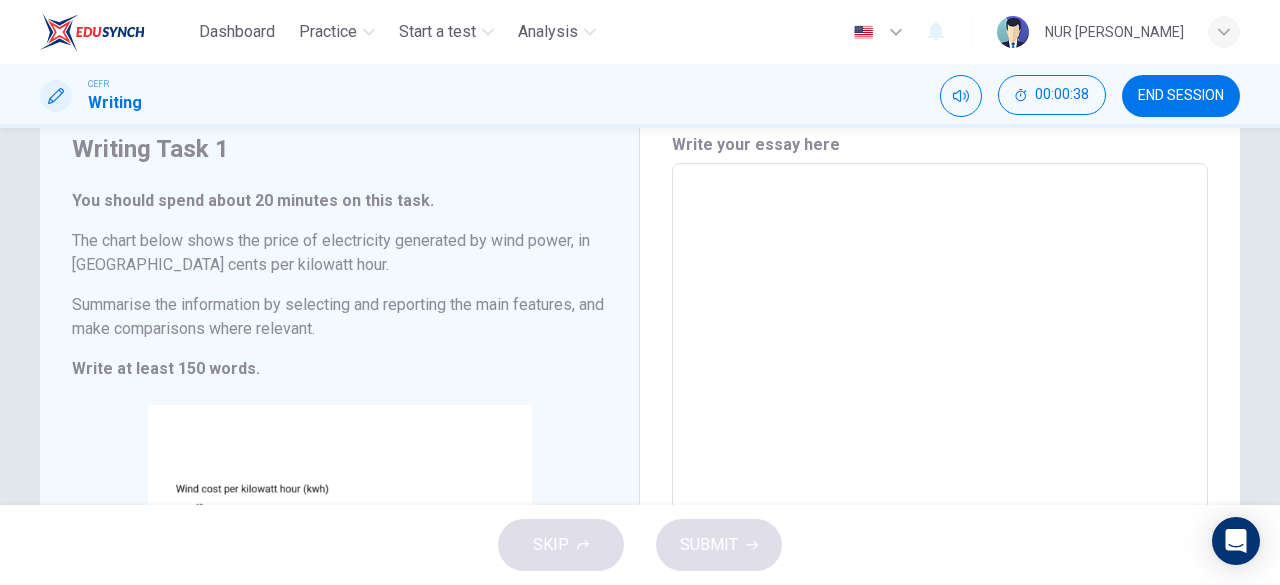 drag, startPoint x: 70, startPoint y: 239, endPoint x: 301, endPoint y: 301, distance: 239.17567 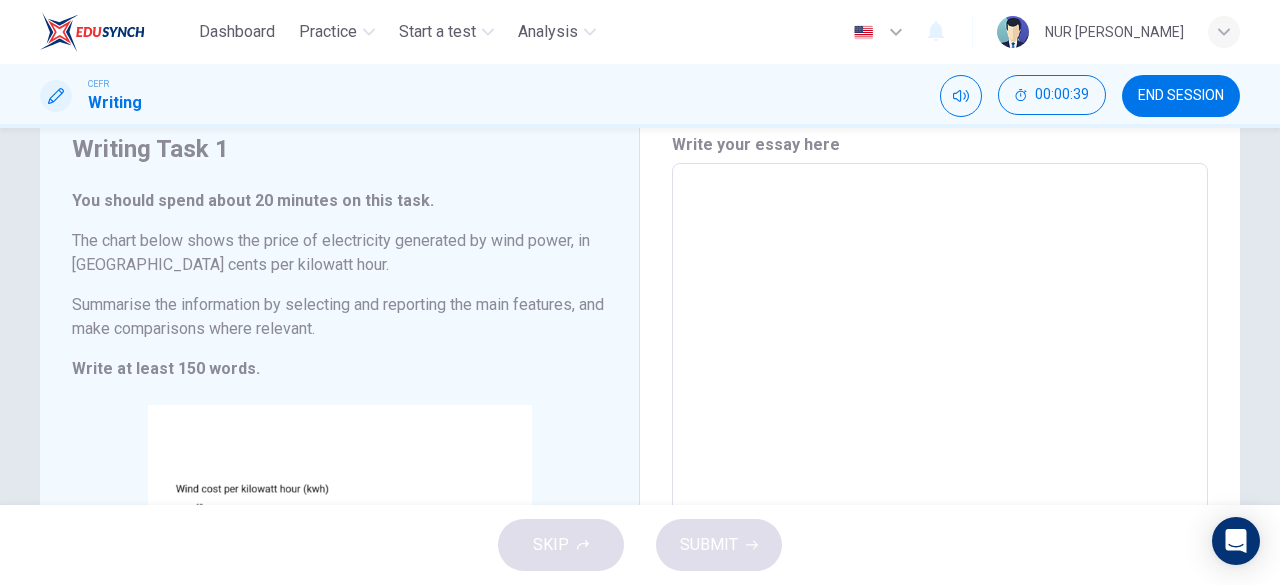 click on "Summarise the information by selecting and reporting the main features, and make comparisons where relevant." at bounding box center (339, 317) 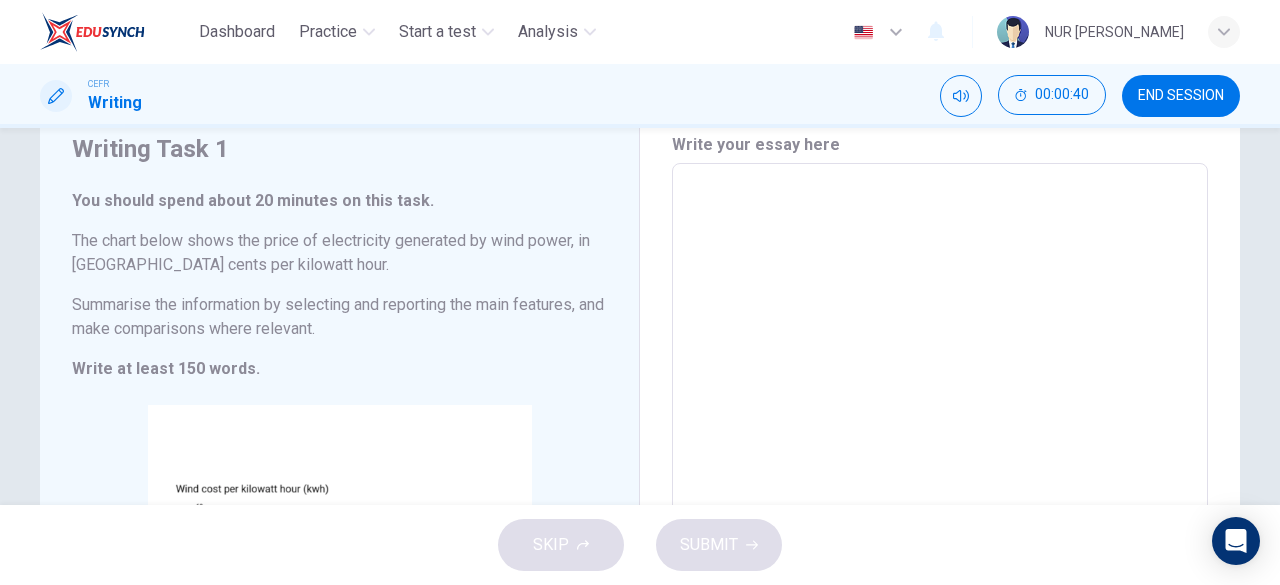 click on "Summarise the information by selecting and reporting the main features, and make comparisons where relevant." at bounding box center [339, 317] 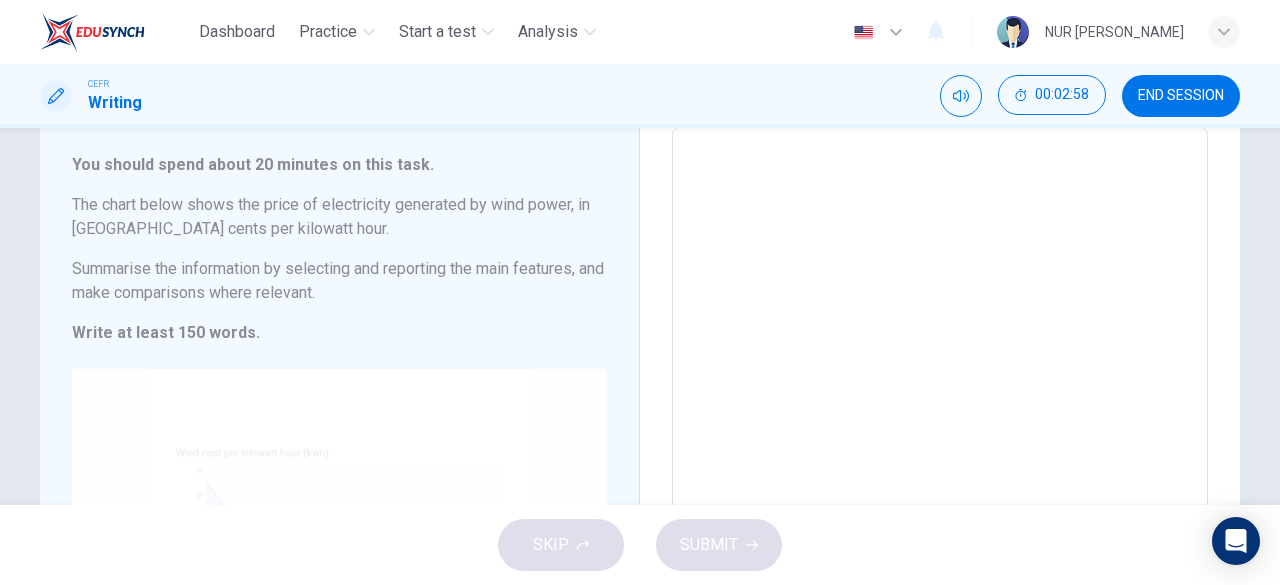 scroll, scrollTop: 213, scrollLeft: 0, axis: vertical 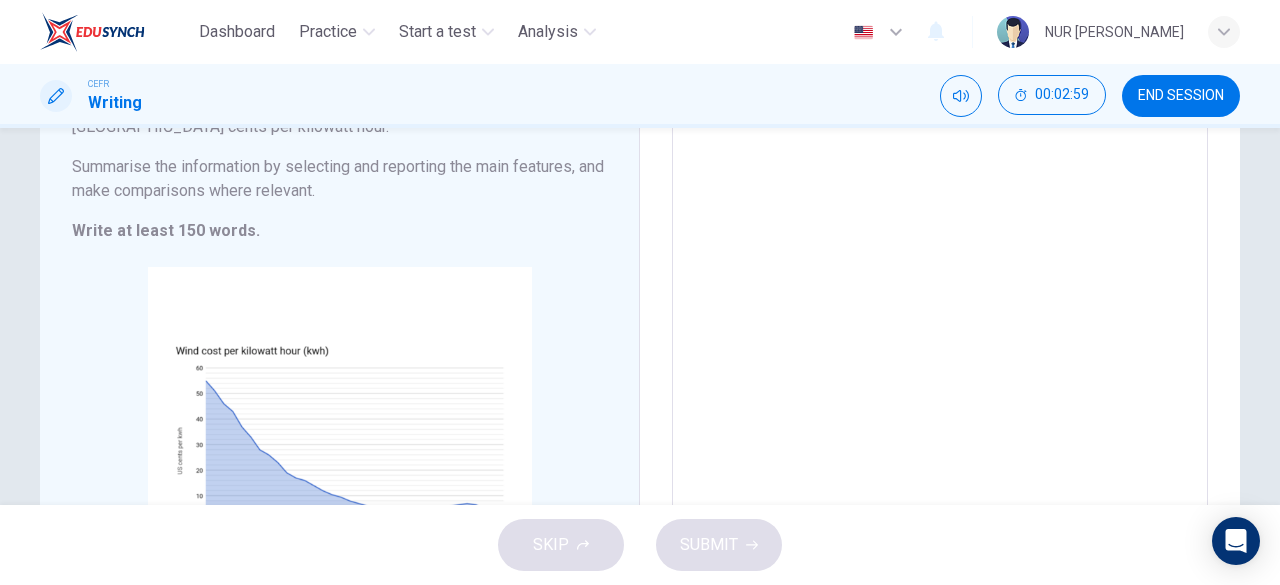 click on "SKIP SUBMIT" at bounding box center [640, 545] 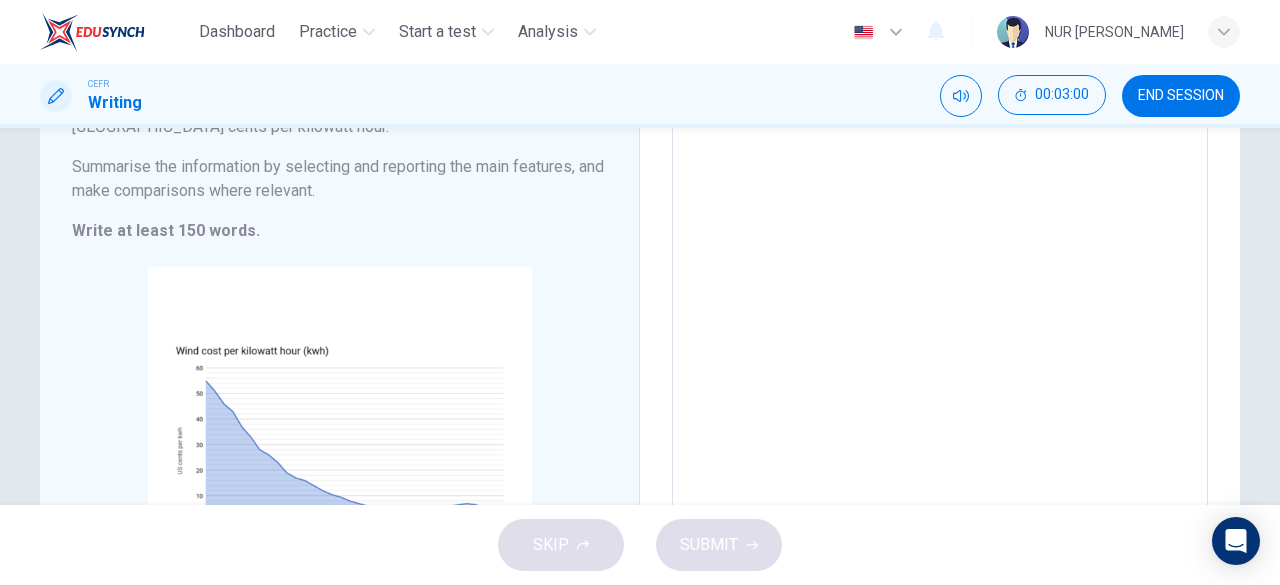 click on "SKIP SUBMIT" at bounding box center [640, 545] 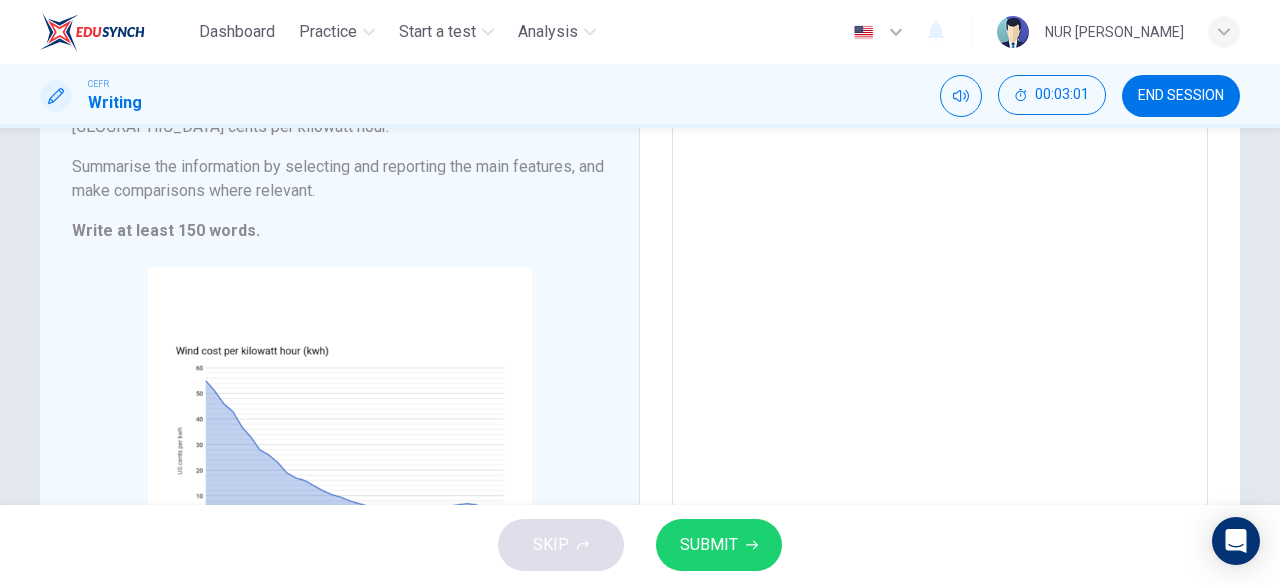type on "x" 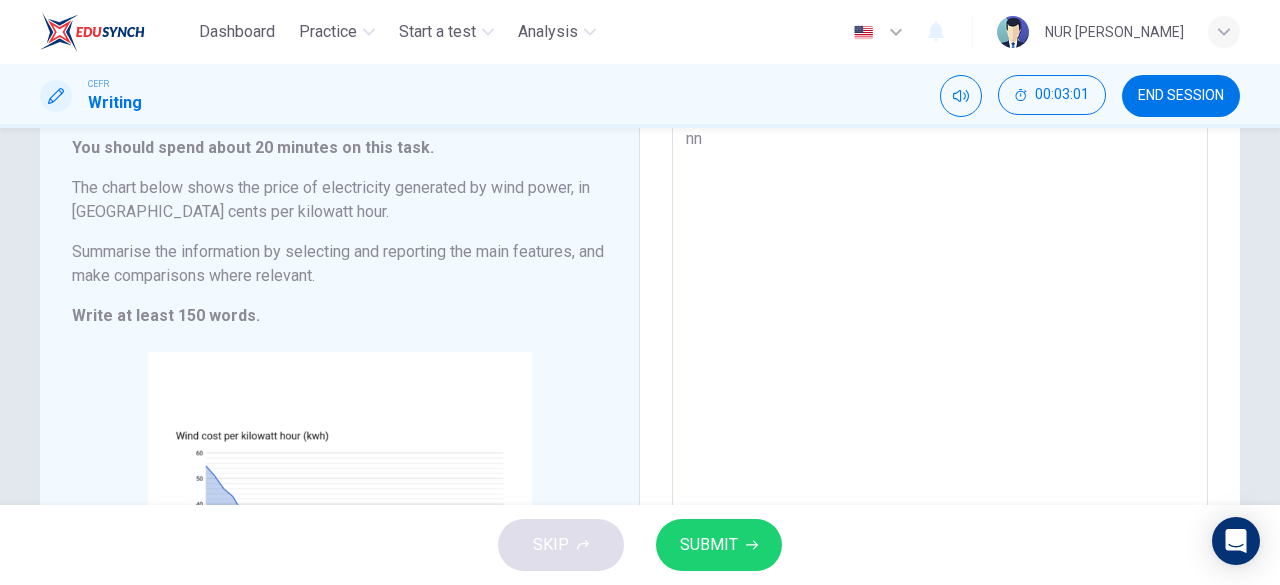 type on "nnn" 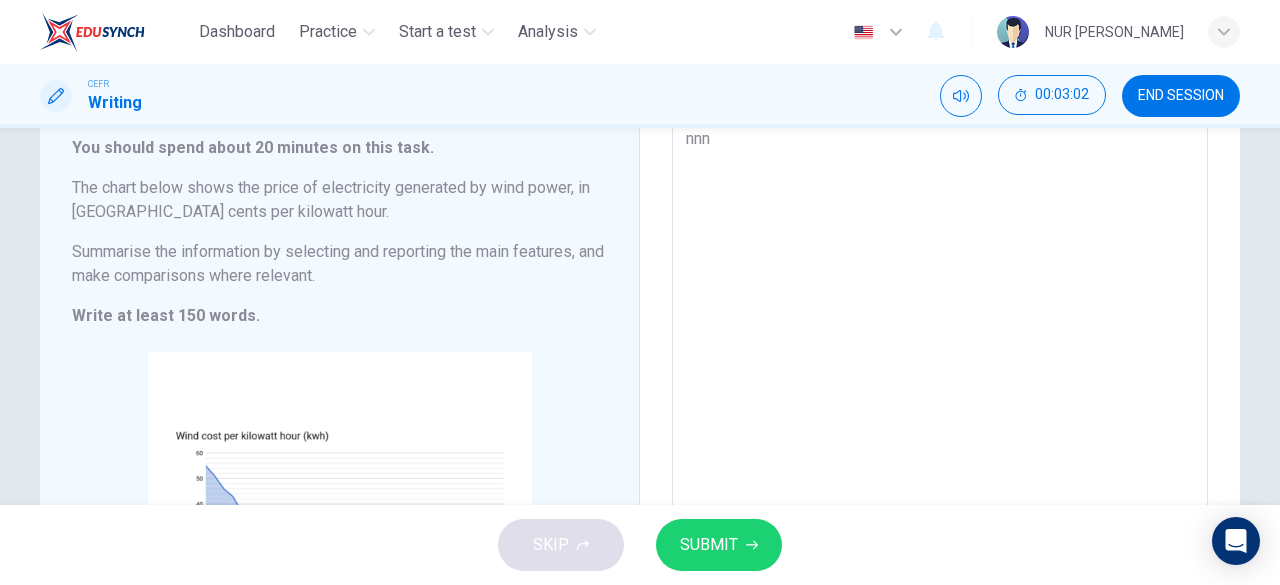 type on "x" 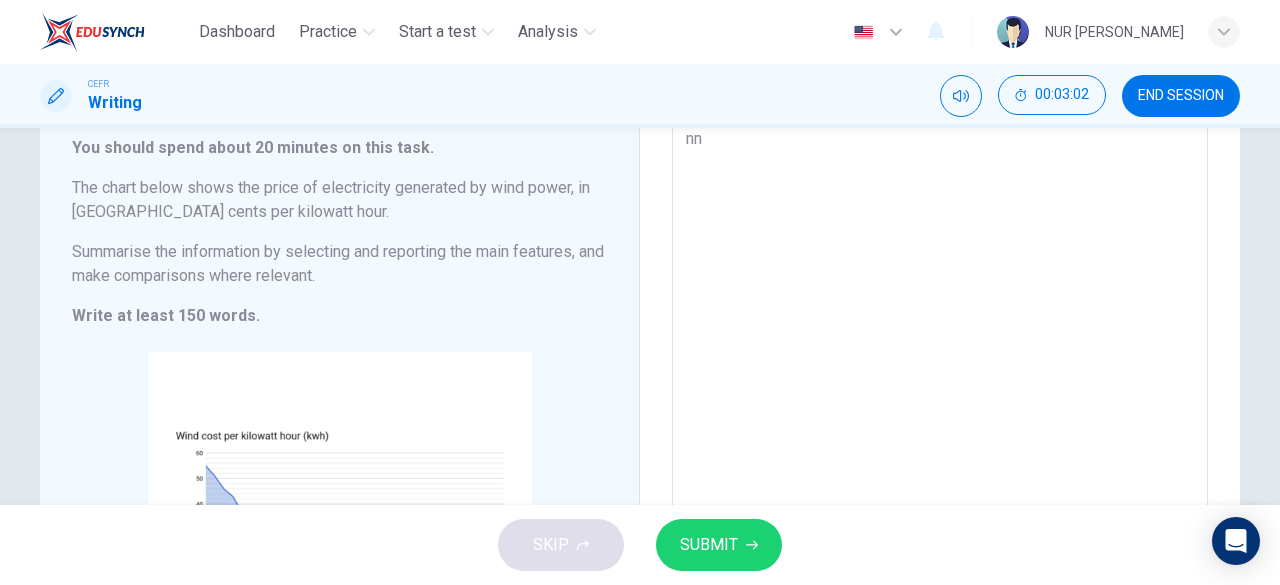 type on "n" 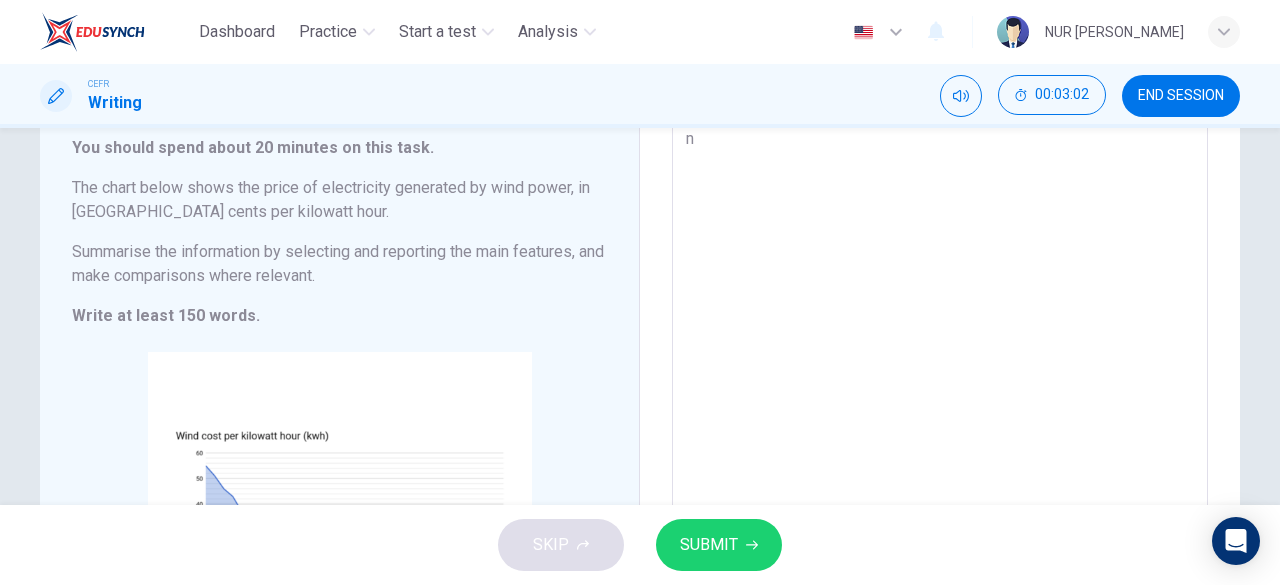 type on "x" 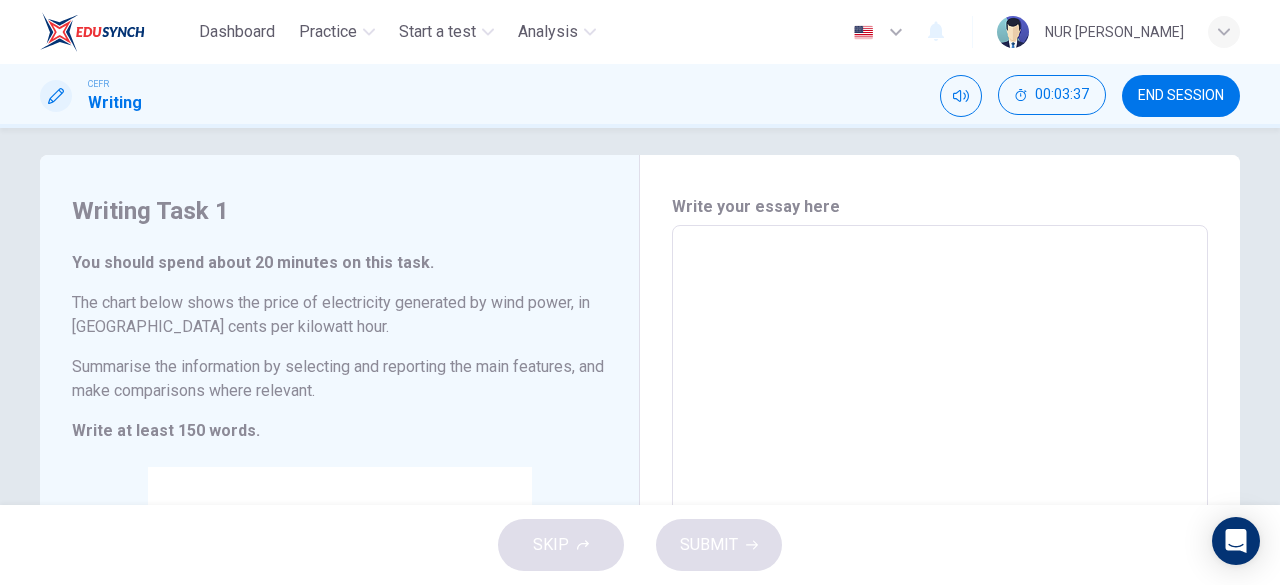 scroll, scrollTop: 15, scrollLeft: 0, axis: vertical 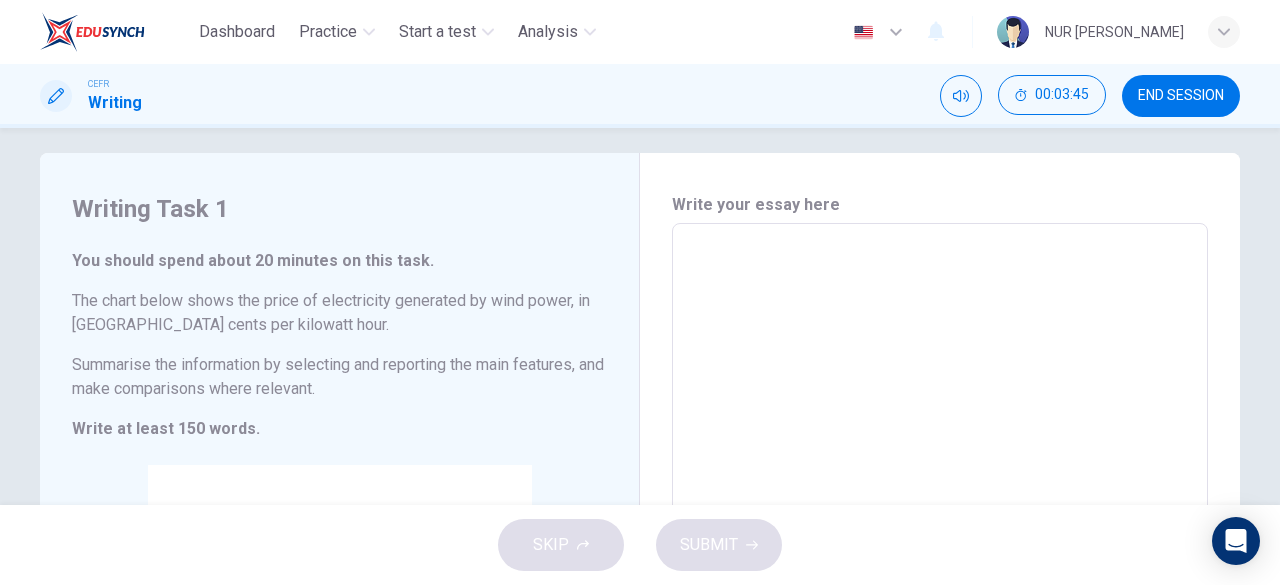 click on "Writing Task 1 You should spend about 20 minutes on this task. The chart below shows the price of electricity generated by wind power, in [GEOGRAPHIC_DATA] cents per kilowatt hour. Summarise the information by selecting and reporting the main features, and make comparisons where relevant. Write at least 150 words. CLICK TO ZOOM Click to Zoom Write your essay here x ​ Word count :  0" at bounding box center (640, 316) 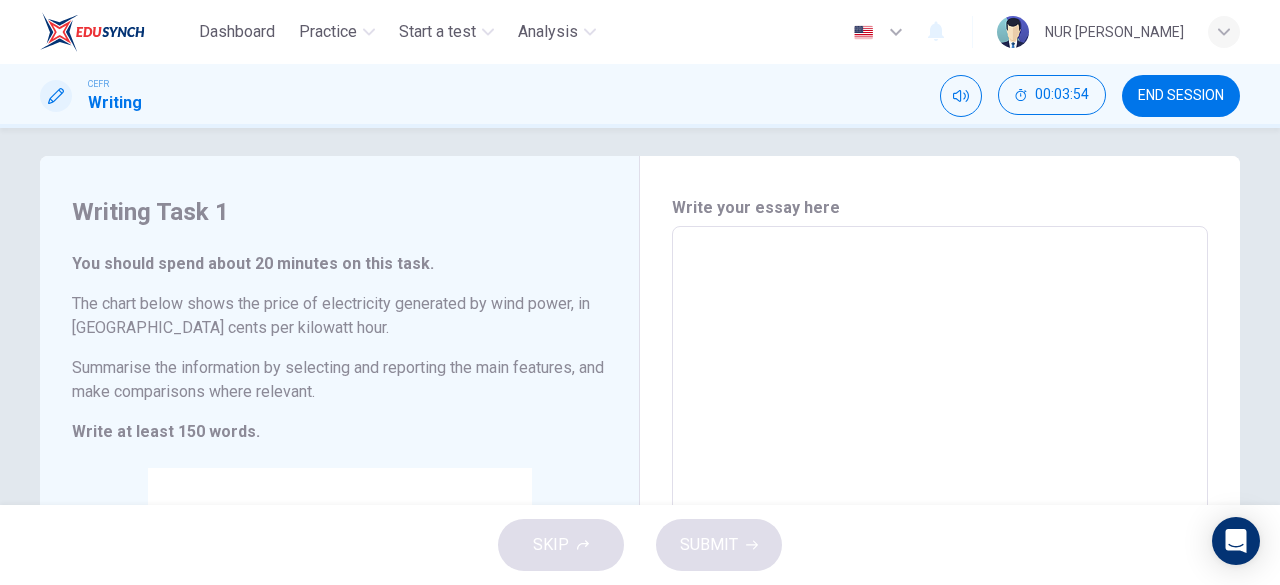 scroll, scrollTop: 28, scrollLeft: 0, axis: vertical 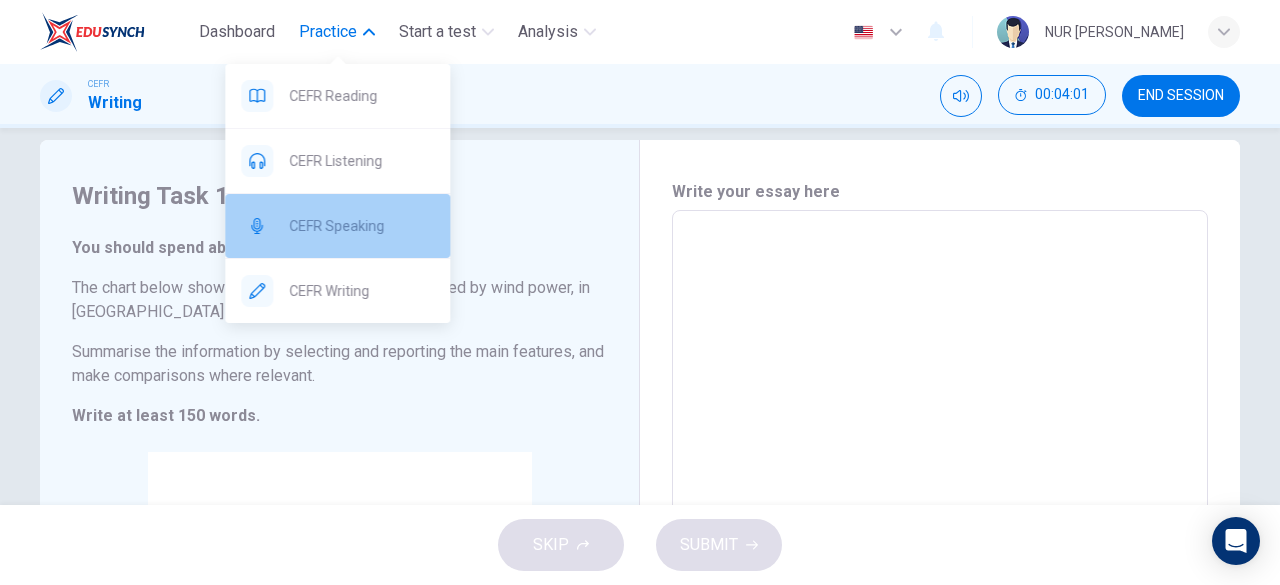 click on "CEFR Speaking" at bounding box center (361, 226) 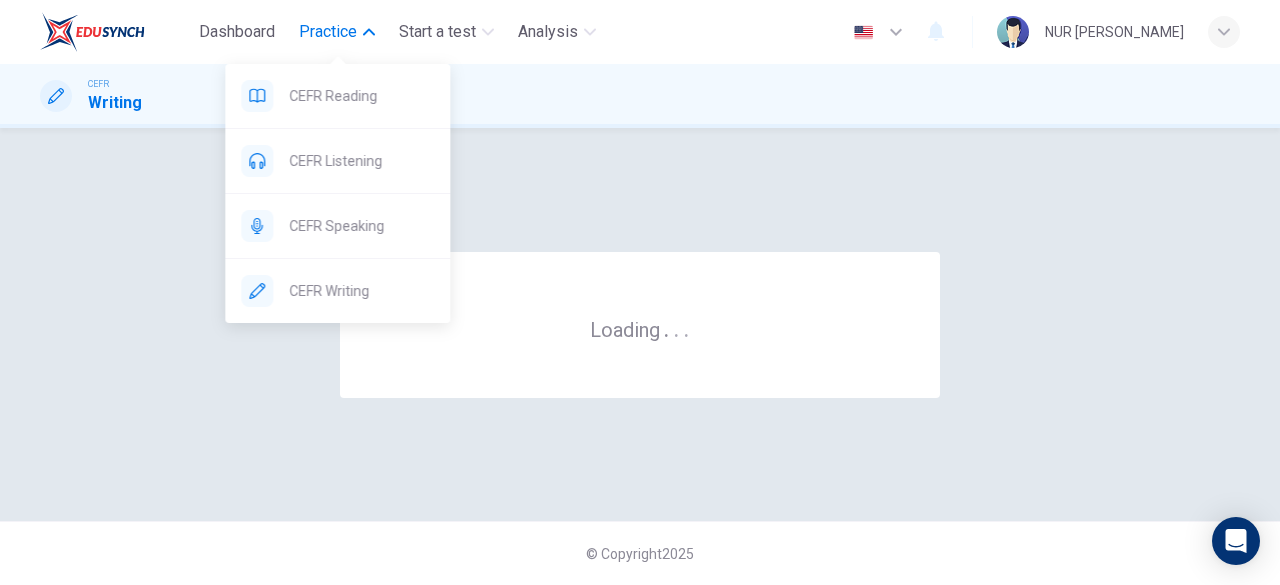 scroll, scrollTop: 0, scrollLeft: 0, axis: both 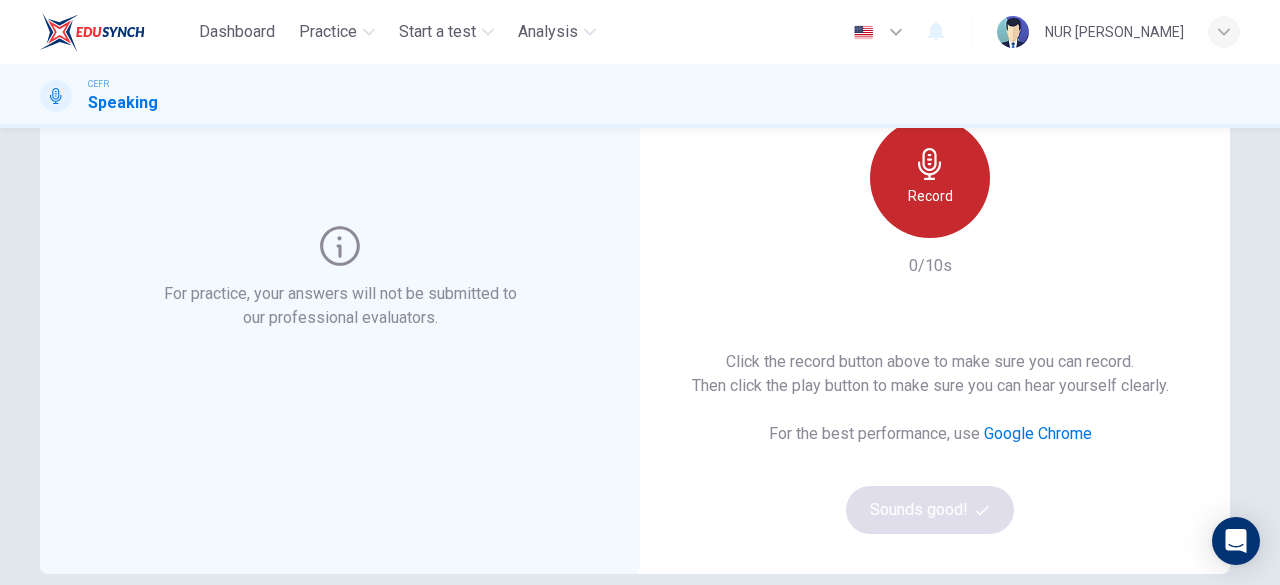 click on "Record" at bounding box center [930, 196] 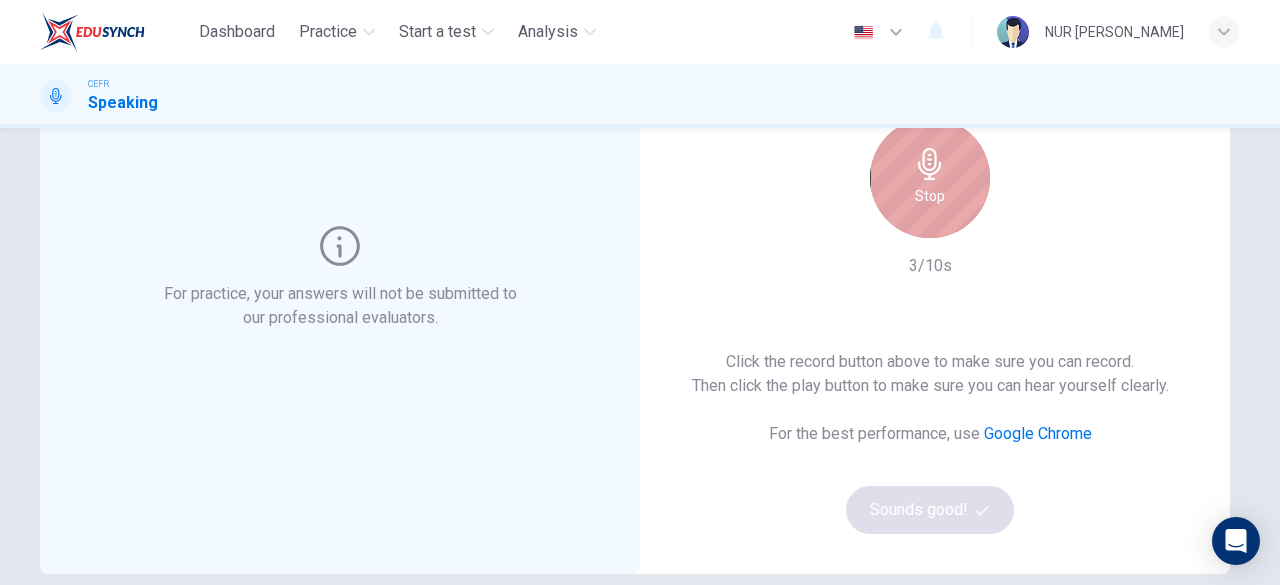 click on "Stop" at bounding box center [930, 178] 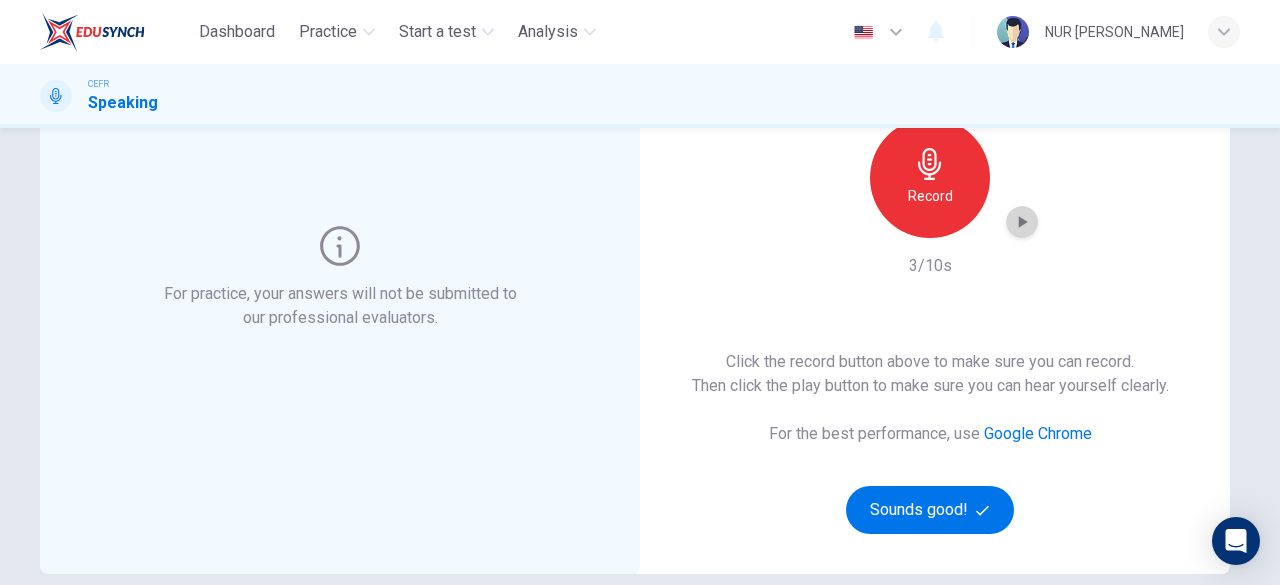click 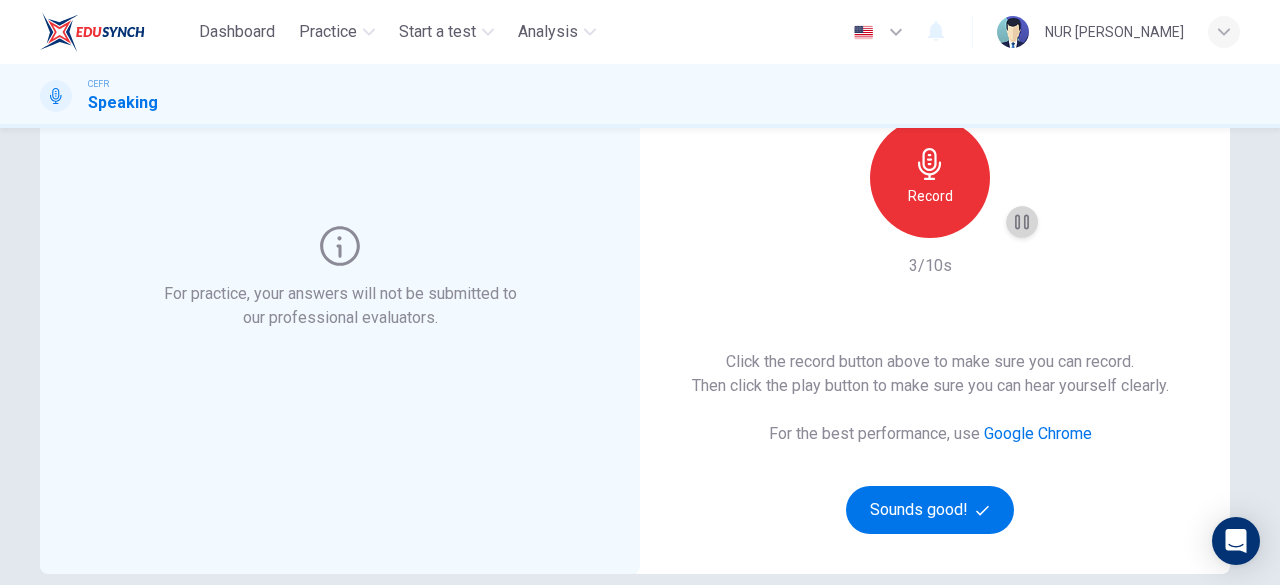 click 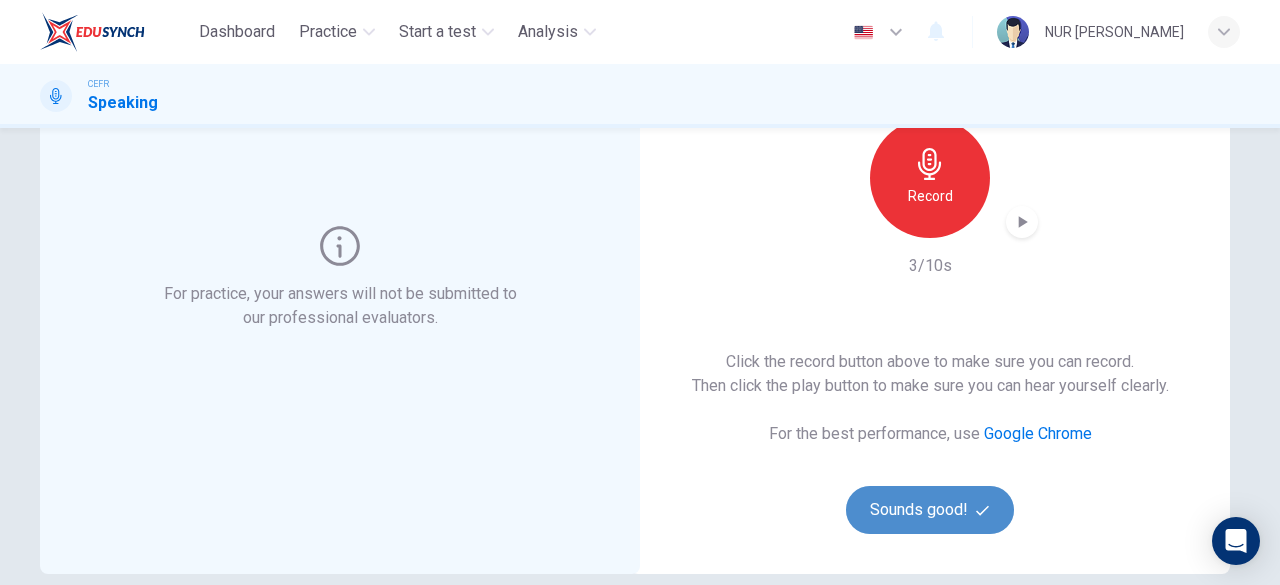click on "Sounds good!" at bounding box center [930, 510] 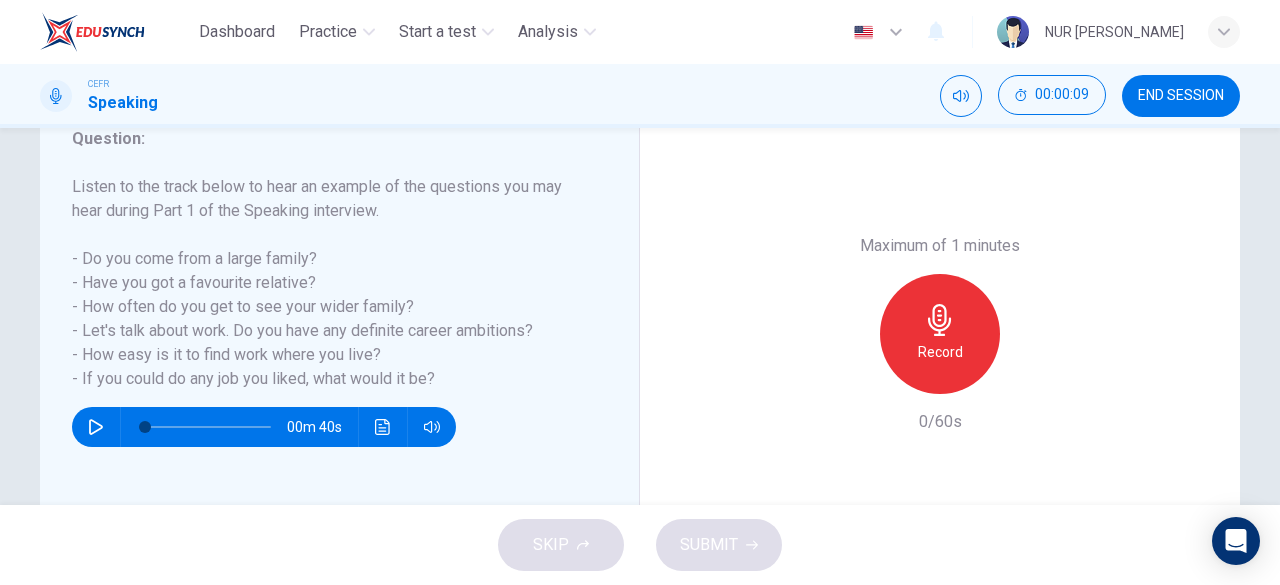 scroll, scrollTop: 282, scrollLeft: 0, axis: vertical 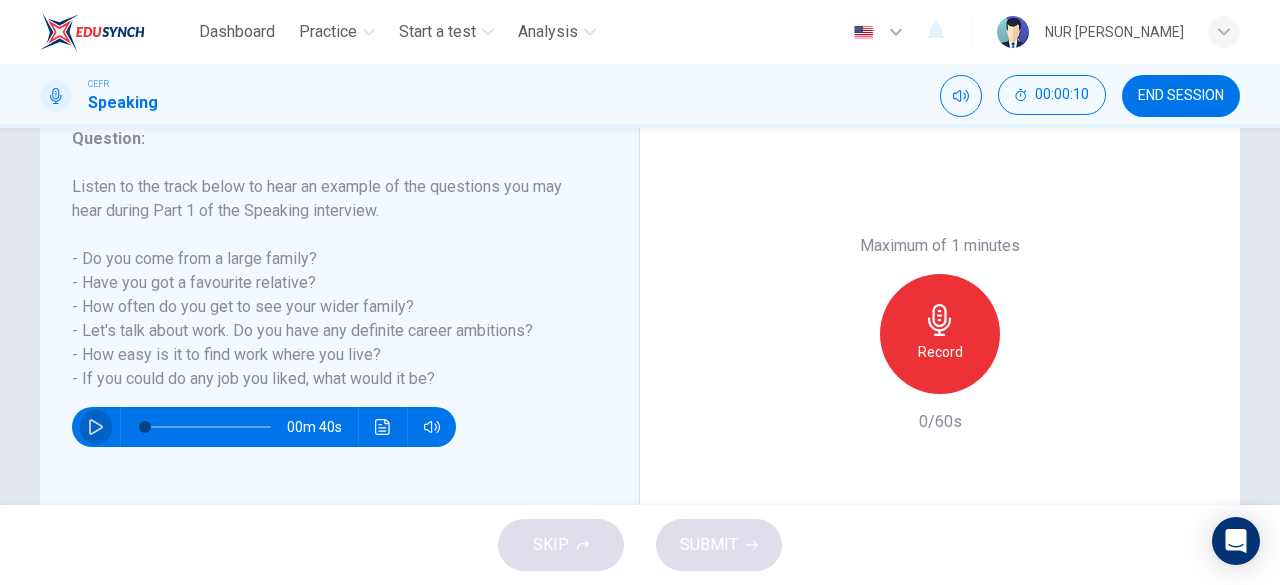 click 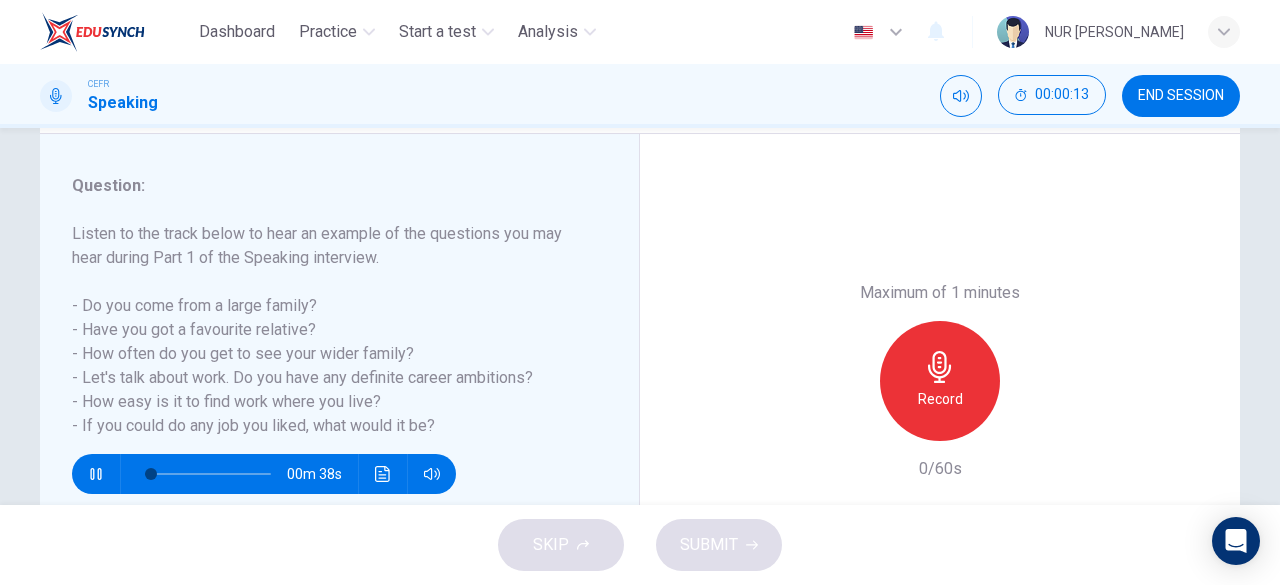 scroll, scrollTop: 238, scrollLeft: 0, axis: vertical 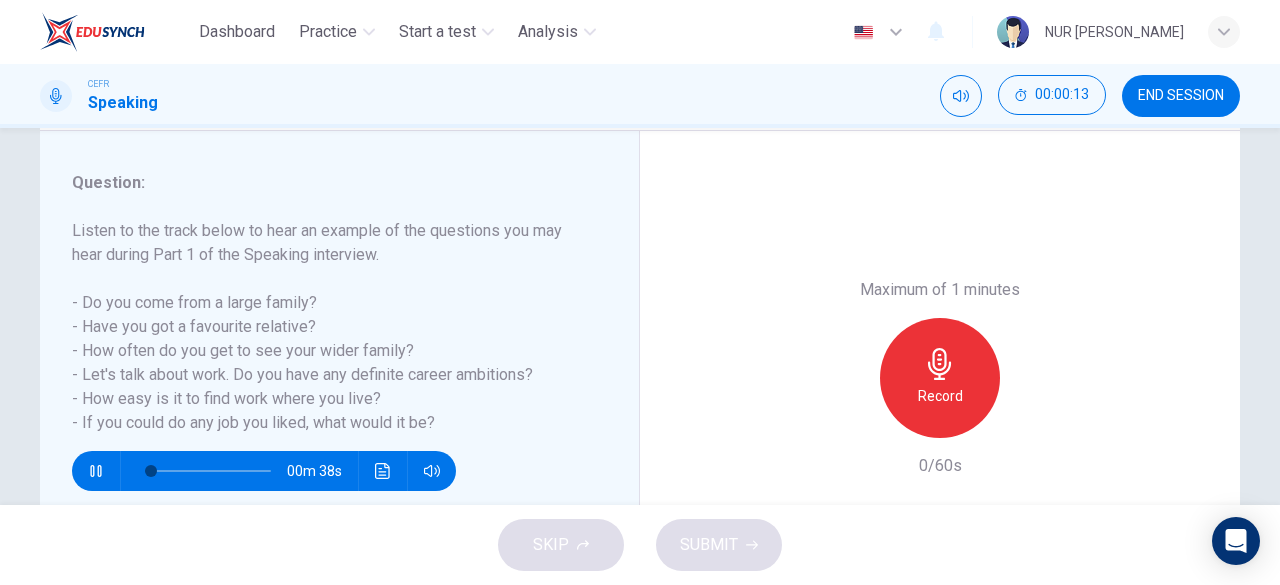 type on "7" 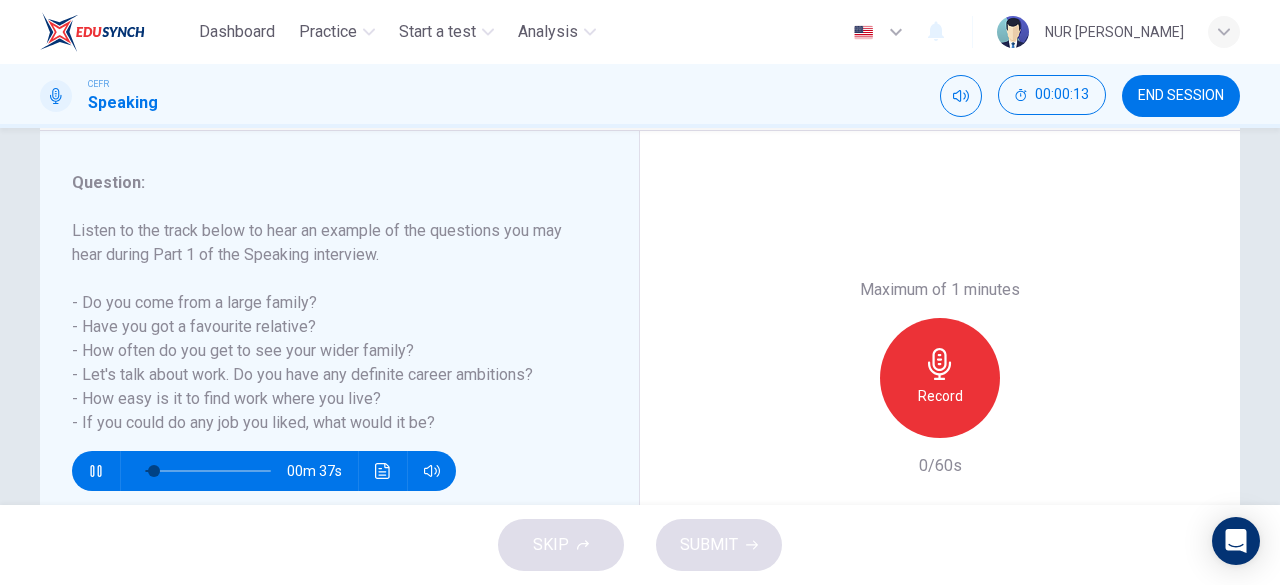type 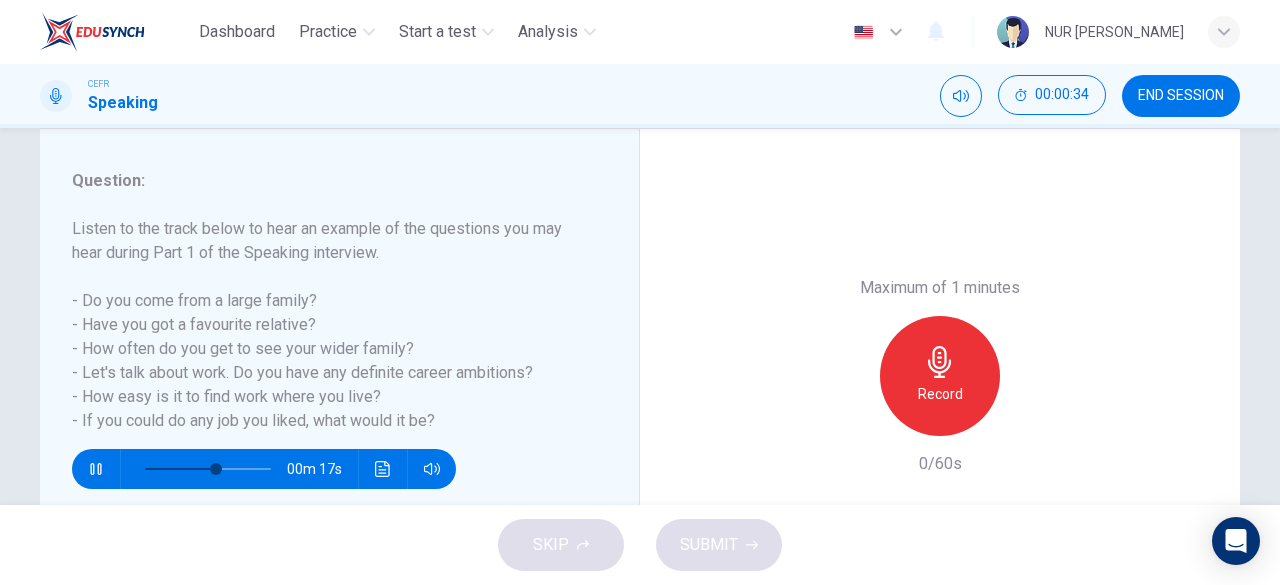 scroll, scrollTop: 307, scrollLeft: 0, axis: vertical 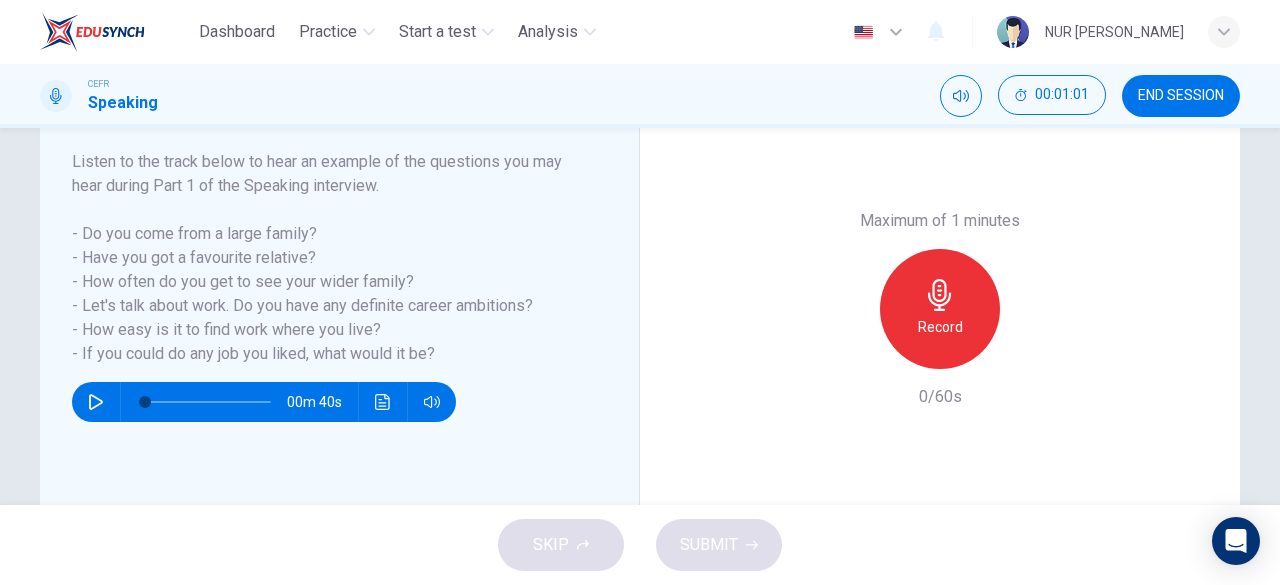click at bounding box center [96, 402] 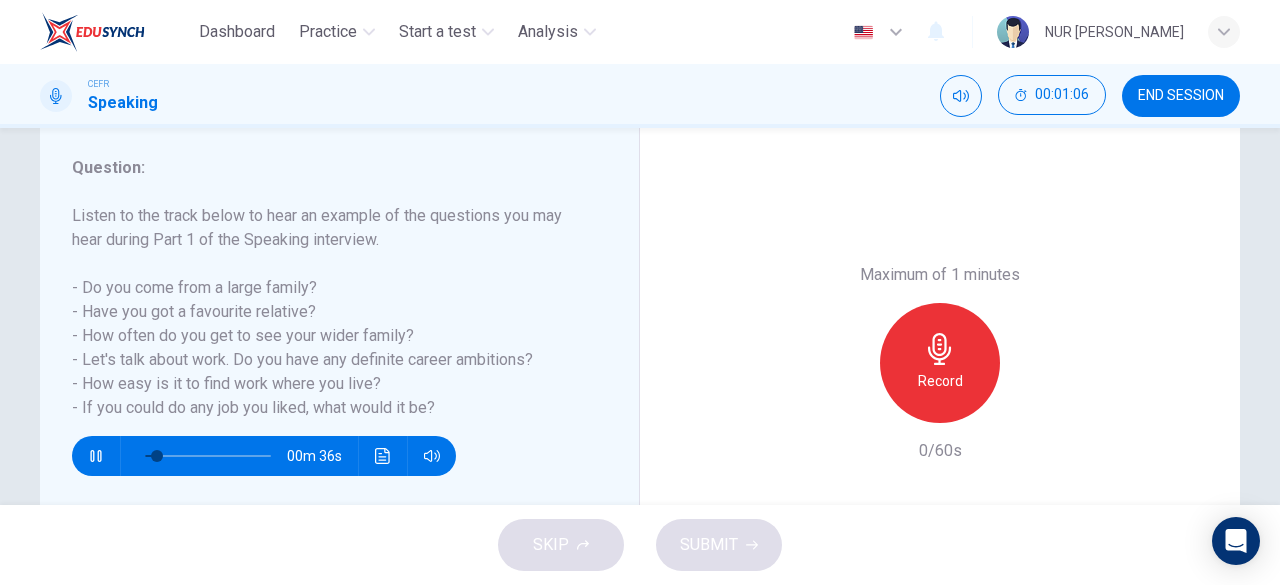 scroll, scrollTop: 264, scrollLeft: 0, axis: vertical 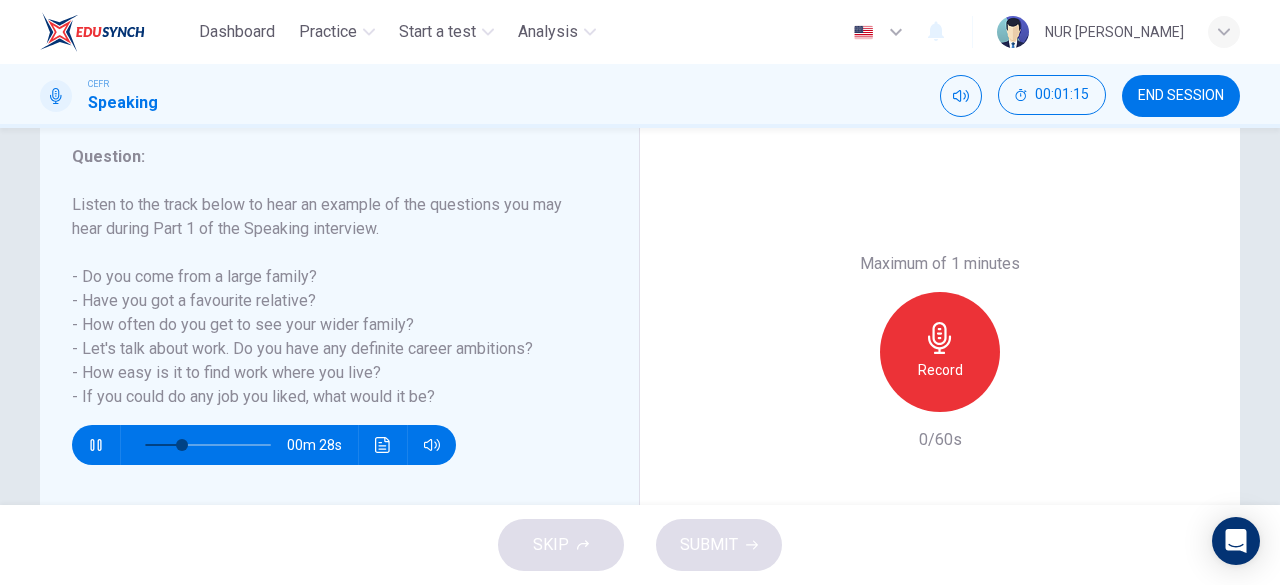 click on "Question : Listen to the track below to hear an example of the questions you may hear during Part 1 of the Speaking interview.
- Do you come from a large family?
- Have you got a favourite relative?
- How often do you get to see your wider family?
- Let's talk about work. Do you have any definite career ambitions?
- How easy is it to find work where you live?
- If you could do any job you liked, what would it be?
00m 28s" at bounding box center (340, 352) 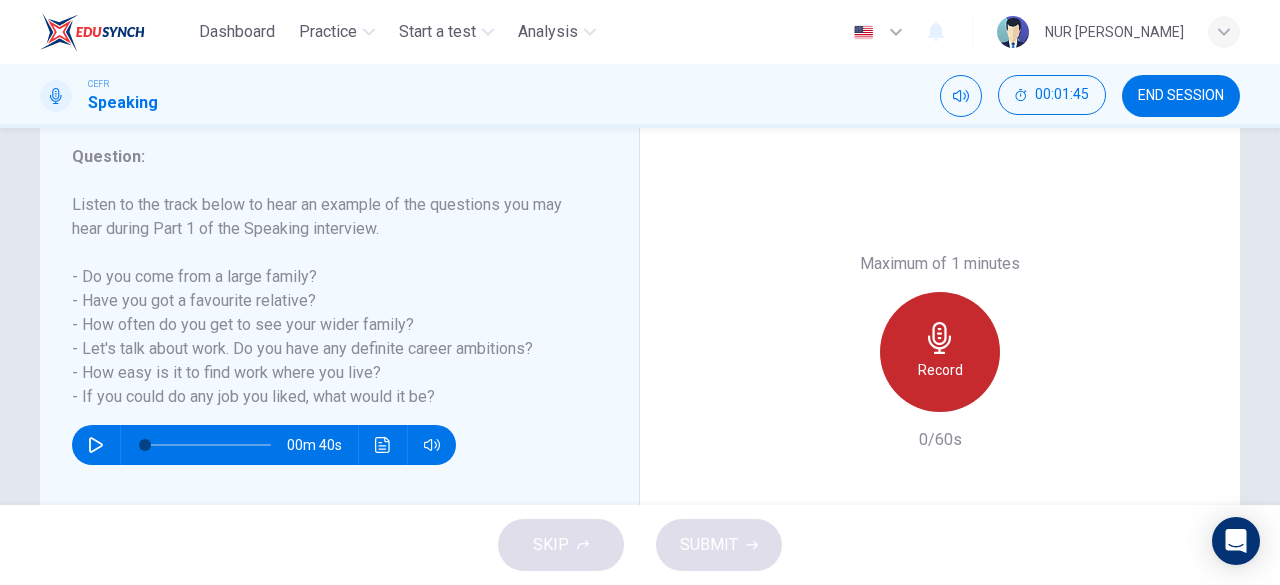 click on "Record" at bounding box center (940, 370) 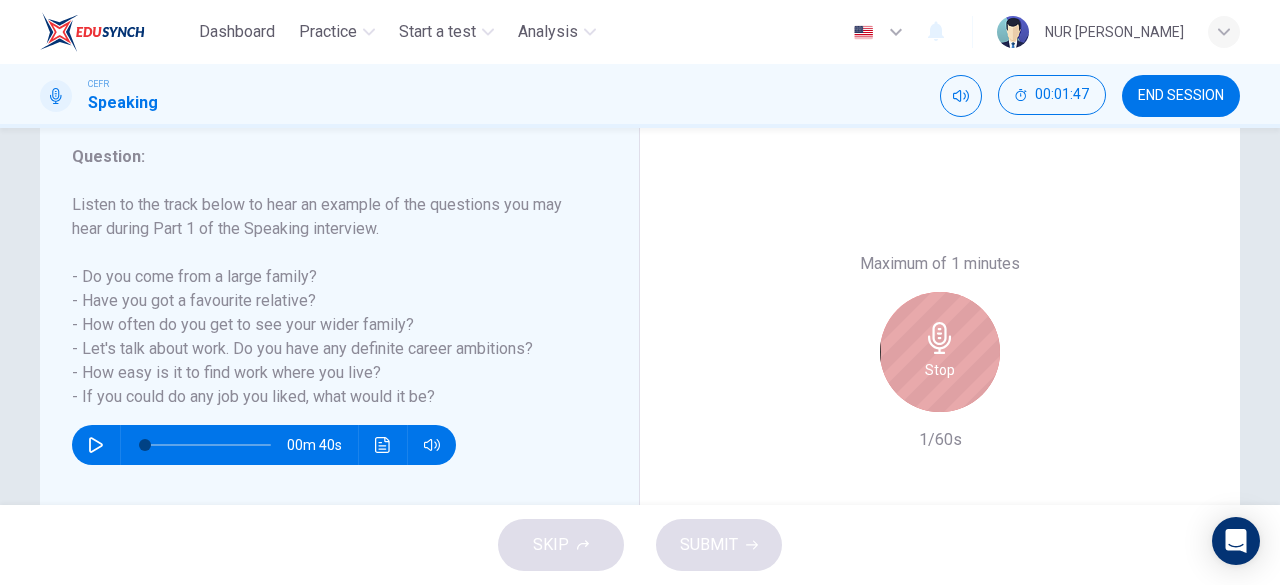 click on "Stop" at bounding box center (940, 370) 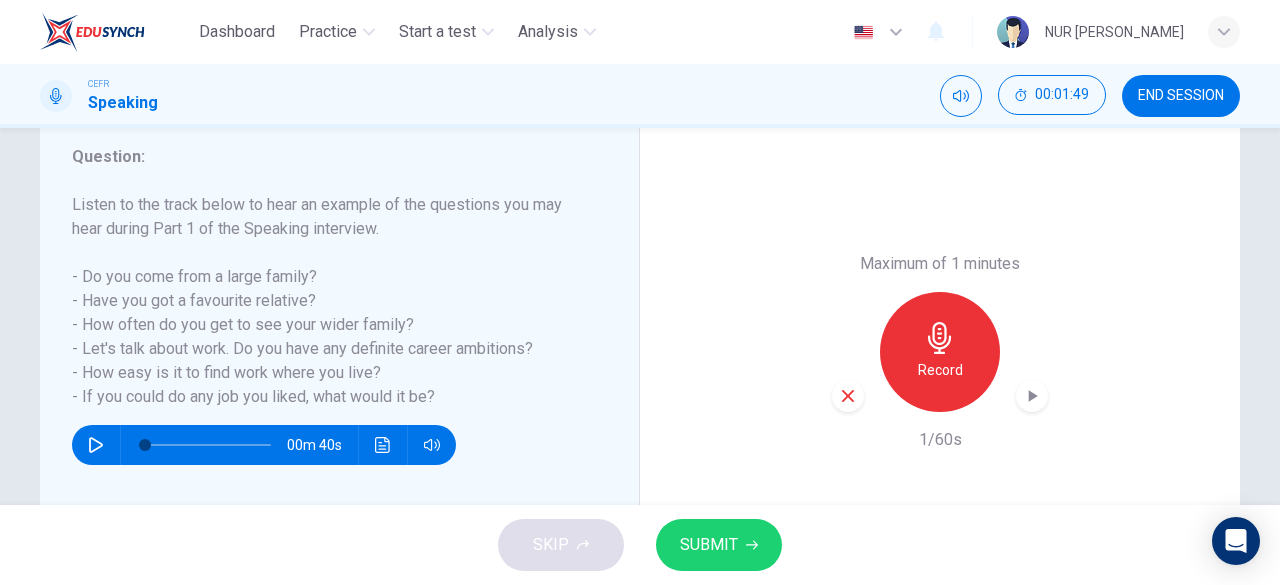 click 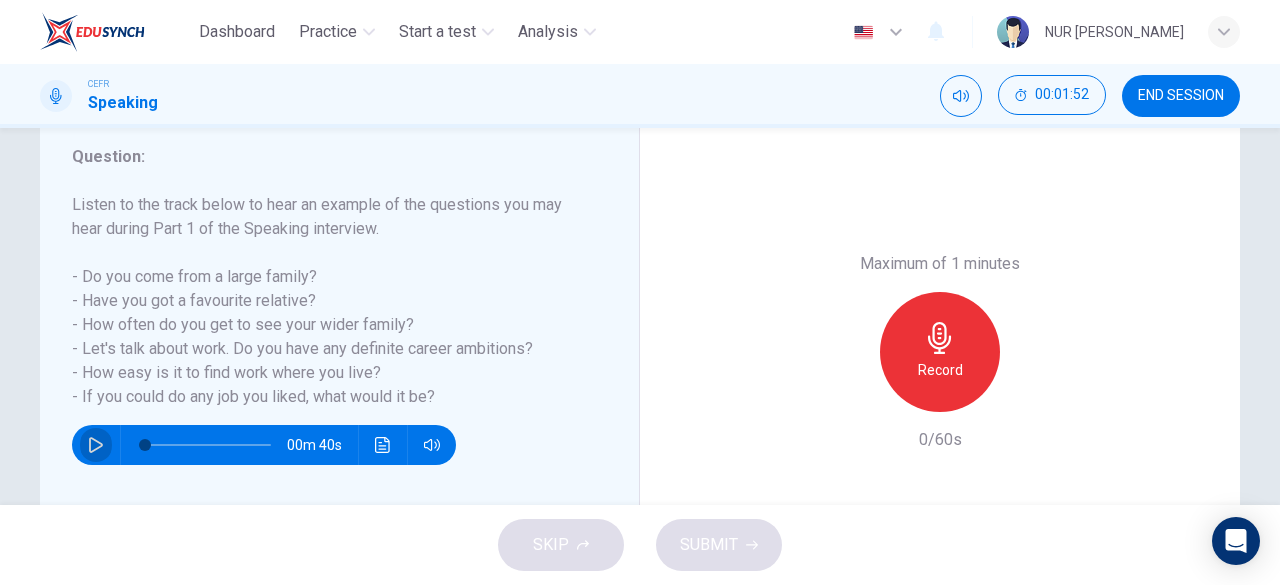 click 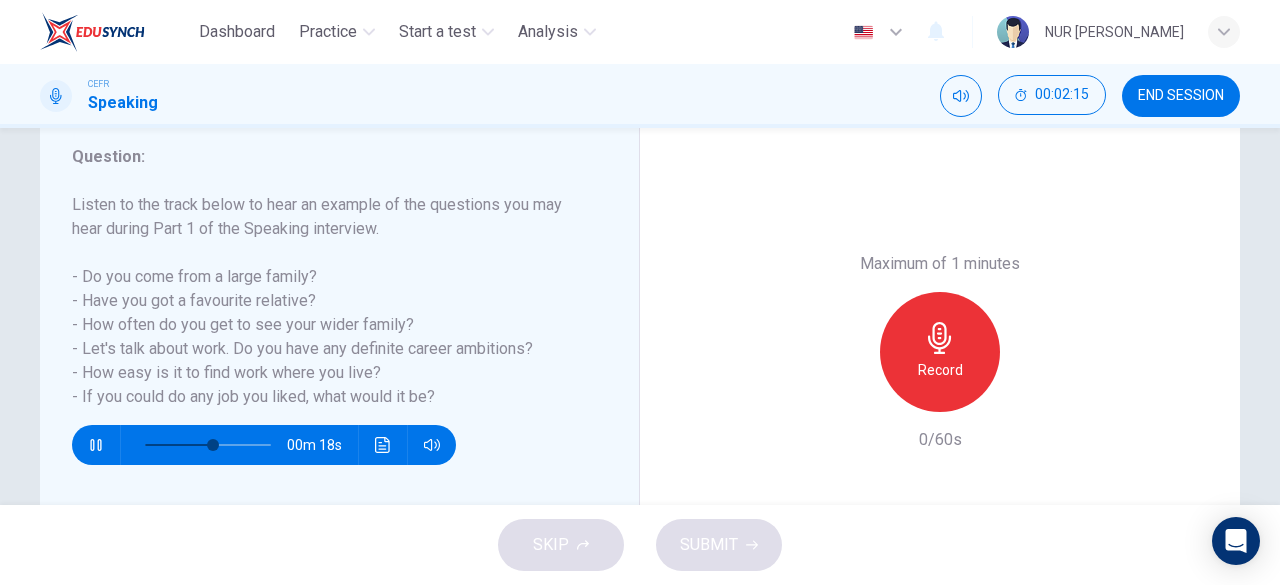 click on "Maximum of 1 minutes Record 0/60s" at bounding box center (940, 352) 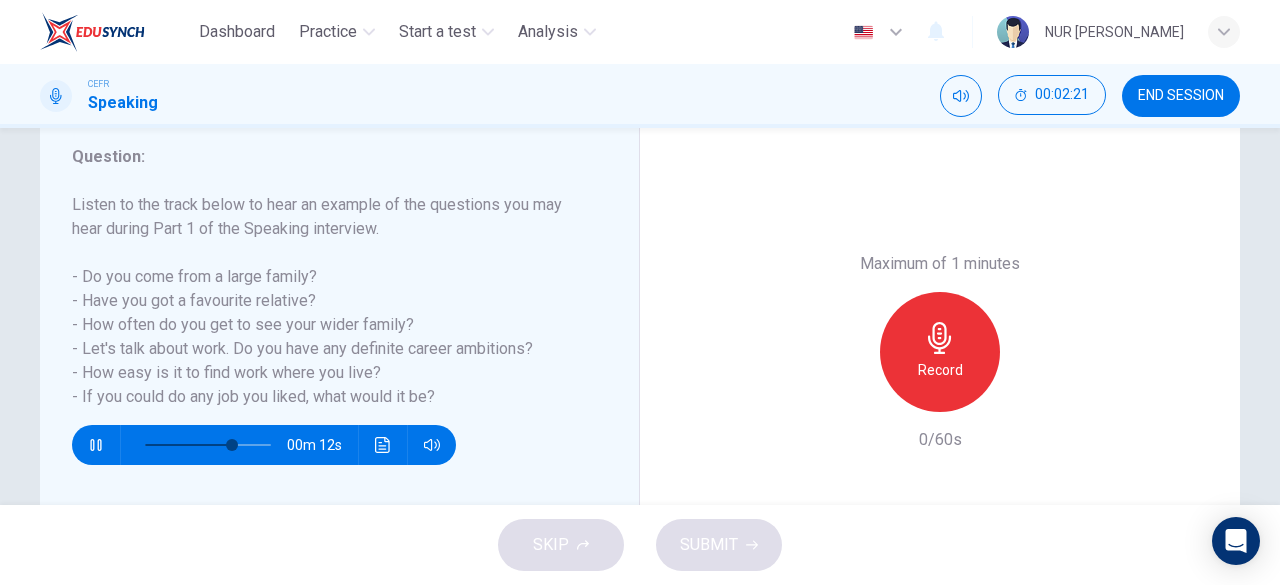 click on "Listen to the track below to hear an example of the questions you may hear during Part 1 of the Speaking interview.
- Do you come from a large family?
- Have you got a favourite relative?
- How often do you get to see your wider family?
- Let's talk about work. Do you have any definite career ambitions?
- How easy is it to find work where you live?
- If you could do any job you liked, what would it be?" at bounding box center (327, 301) 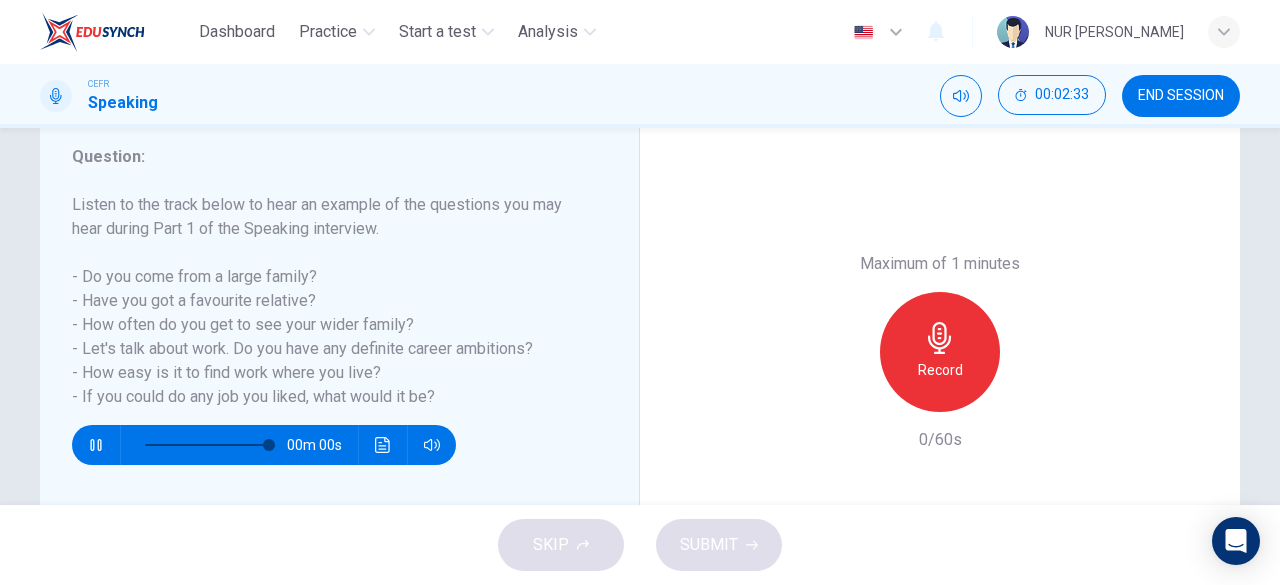 type on "0" 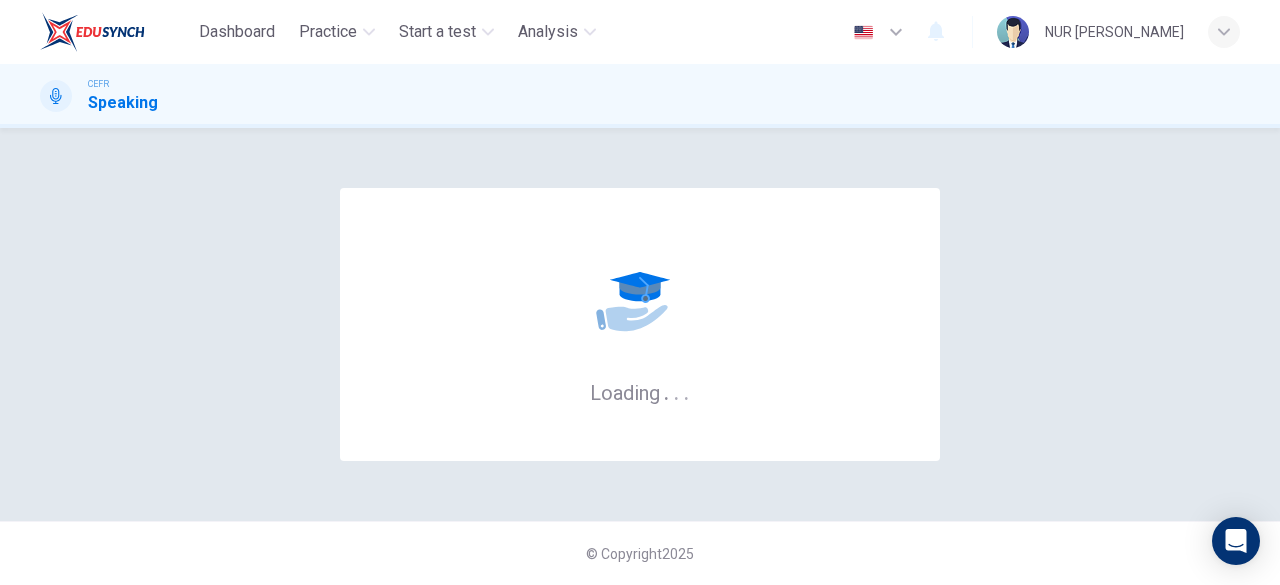 scroll, scrollTop: 0, scrollLeft: 0, axis: both 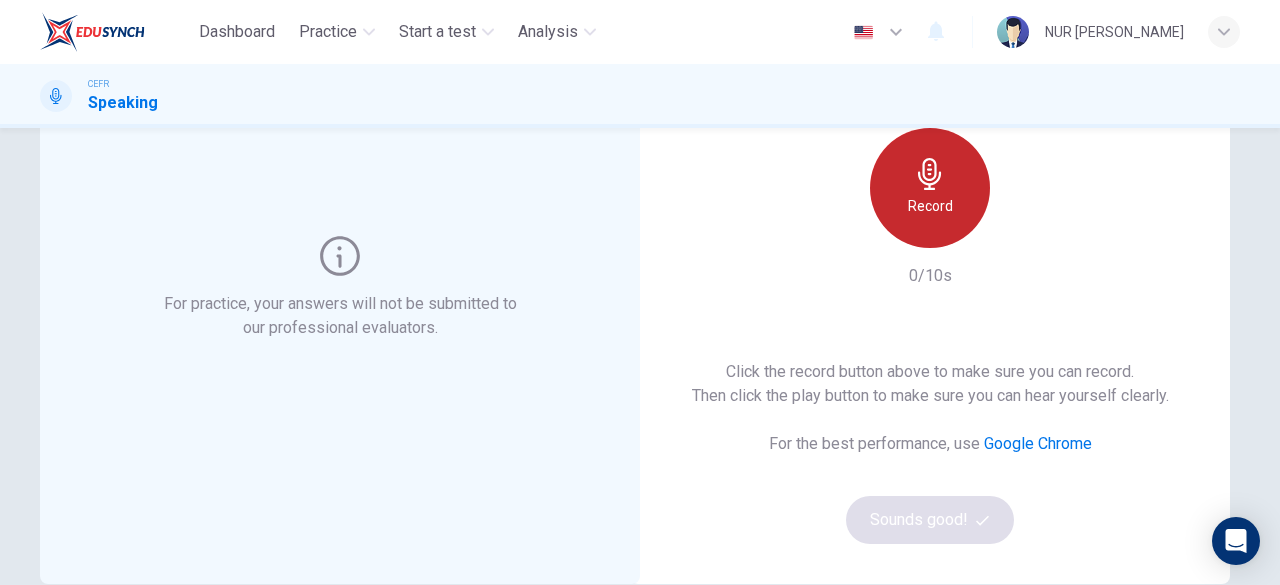 click on "Record" at bounding box center (930, 188) 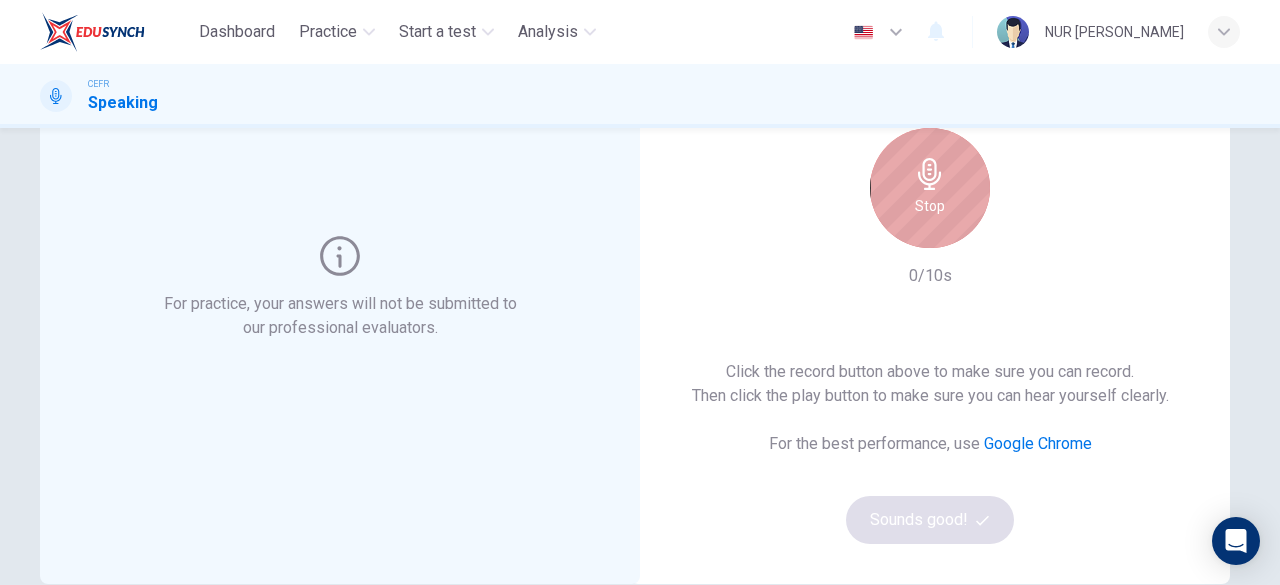 click on "Stop" at bounding box center [930, 188] 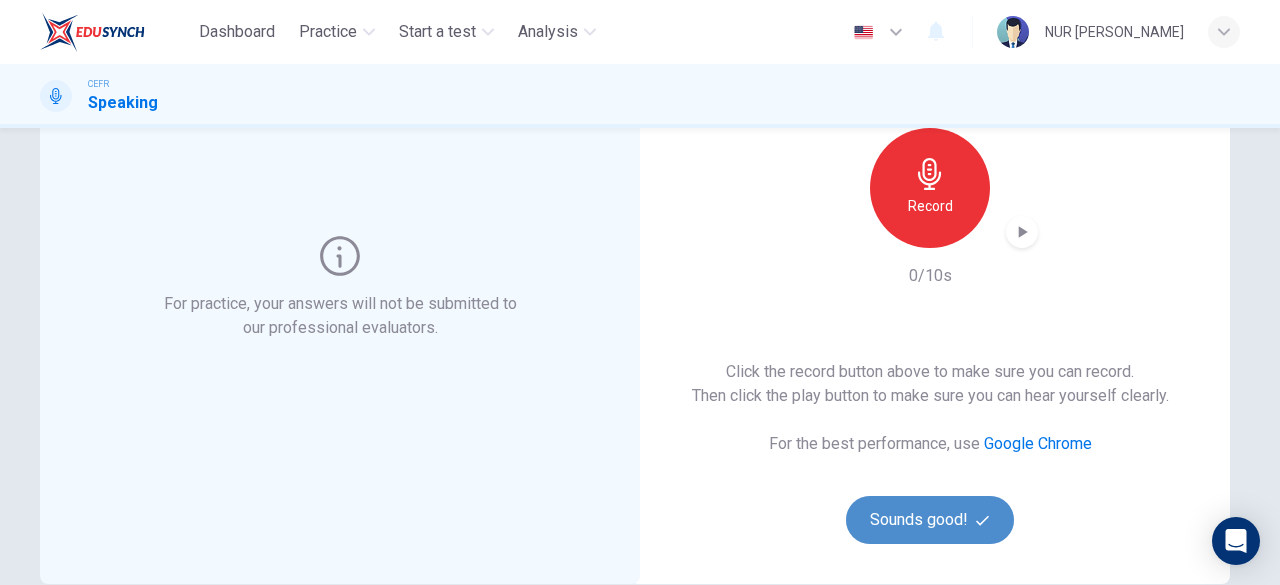click on "Sounds good!" at bounding box center [930, 520] 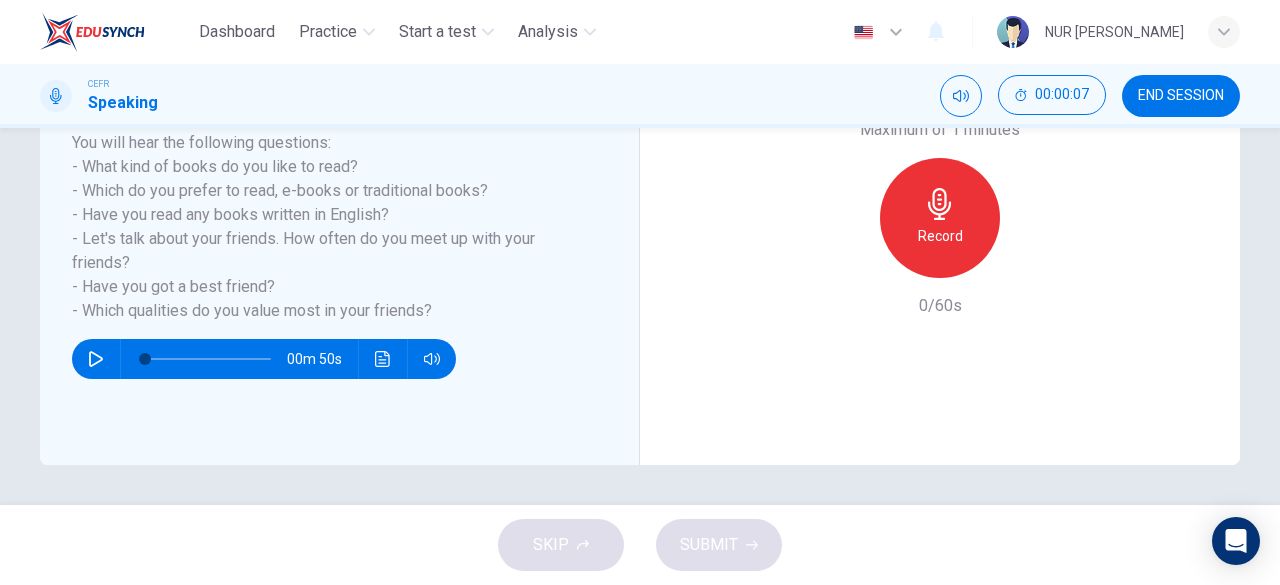 scroll, scrollTop: 278, scrollLeft: 0, axis: vertical 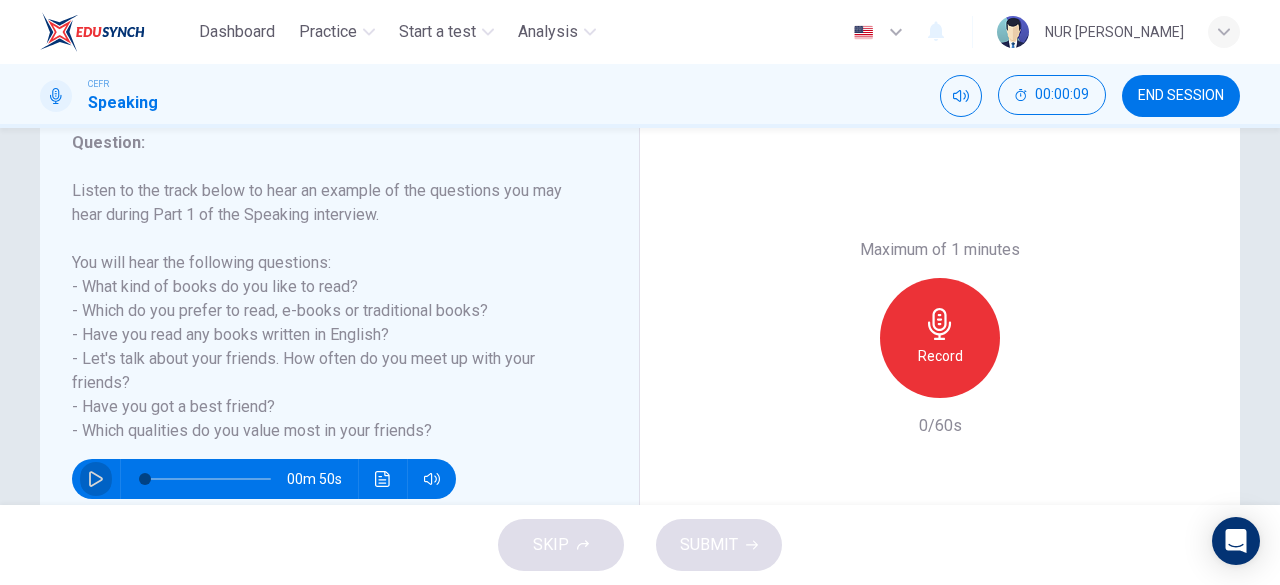 click 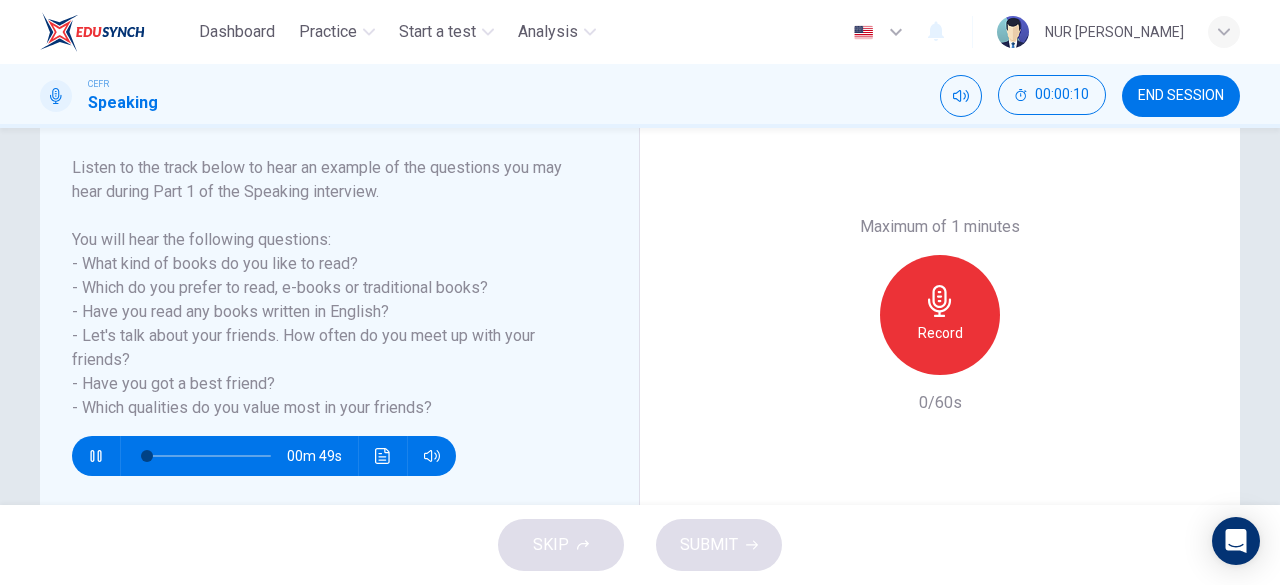 scroll, scrollTop: 302, scrollLeft: 0, axis: vertical 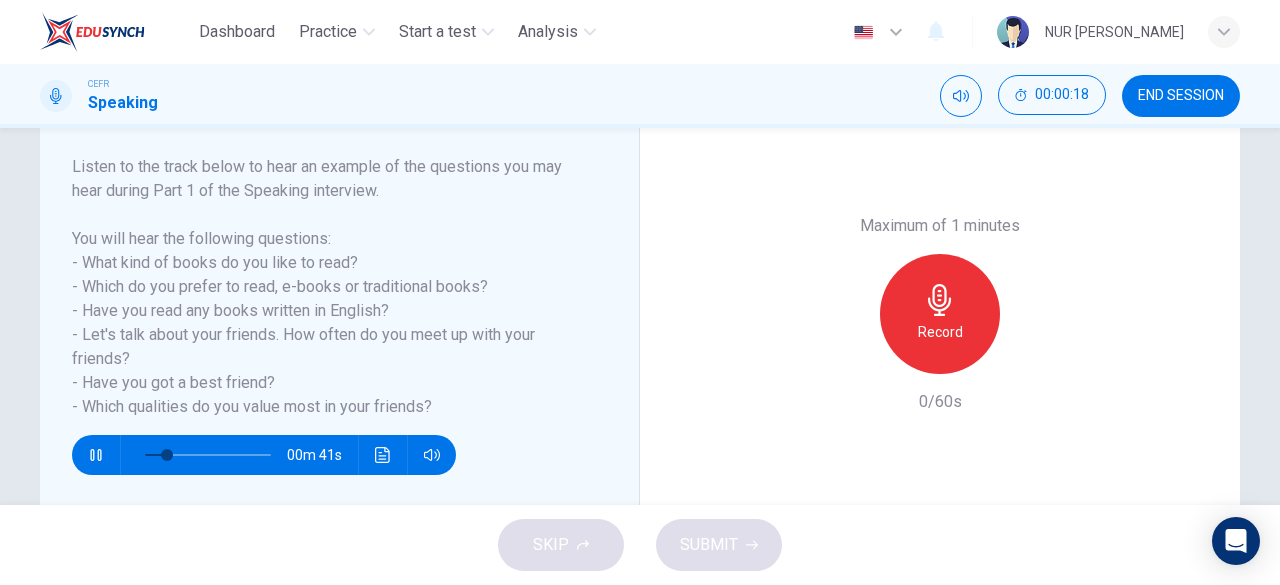 click on "Maximum of 1 minutes Record 0/60s" at bounding box center (940, 314) 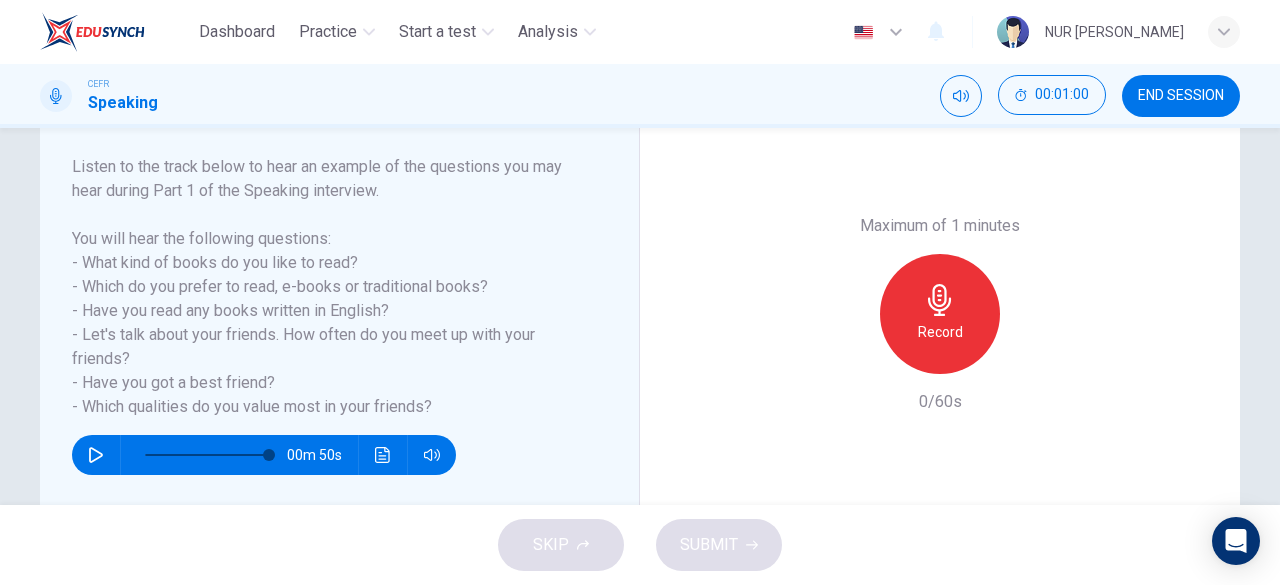 type on "0" 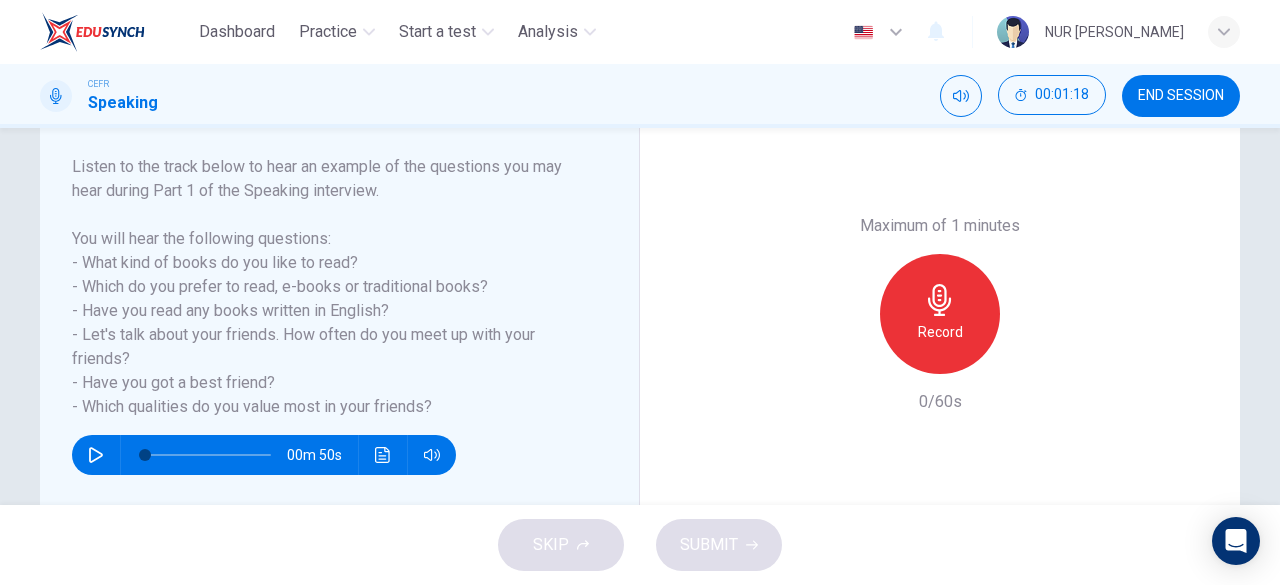 click on "Maximum of 1 minutes Record 0/60s" at bounding box center (940, 314) 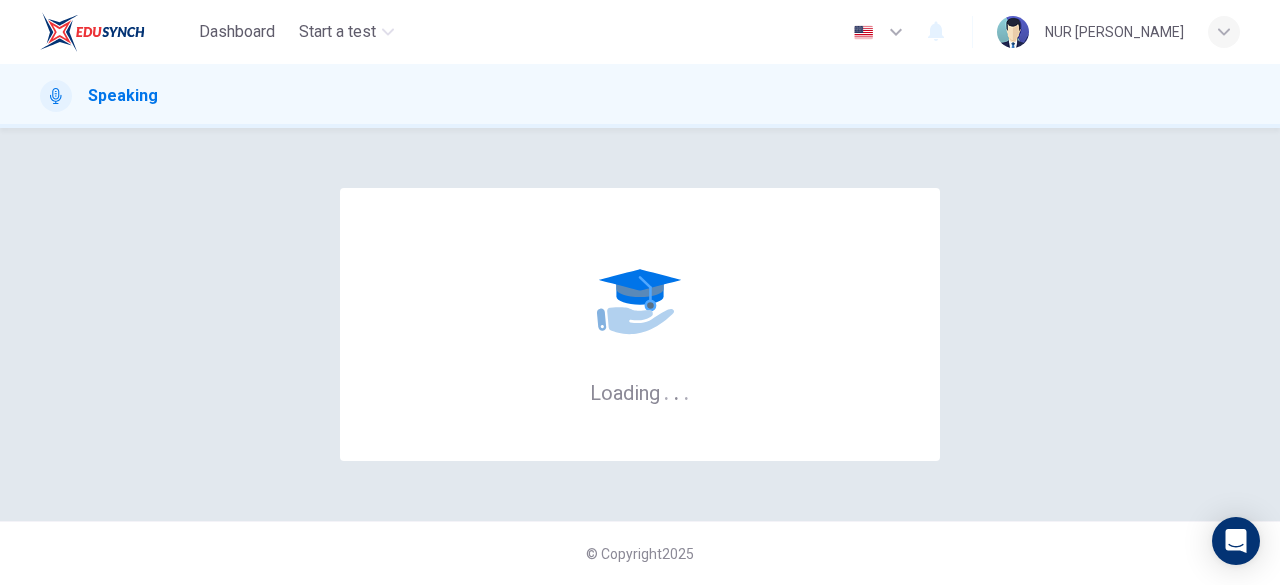 scroll, scrollTop: 0, scrollLeft: 0, axis: both 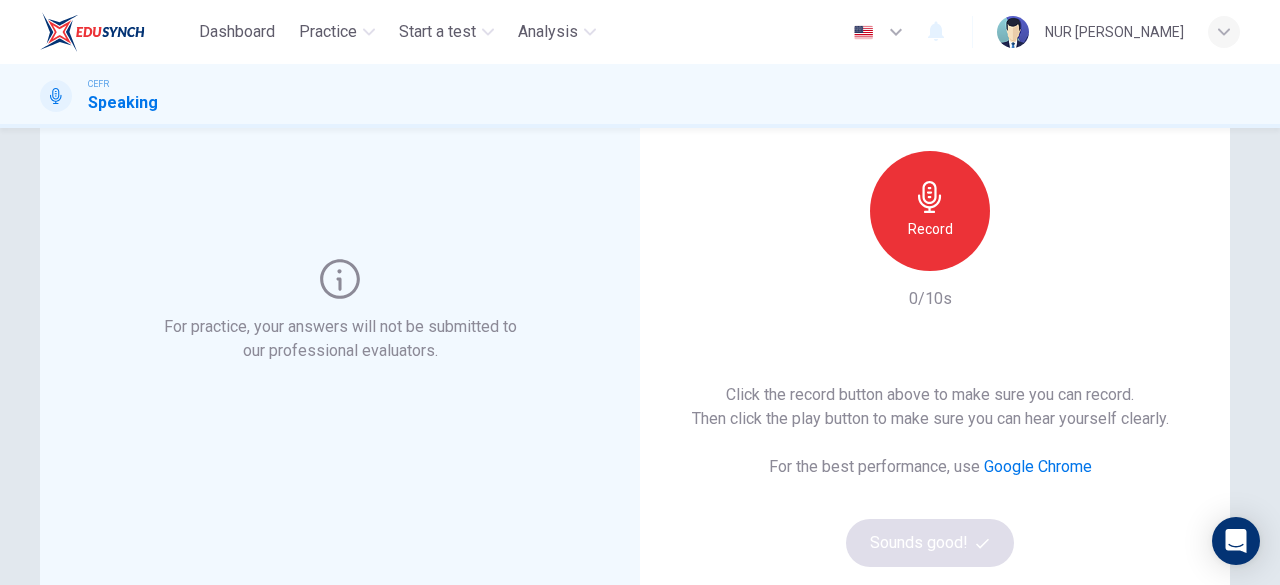 click 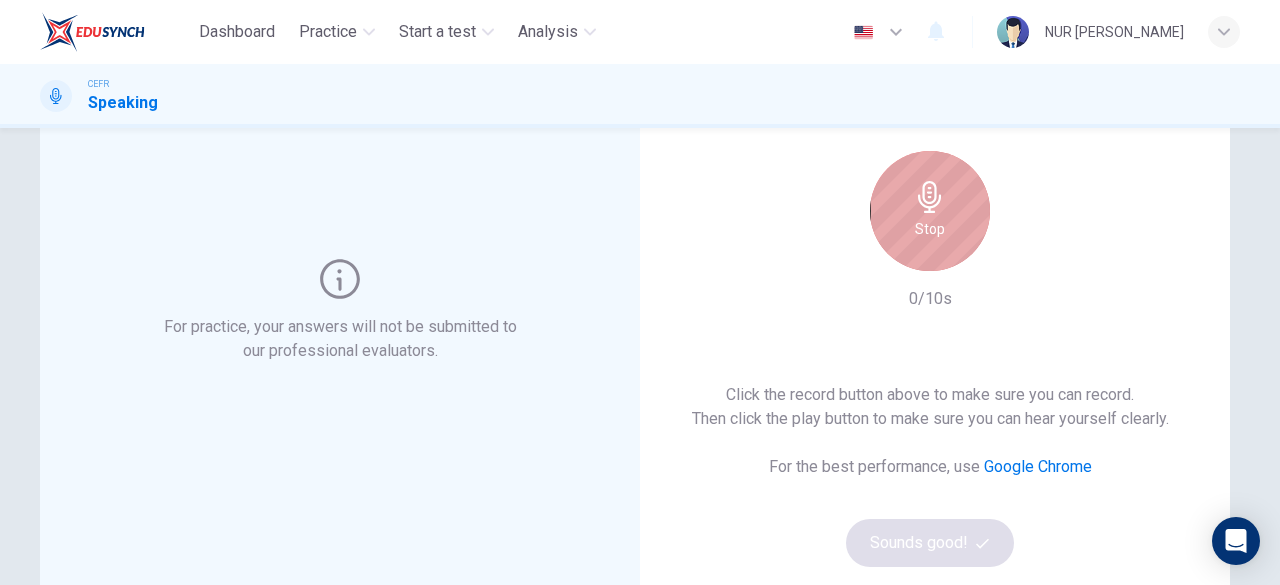 click 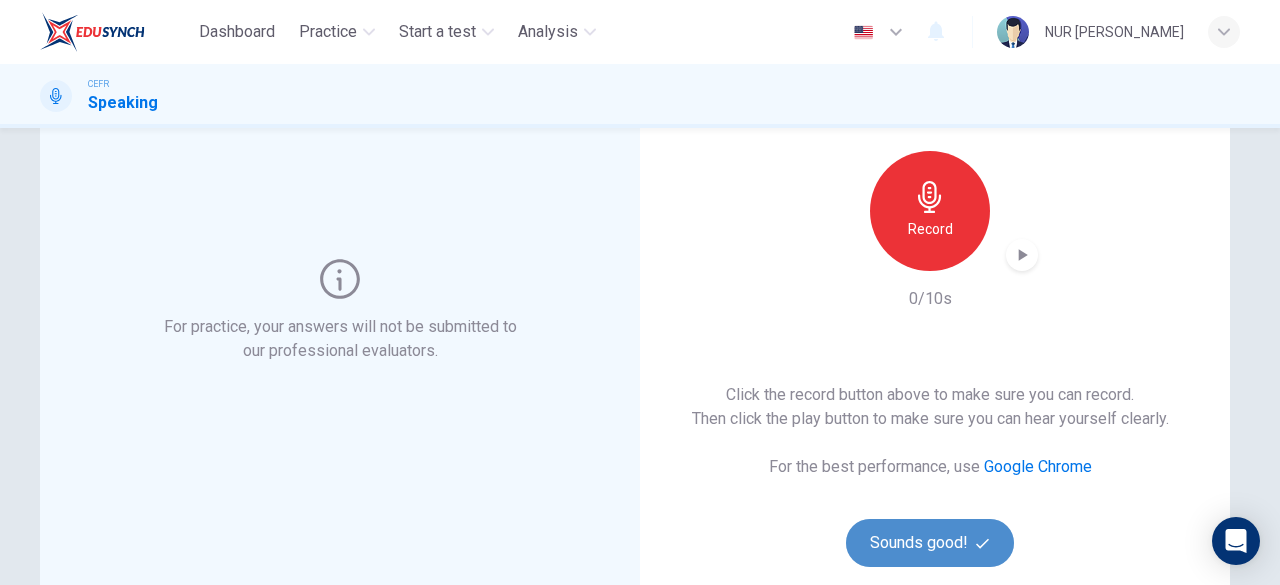 click on "Sounds good!" at bounding box center [930, 543] 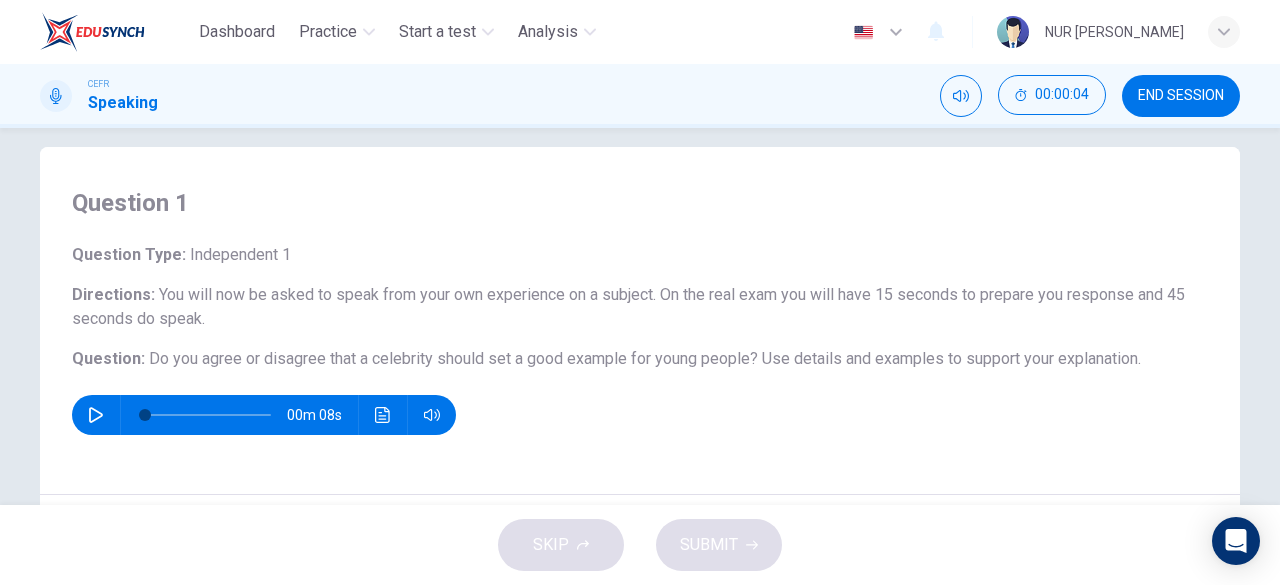 scroll, scrollTop: 166, scrollLeft: 0, axis: vertical 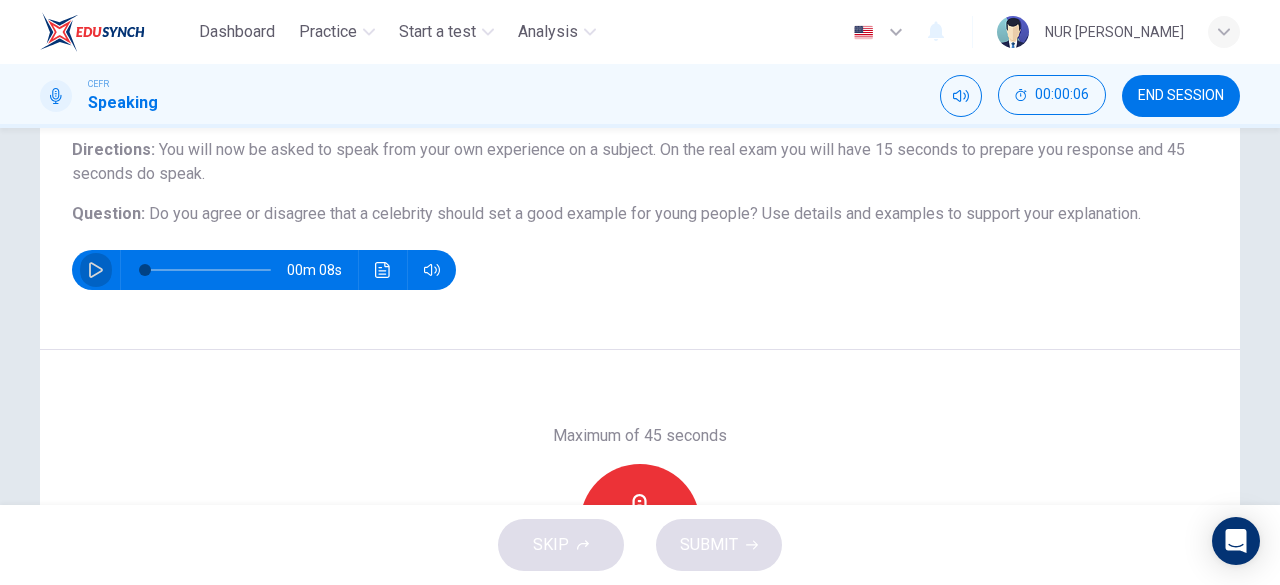 click 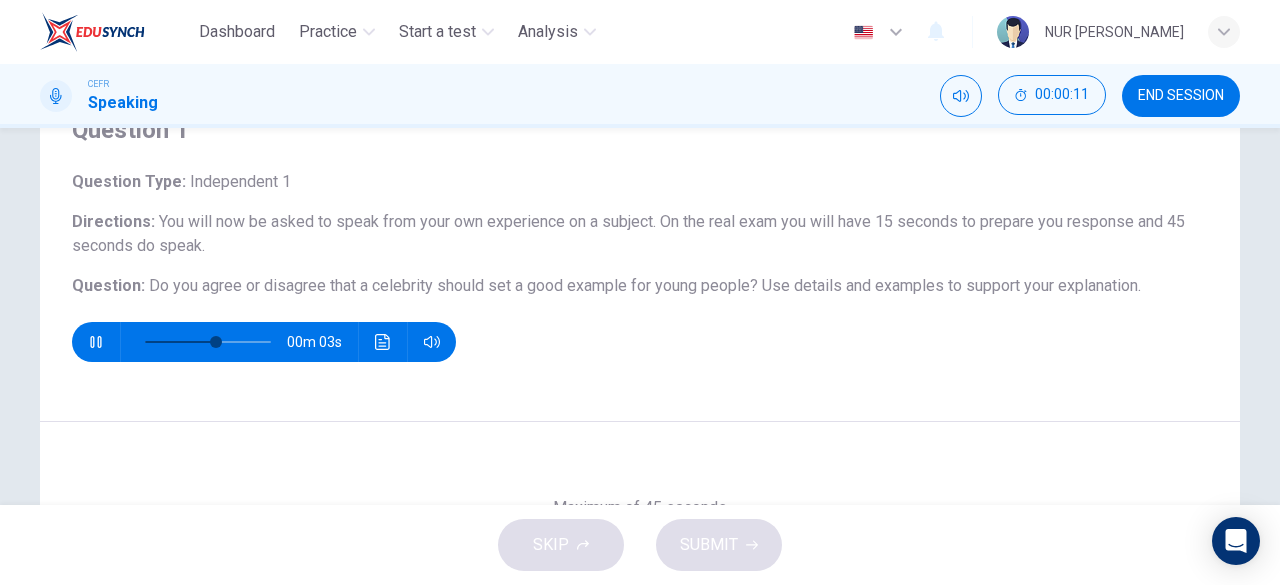 scroll, scrollTop: 104, scrollLeft: 0, axis: vertical 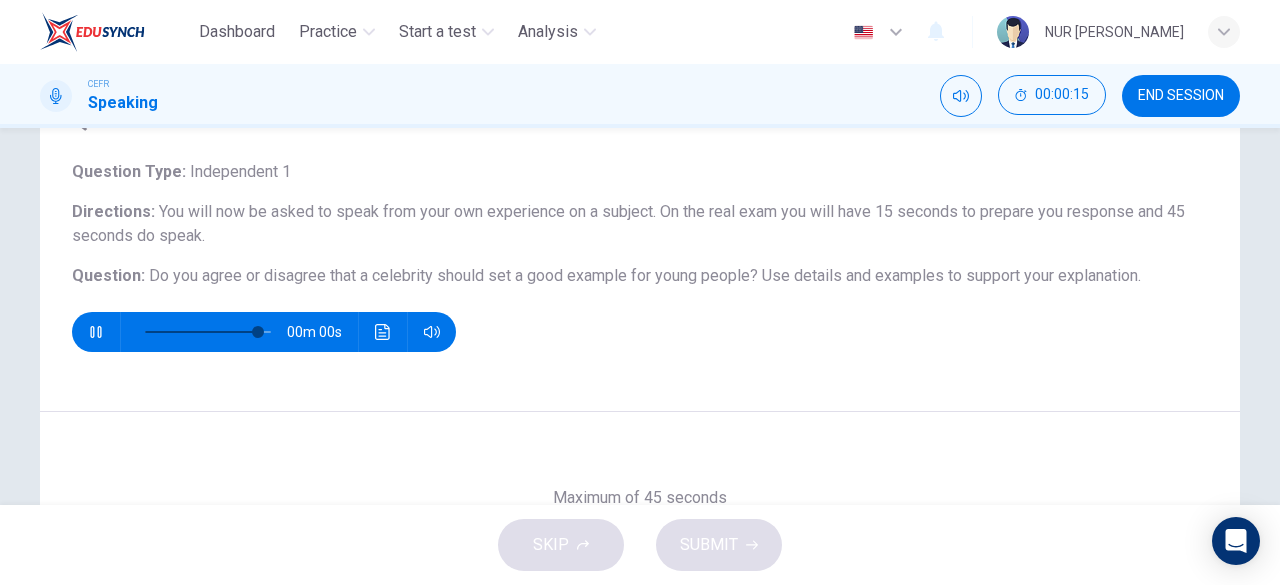 type on "0" 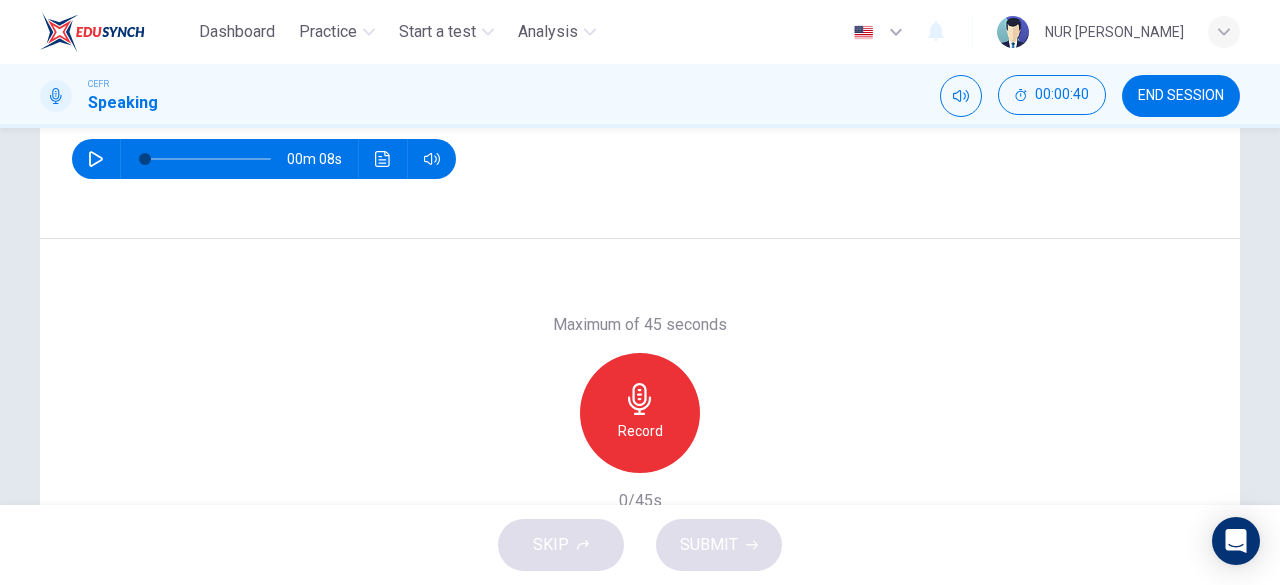 scroll, scrollTop: 282, scrollLeft: 0, axis: vertical 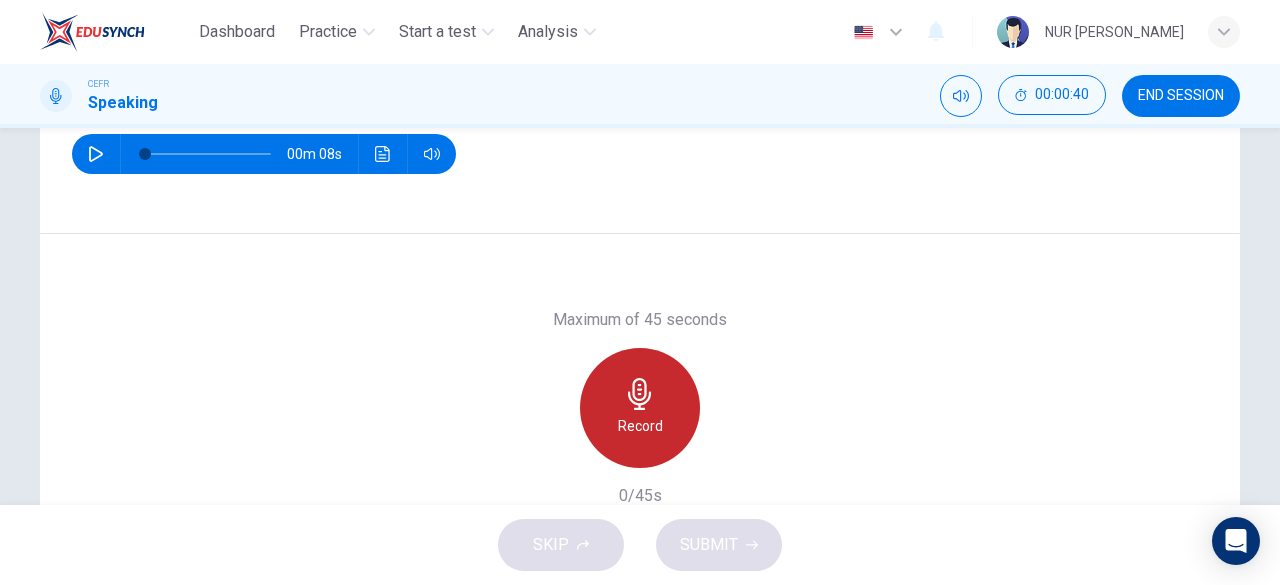 click on "Record" at bounding box center (640, 408) 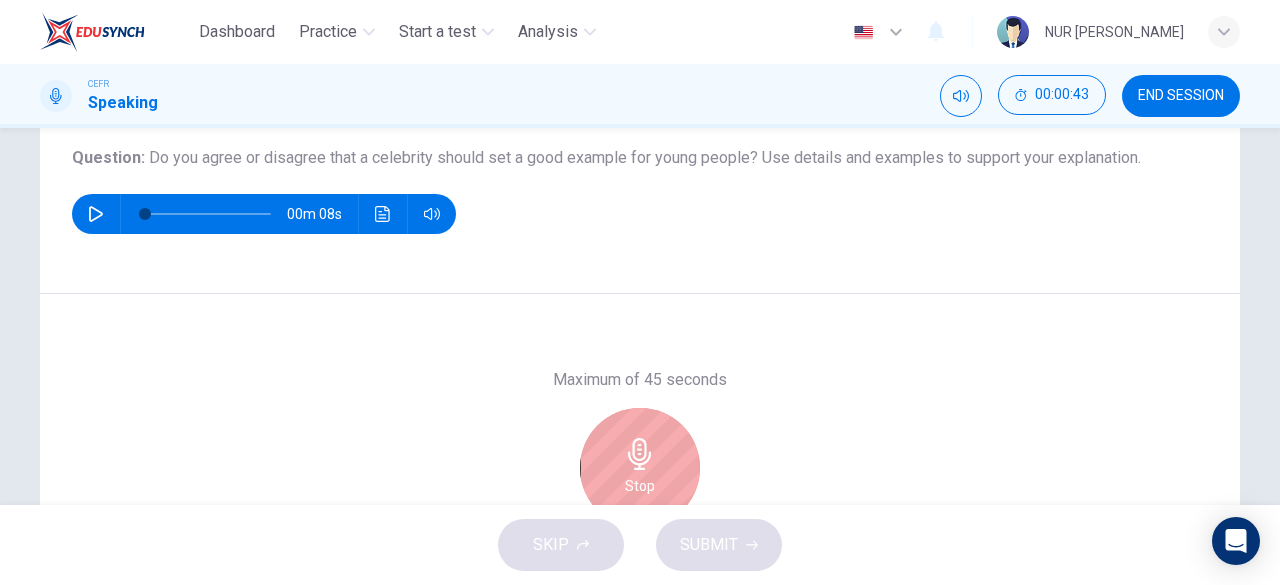 scroll, scrollTop: 281, scrollLeft: 0, axis: vertical 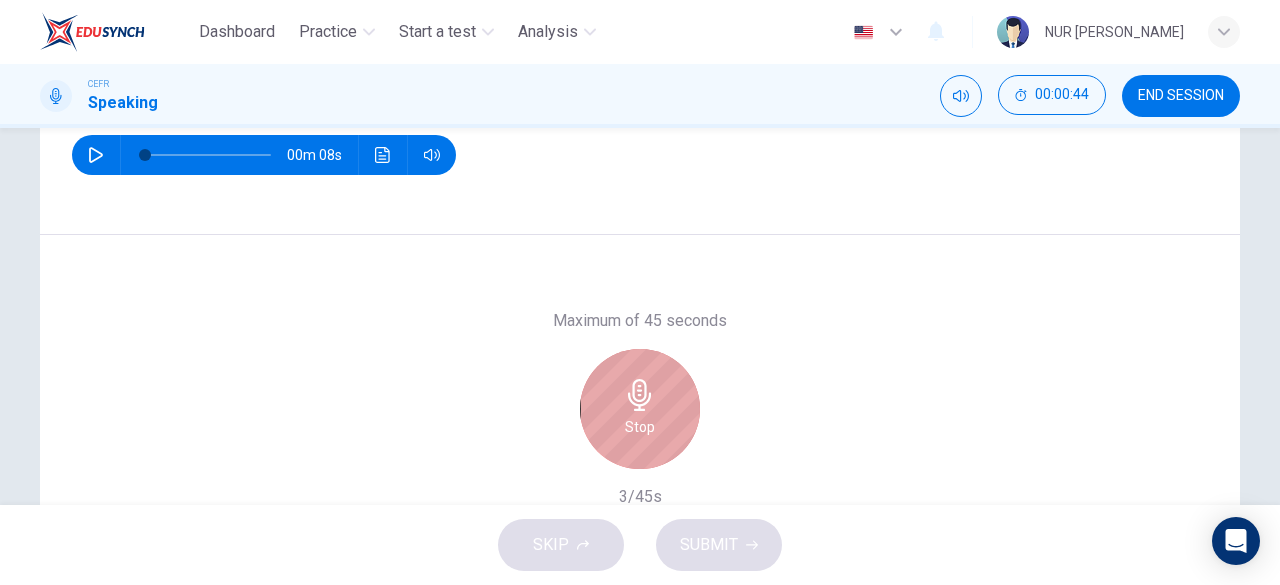 click 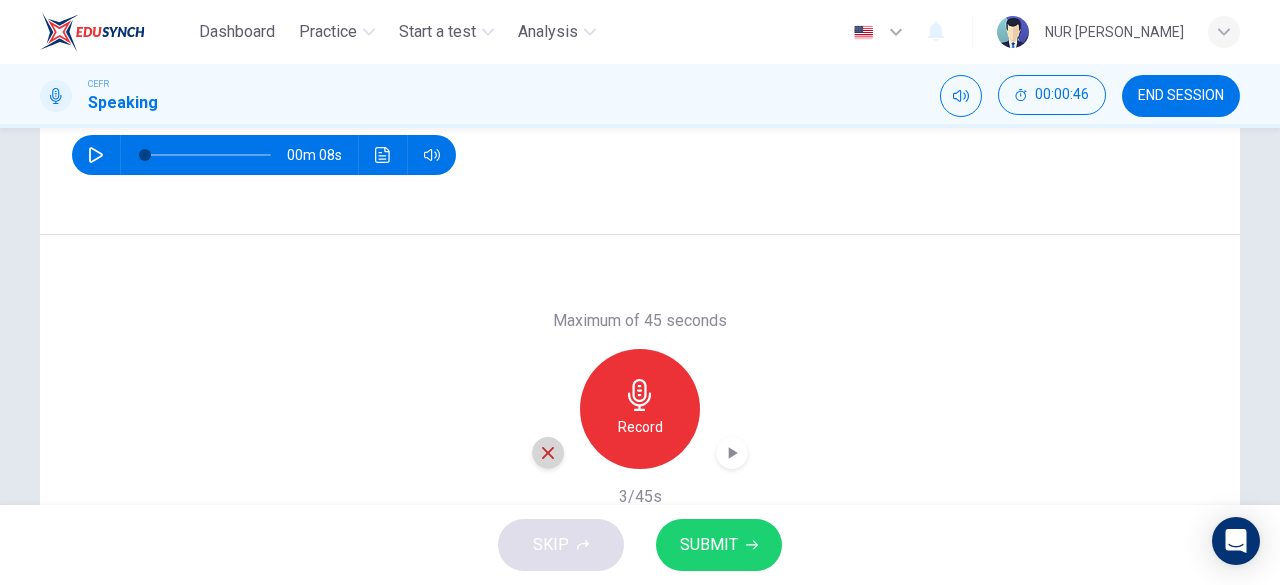 click at bounding box center (548, 453) 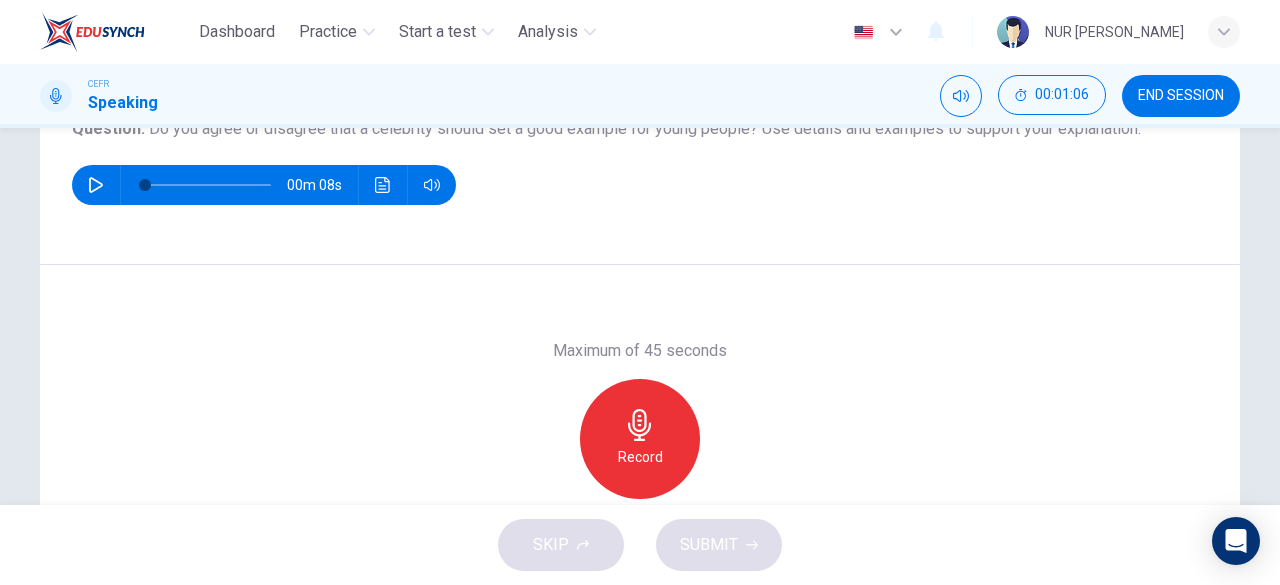 scroll, scrollTop: 273, scrollLeft: 0, axis: vertical 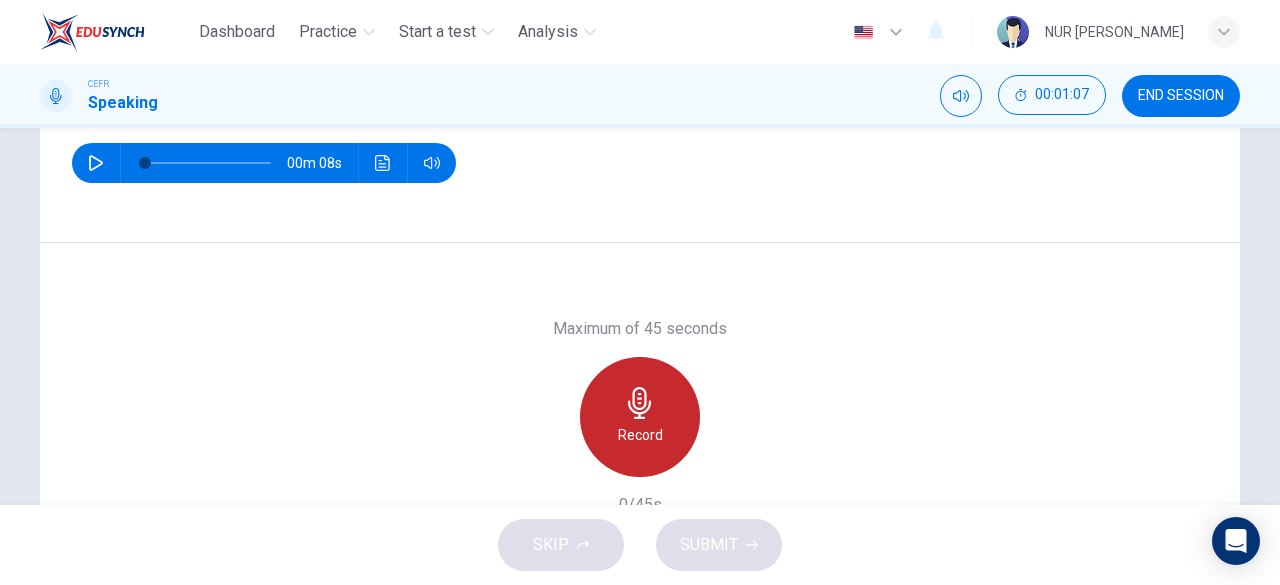 click 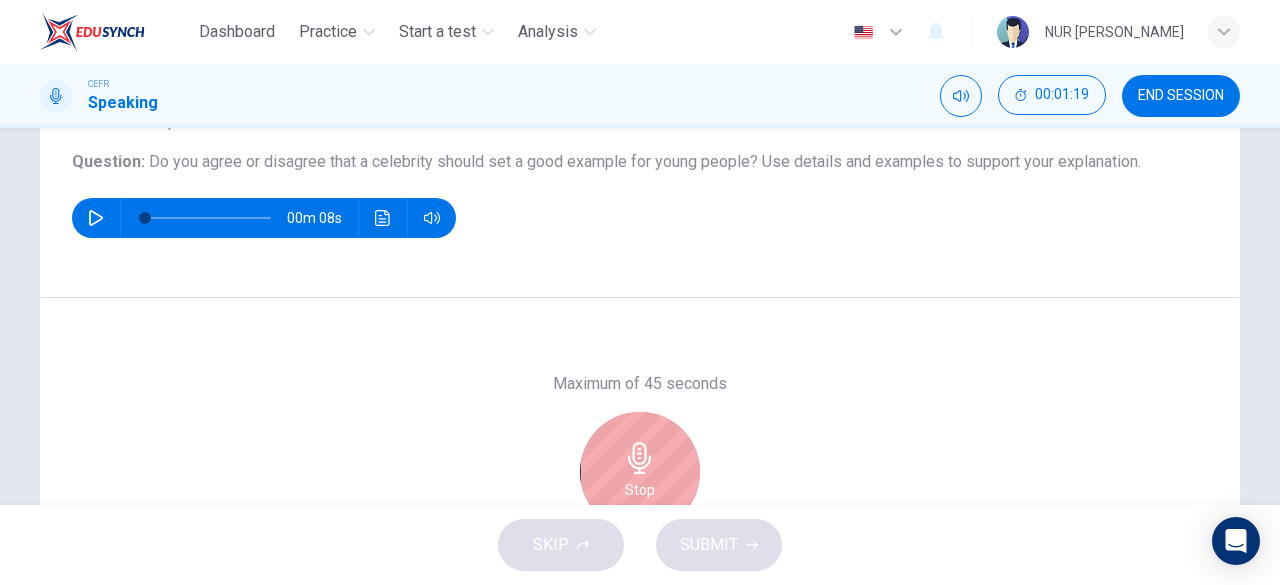 scroll, scrollTop: 286, scrollLeft: 0, axis: vertical 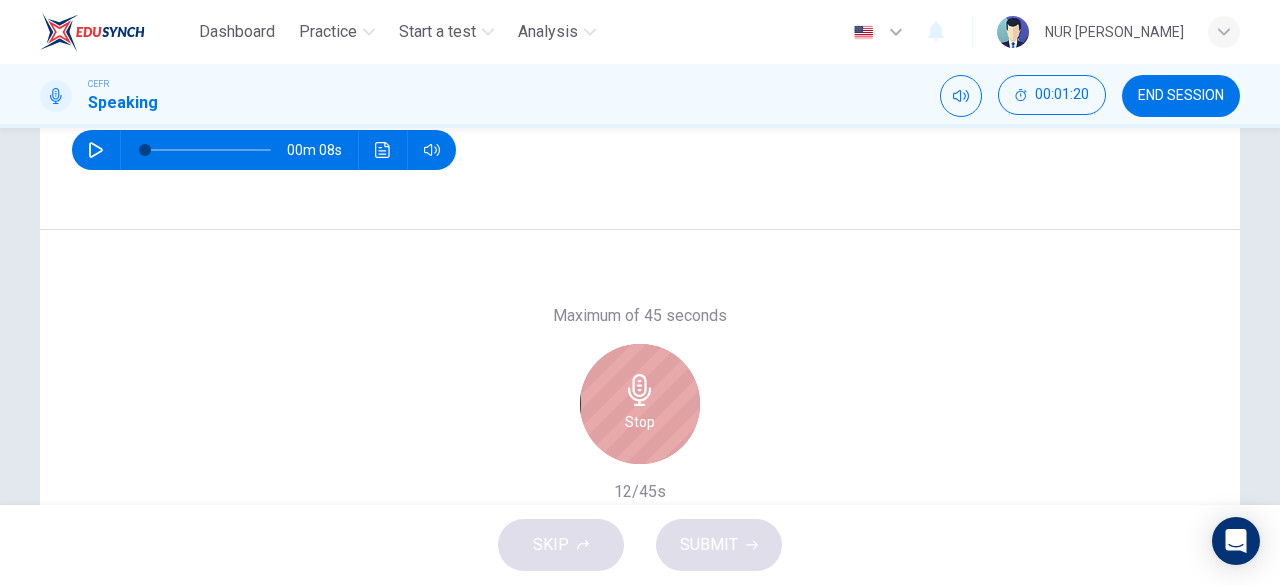 click on "Stop" at bounding box center [640, 404] 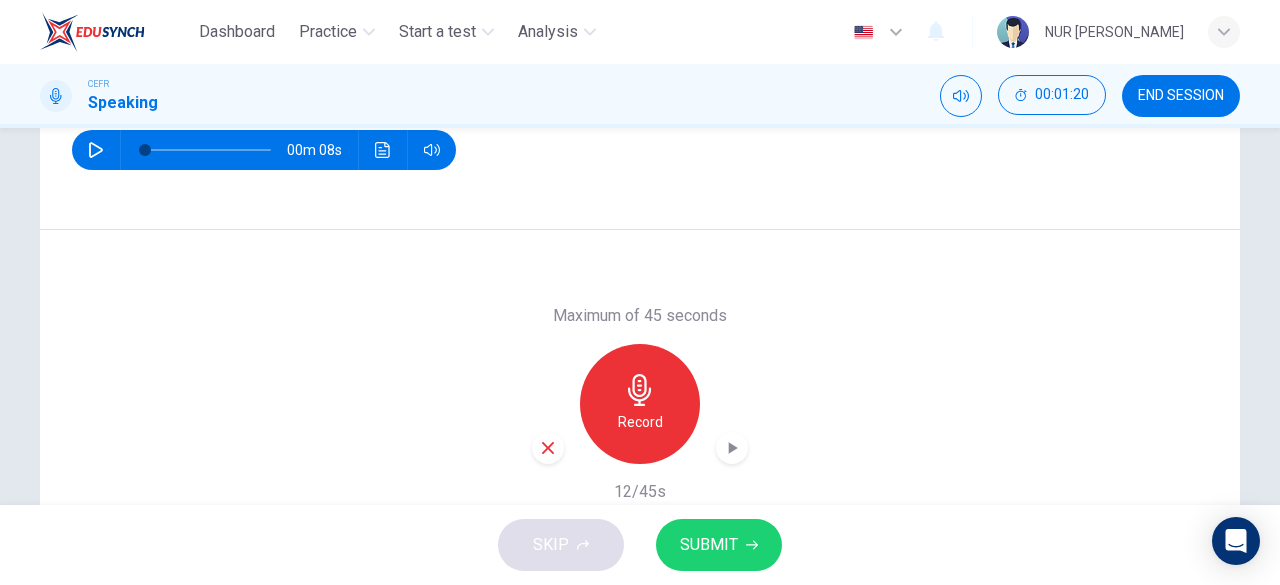 scroll, scrollTop: 392, scrollLeft: 0, axis: vertical 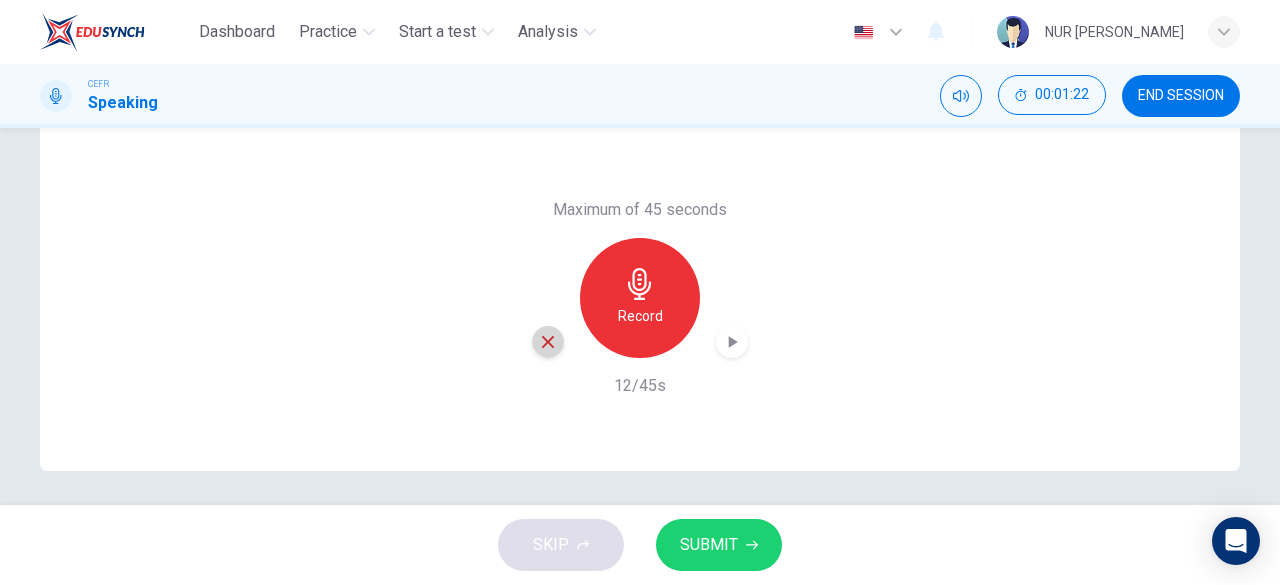 click 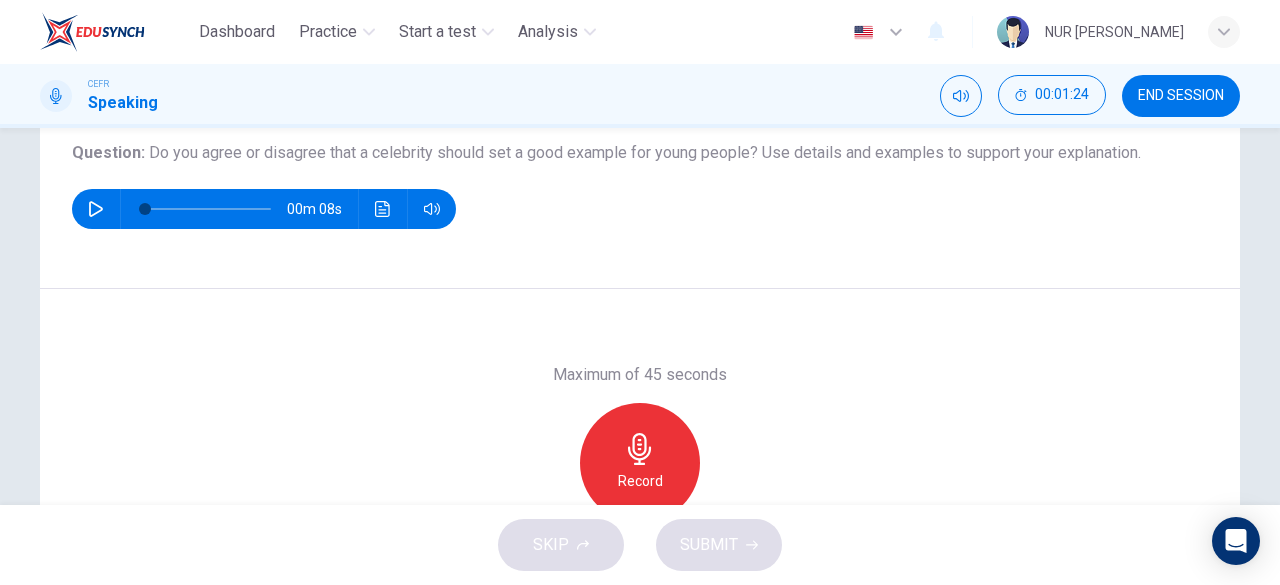 scroll, scrollTop: 226, scrollLeft: 0, axis: vertical 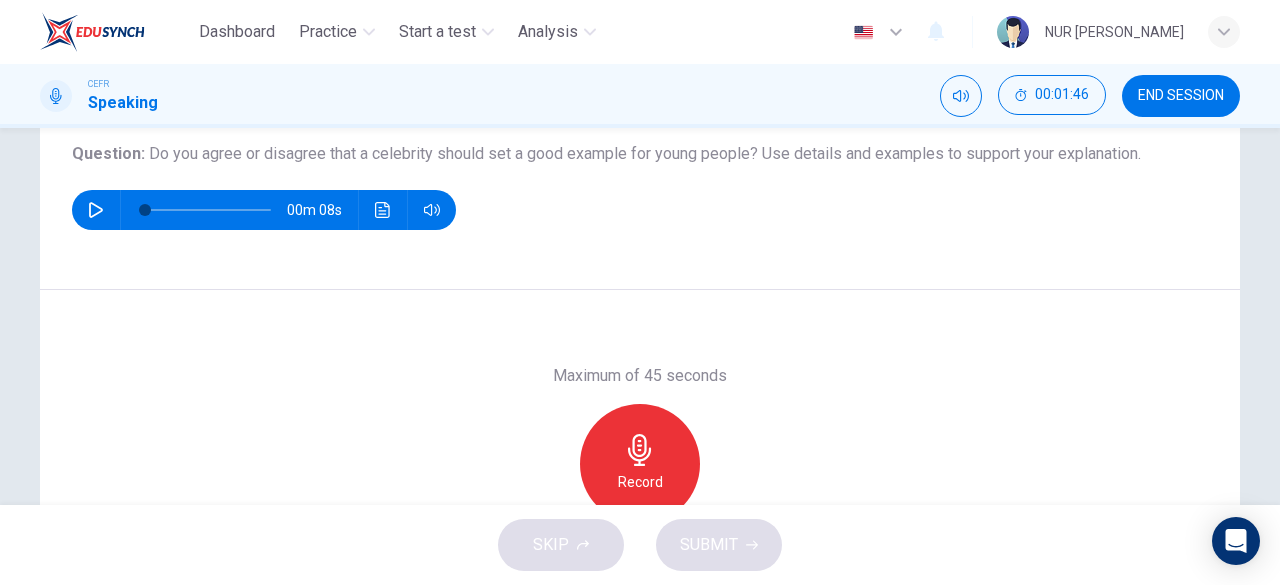click on "Question   1 Question Type :   Independent 1 Directions :   You will now be asked to speak from your own experience on a subject. On the real exam you will have 15 seconds to prepare you response and 45 seconds do speak. Question :   Do you agree or disagree that a celebrity should set a good example for young people?    Use details and examples to support your explanation. 00m 08s" at bounding box center [640, 116] 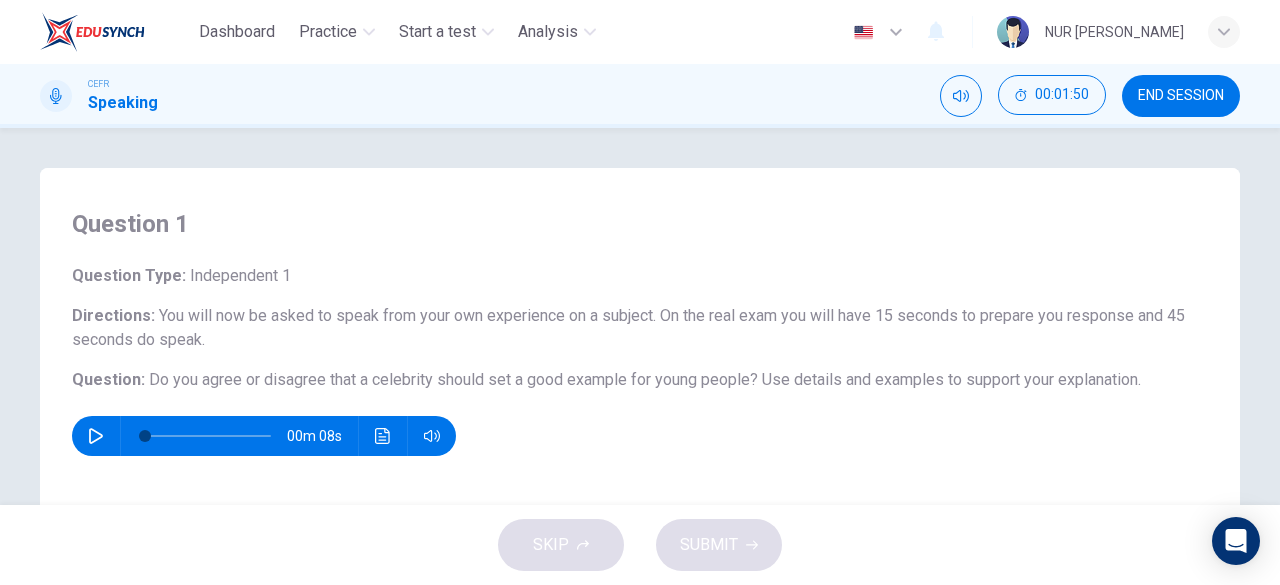 scroll, scrollTop: 253, scrollLeft: 0, axis: vertical 